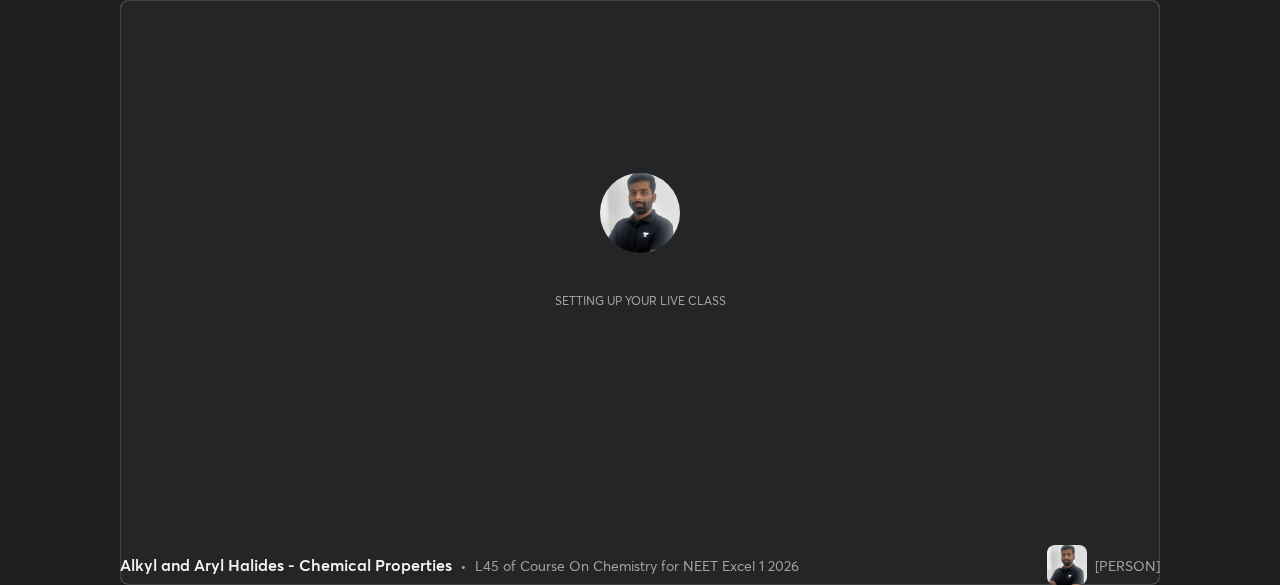 scroll, scrollTop: 0, scrollLeft: 0, axis: both 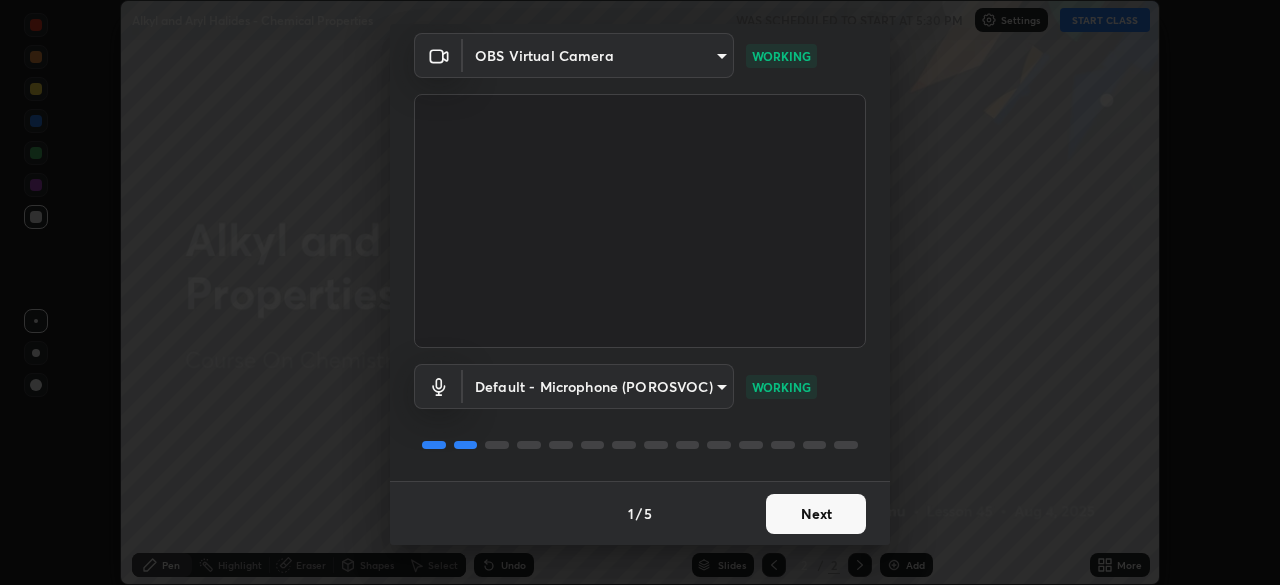 click on "Next" at bounding box center (816, 514) 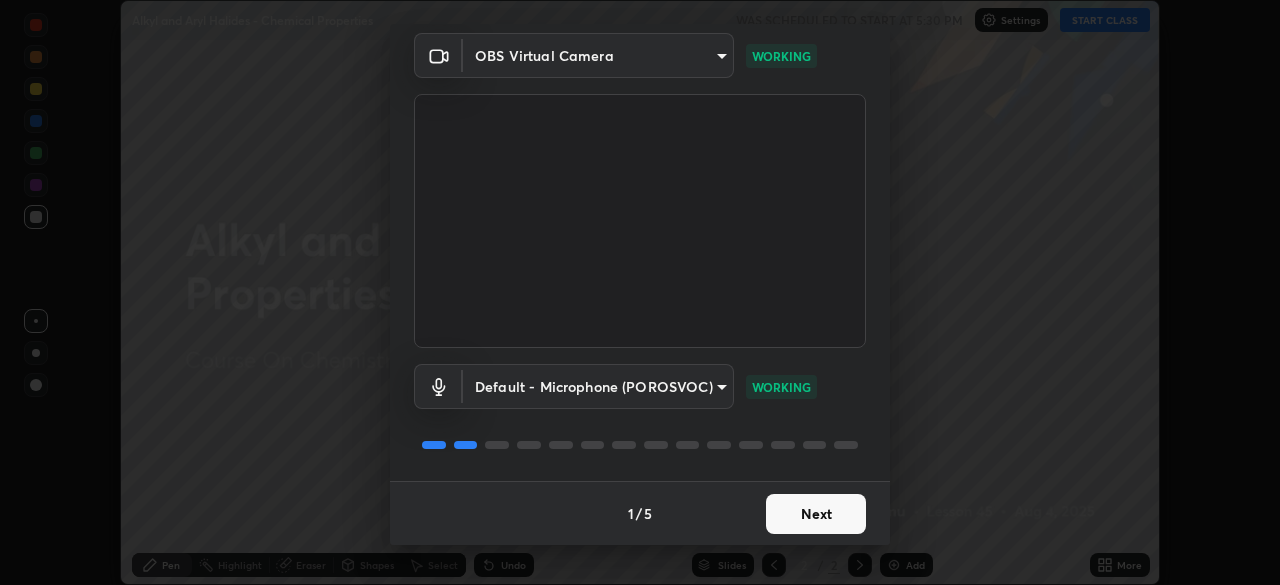 scroll, scrollTop: 0, scrollLeft: 0, axis: both 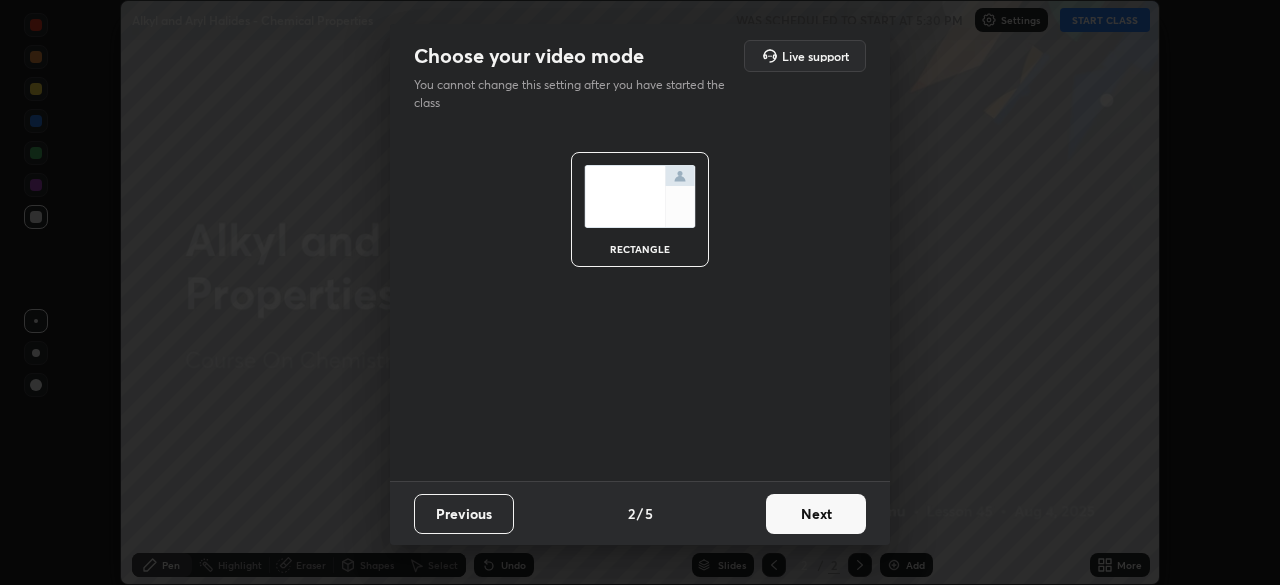 click on "Next" at bounding box center (816, 514) 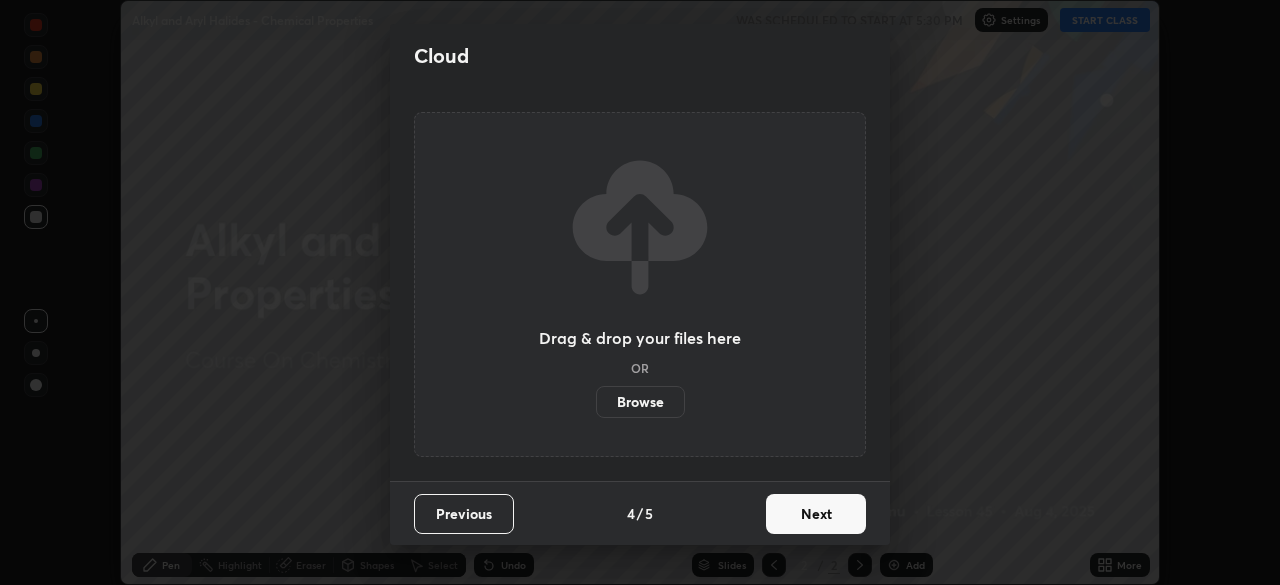 click on "Next" at bounding box center [816, 514] 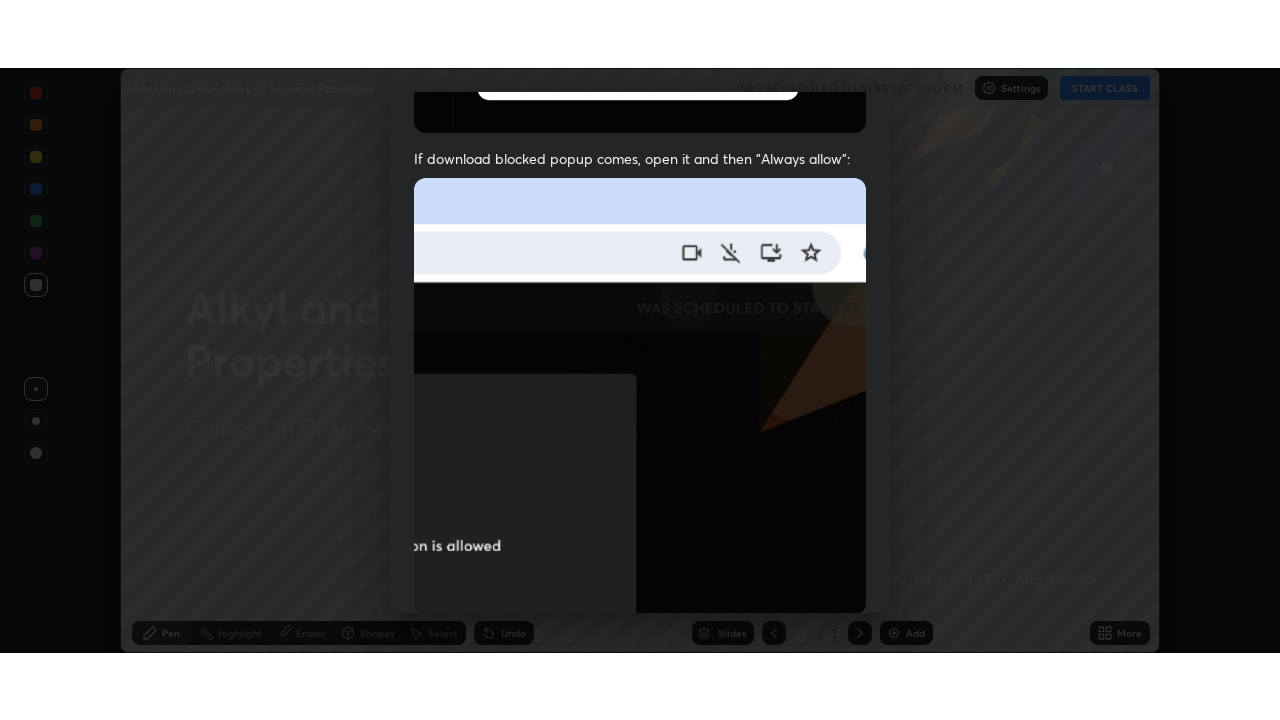 scroll, scrollTop: 479, scrollLeft: 0, axis: vertical 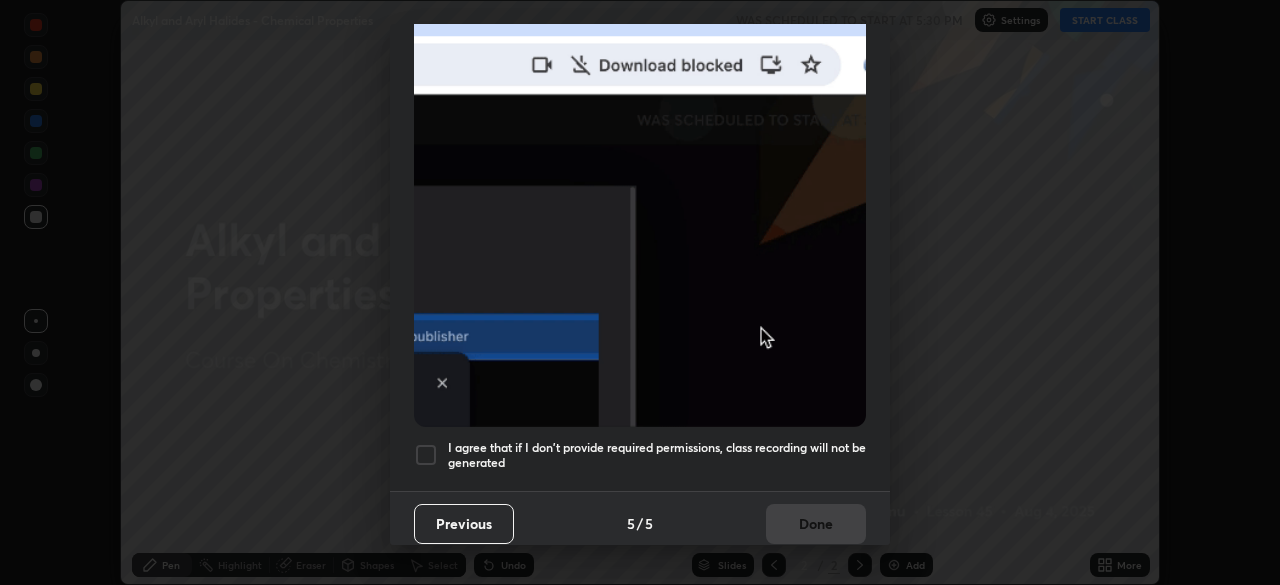 click on "I agree that if I don't provide required permissions, class recording will not be generated" at bounding box center (657, 455) 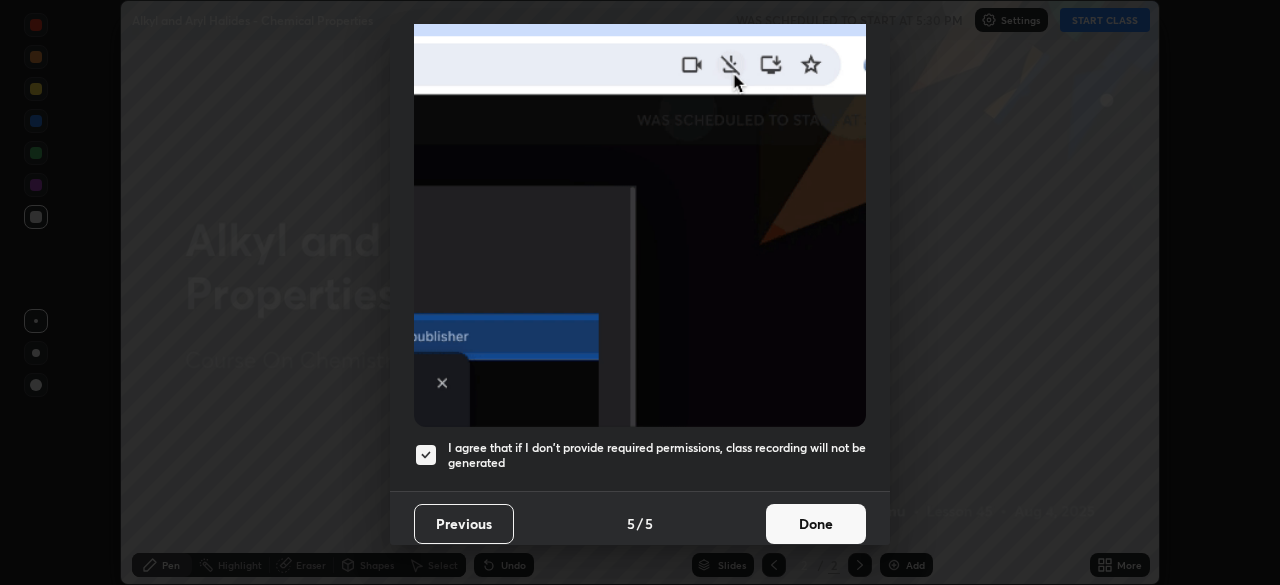 click on "Done" at bounding box center [816, 524] 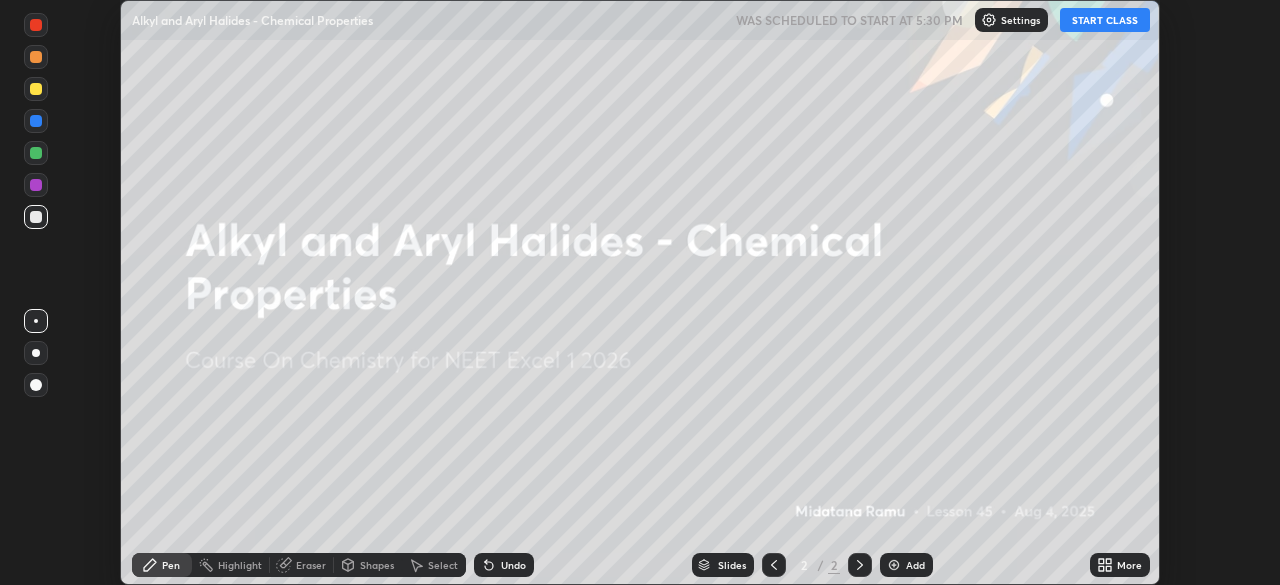 click on "START CLASS" at bounding box center (1105, 20) 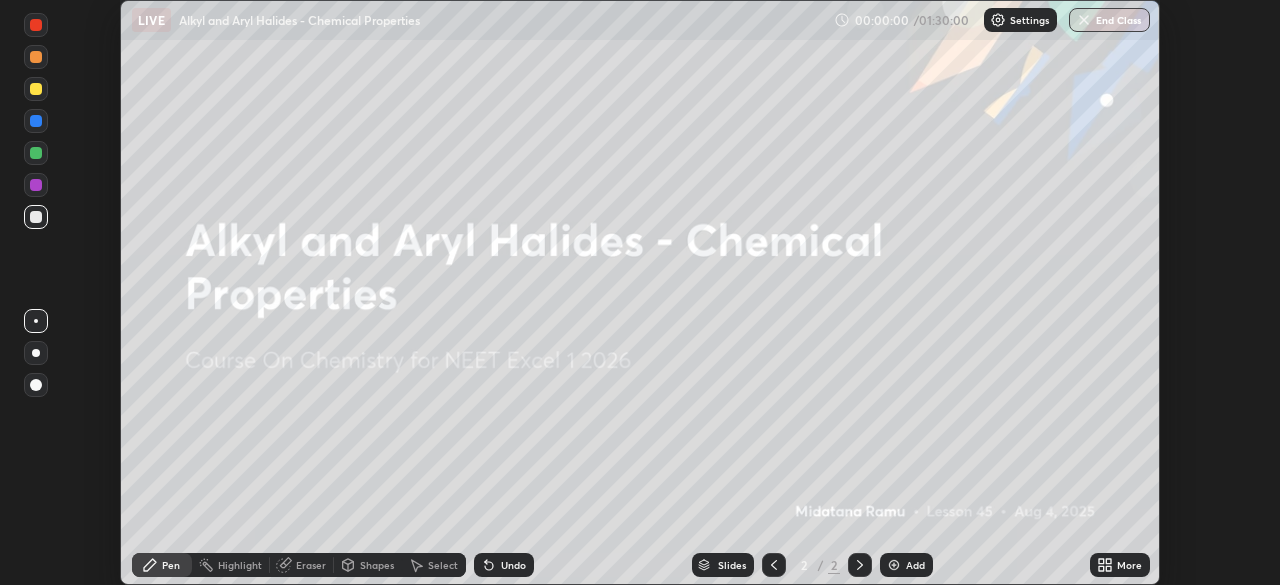 click on "More" at bounding box center [1120, 565] 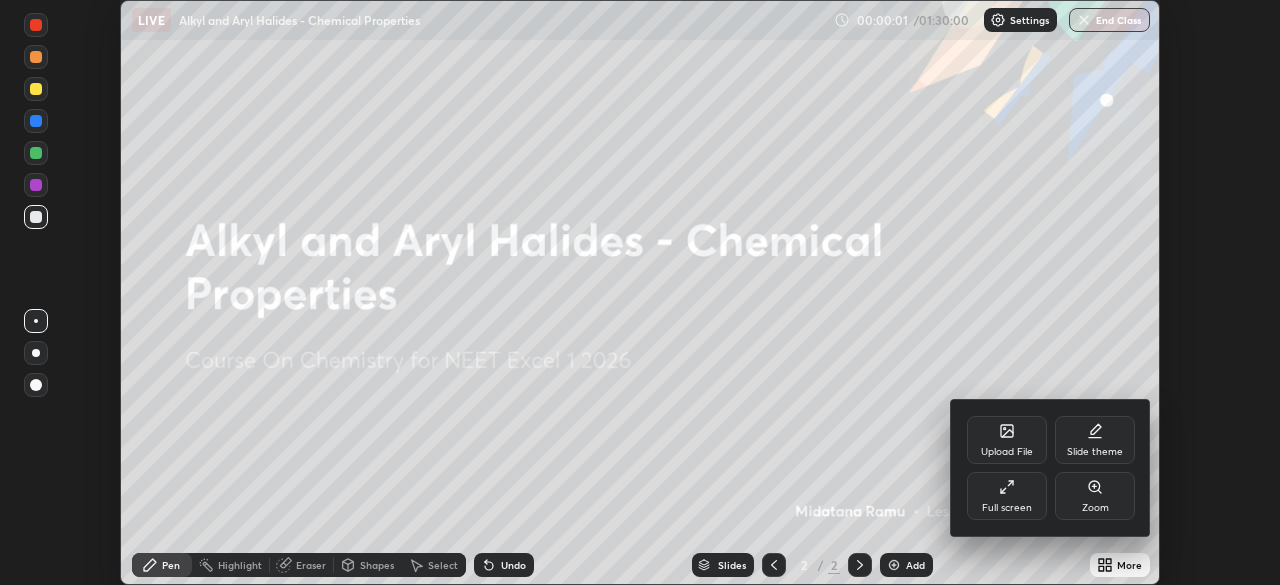click 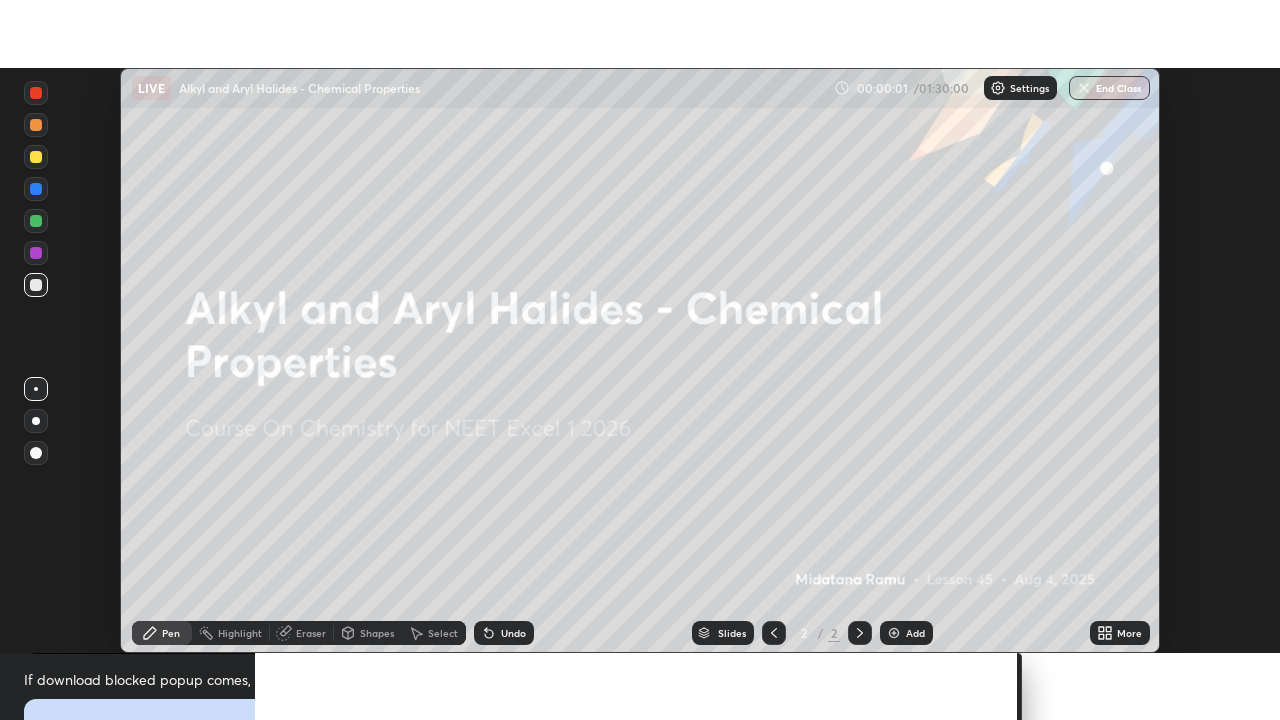 scroll, scrollTop: 99280, scrollLeft: 98720, axis: both 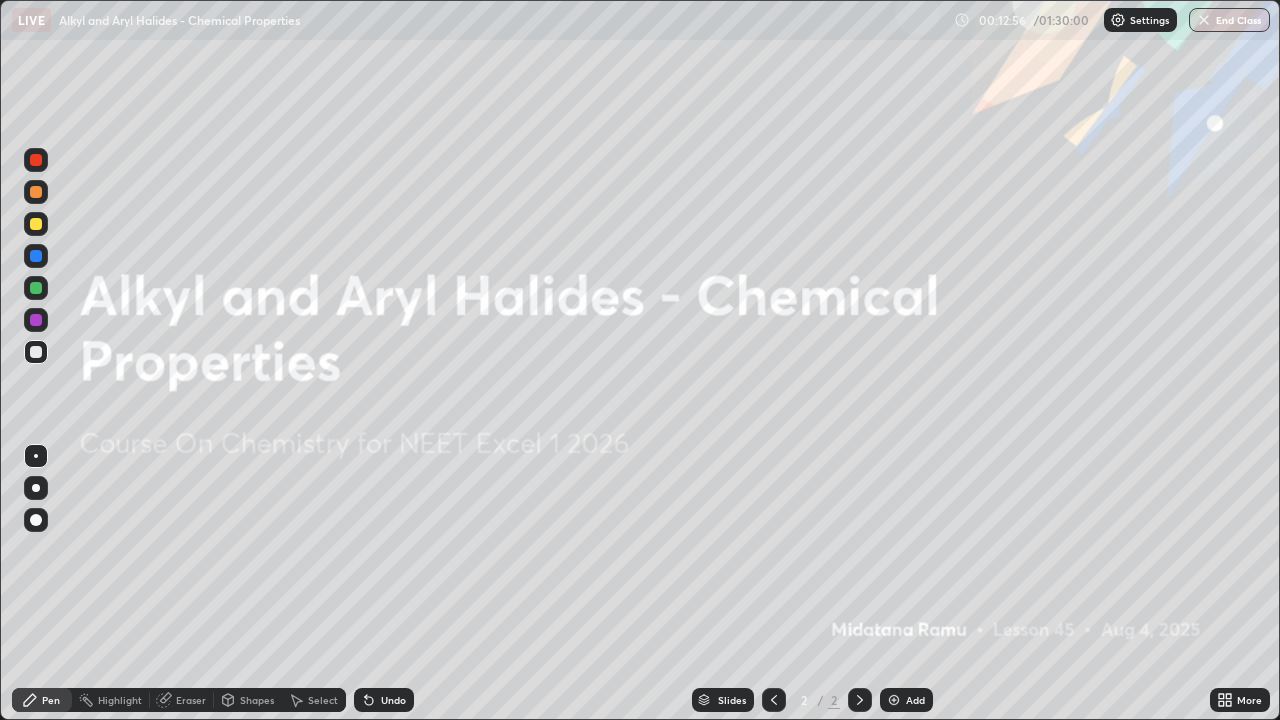 click at bounding box center [36, 488] 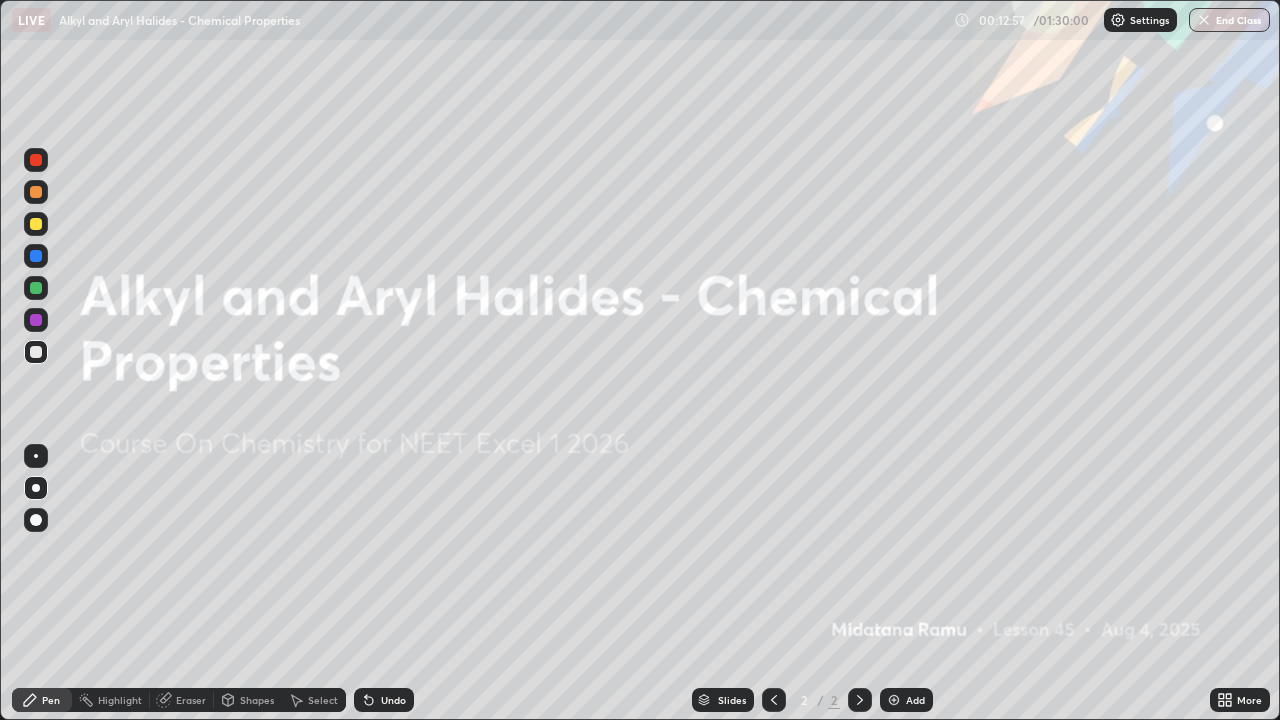 click on "Add" at bounding box center (915, 700) 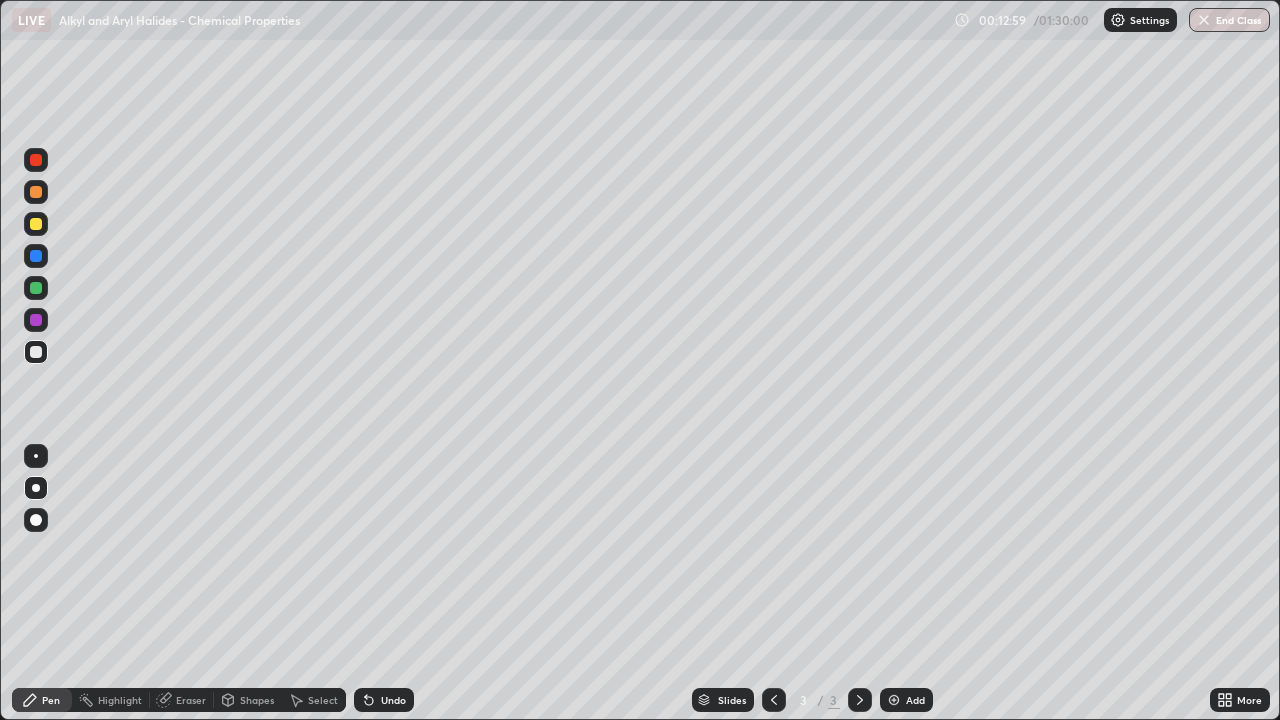 click at bounding box center [36, 192] 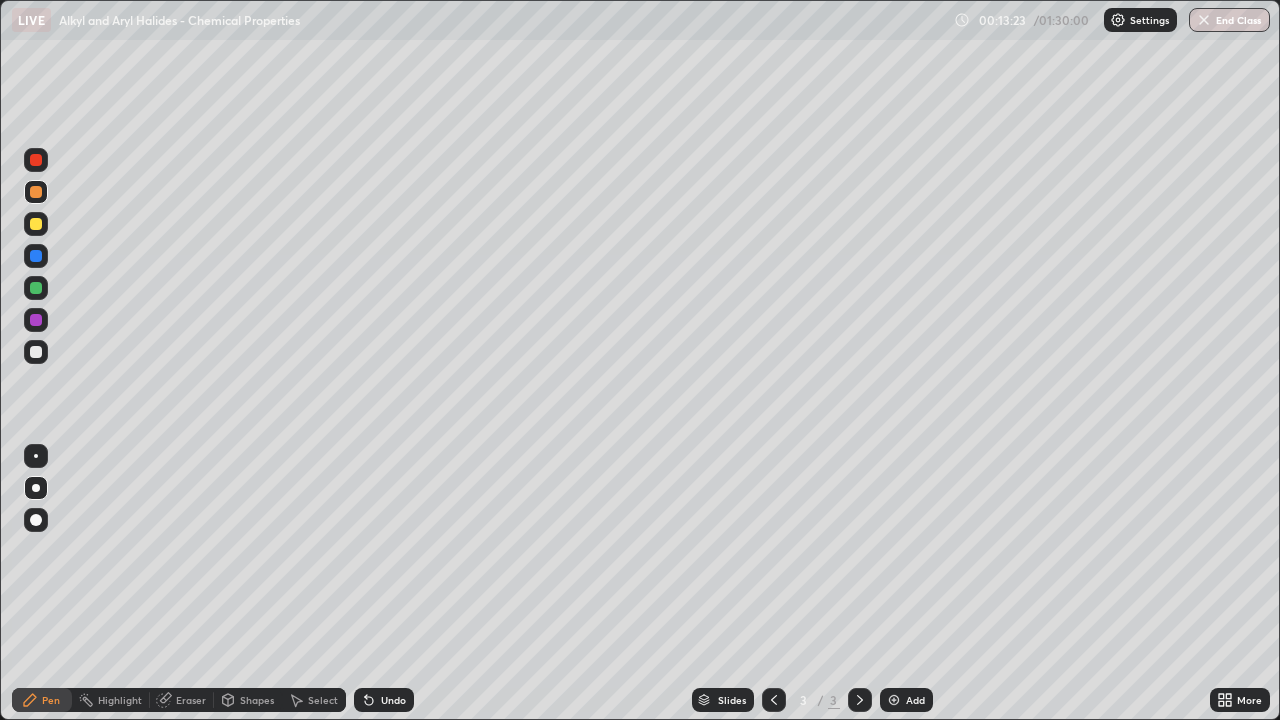 click at bounding box center [36, 352] 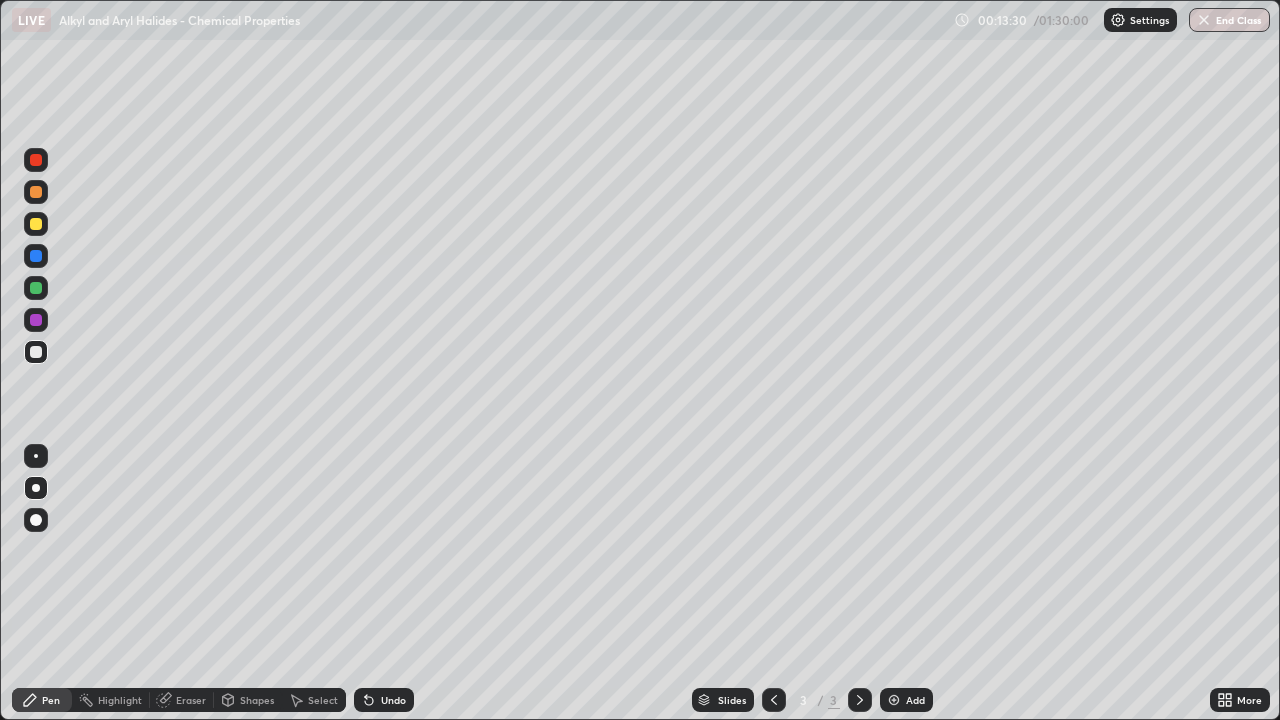 click at bounding box center (36, 192) 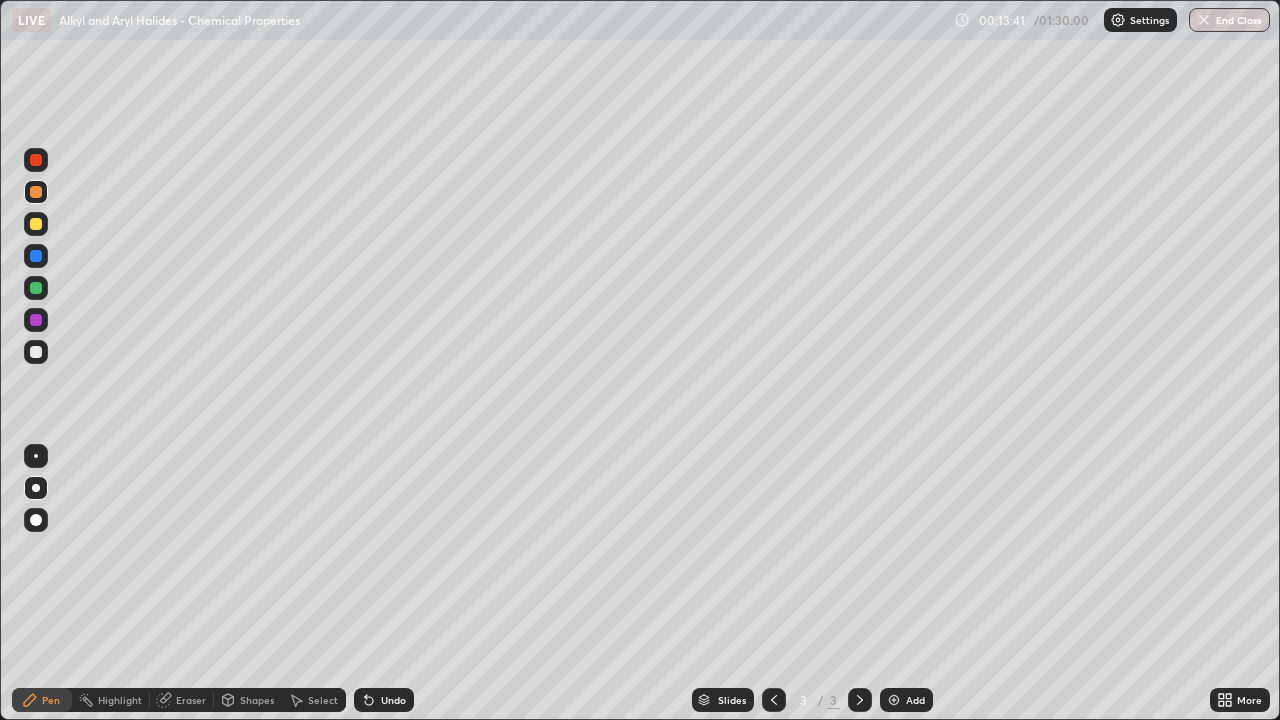 click at bounding box center (36, 288) 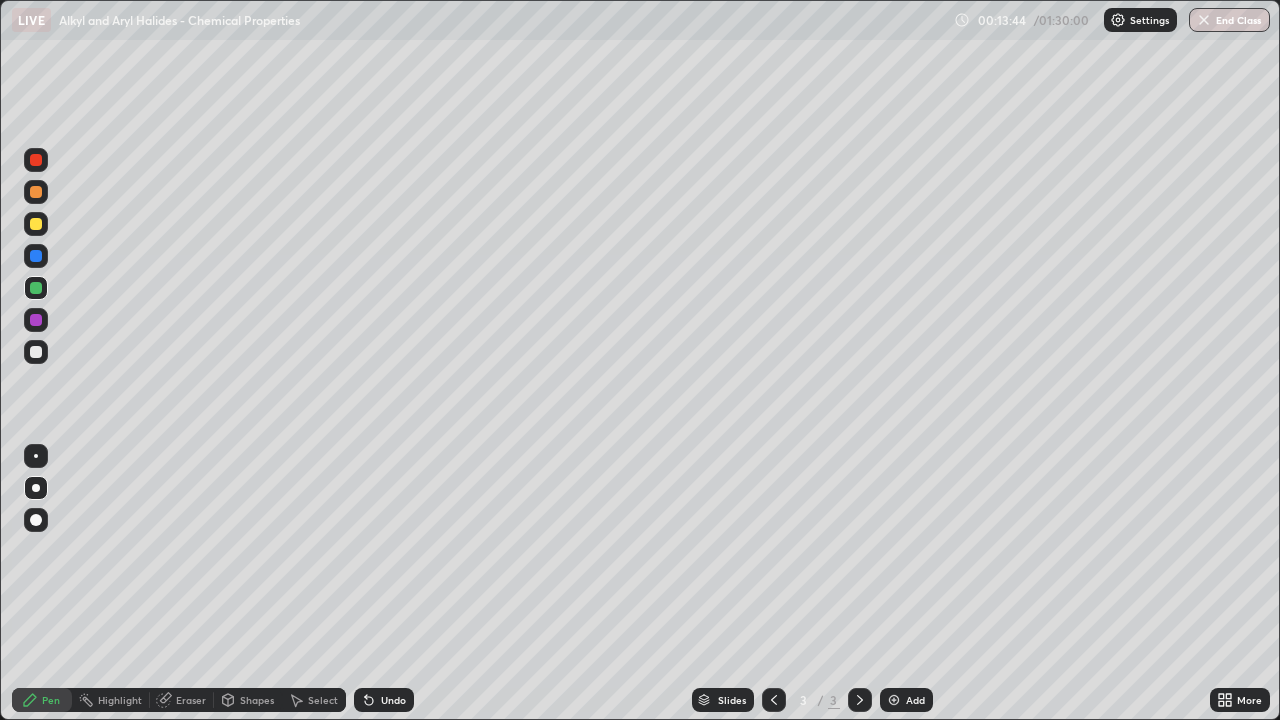 click at bounding box center (36, 352) 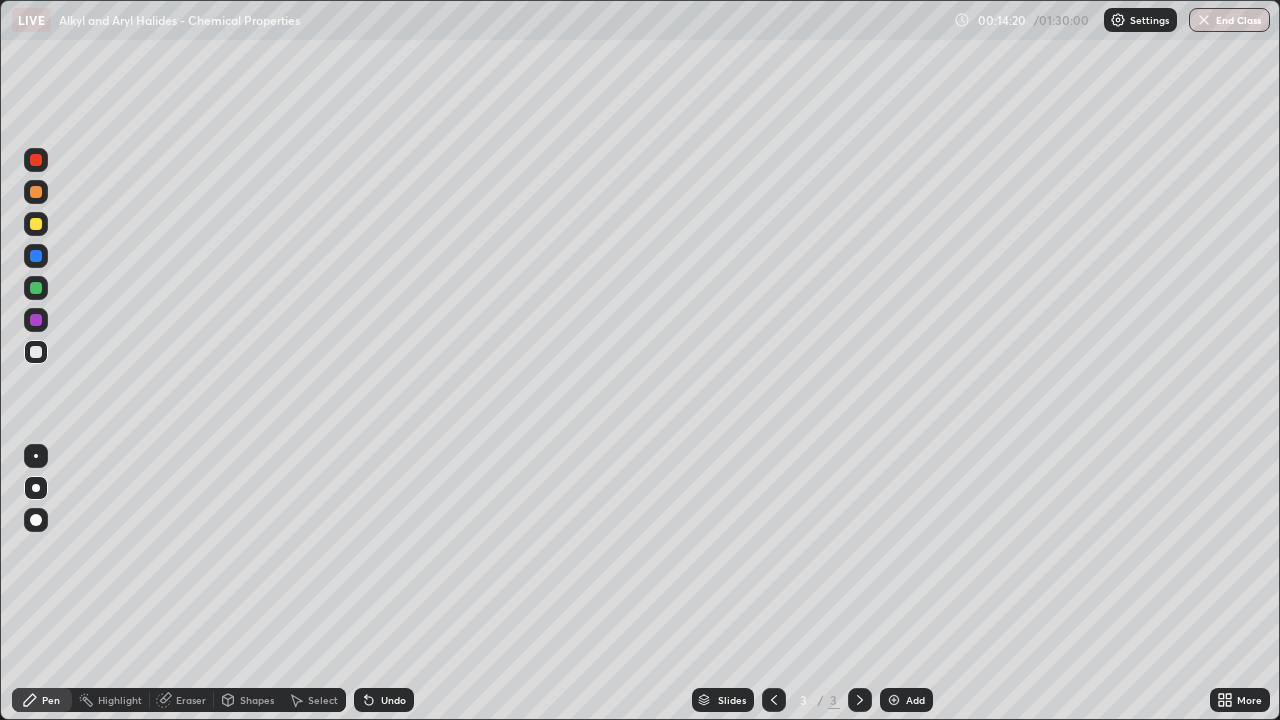 click at bounding box center (36, 320) 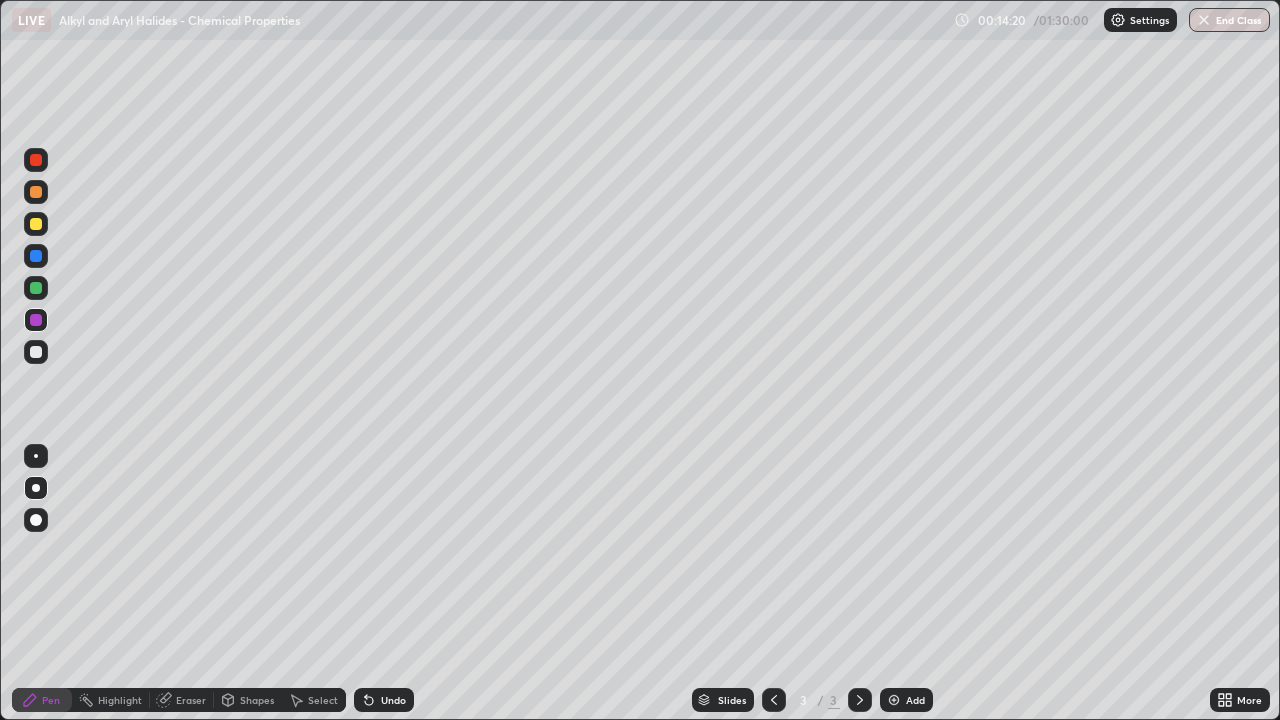 click at bounding box center (36, 352) 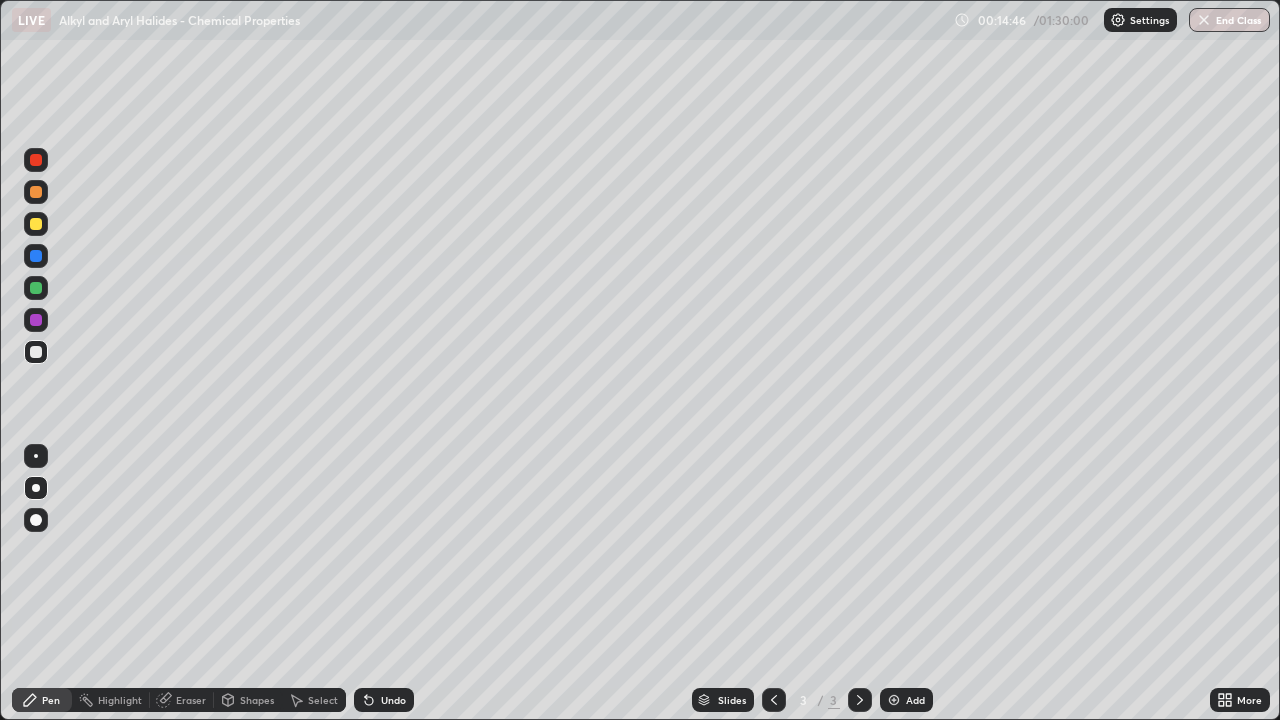 click at bounding box center [36, 288] 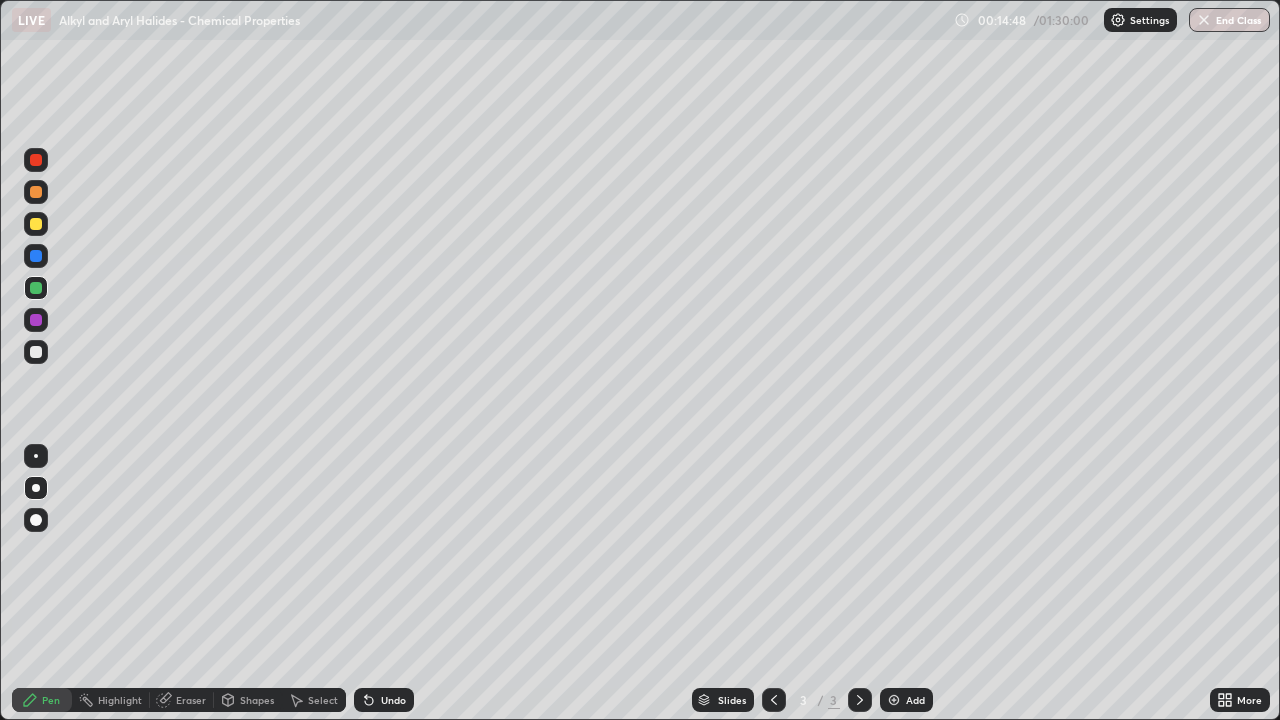 click at bounding box center [36, 224] 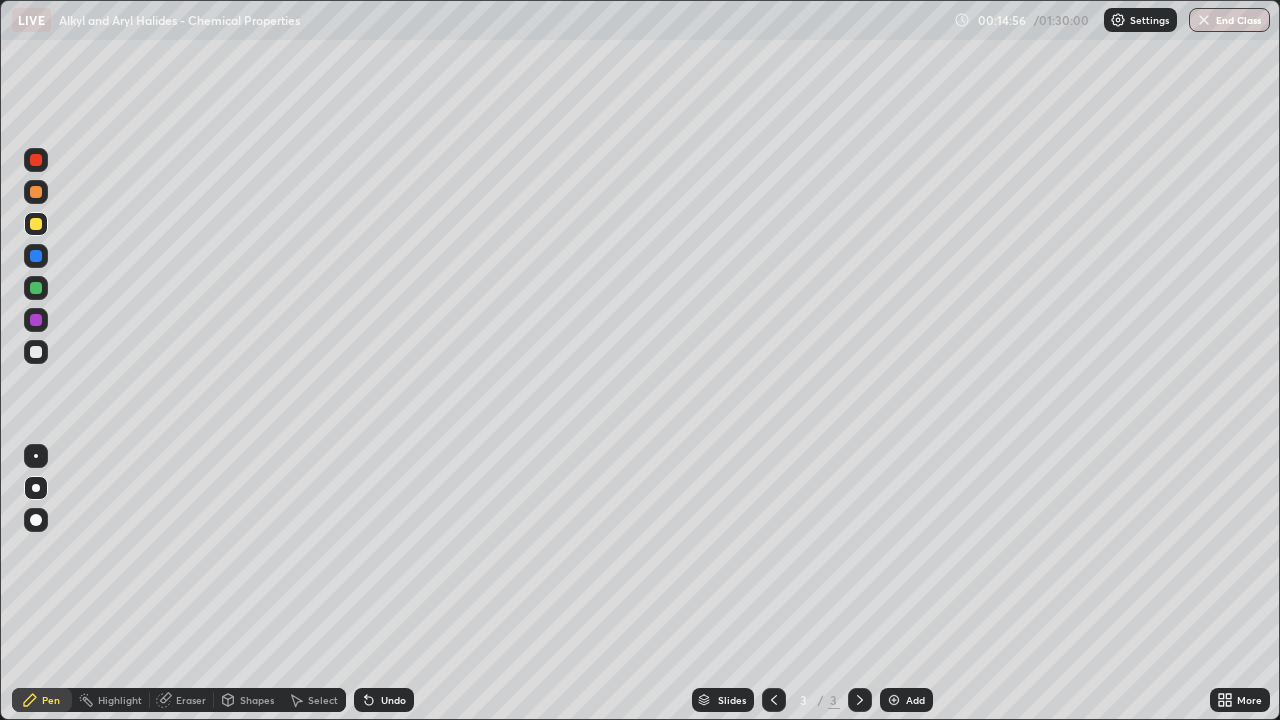 click at bounding box center (36, 352) 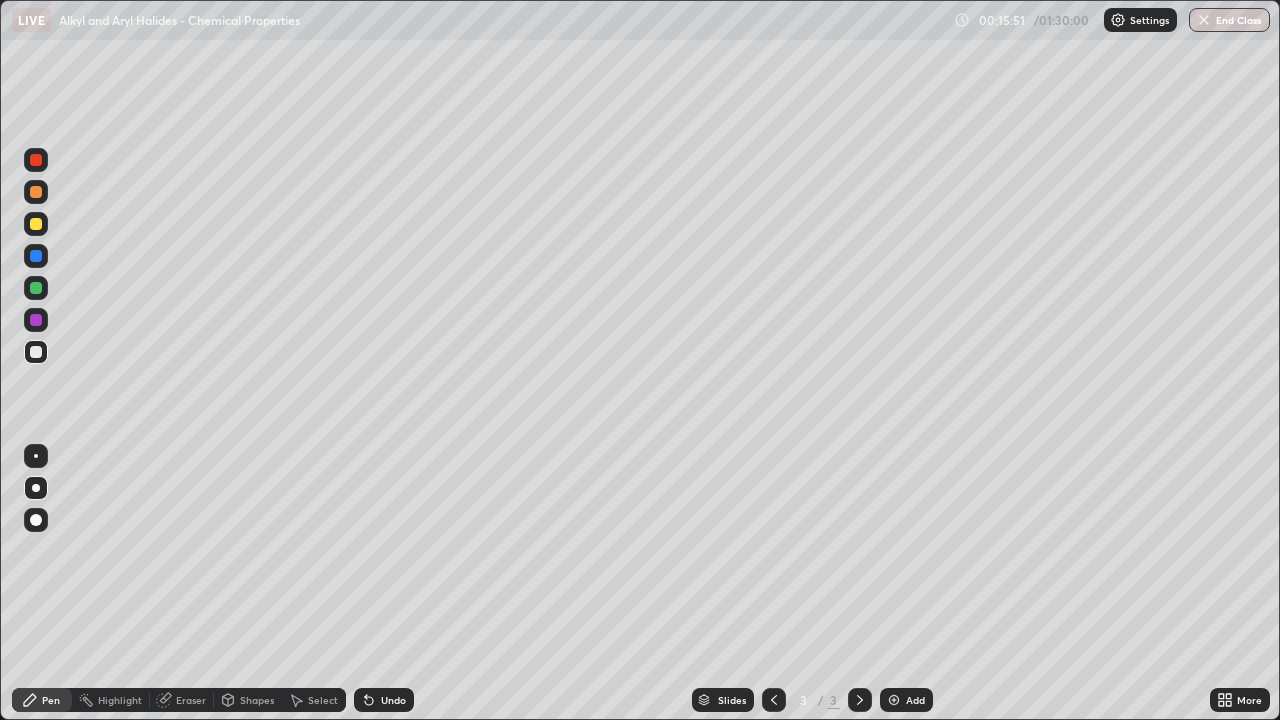 click on "Undo" at bounding box center (384, 700) 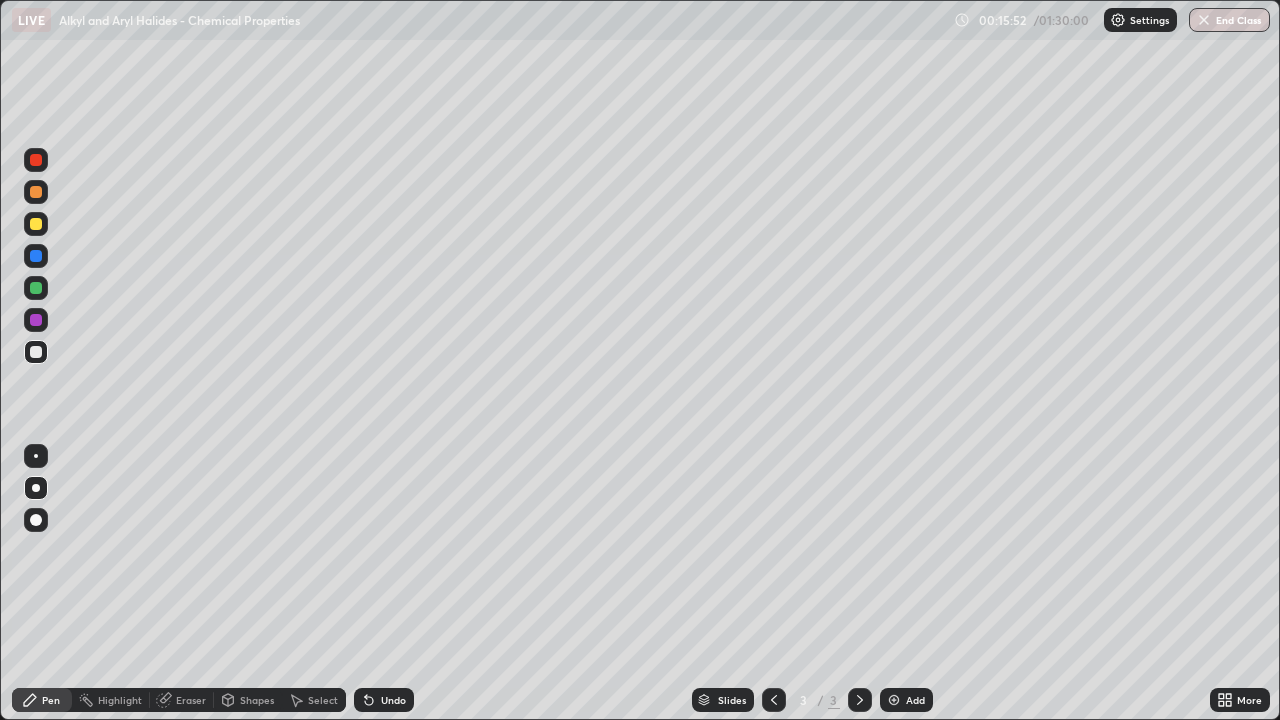 click on "Undo" at bounding box center [384, 700] 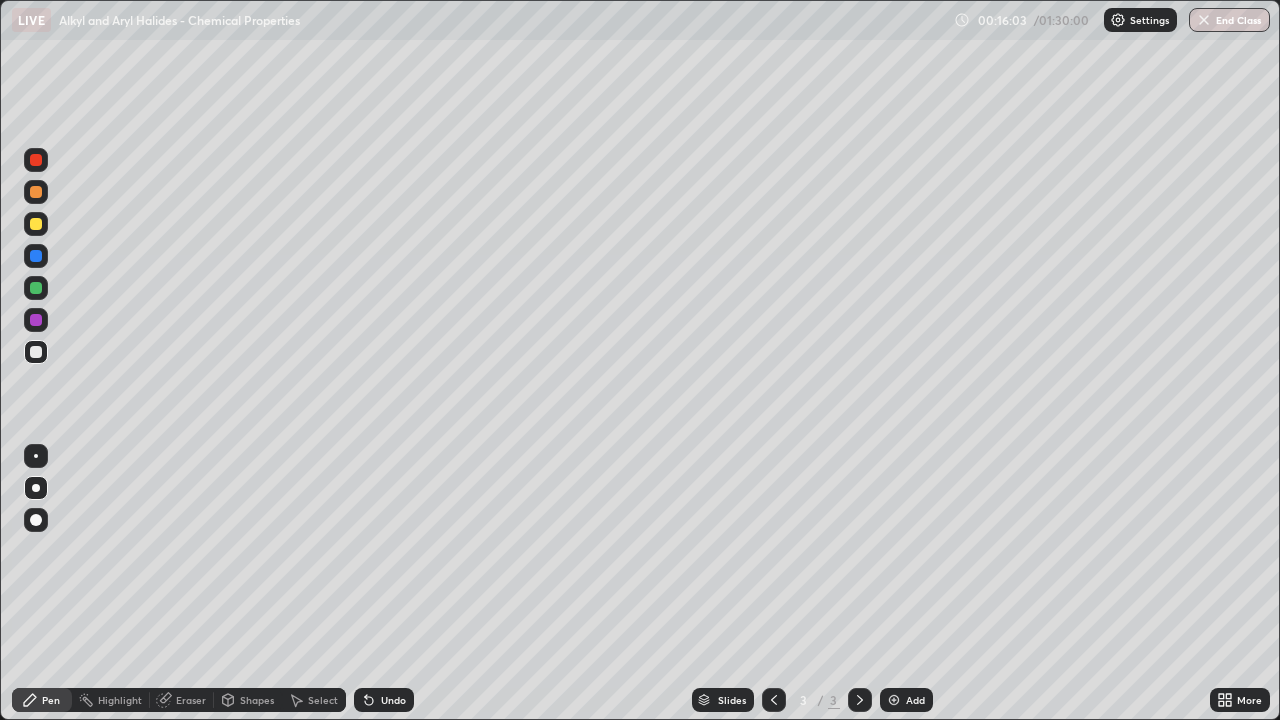 click on "Undo" at bounding box center (393, 700) 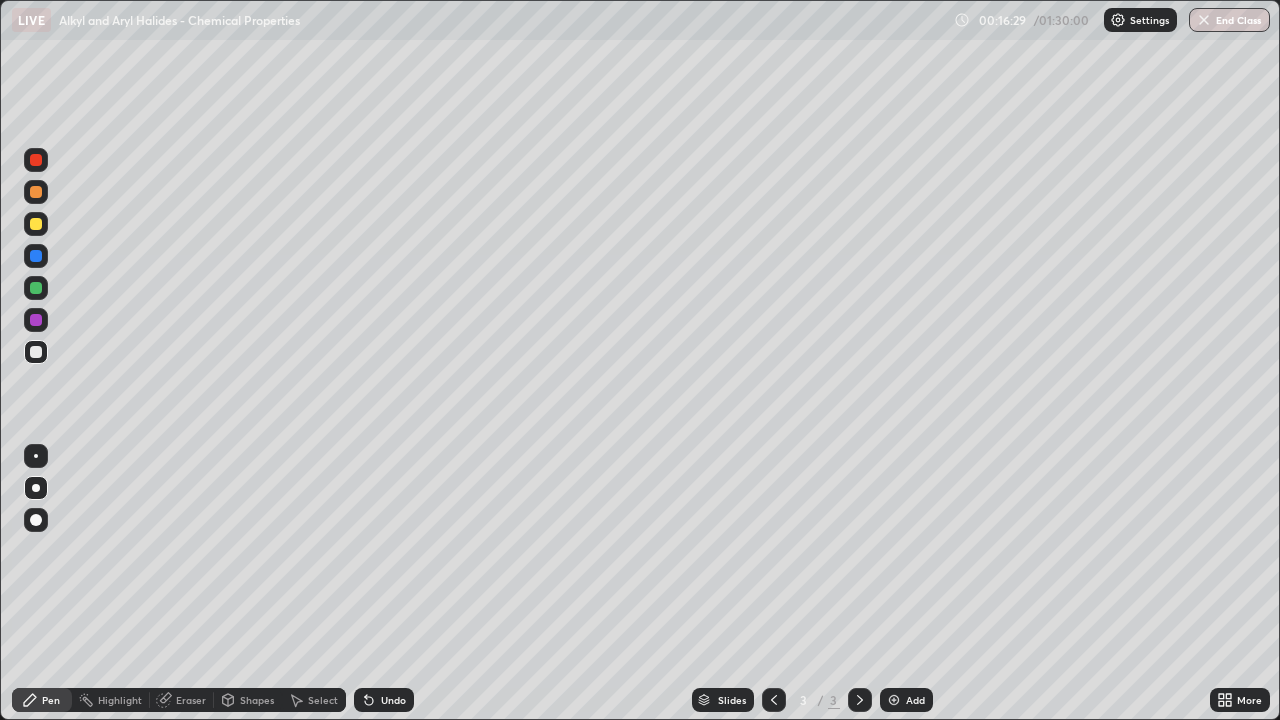 click at bounding box center [36, 320] 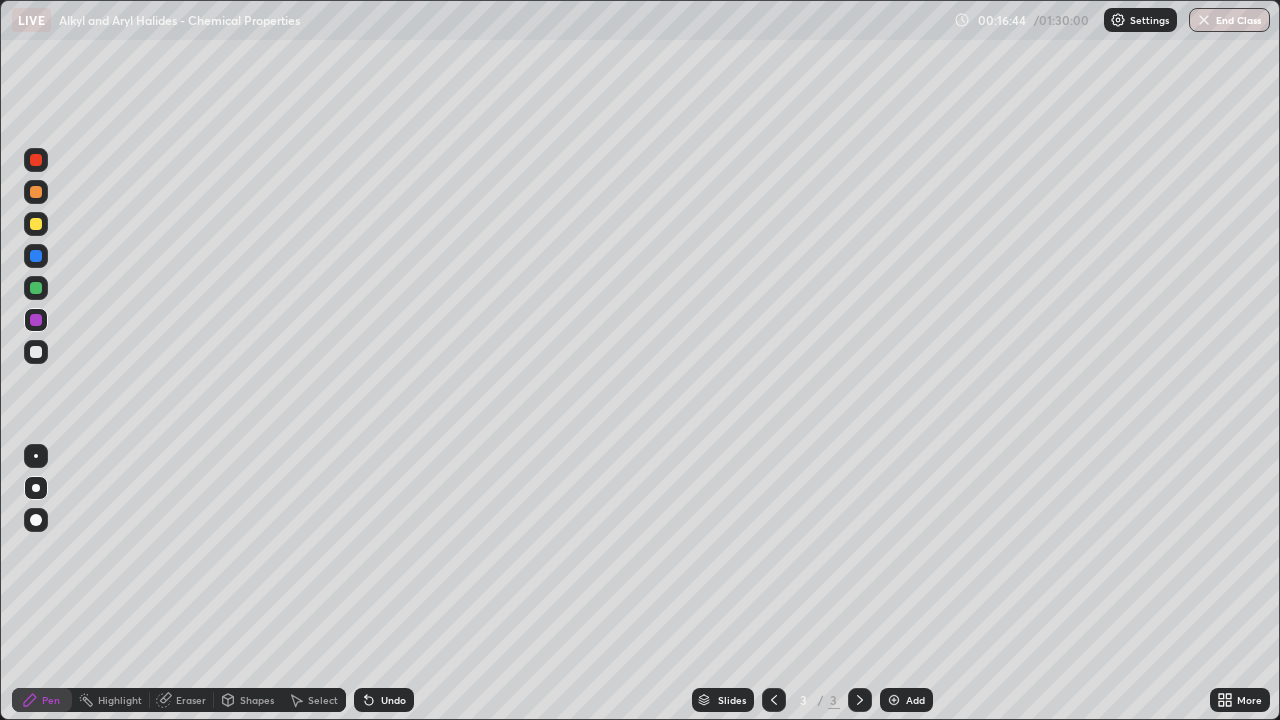 click at bounding box center (36, 352) 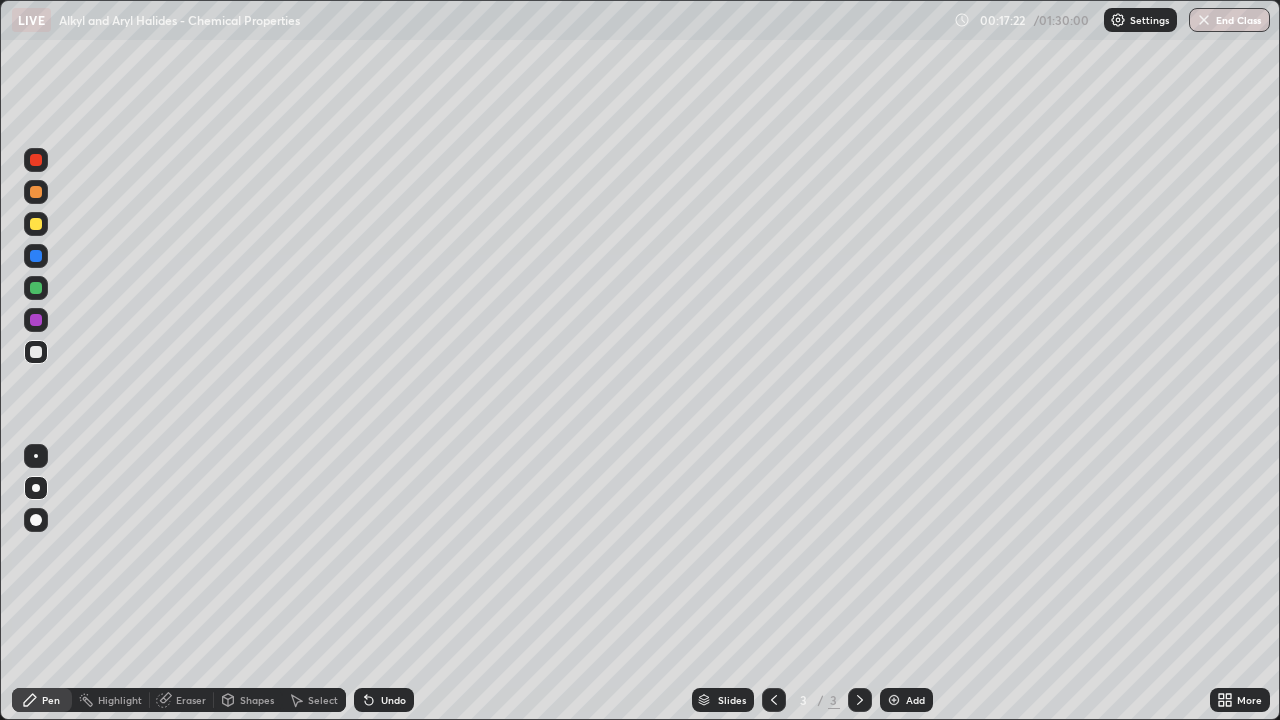 click on "Undo" at bounding box center [393, 700] 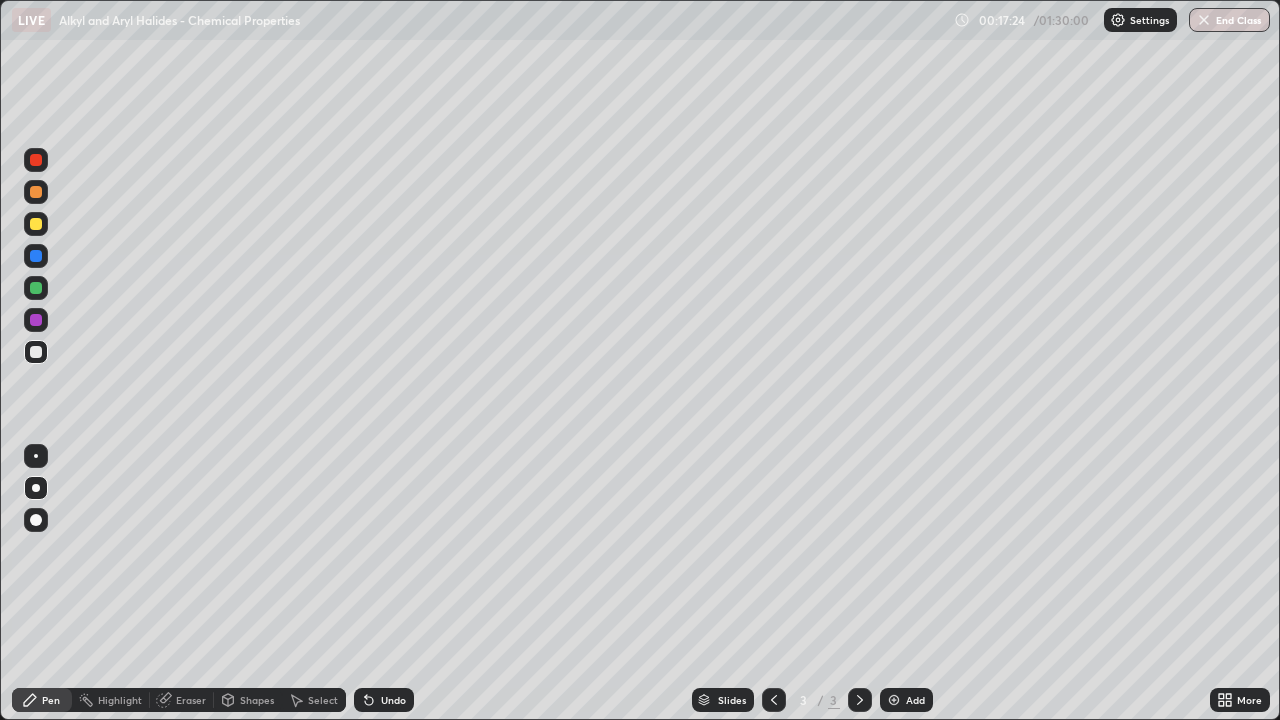 click on "Undo" at bounding box center [384, 700] 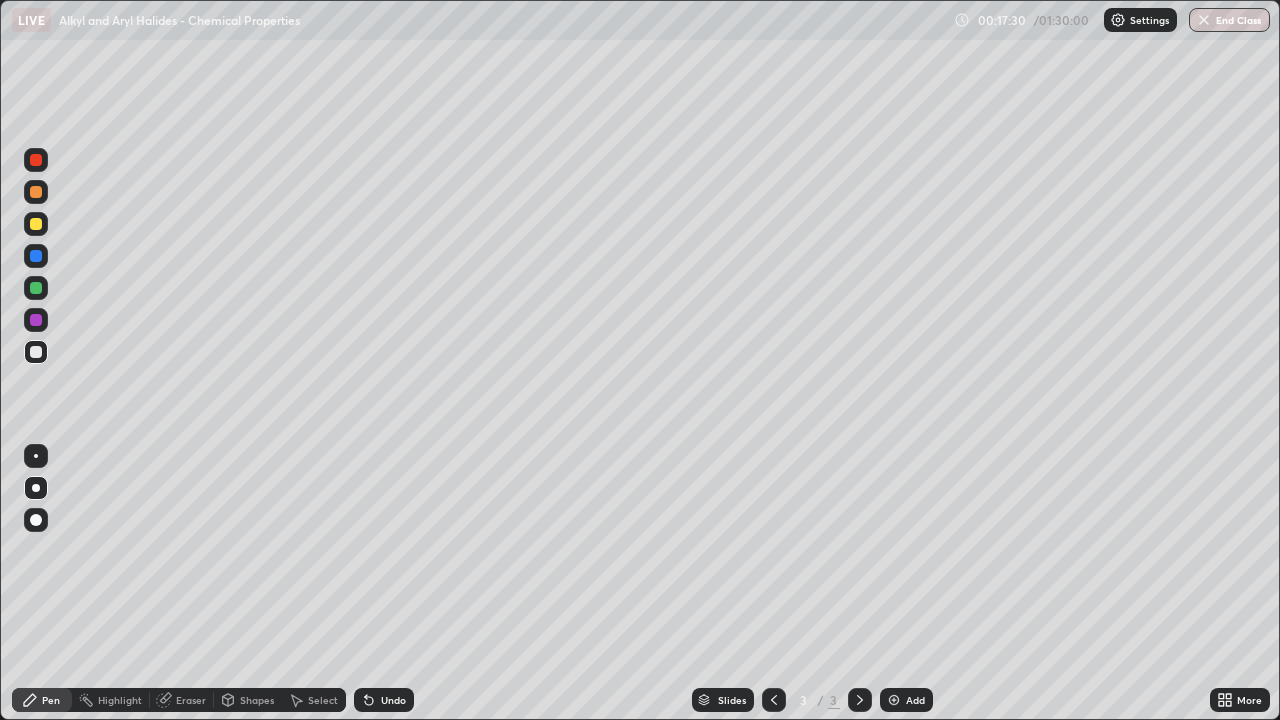 click at bounding box center (36, 320) 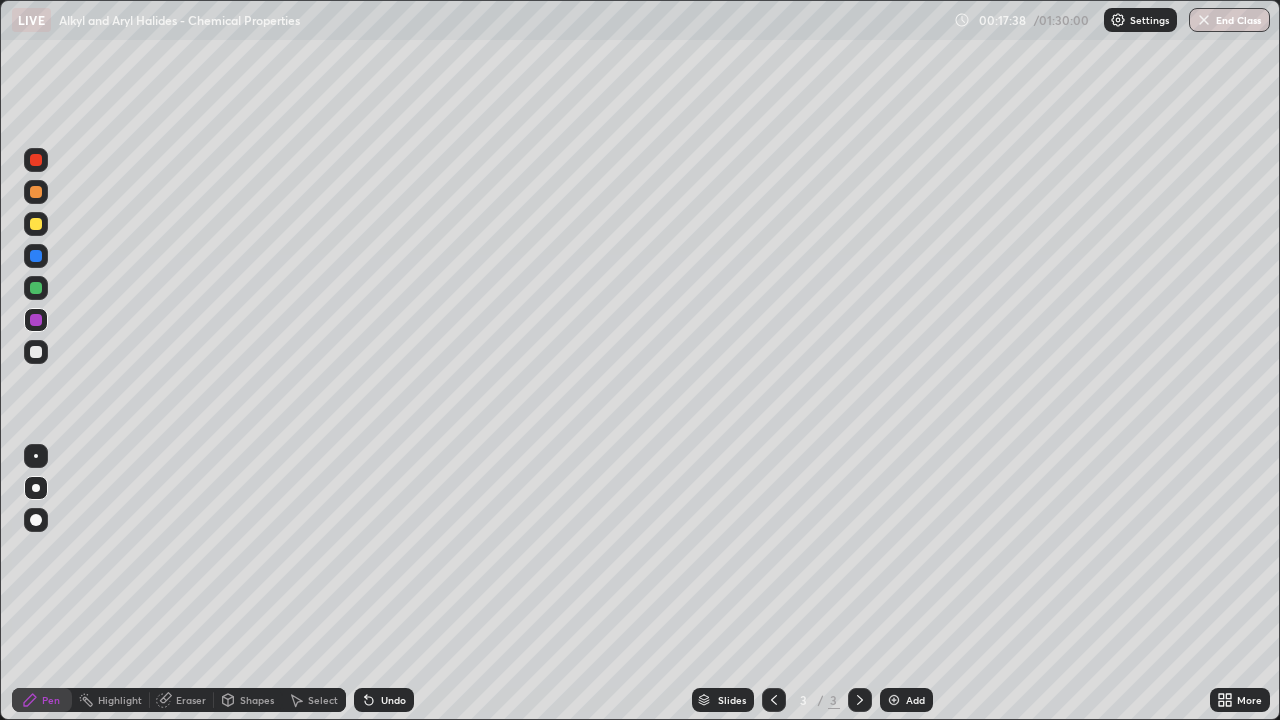 click at bounding box center (36, 352) 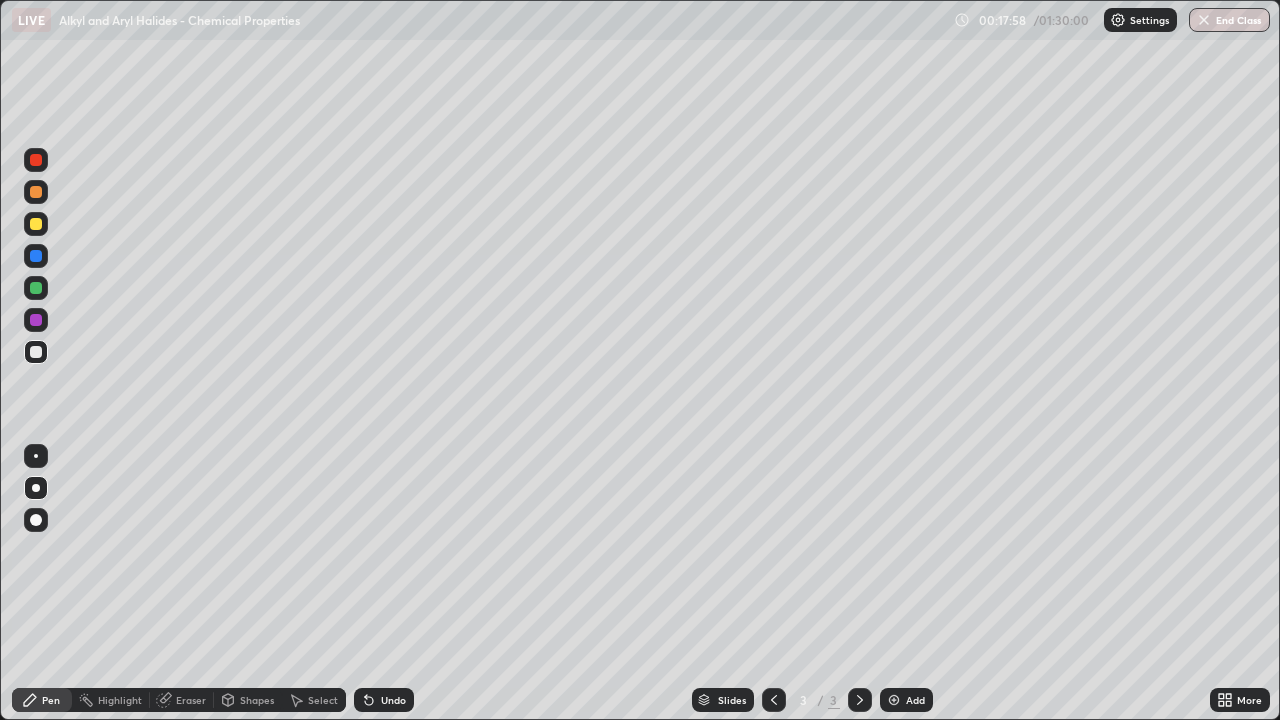 click at bounding box center [36, 224] 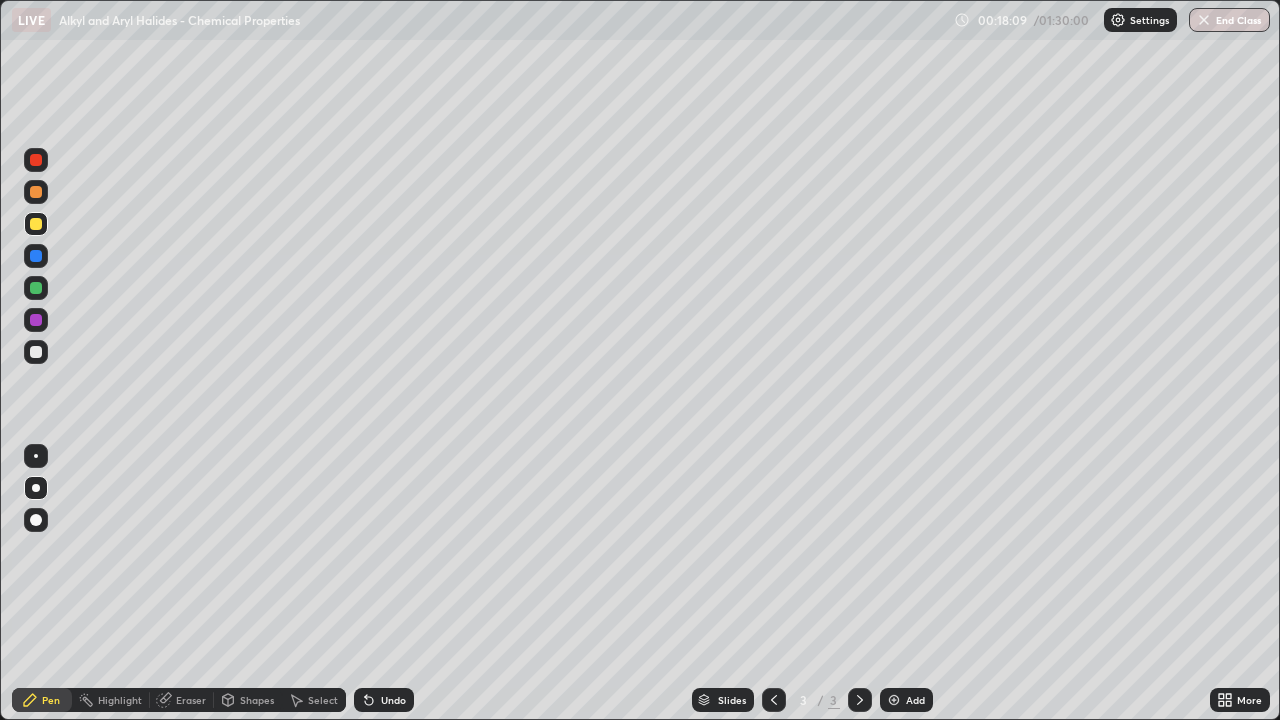 click at bounding box center (36, 352) 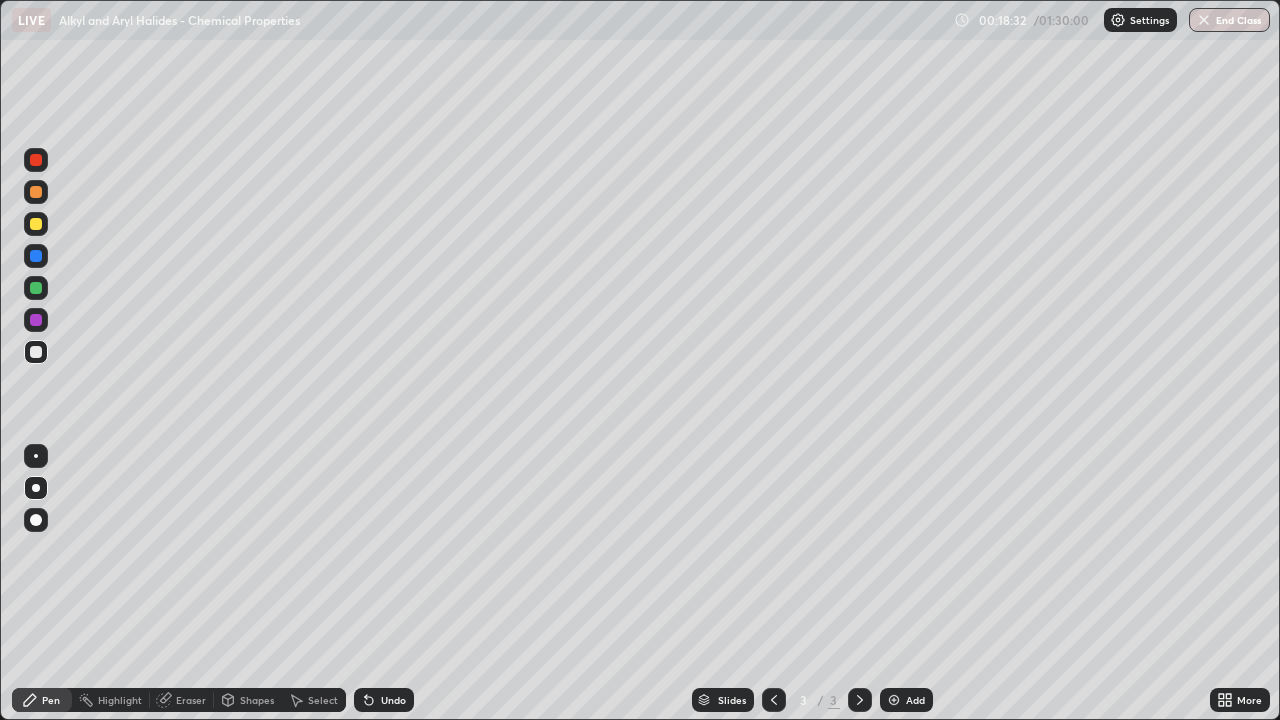 click at bounding box center [36, 320] 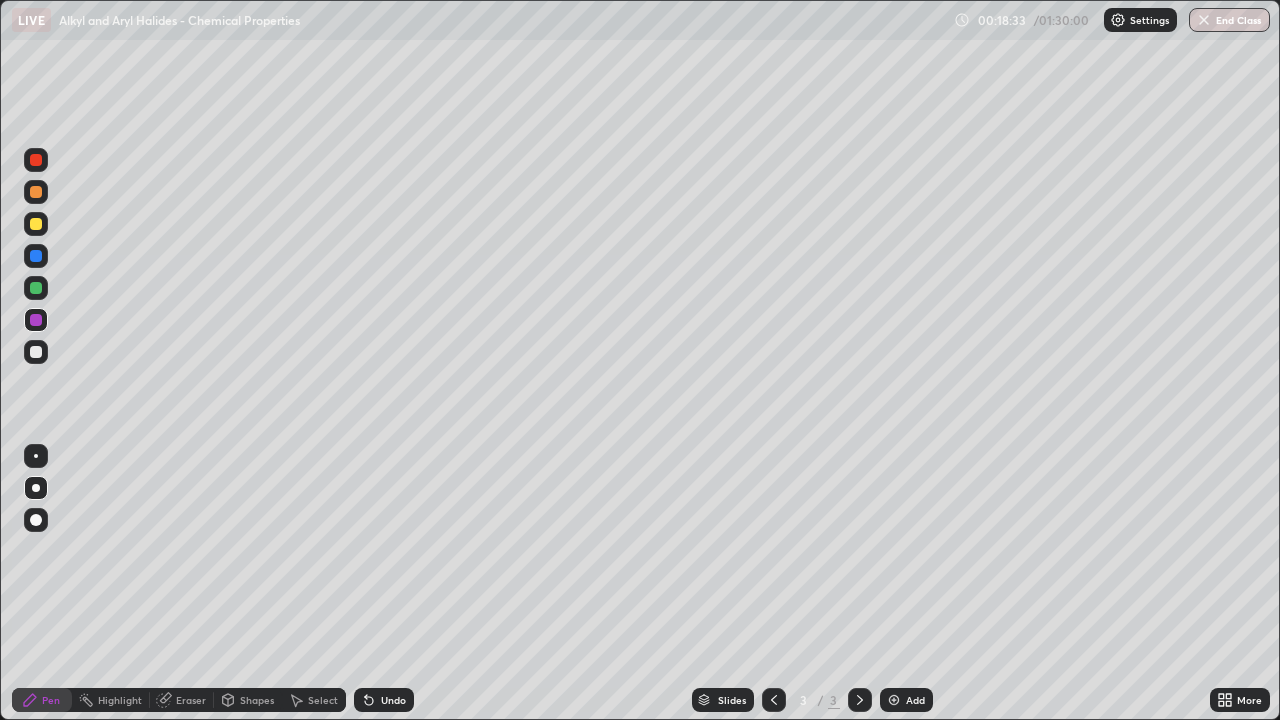 click at bounding box center (36, 288) 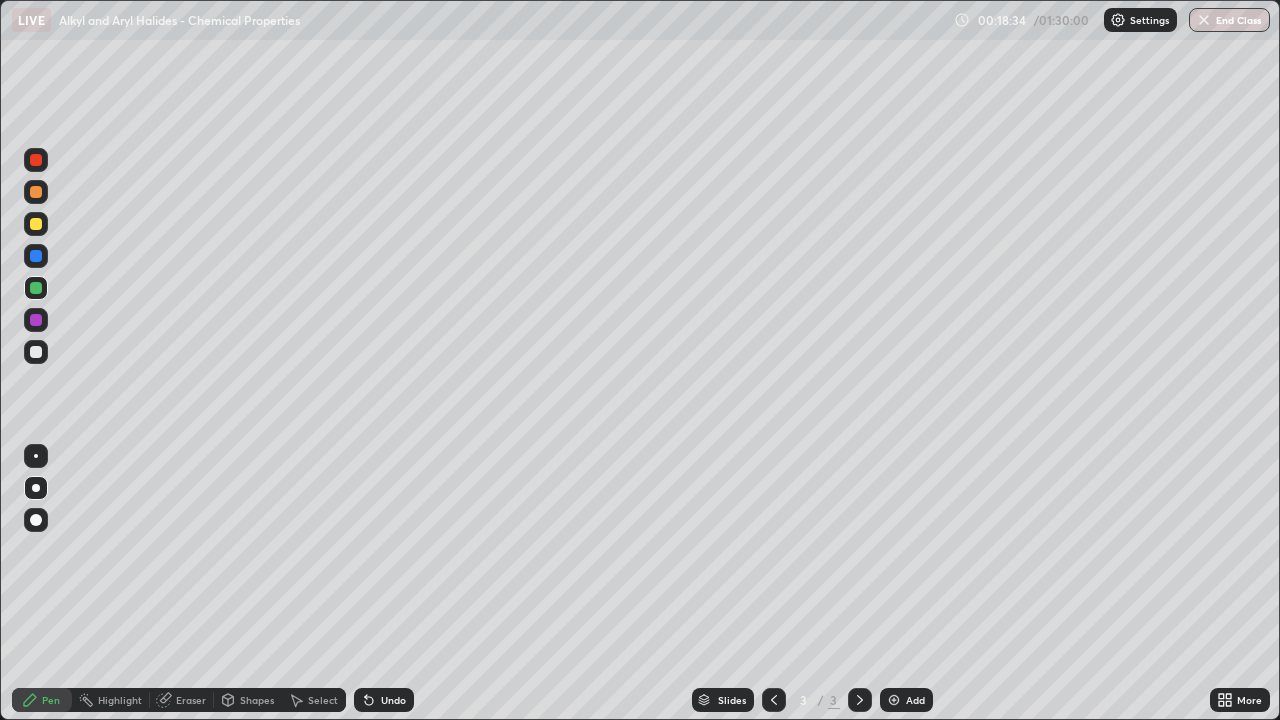 click at bounding box center (36, 352) 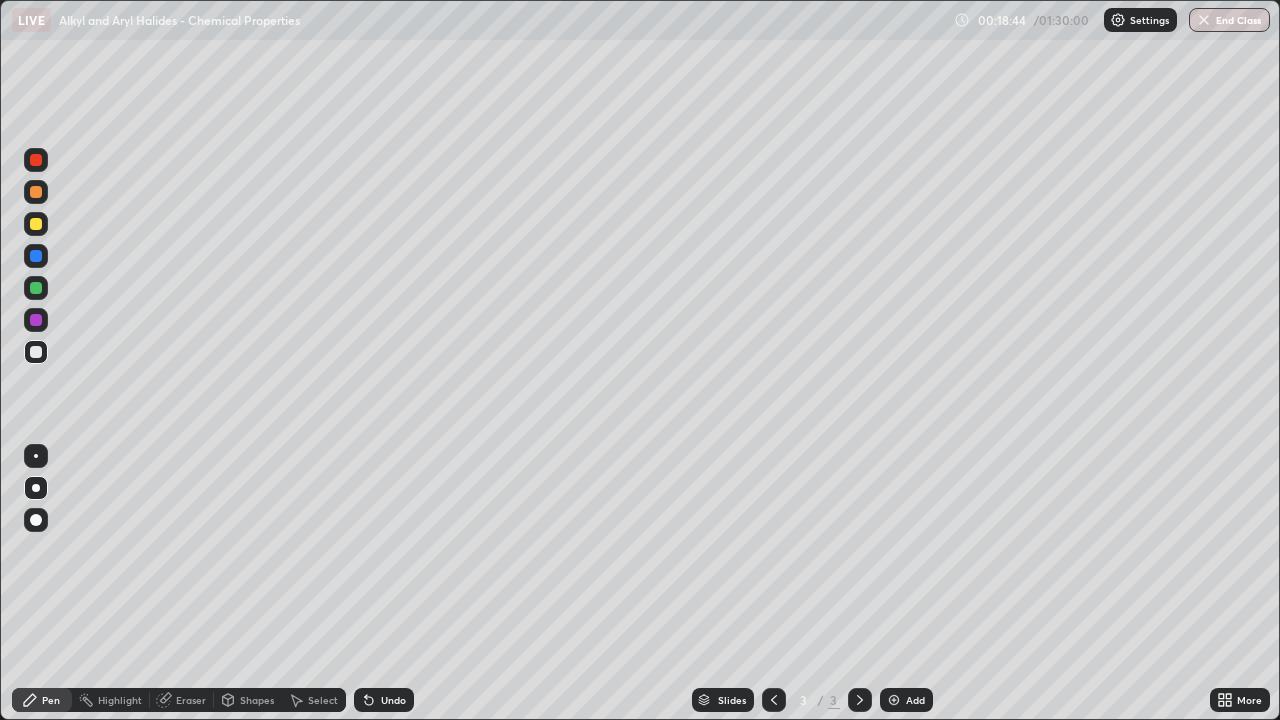 click at bounding box center [36, 224] 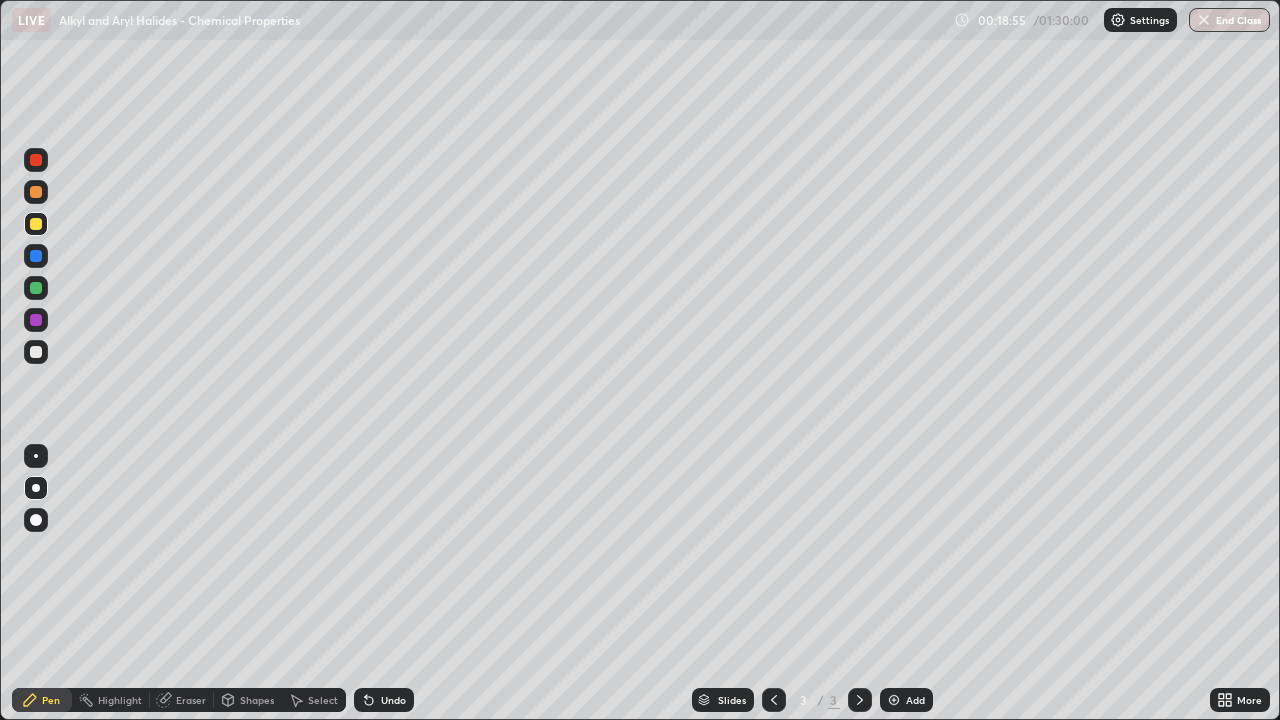click at bounding box center [36, 288] 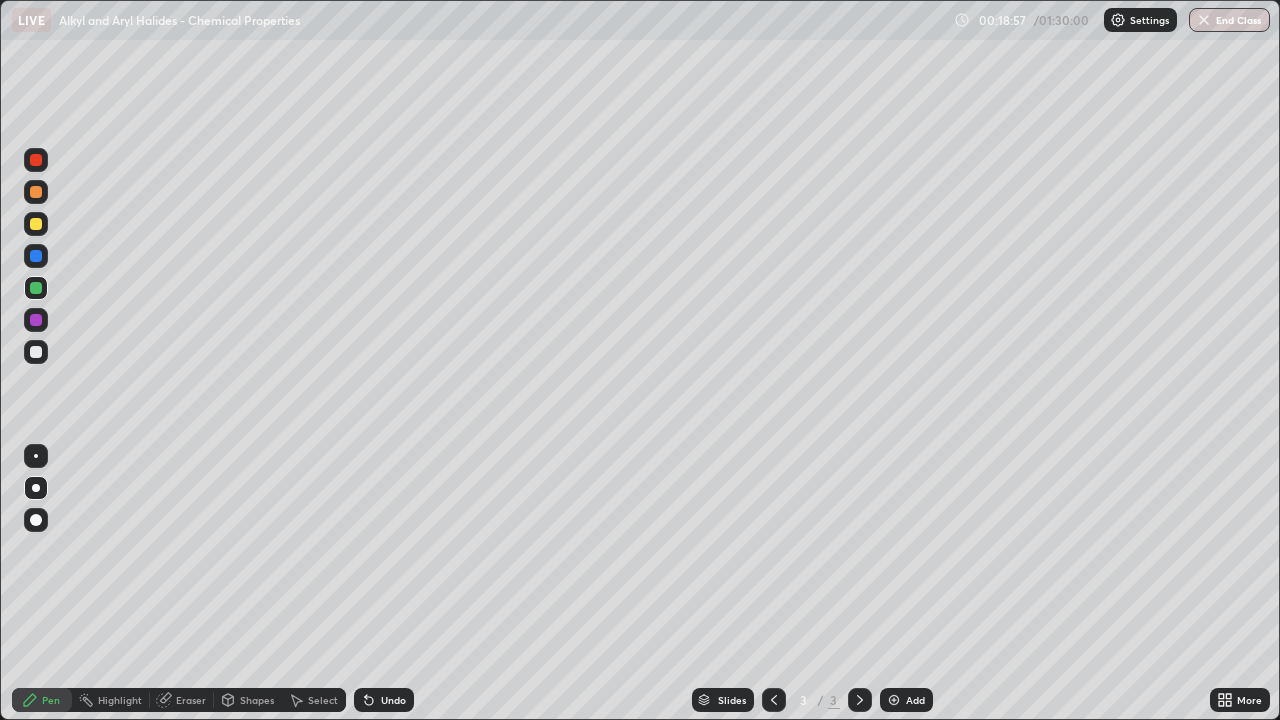click at bounding box center [36, 352] 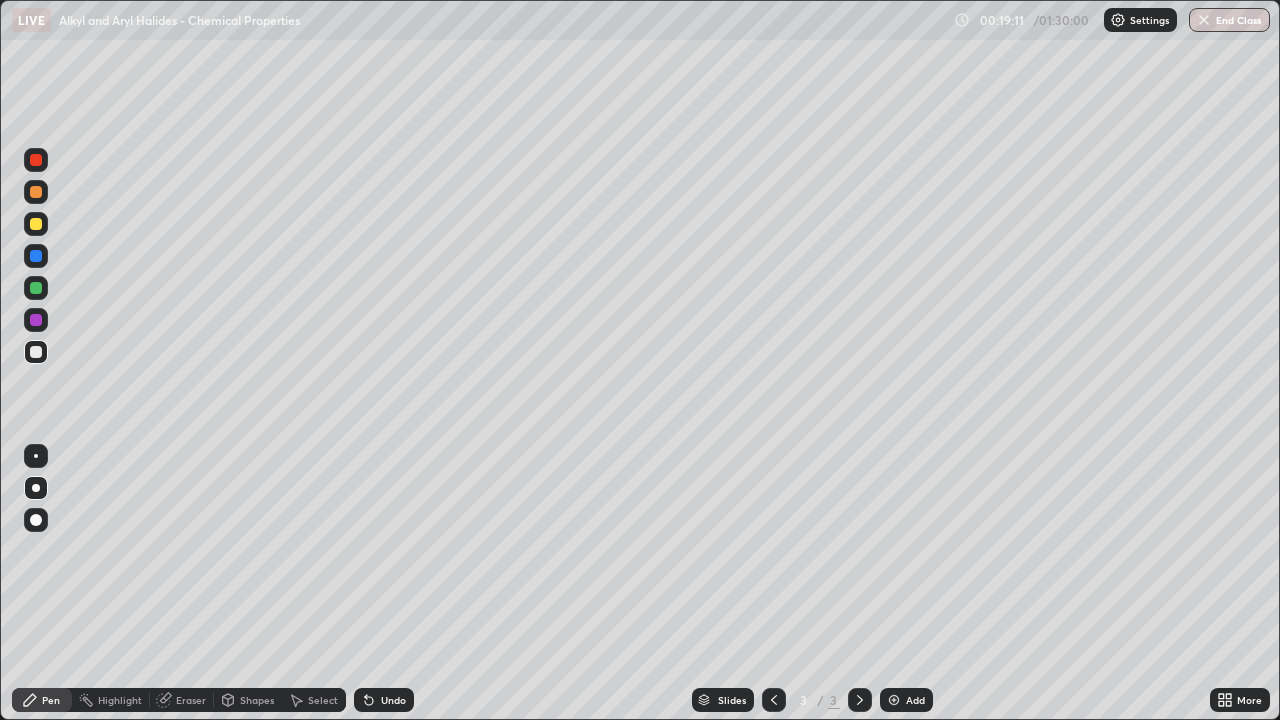 click at bounding box center (36, 288) 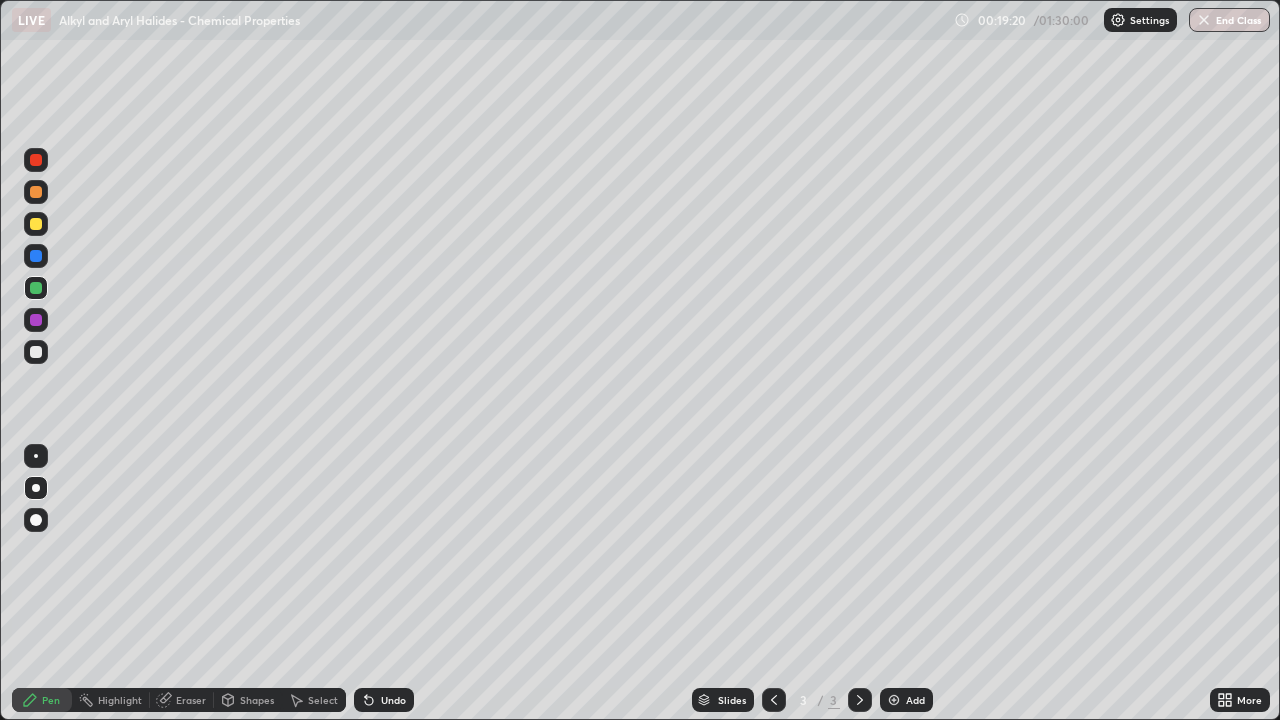 click at bounding box center [36, 320] 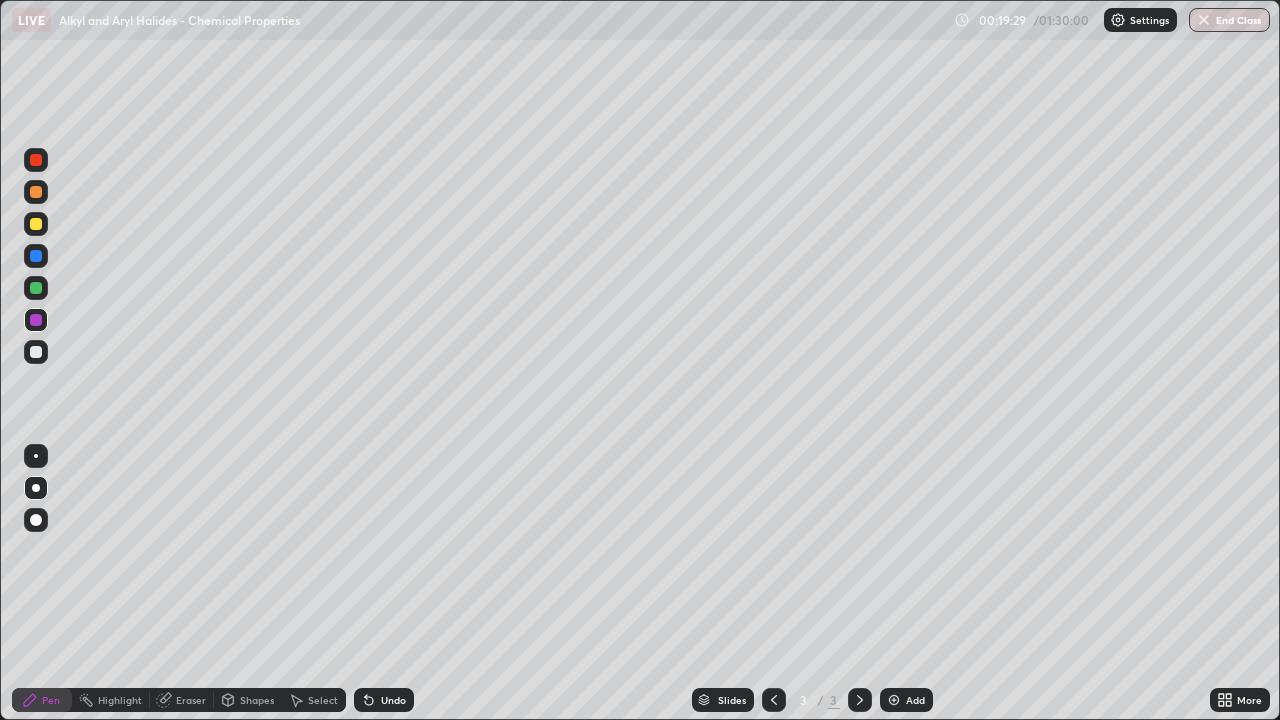 click at bounding box center [36, 352] 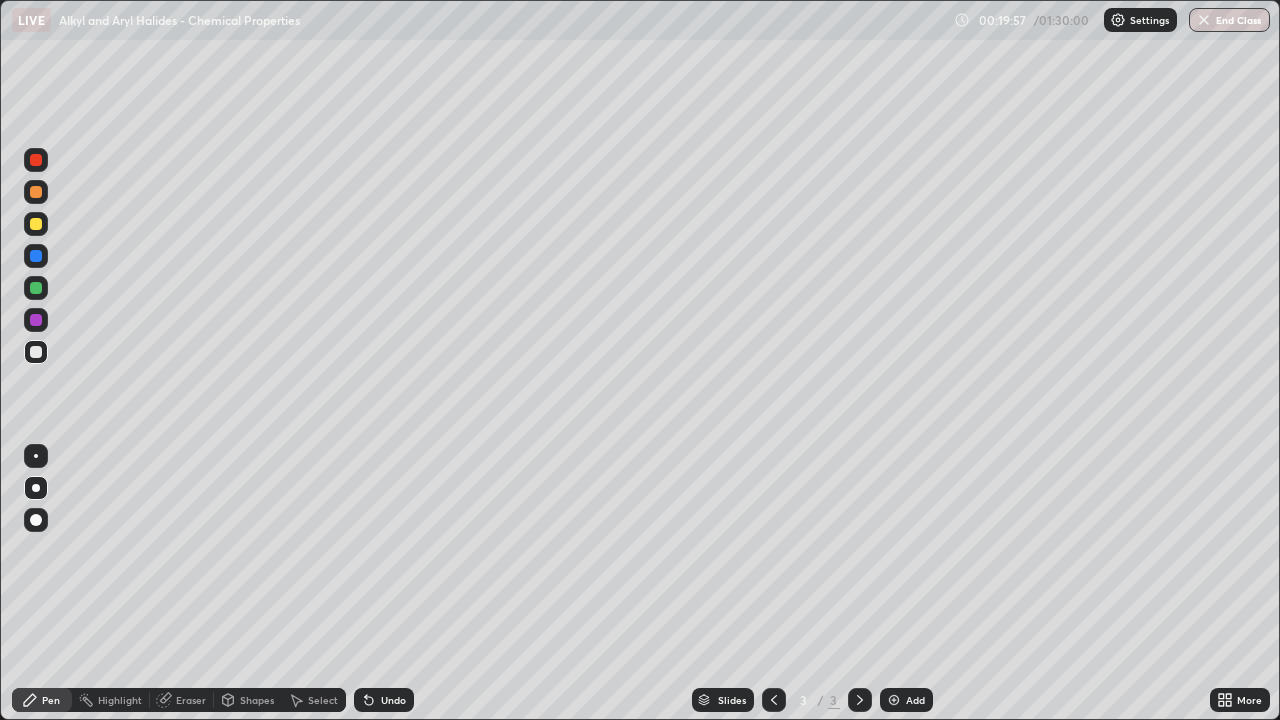 click at bounding box center (36, 224) 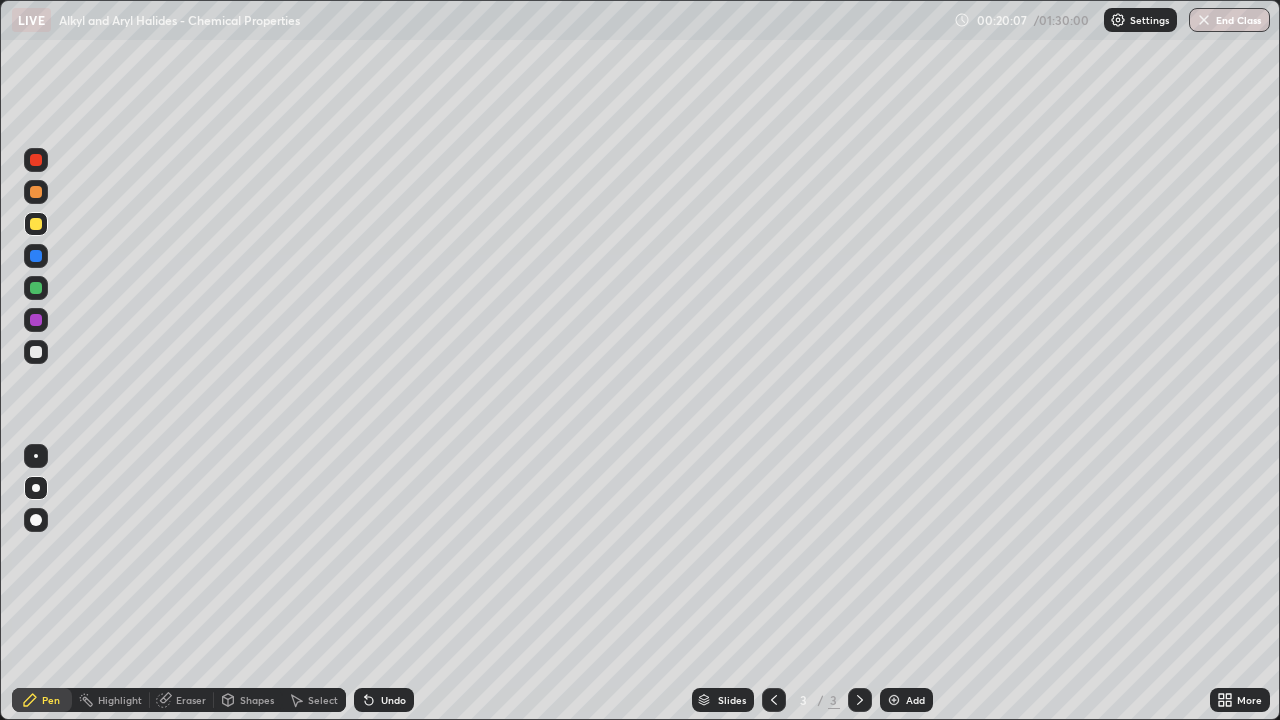 click at bounding box center [36, 352] 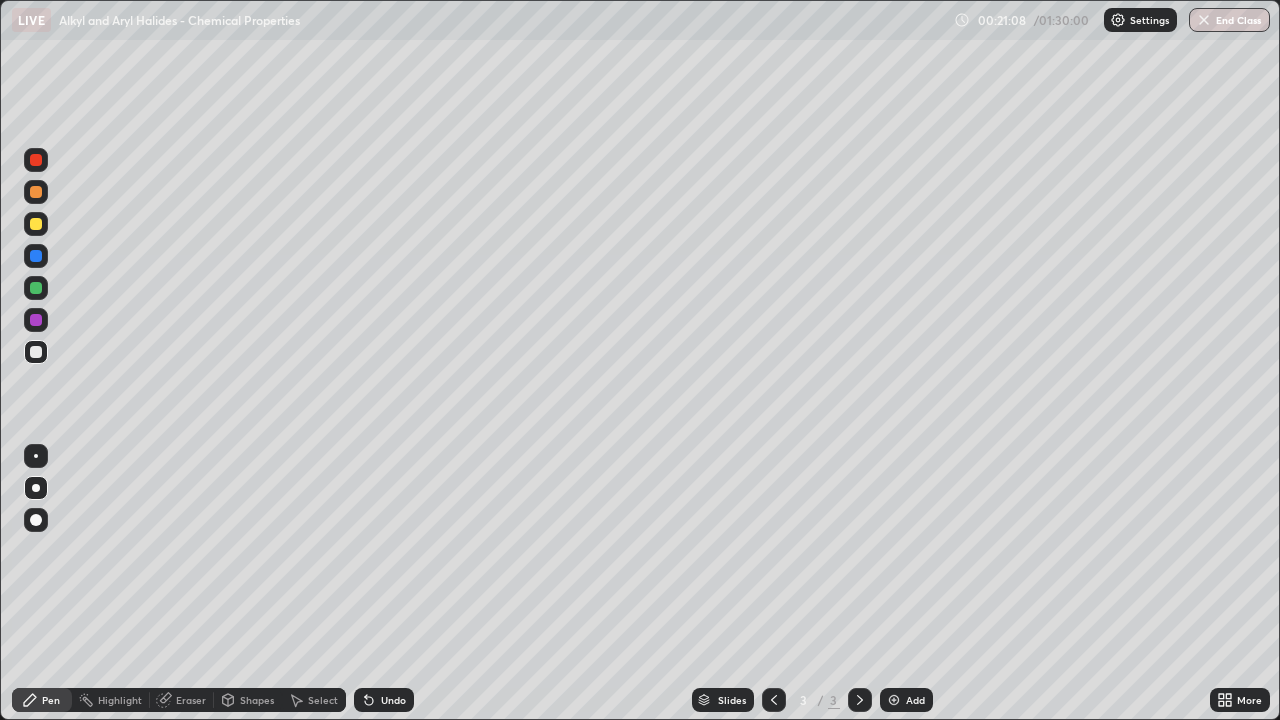 click at bounding box center (36, 320) 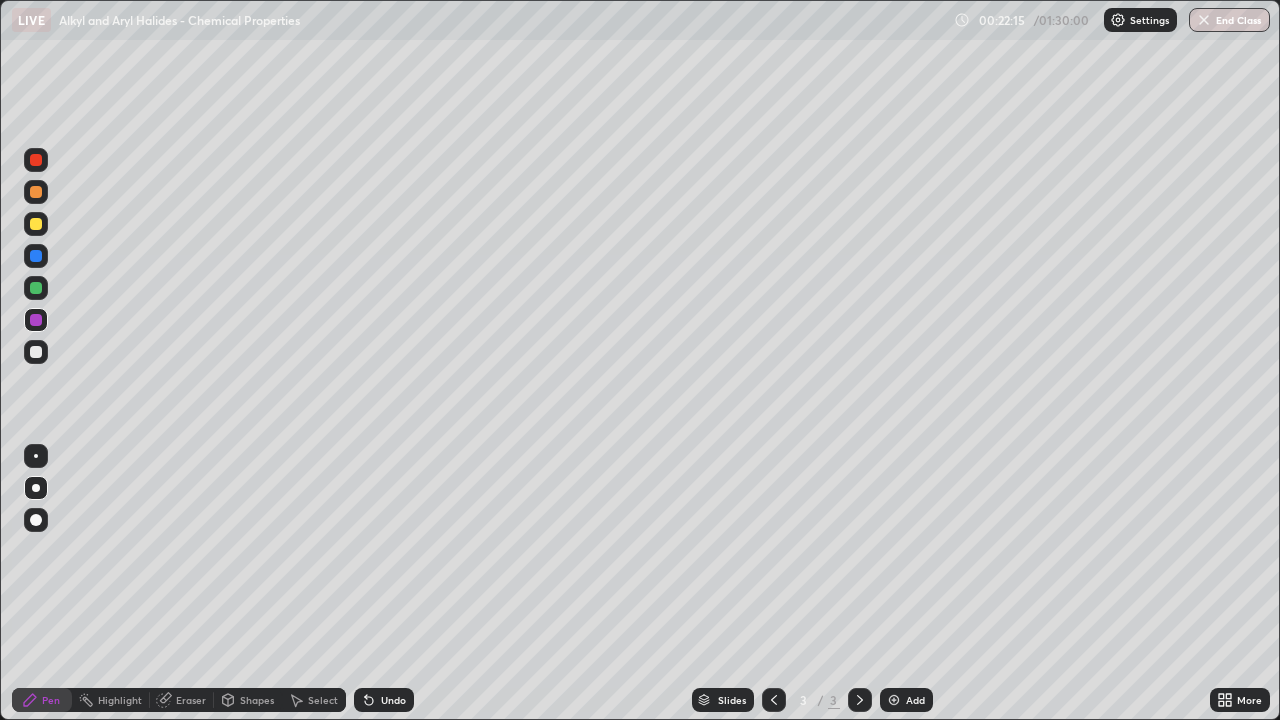 click at bounding box center [894, 700] 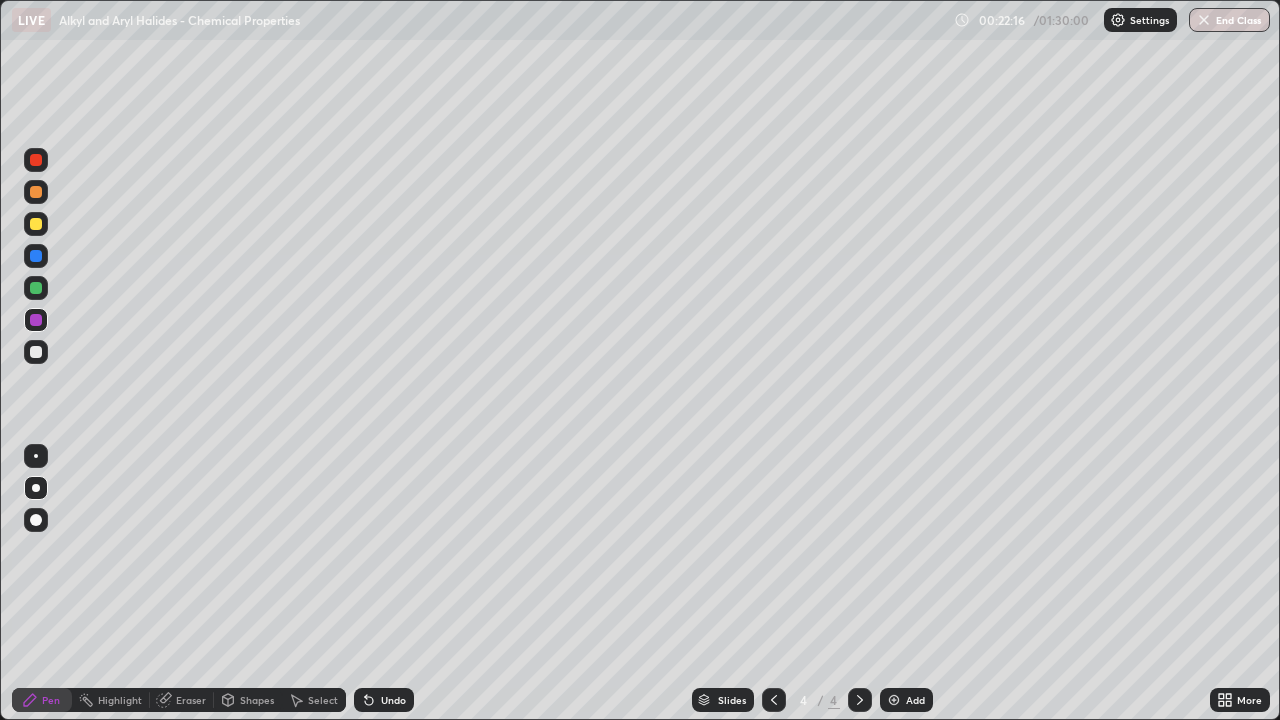 click at bounding box center (36, 288) 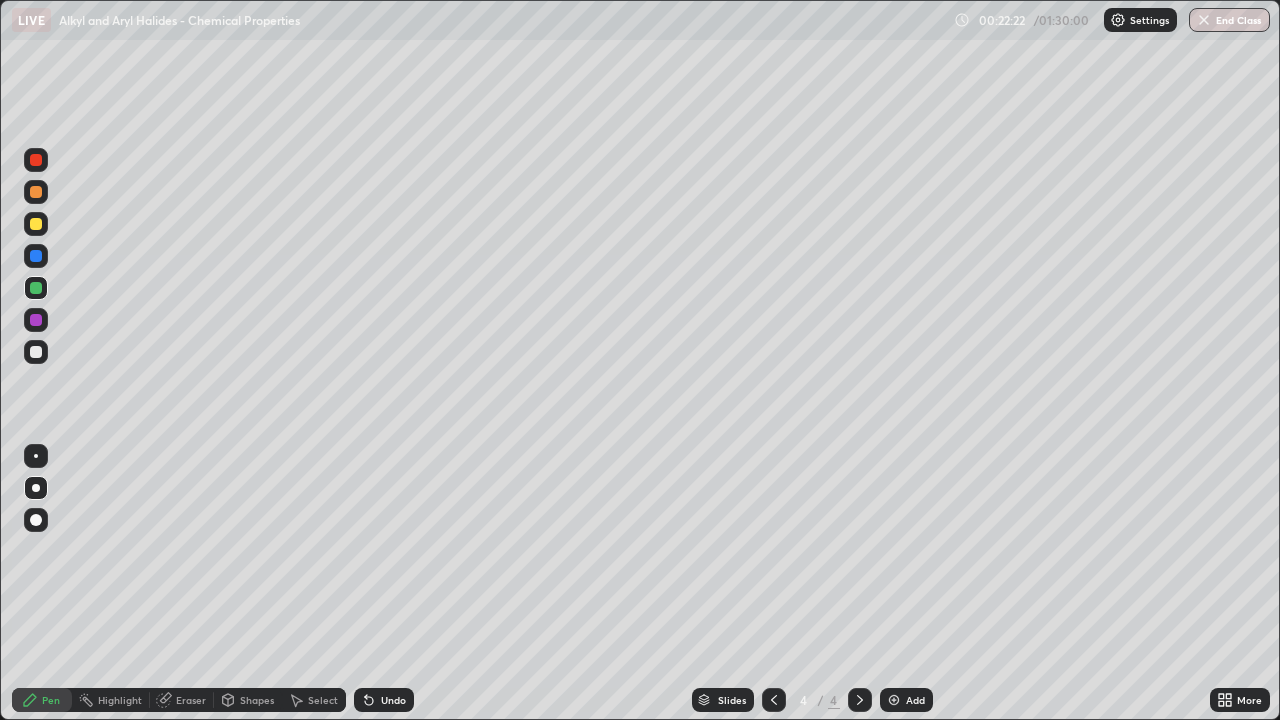 click at bounding box center (36, 320) 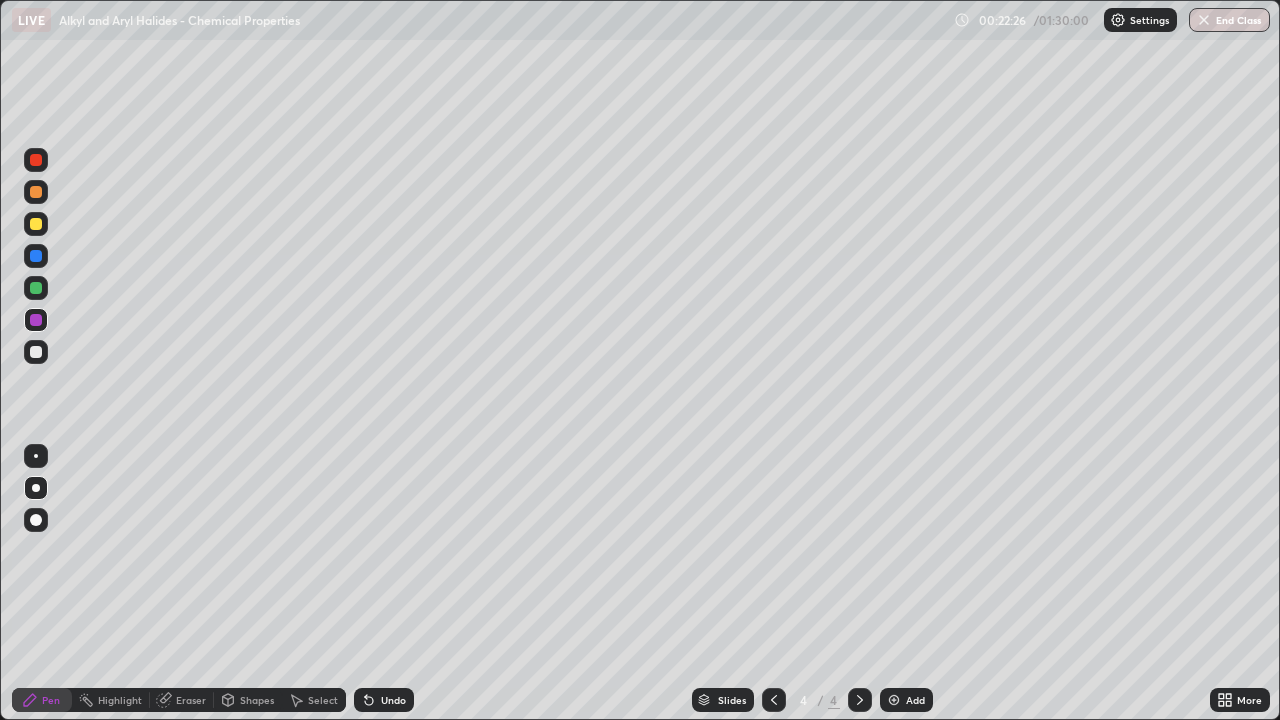 click at bounding box center [36, 352] 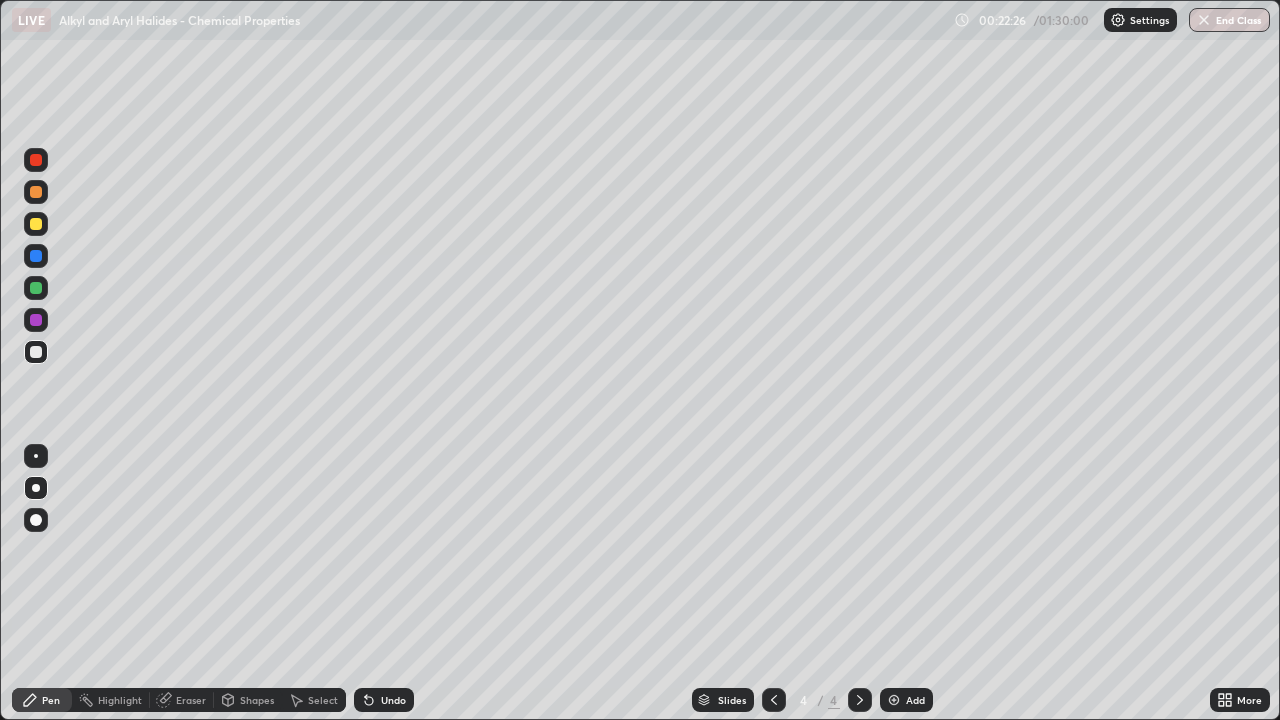 click at bounding box center (36, 288) 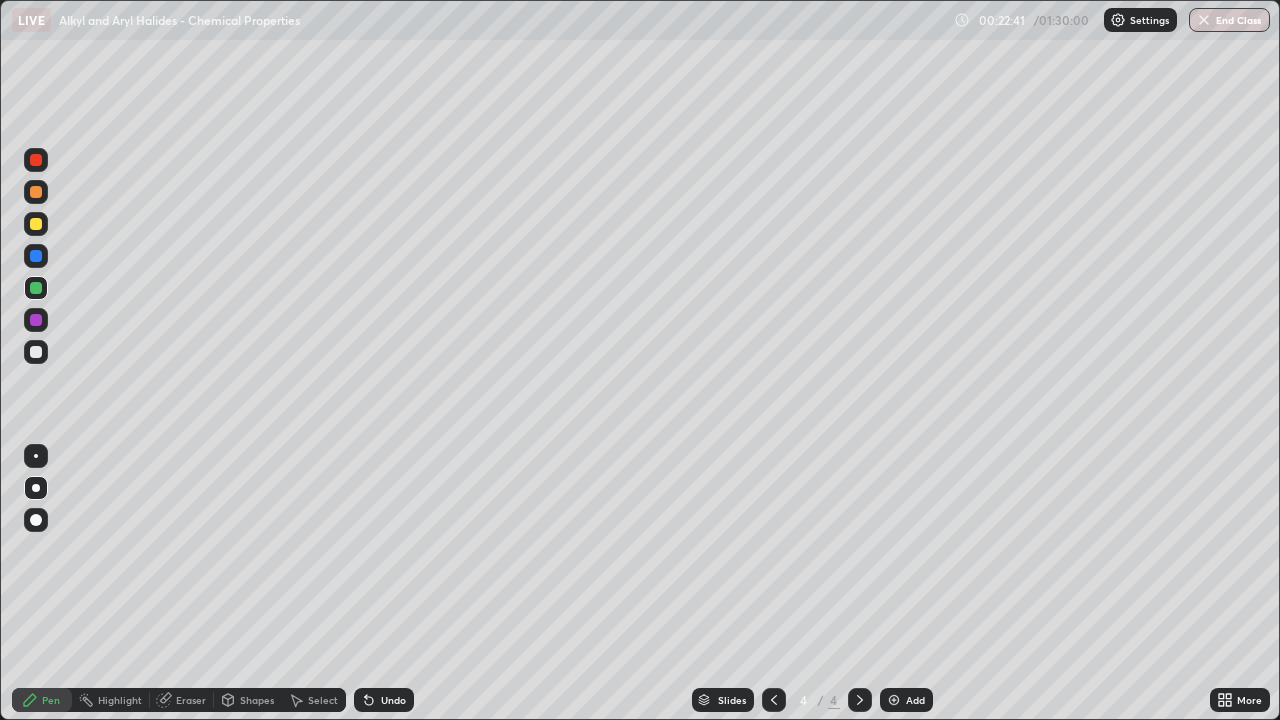 click at bounding box center [36, 320] 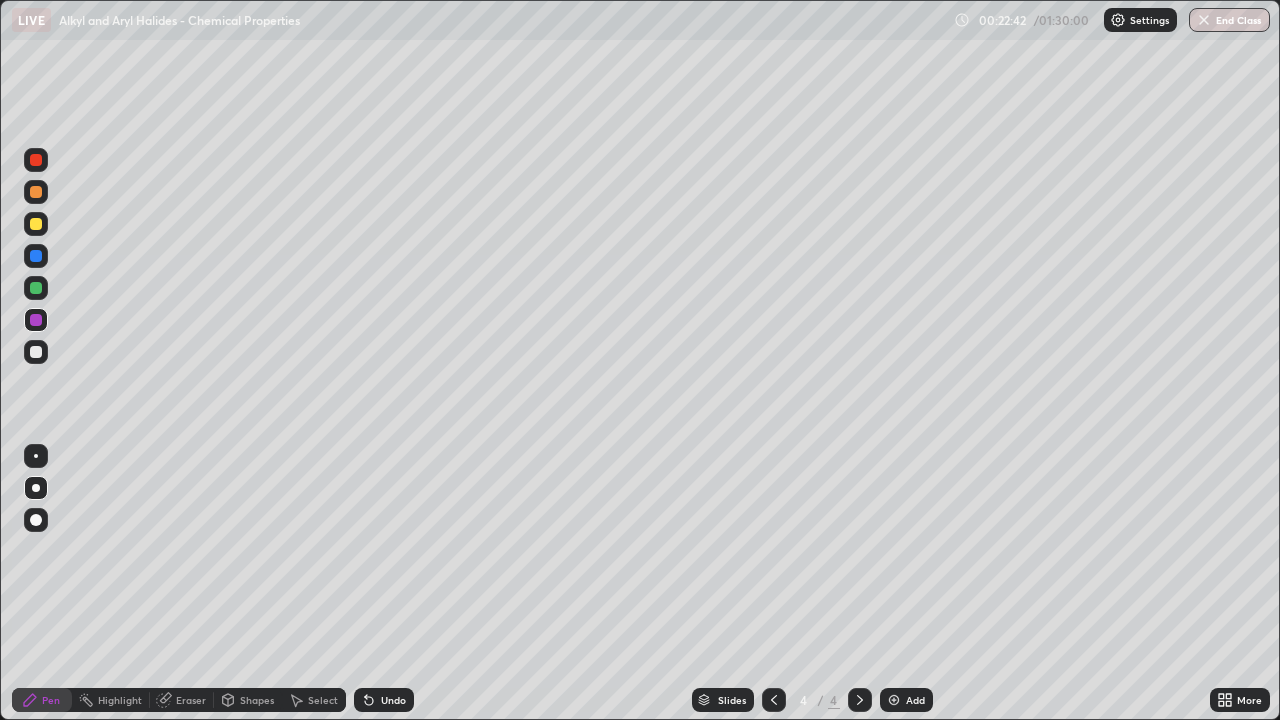 click at bounding box center [36, 352] 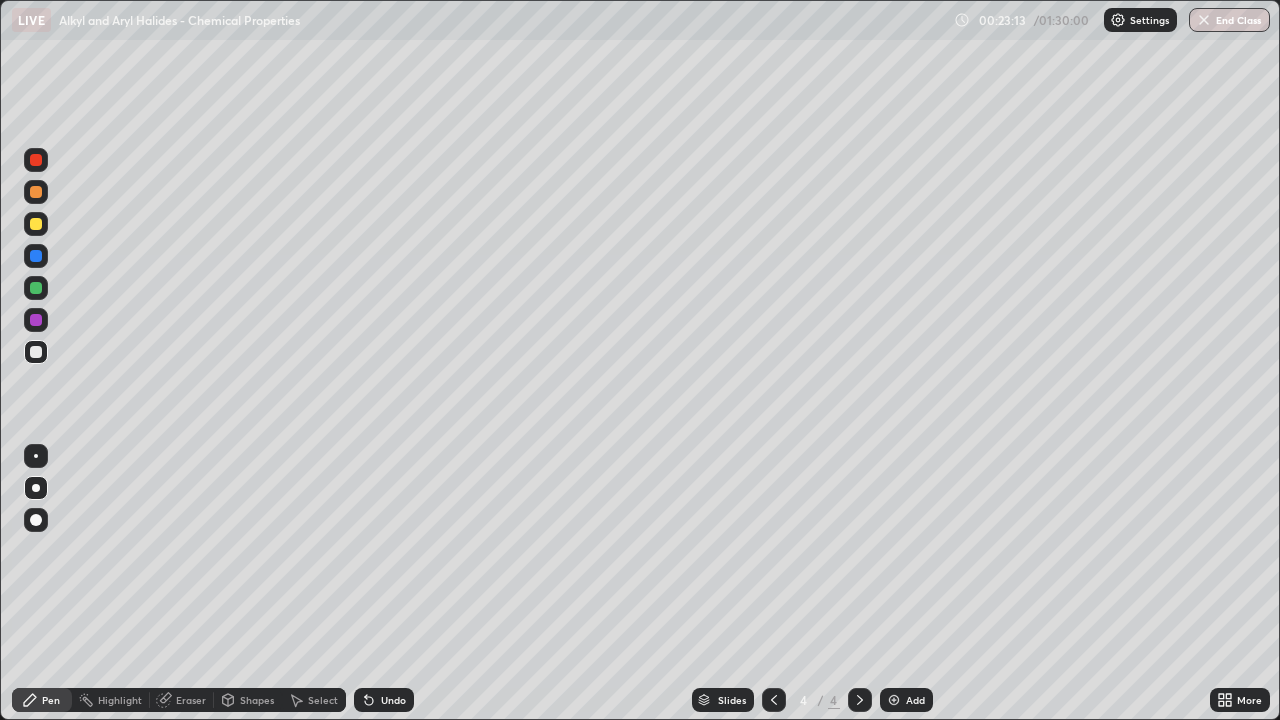 click at bounding box center (36, 320) 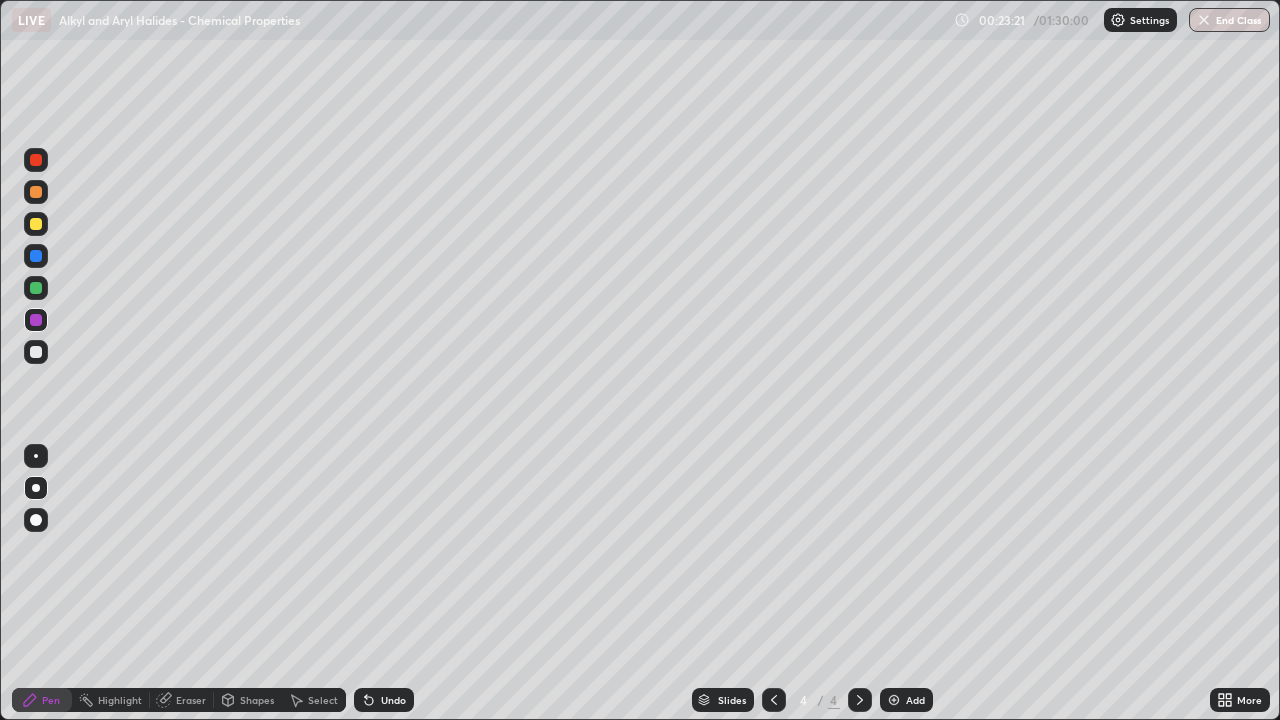 click at bounding box center (36, 288) 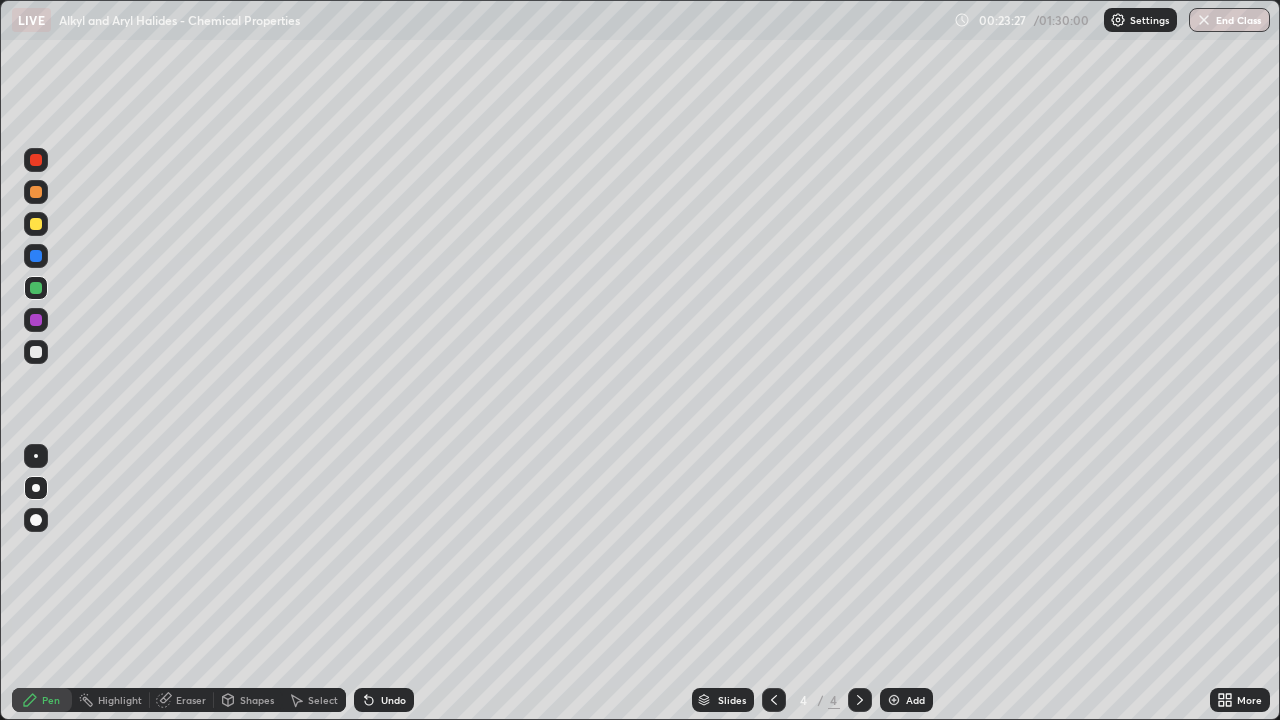 click at bounding box center [36, 352] 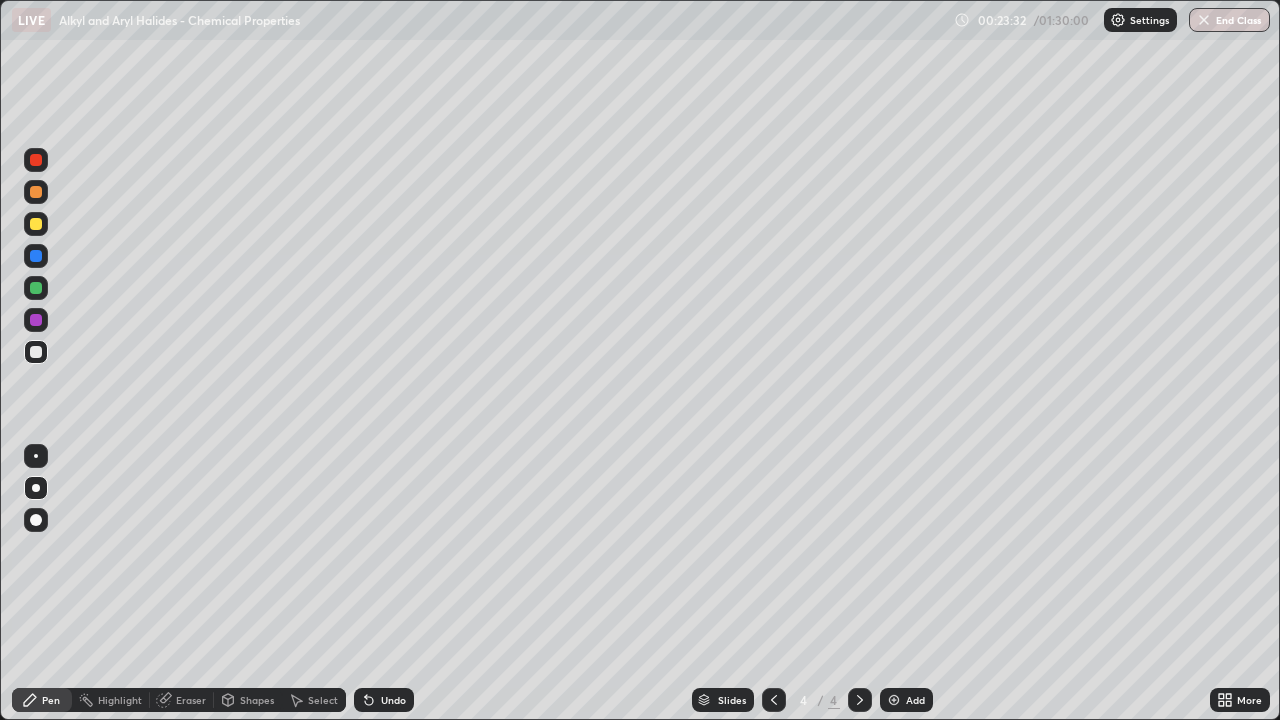 click at bounding box center (36, 224) 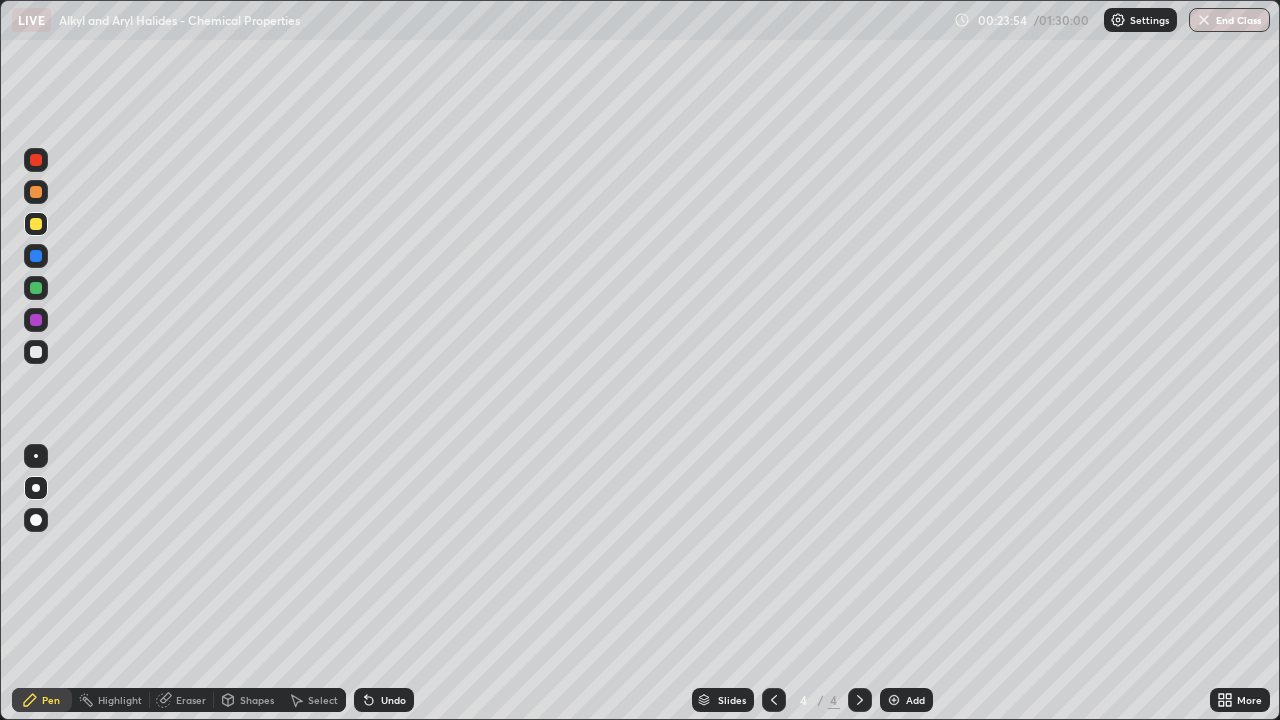 click at bounding box center (36, 352) 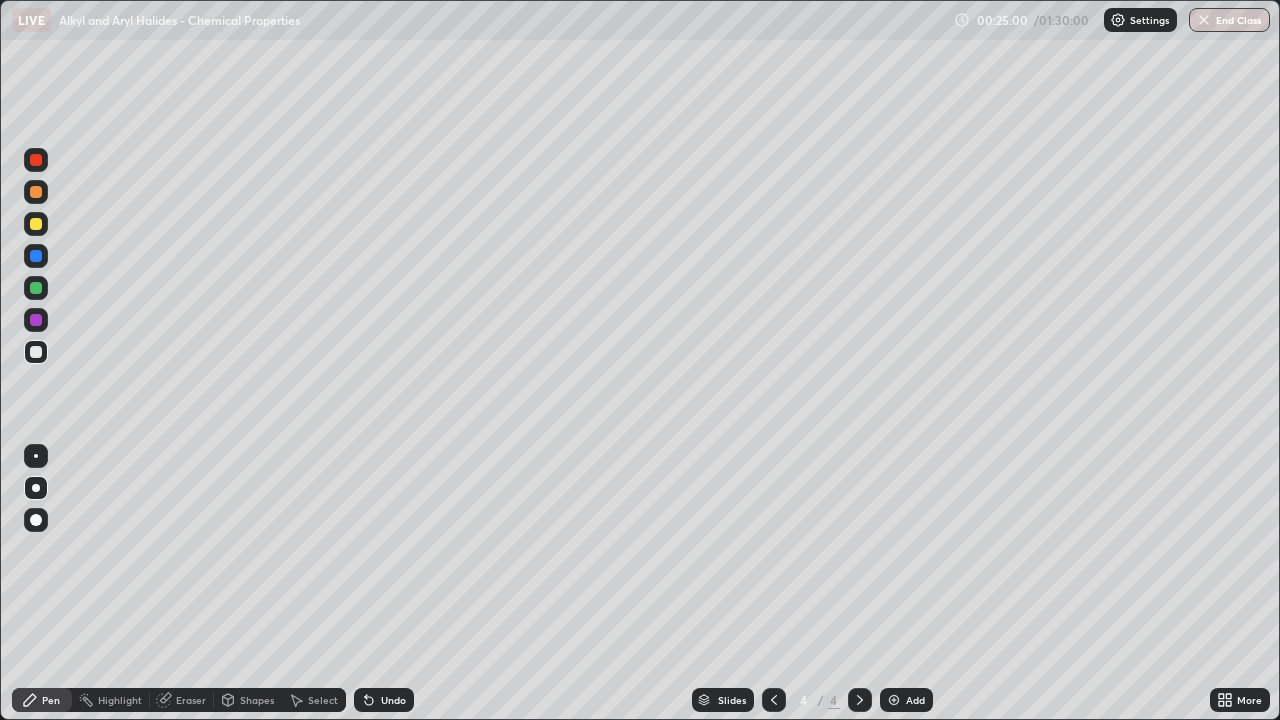 click at bounding box center [774, 700] 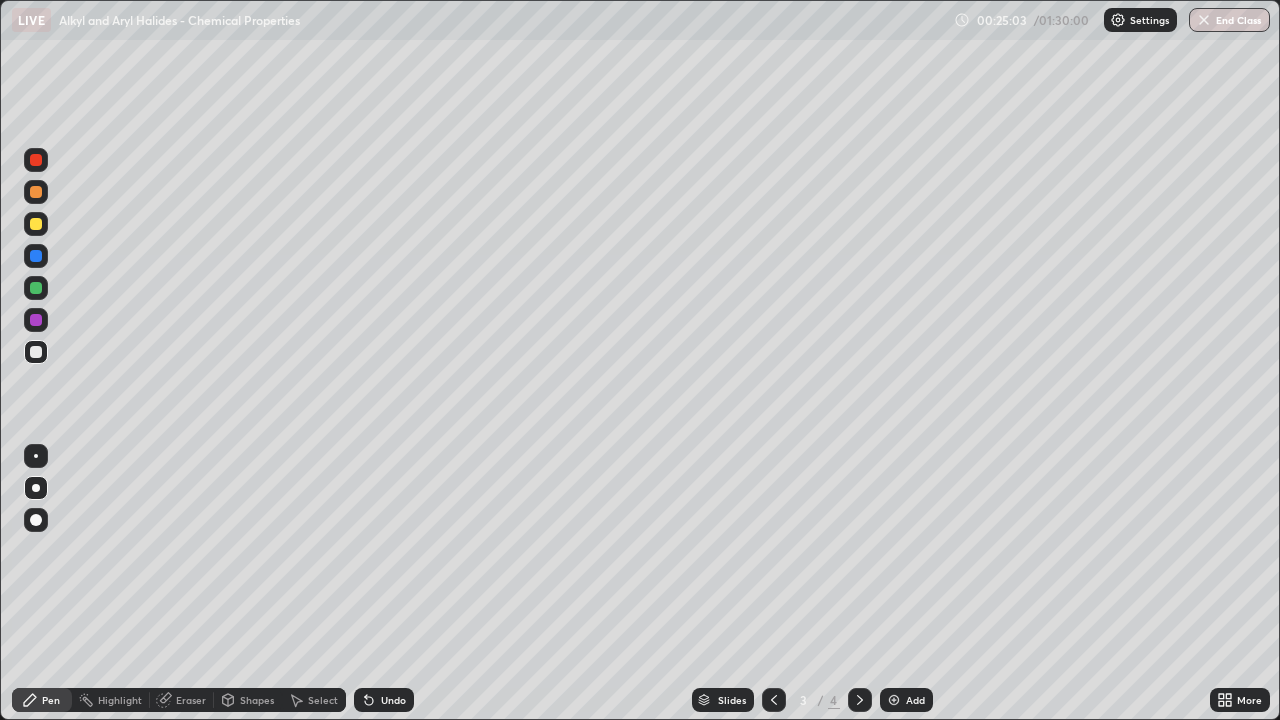 click 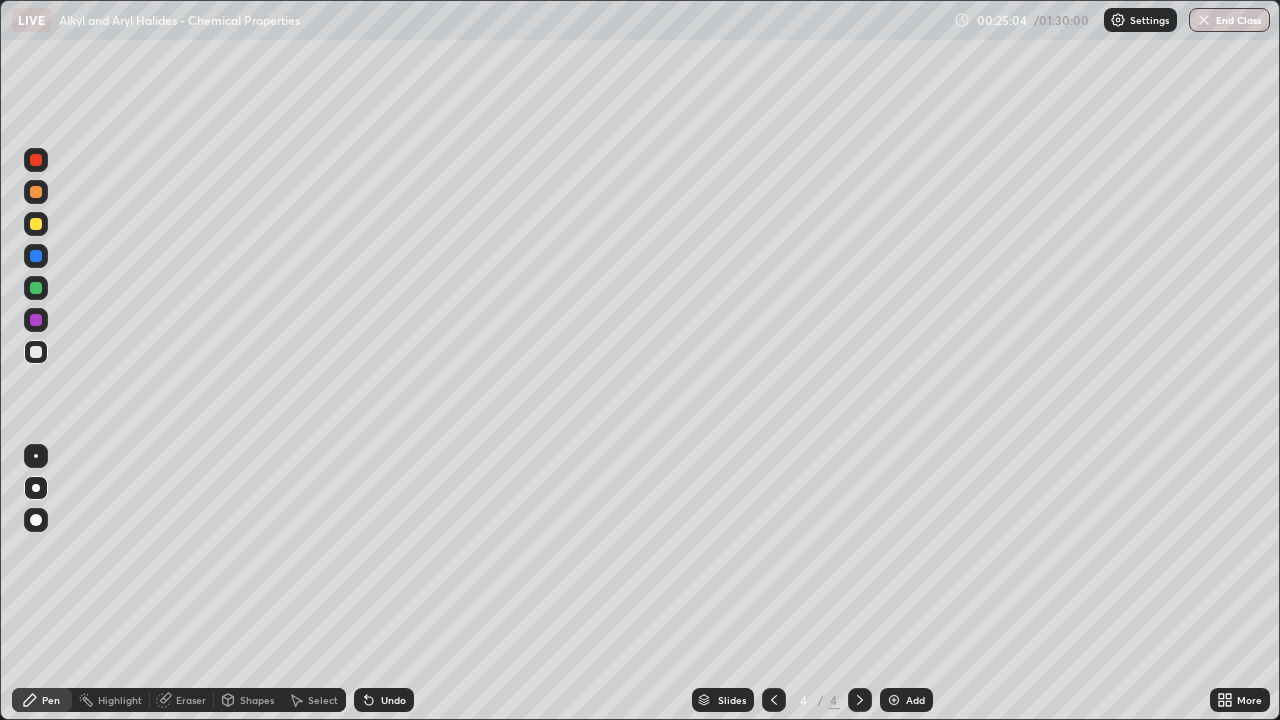 click at bounding box center [36, 224] 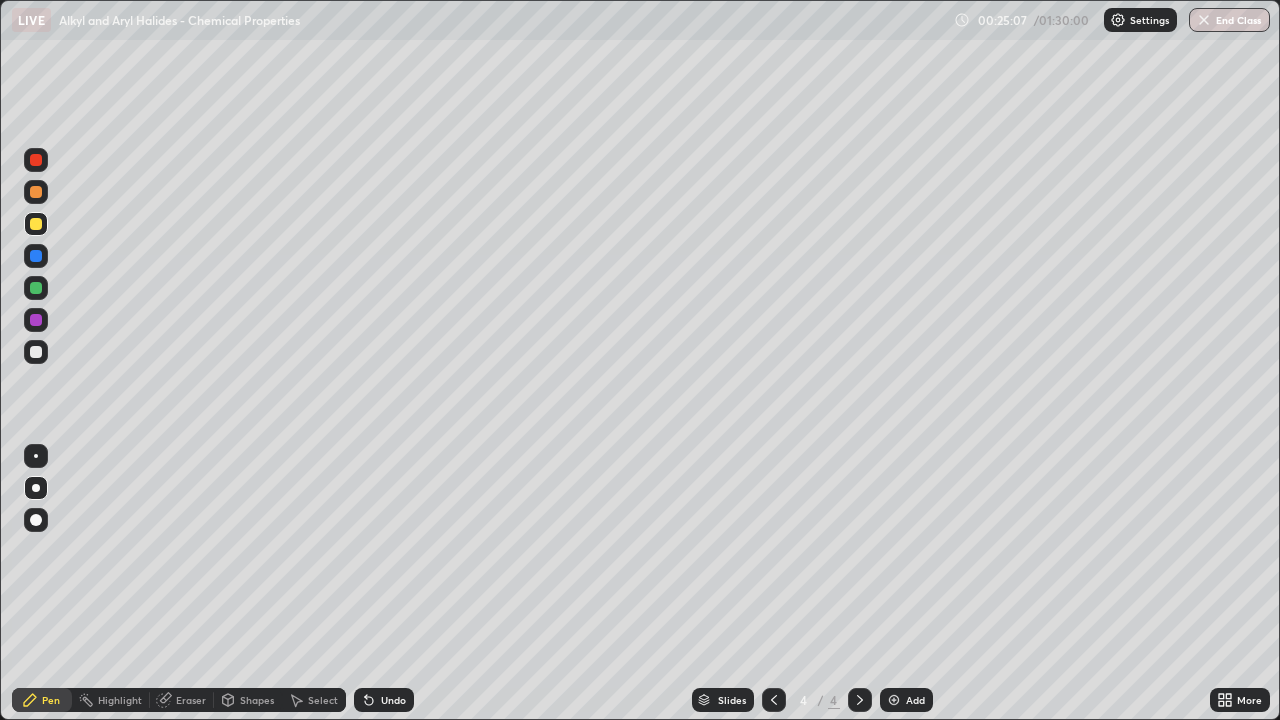 click on "Undo" at bounding box center (393, 700) 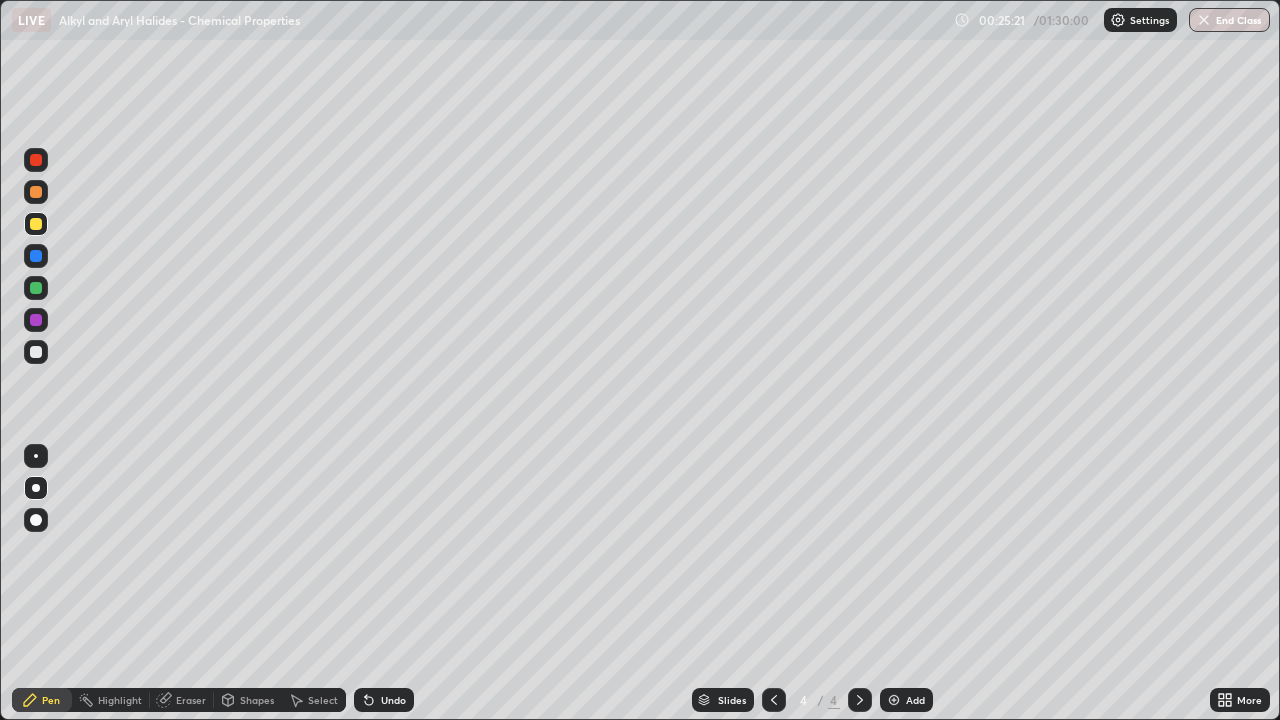 click at bounding box center [36, 352] 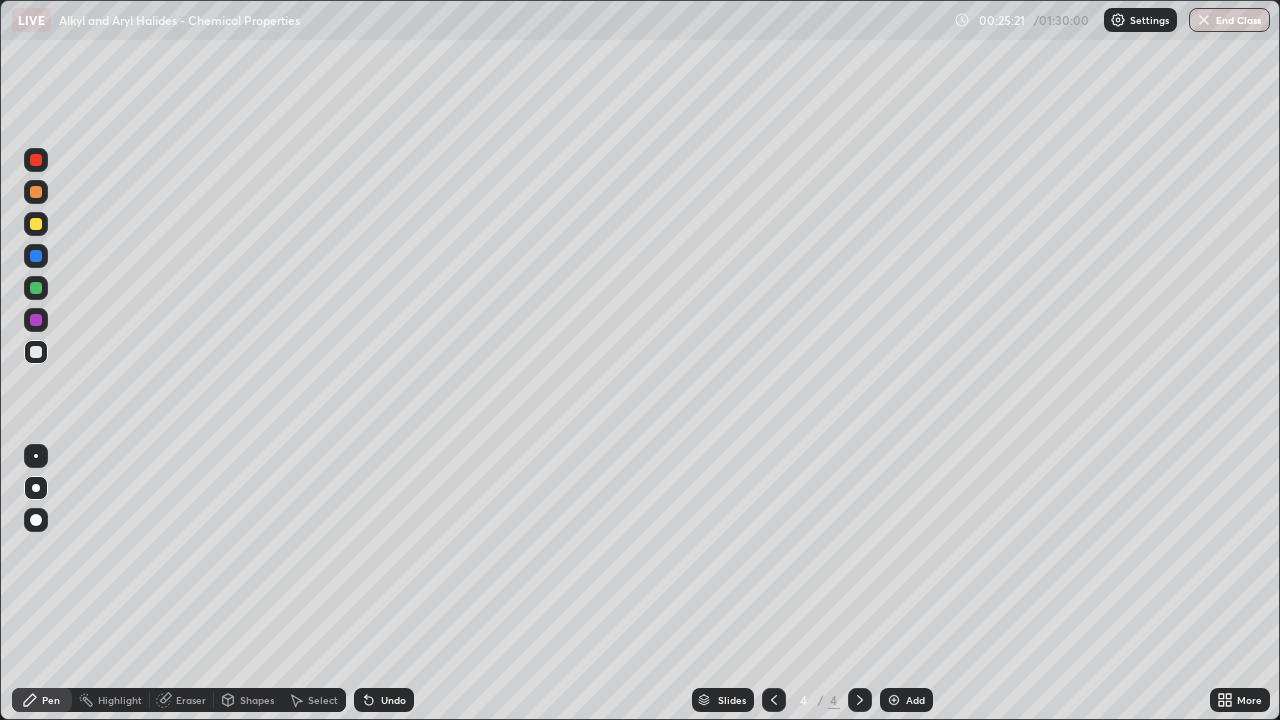 click at bounding box center (36, 288) 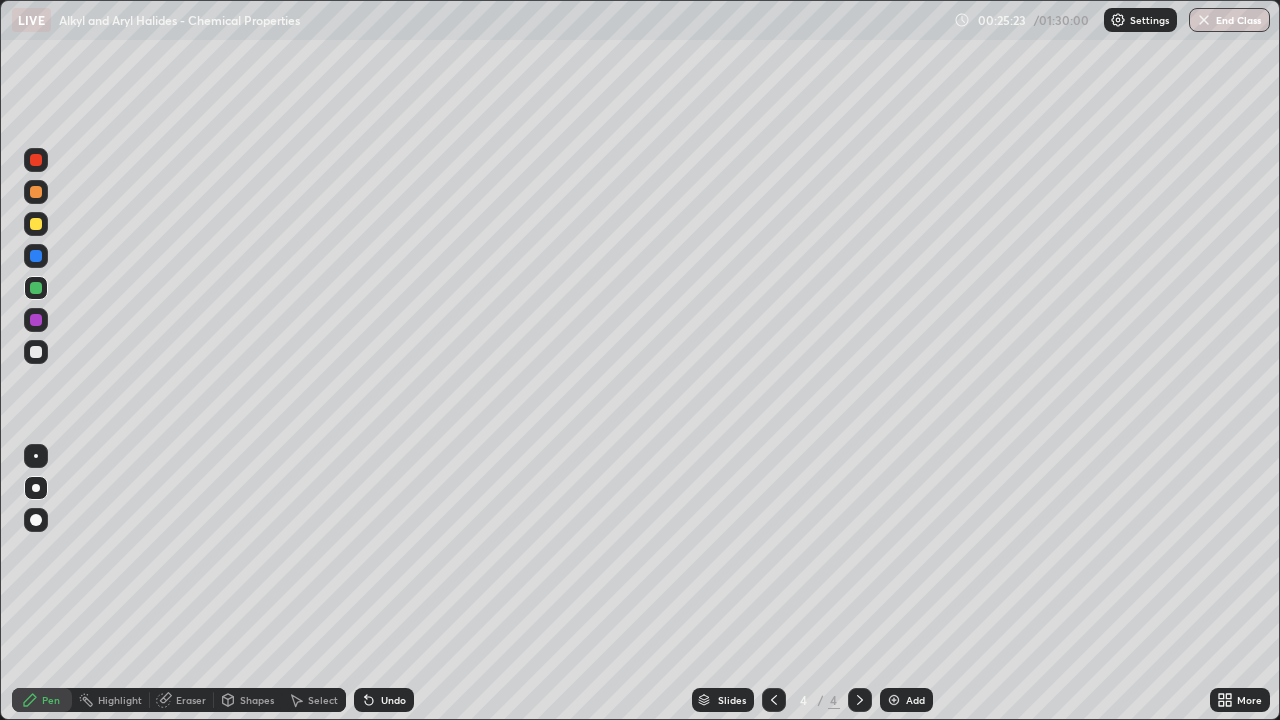 click at bounding box center [36, 352] 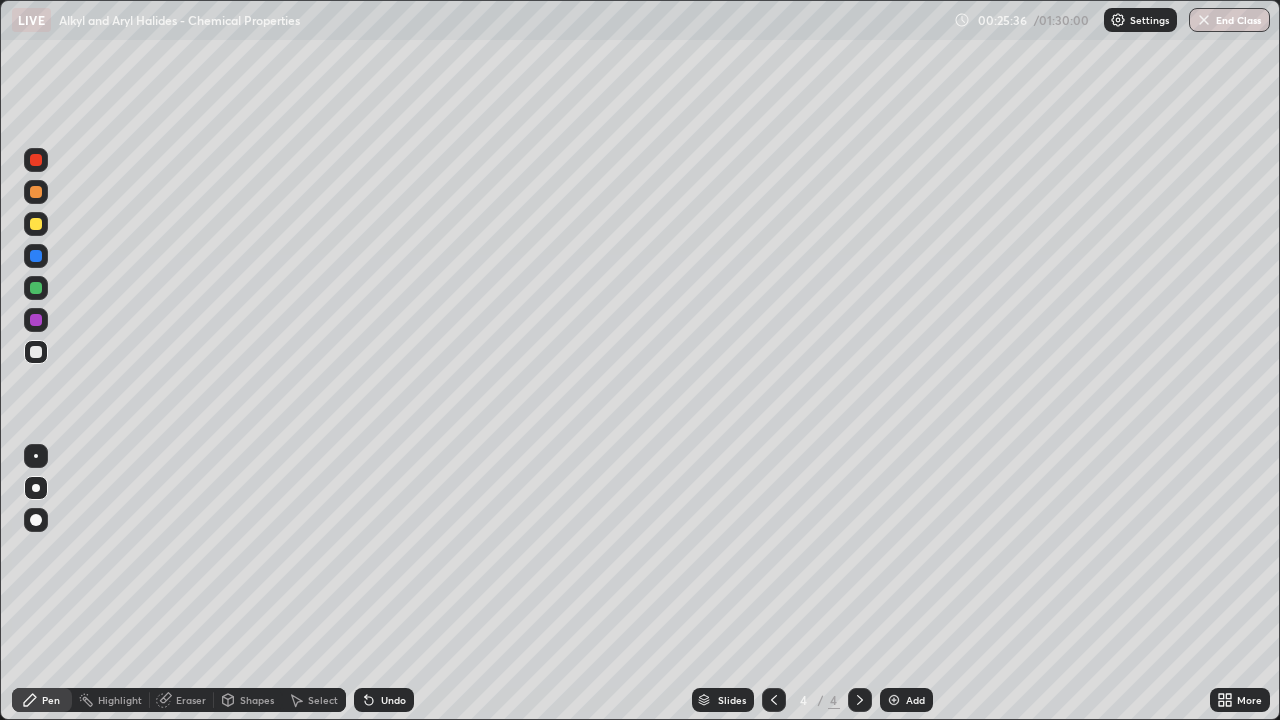 click at bounding box center [36, 320] 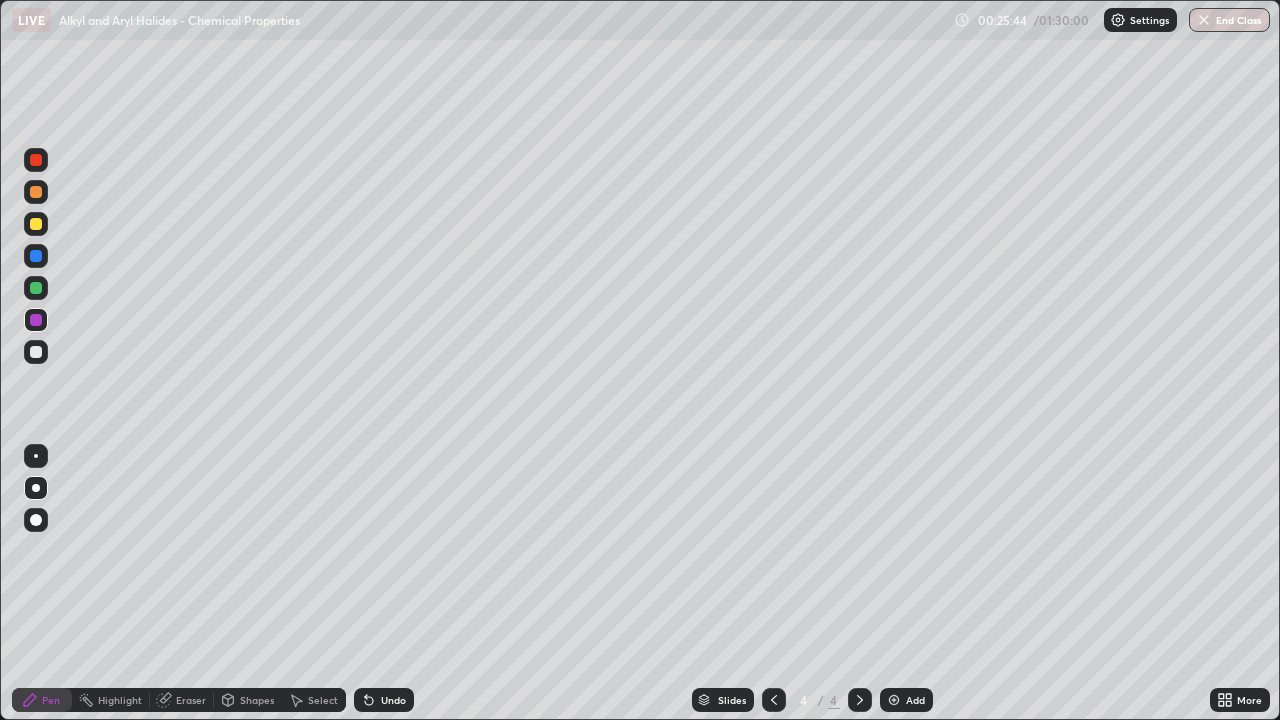 click at bounding box center (36, 352) 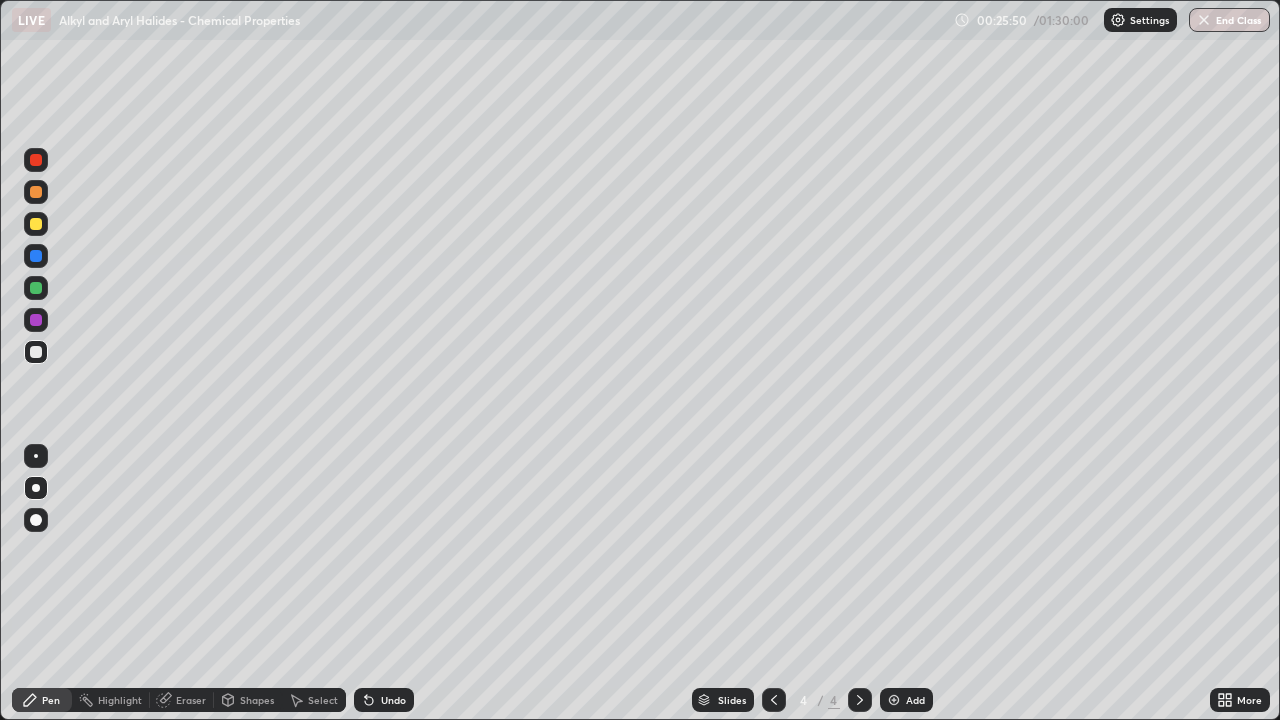 click on "Undo" at bounding box center [384, 700] 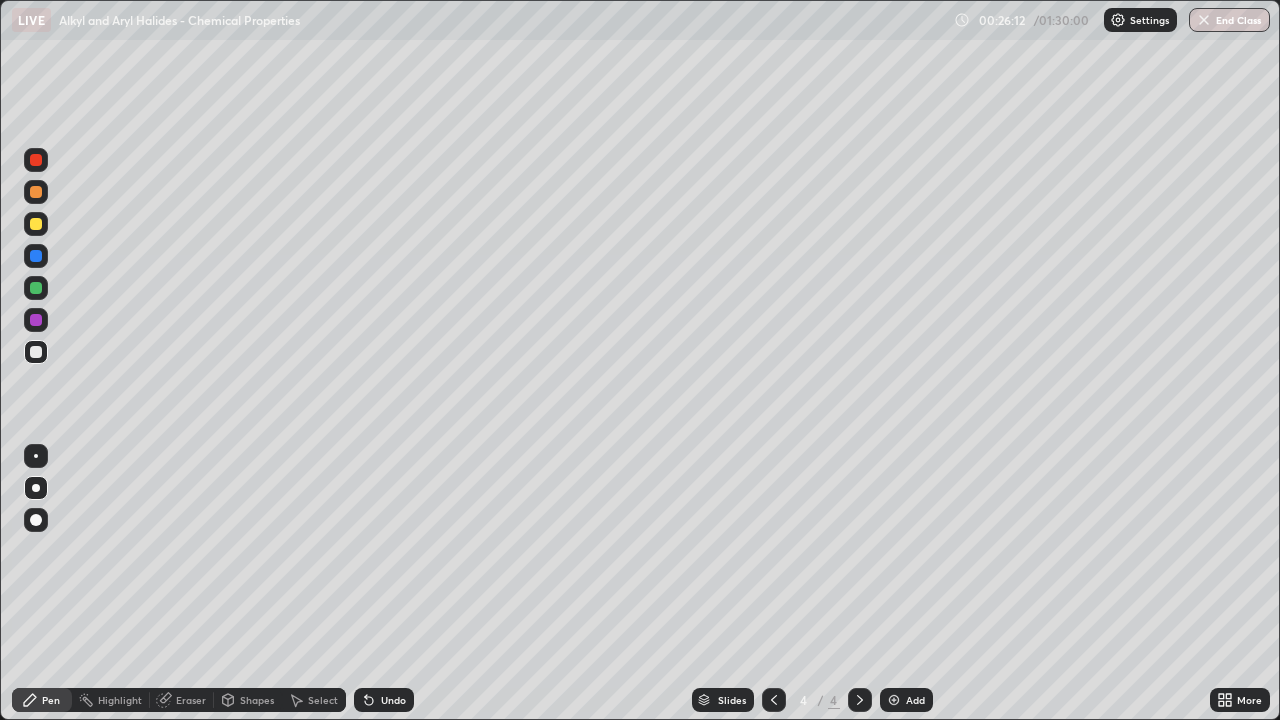 click at bounding box center [36, 320] 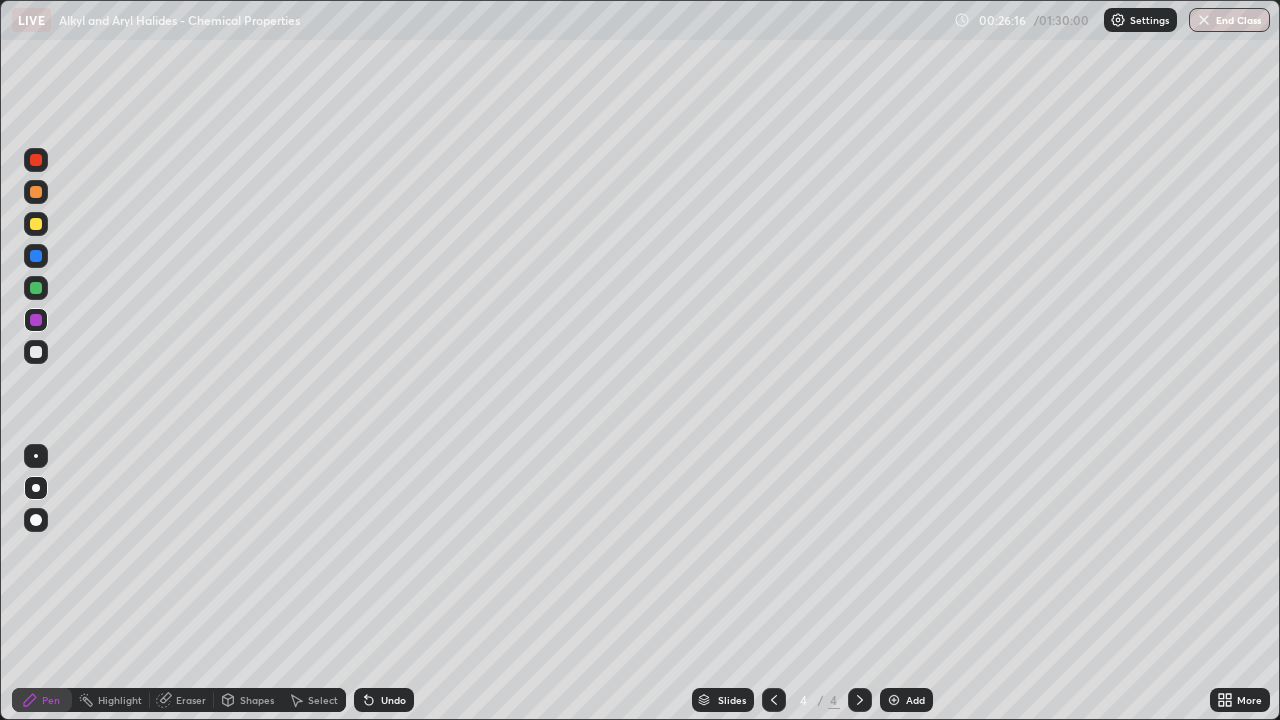 click at bounding box center (36, 352) 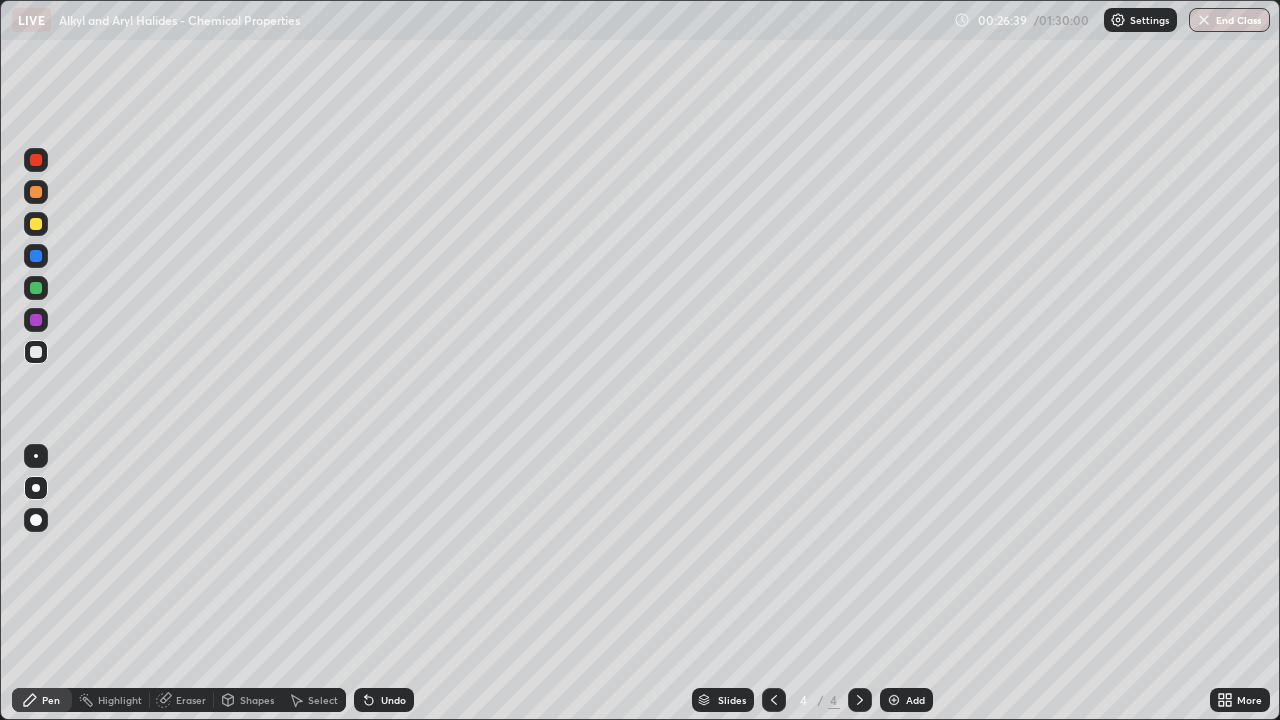 click at bounding box center (36, 320) 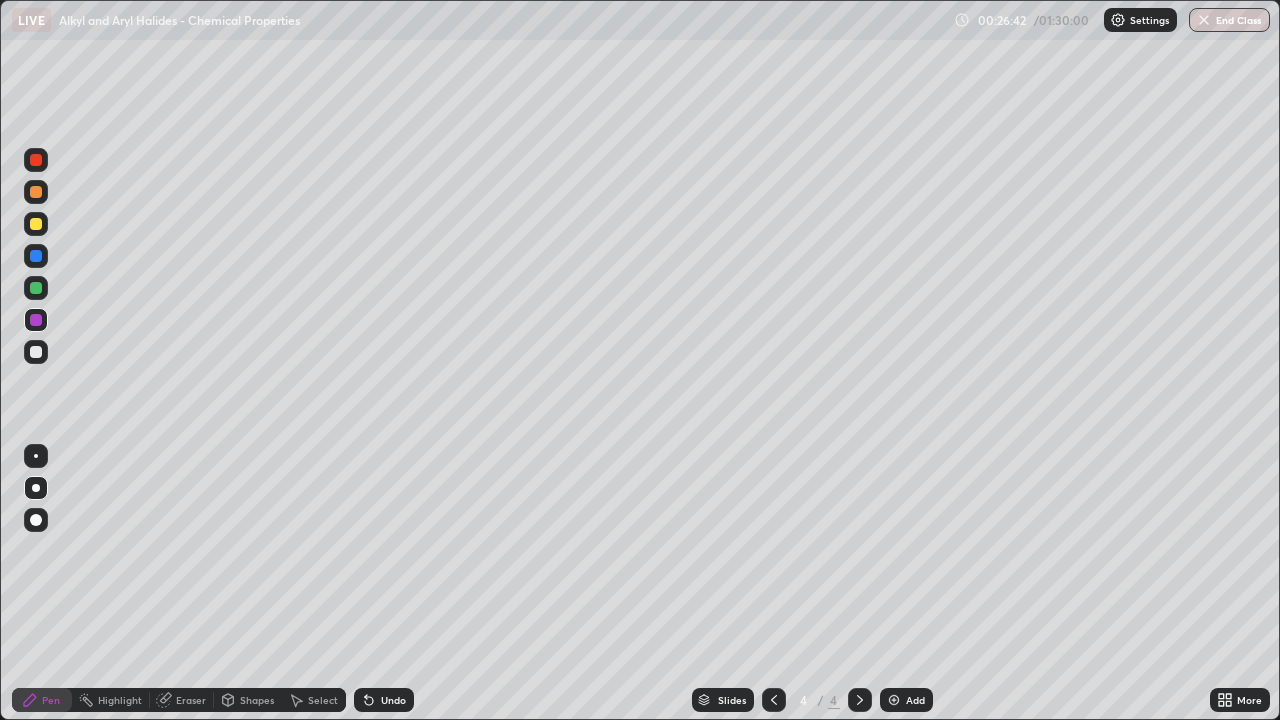 click at bounding box center [36, 352] 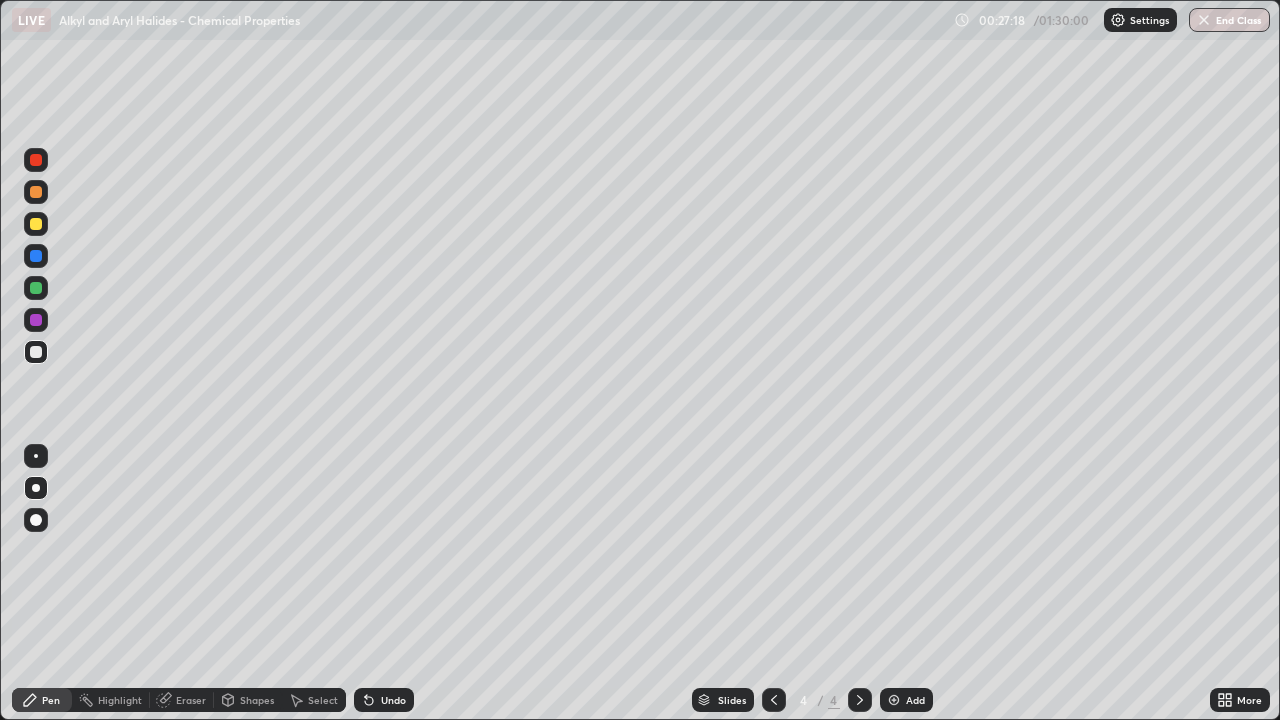 click at bounding box center [36, 320] 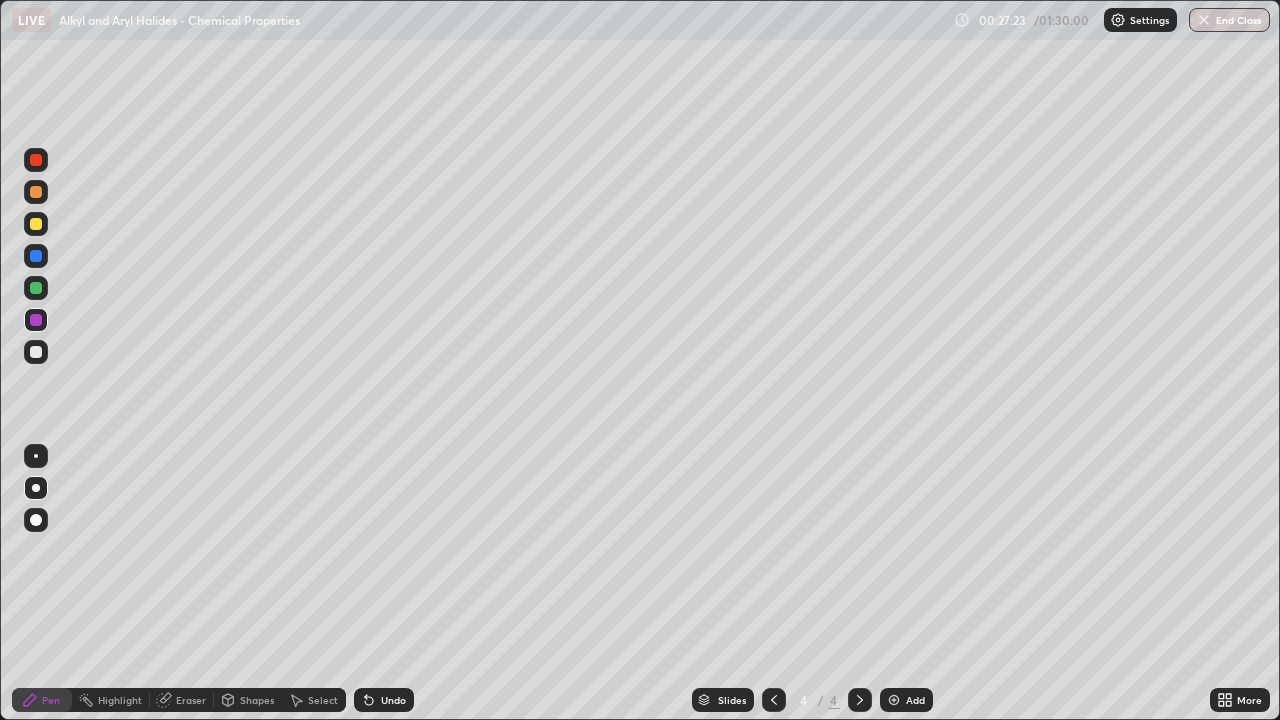 click at bounding box center (36, 352) 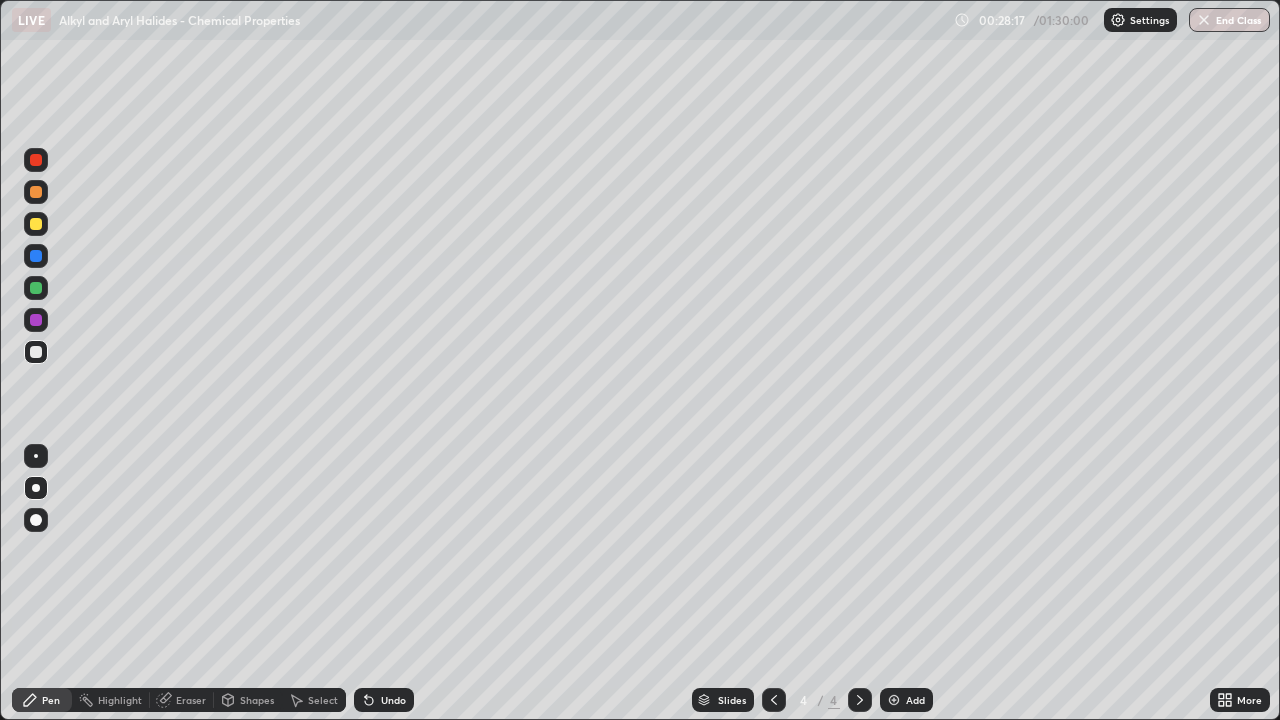 click at bounding box center (36, 320) 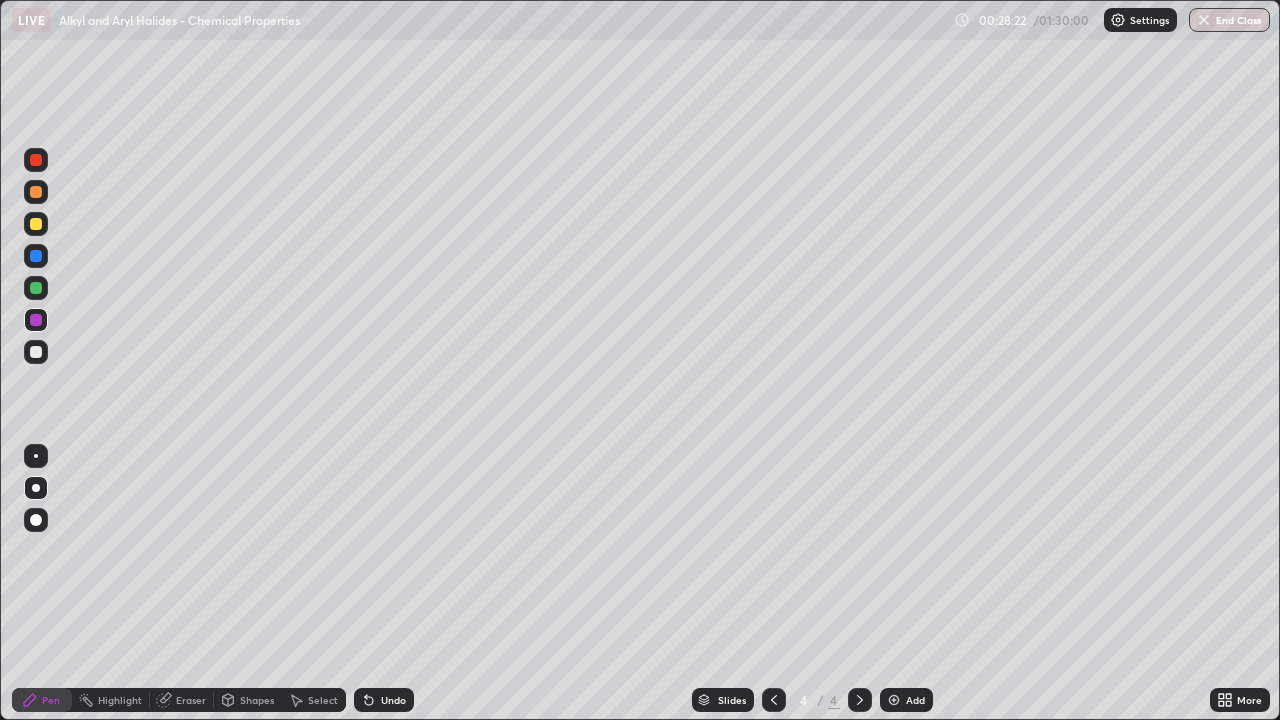 click at bounding box center [36, 352] 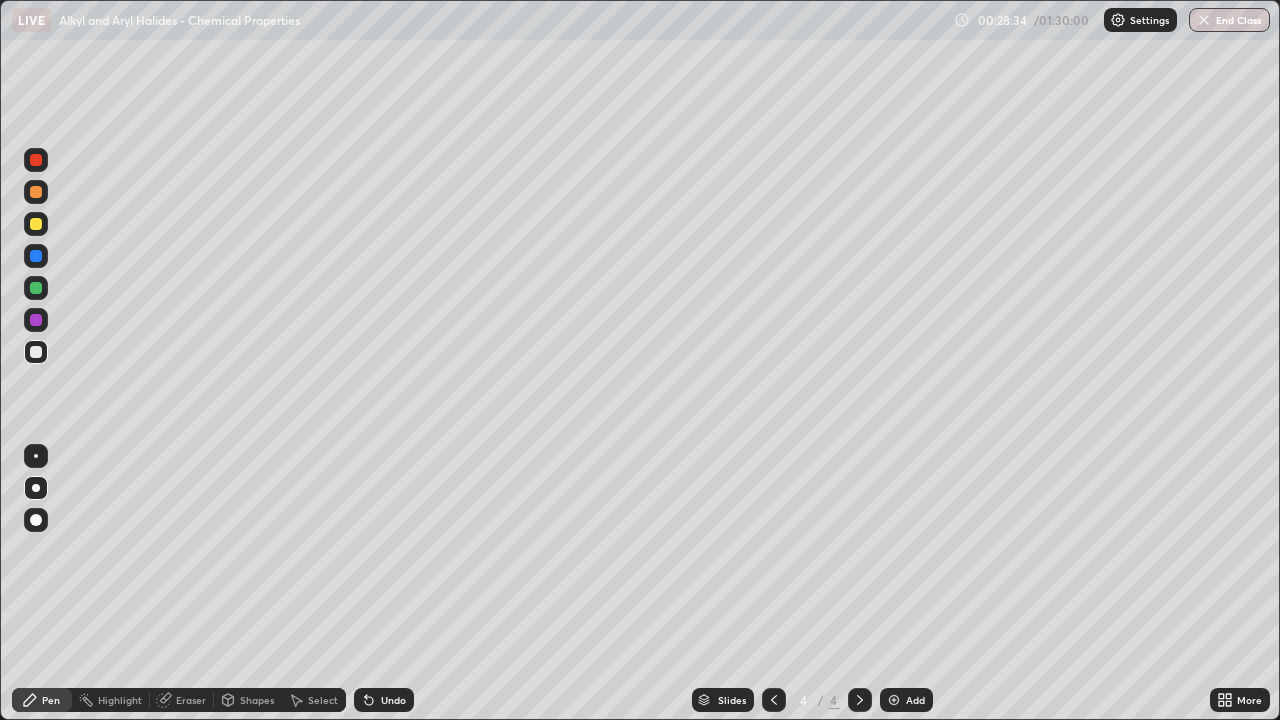 click on "Undo" at bounding box center [393, 700] 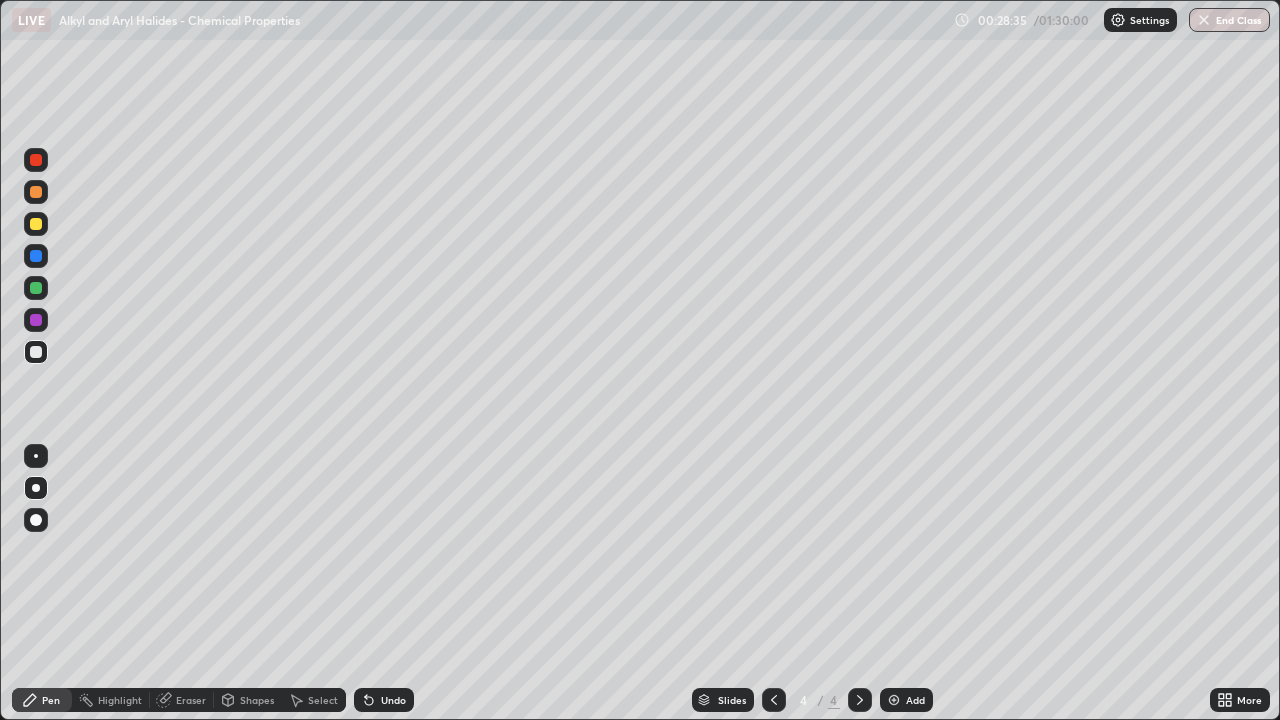 click on "Undo" at bounding box center (393, 700) 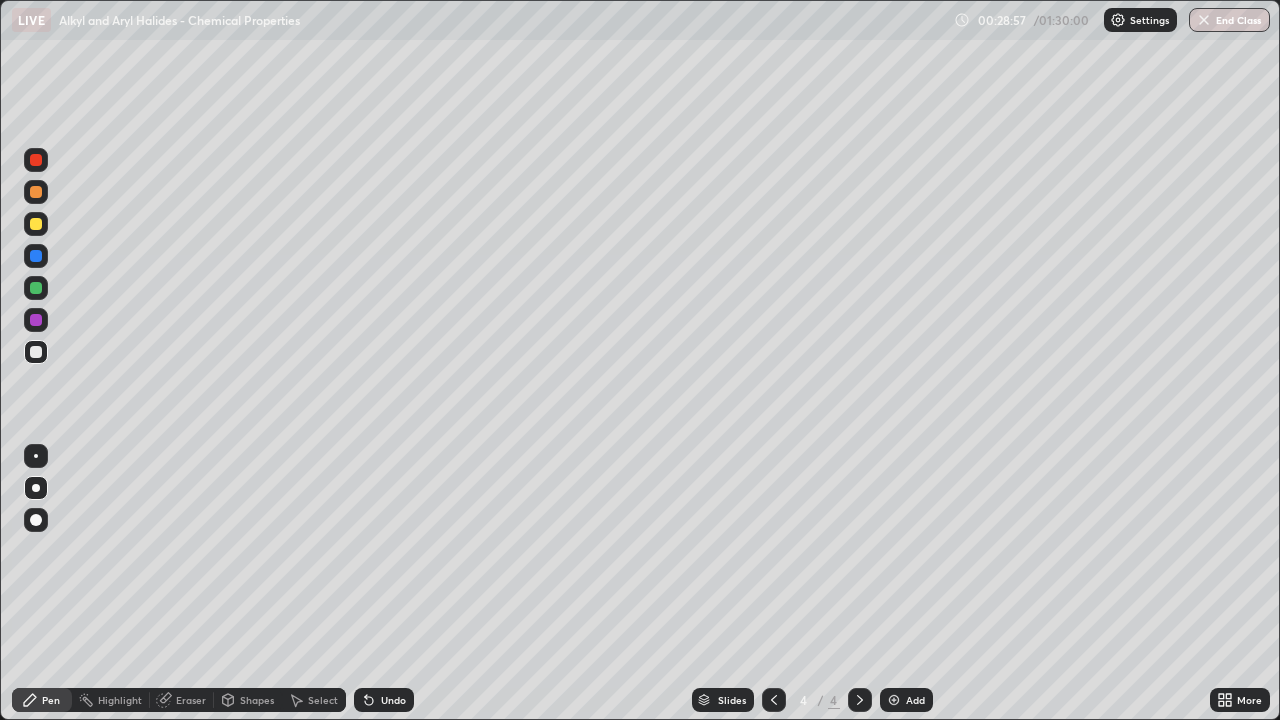 click at bounding box center [36, 320] 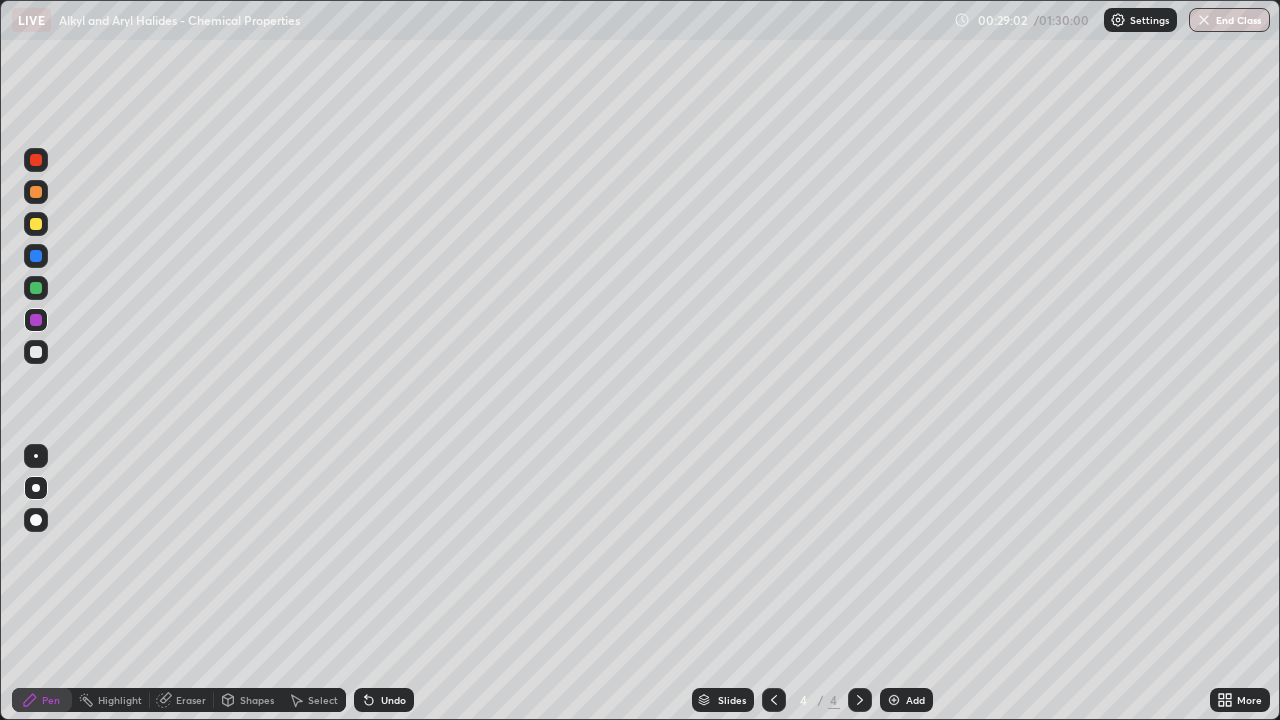 click at bounding box center [36, 352] 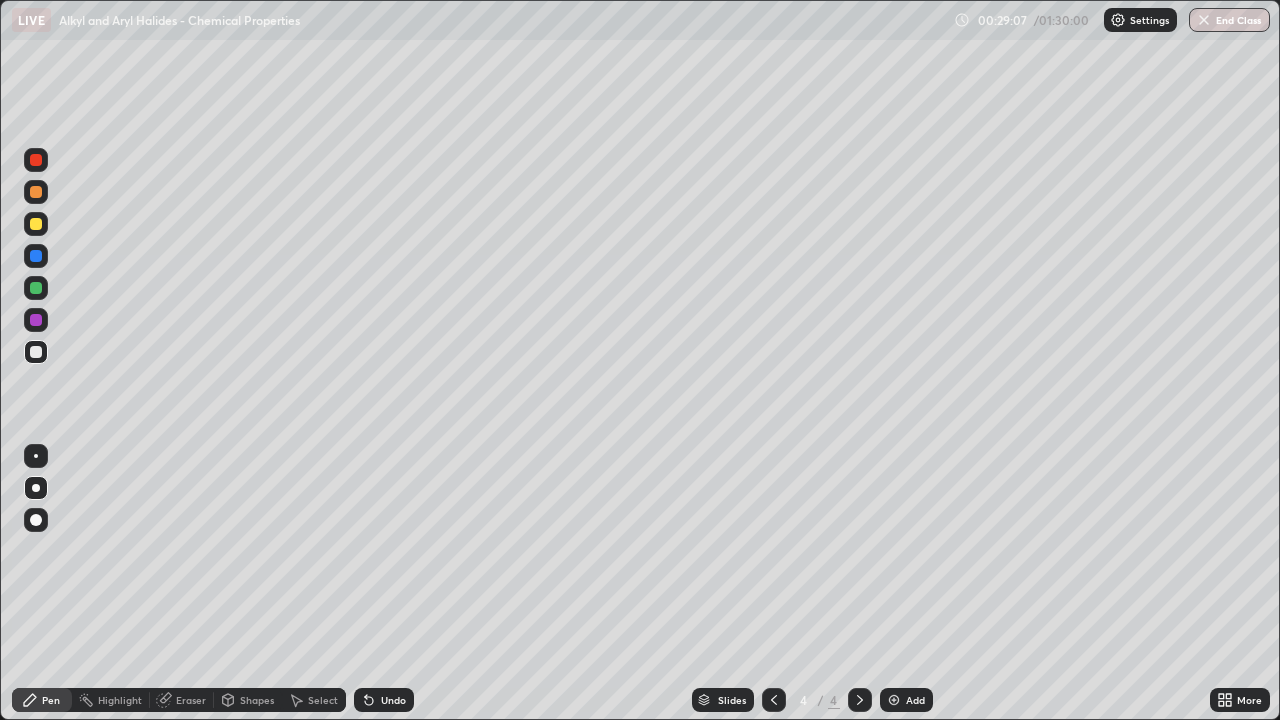 click on "Undo" at bounding box center [393, 700] 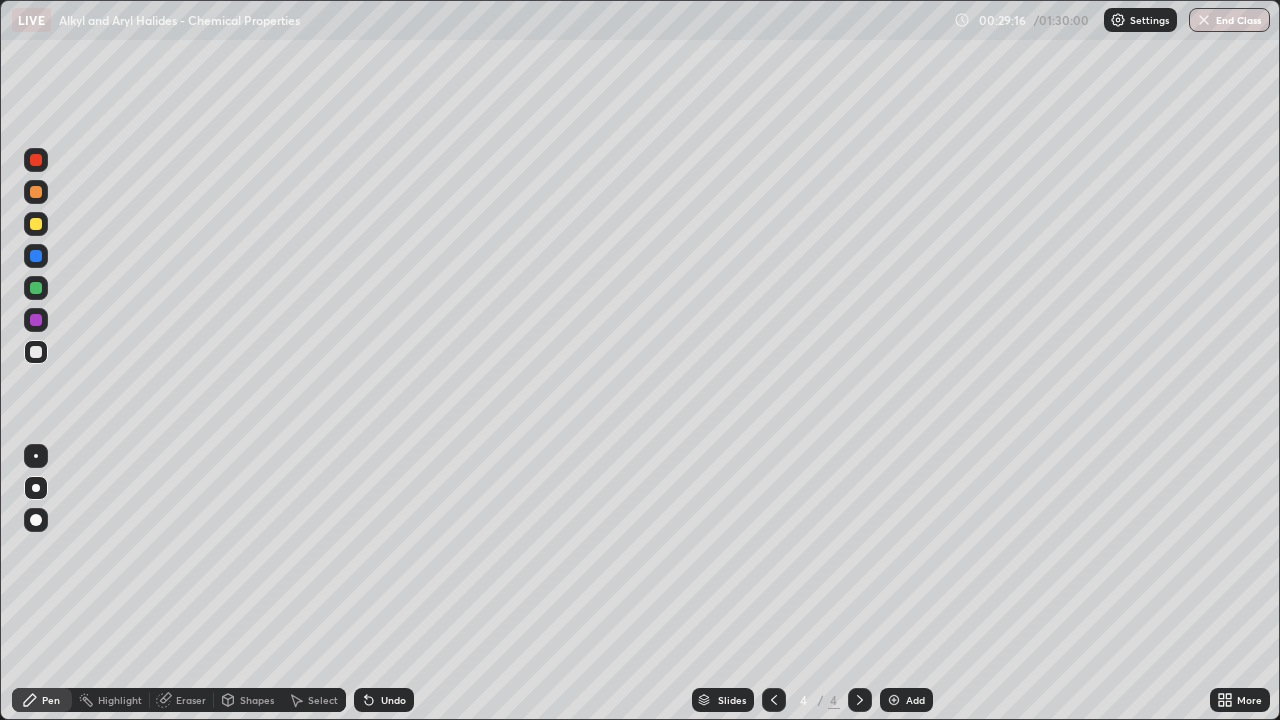 click on "Undo" at bounding box center (393, 700) 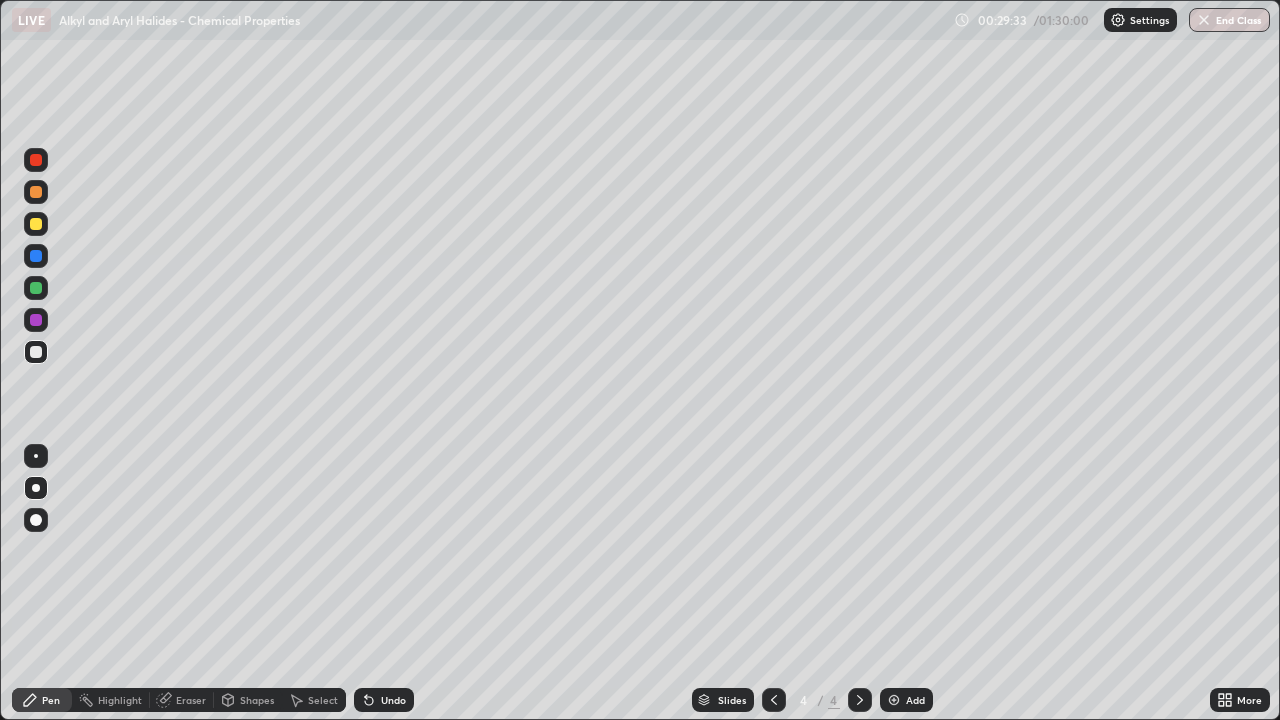 click at bounding box center (36, 192) 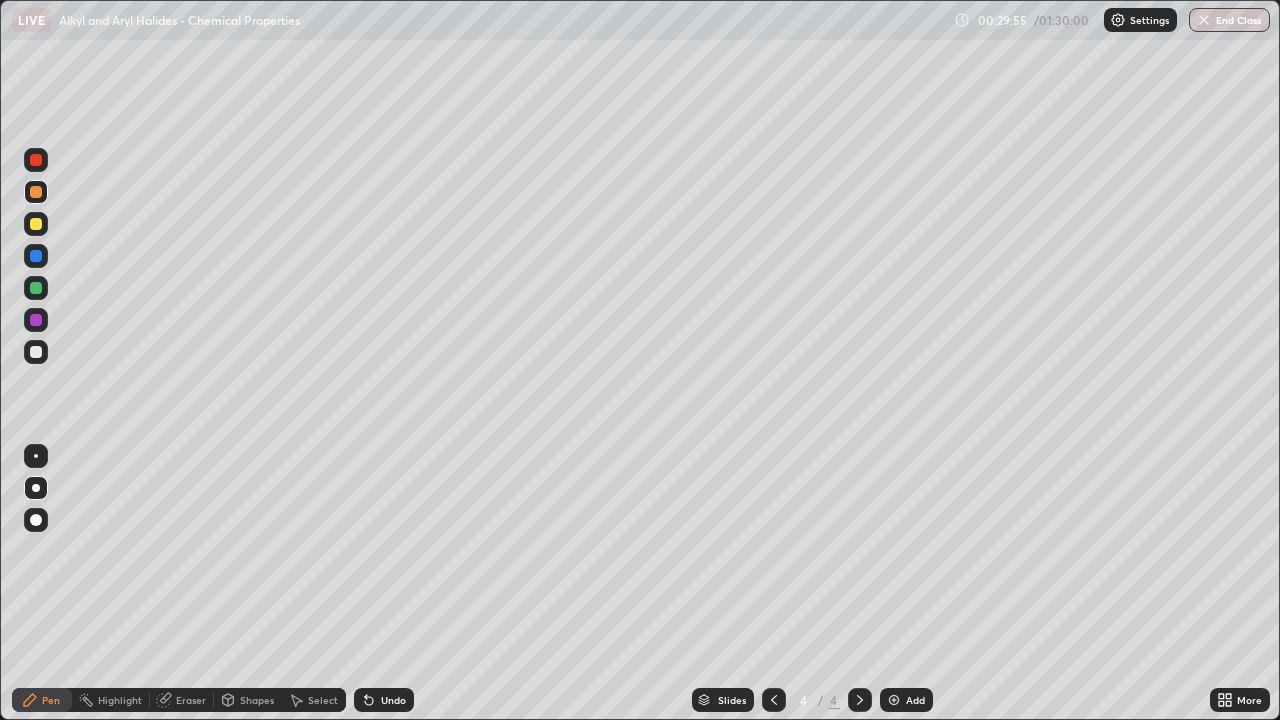 click at bounding box center [36, 224] 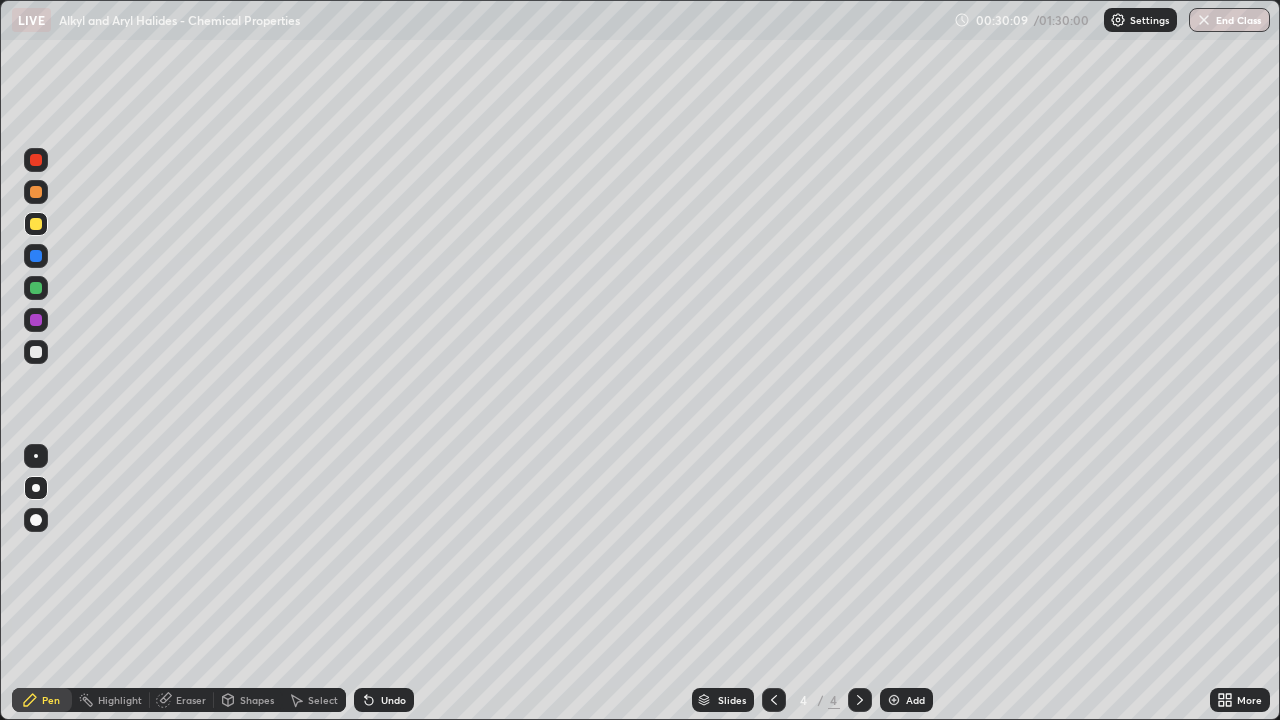 click at bounding box center [36, 288] 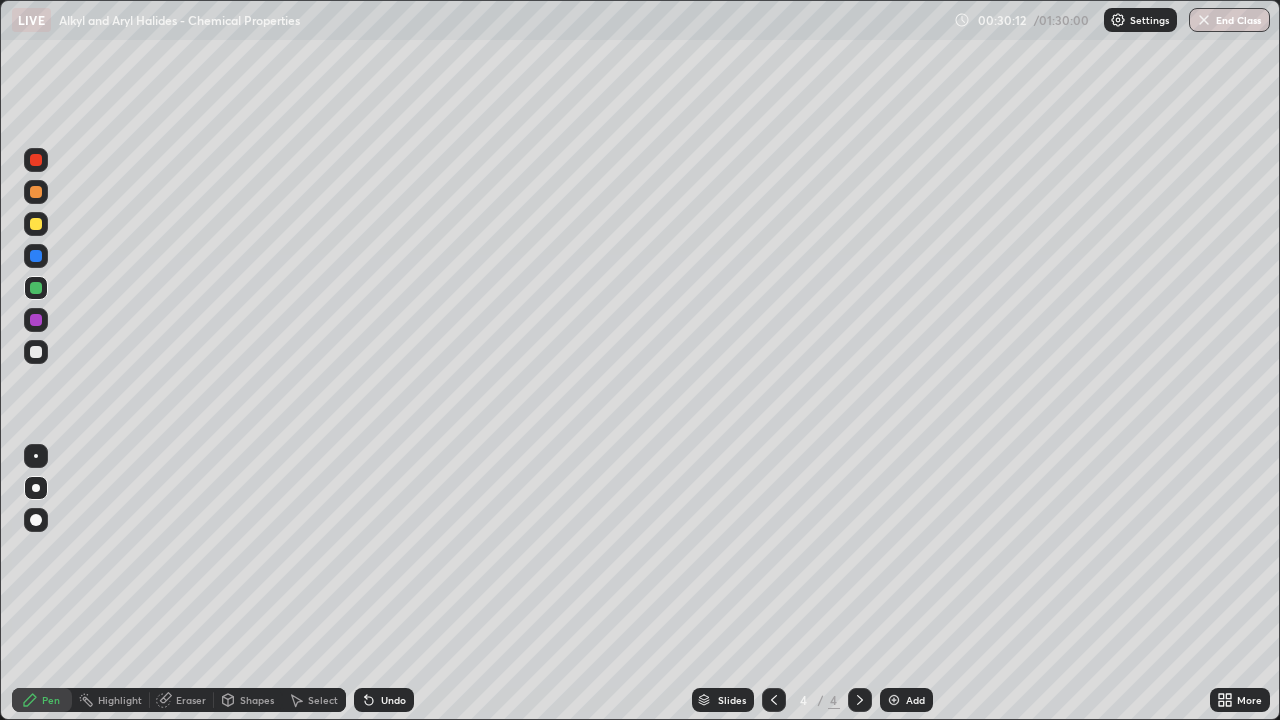 click at bounding box center (36, 352) 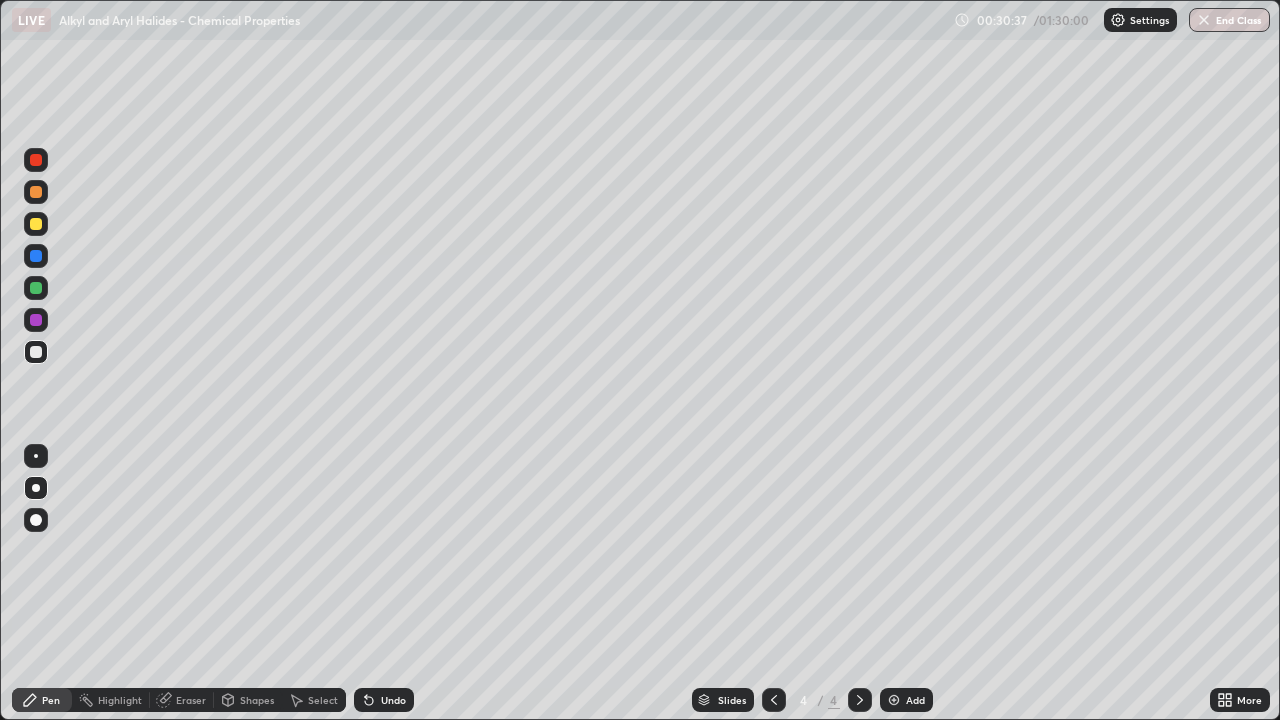 click 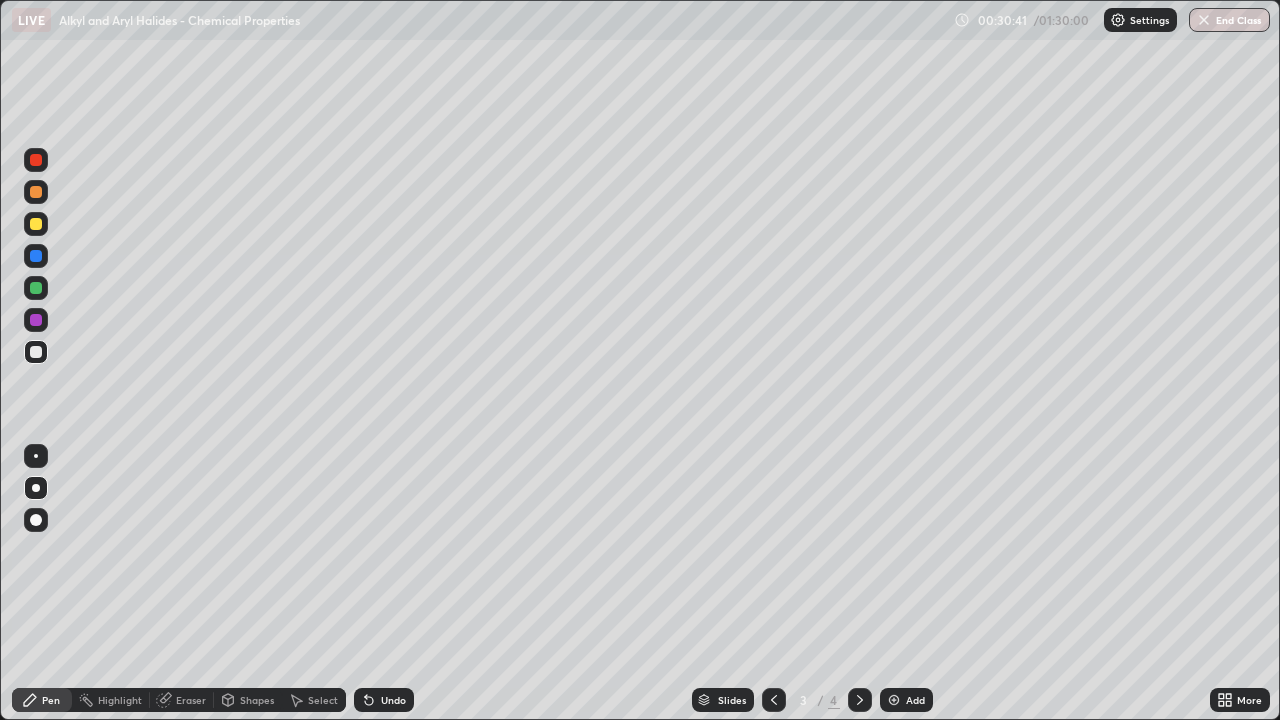 click 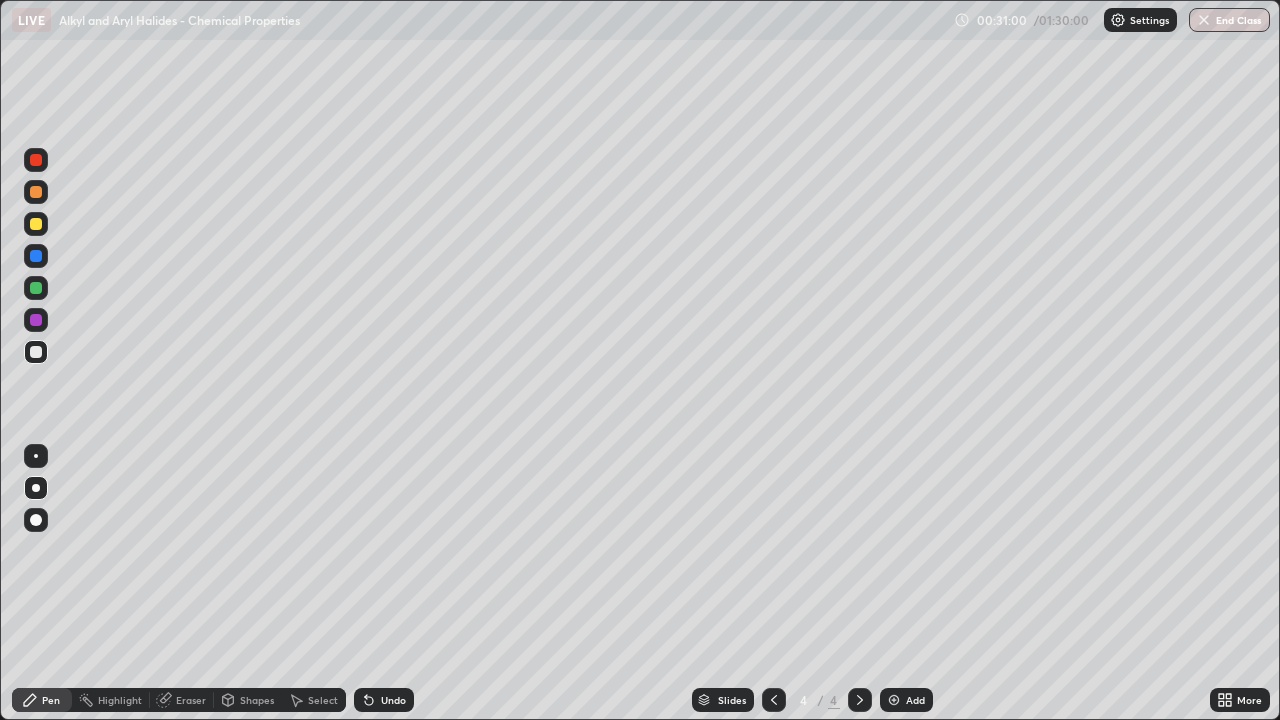 click at bounding box center (36, 192) 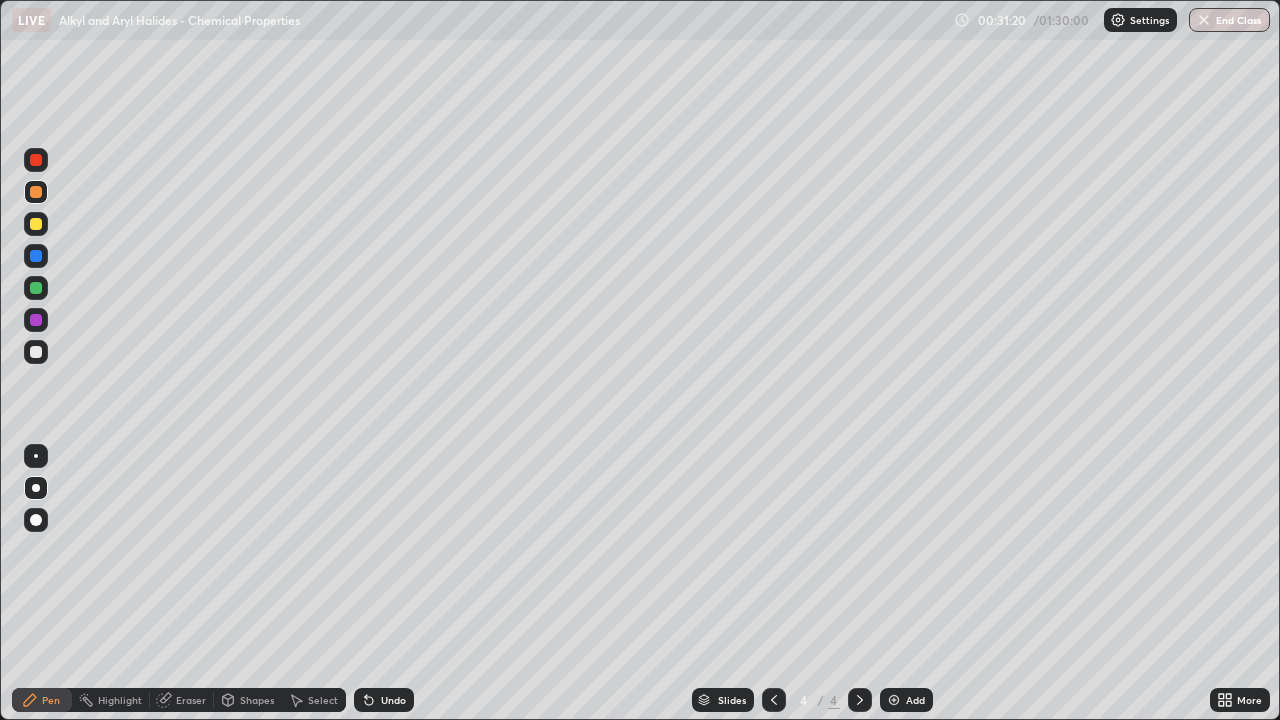 click at bounding box center (36, 320) 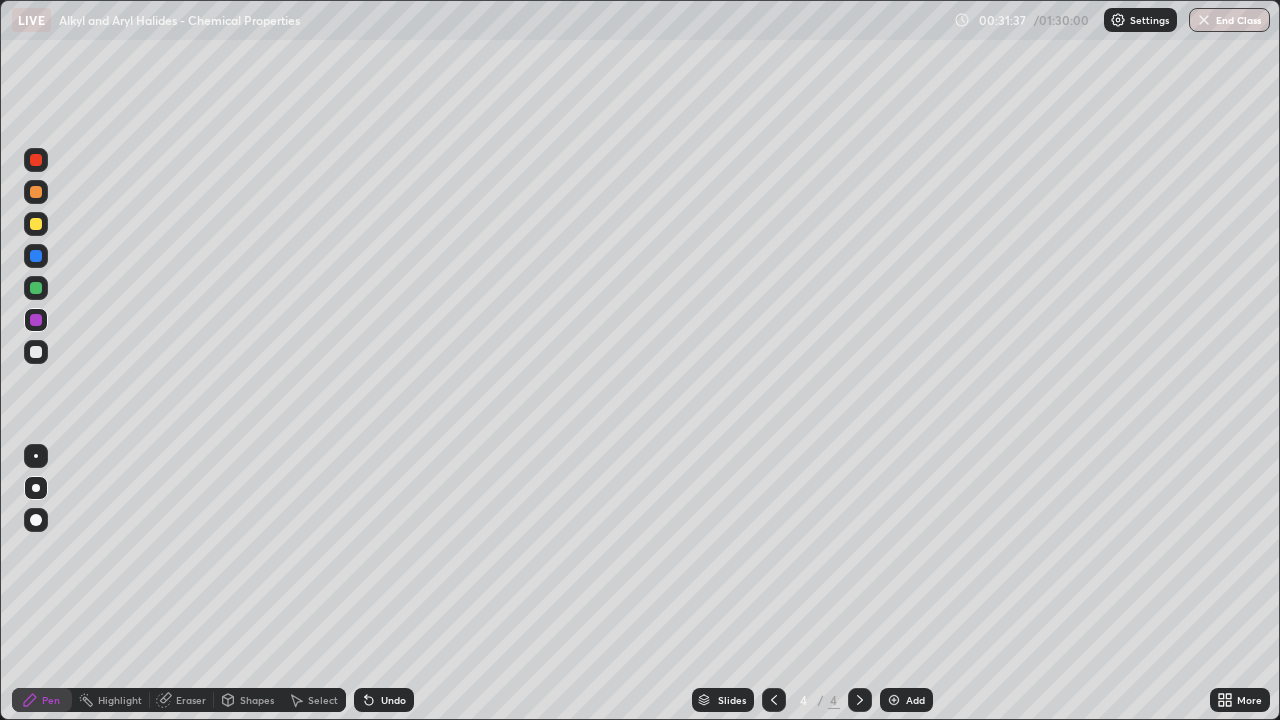 click at bounding box center [36, 352] 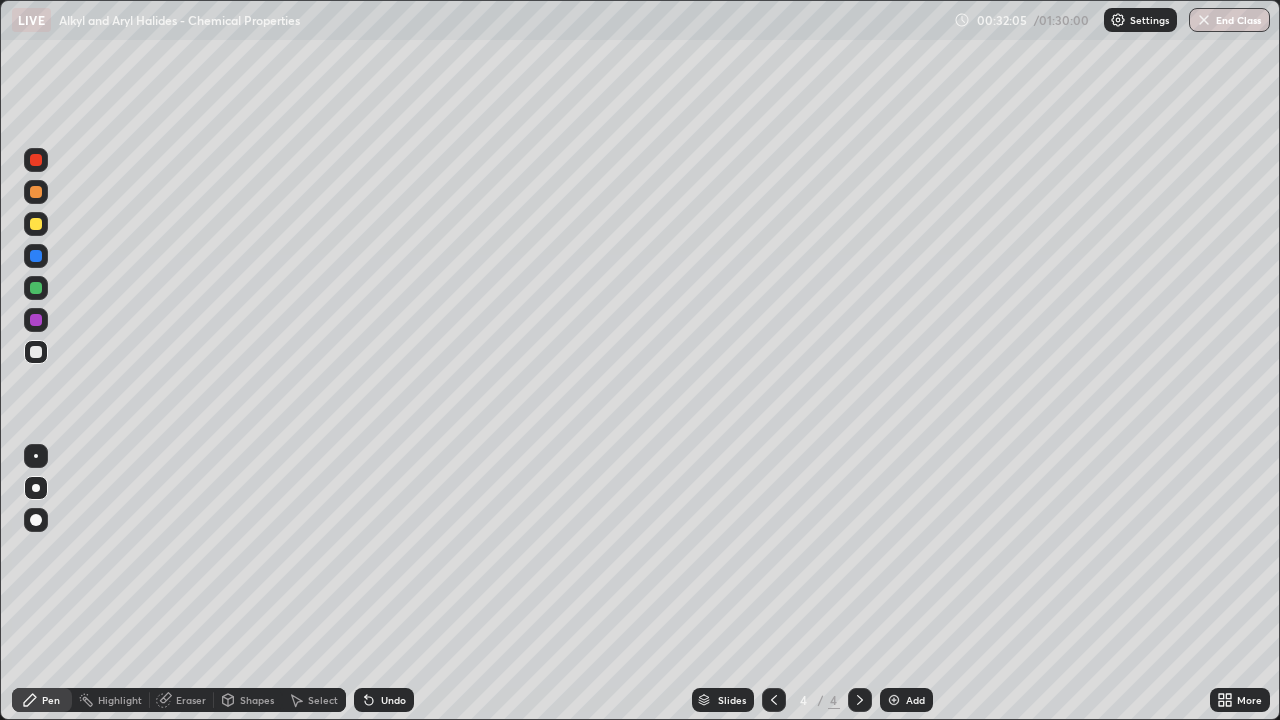 click on "Add" at bounding box center [906, 700] 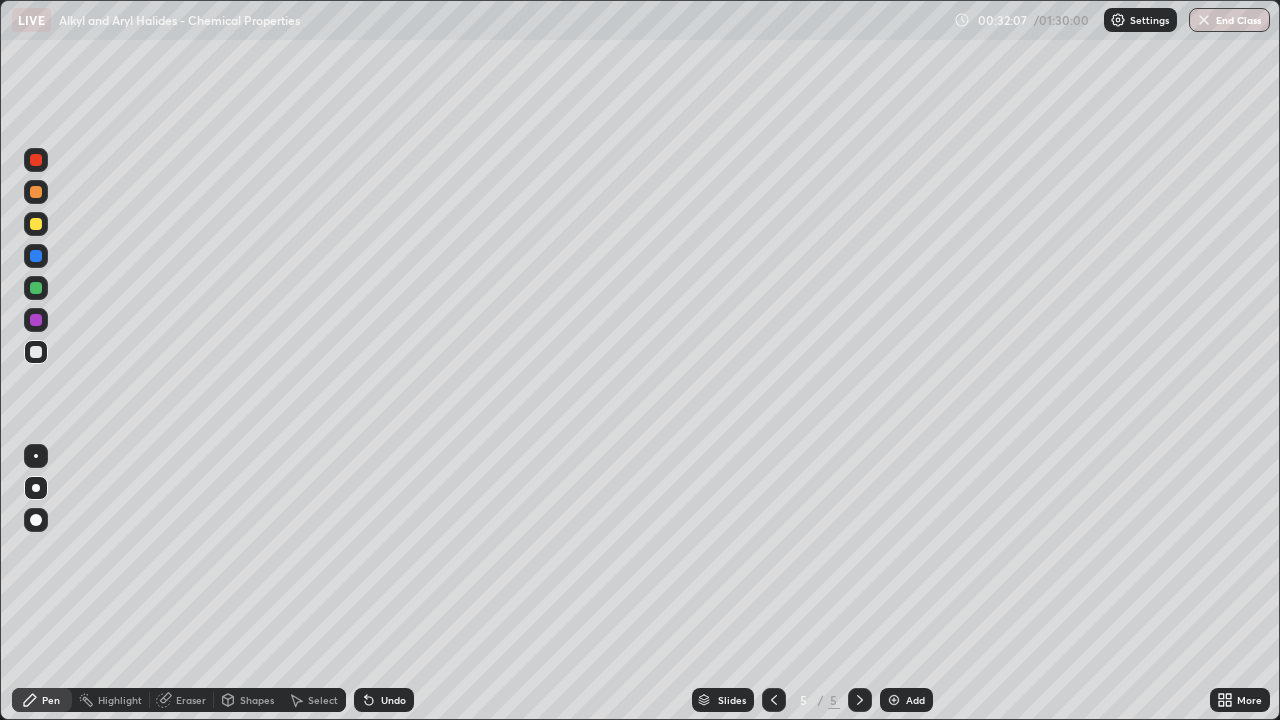 click at bounding box center [36, 288] 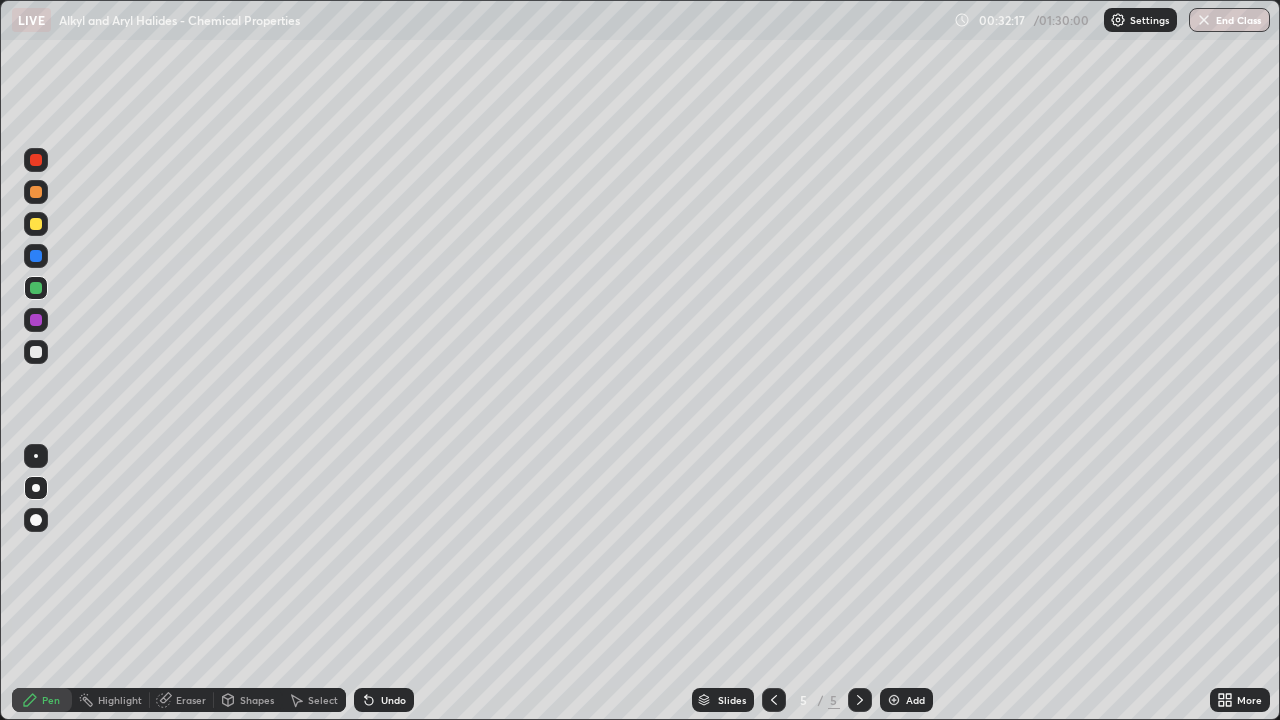 click at bounding box center [36, 320] 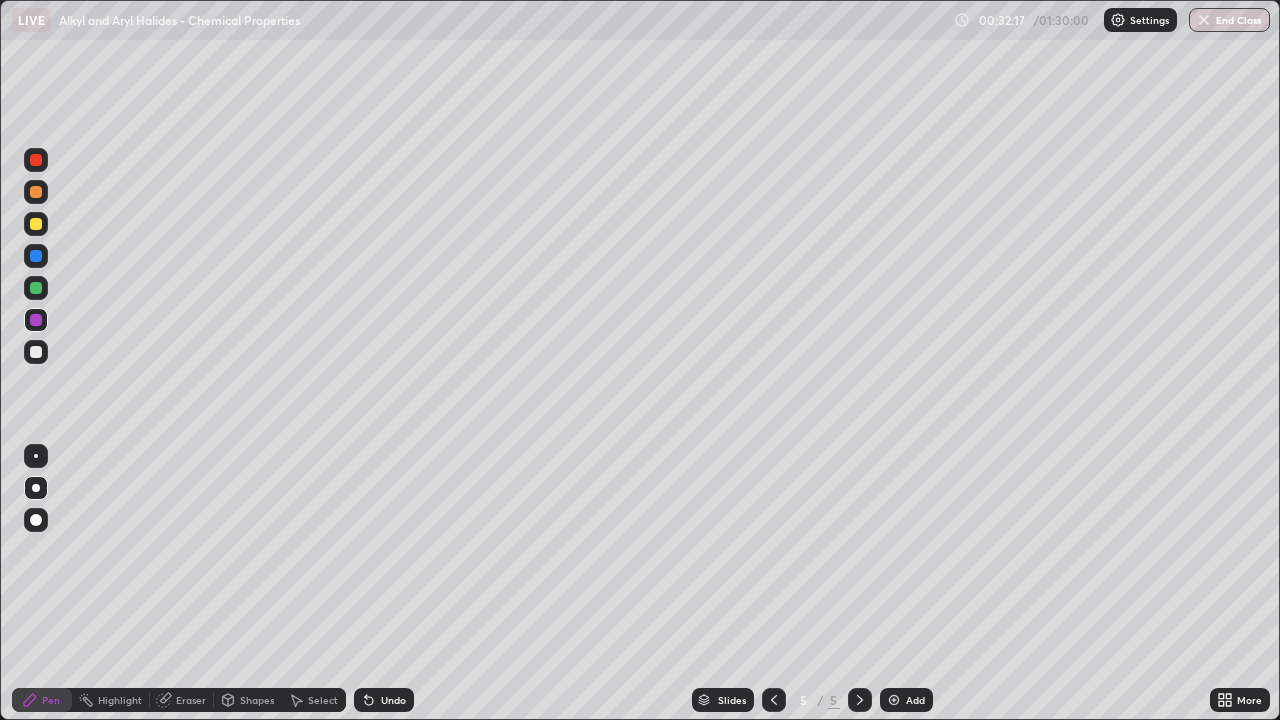 click at bounding box center (36, 224) 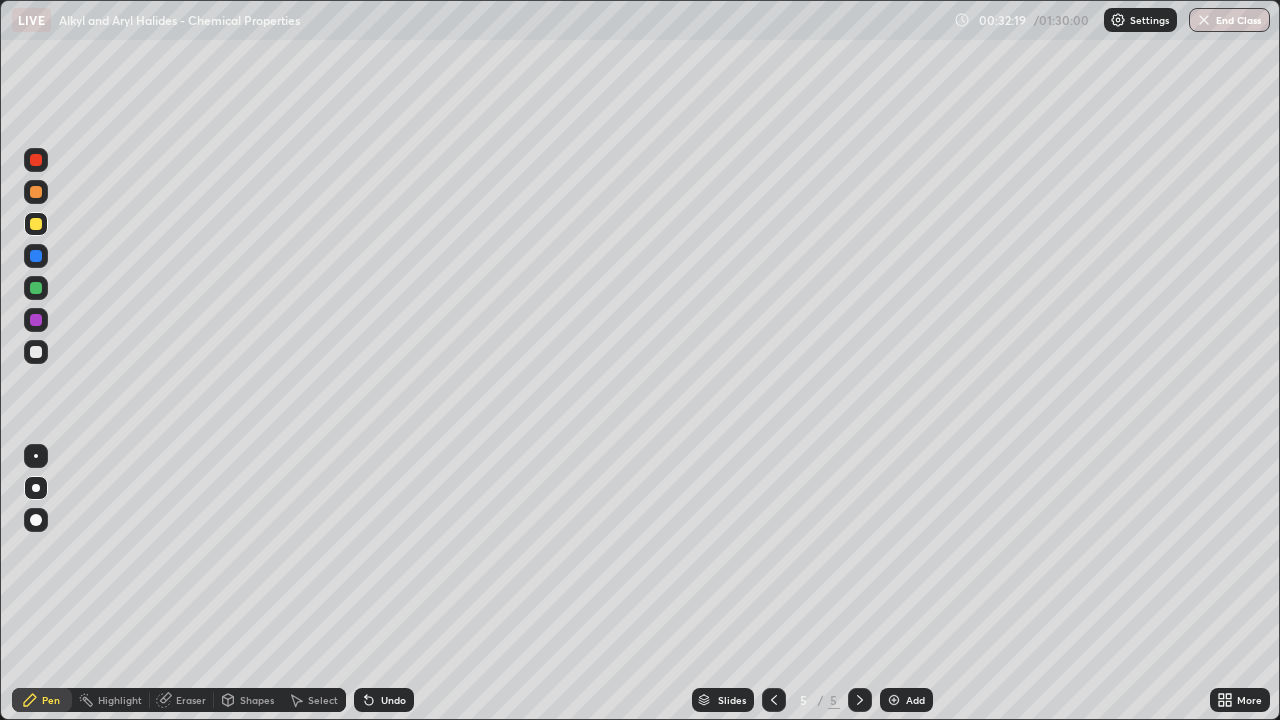 click at bounding box center [36, 352] 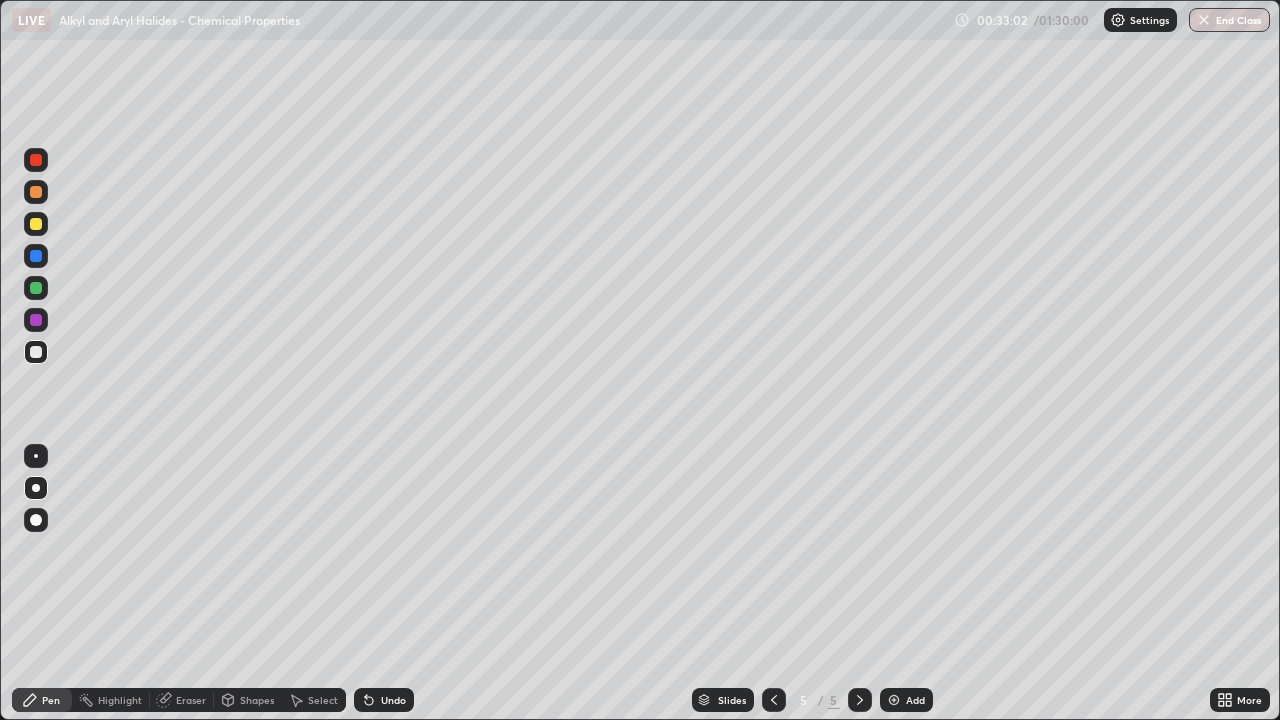 click at bounding box center (36, 224) 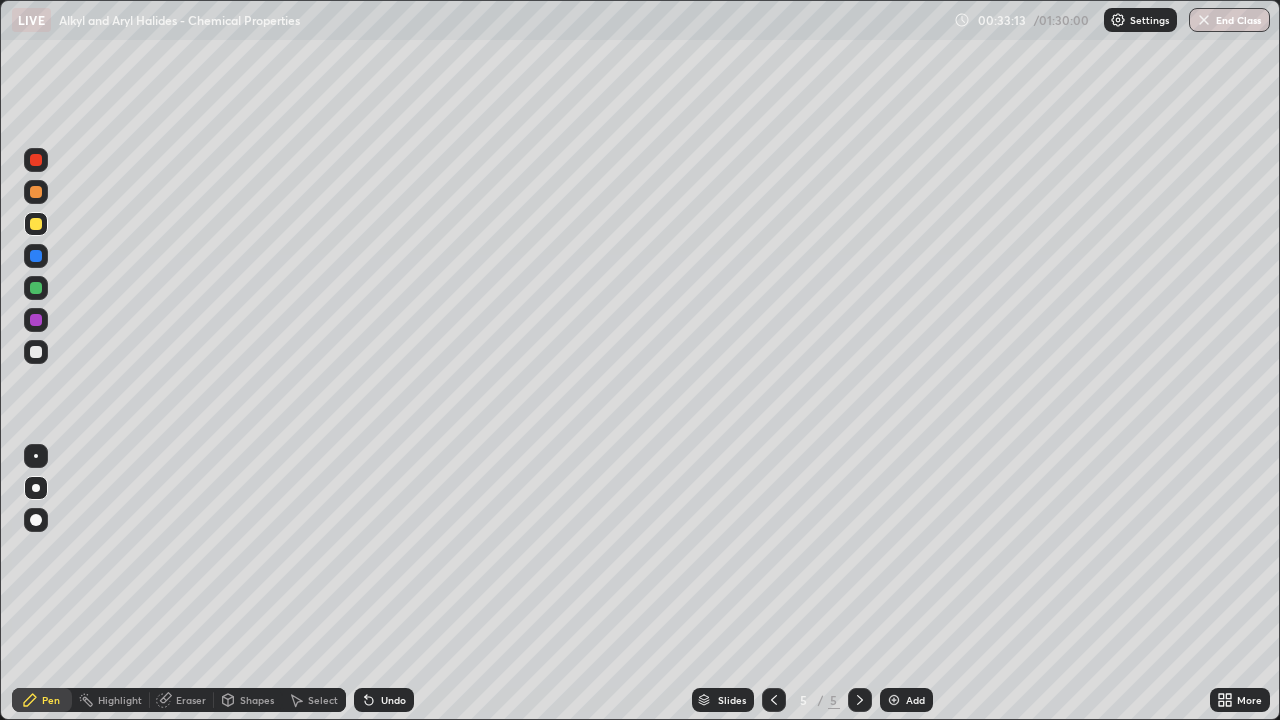 click at bounding box center [36, 288] 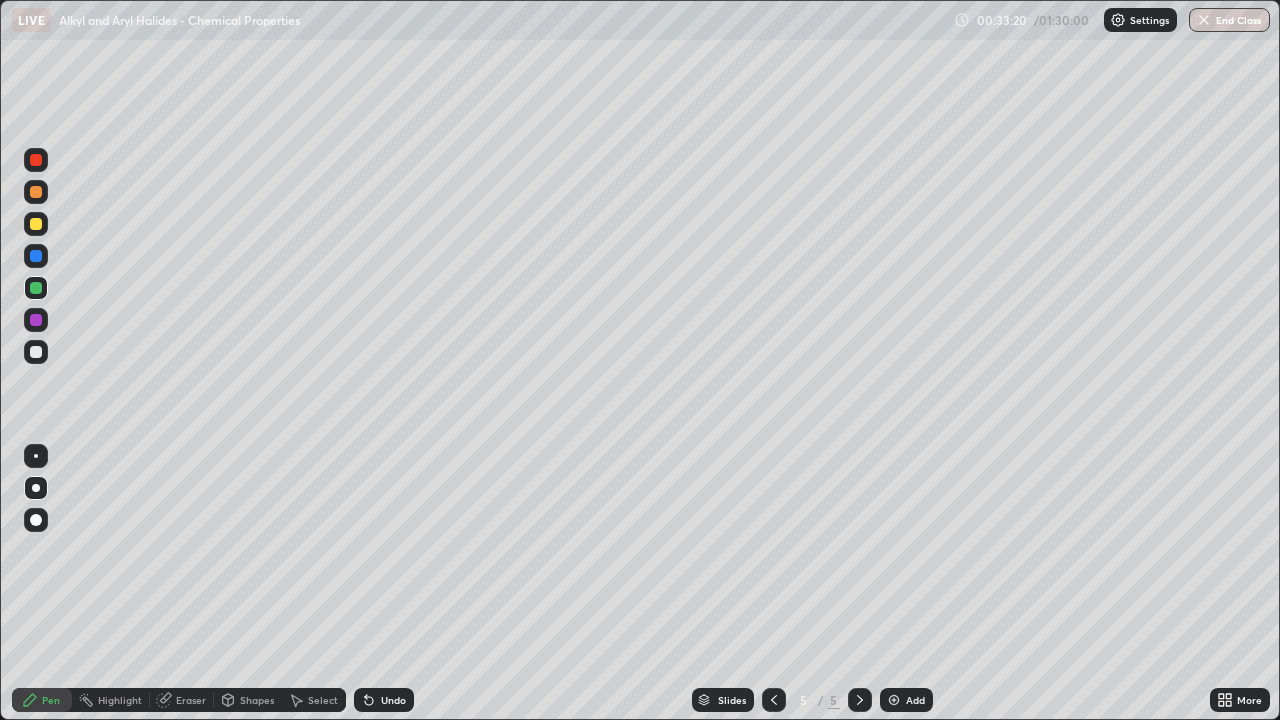 click at bounding box center (36, 224) 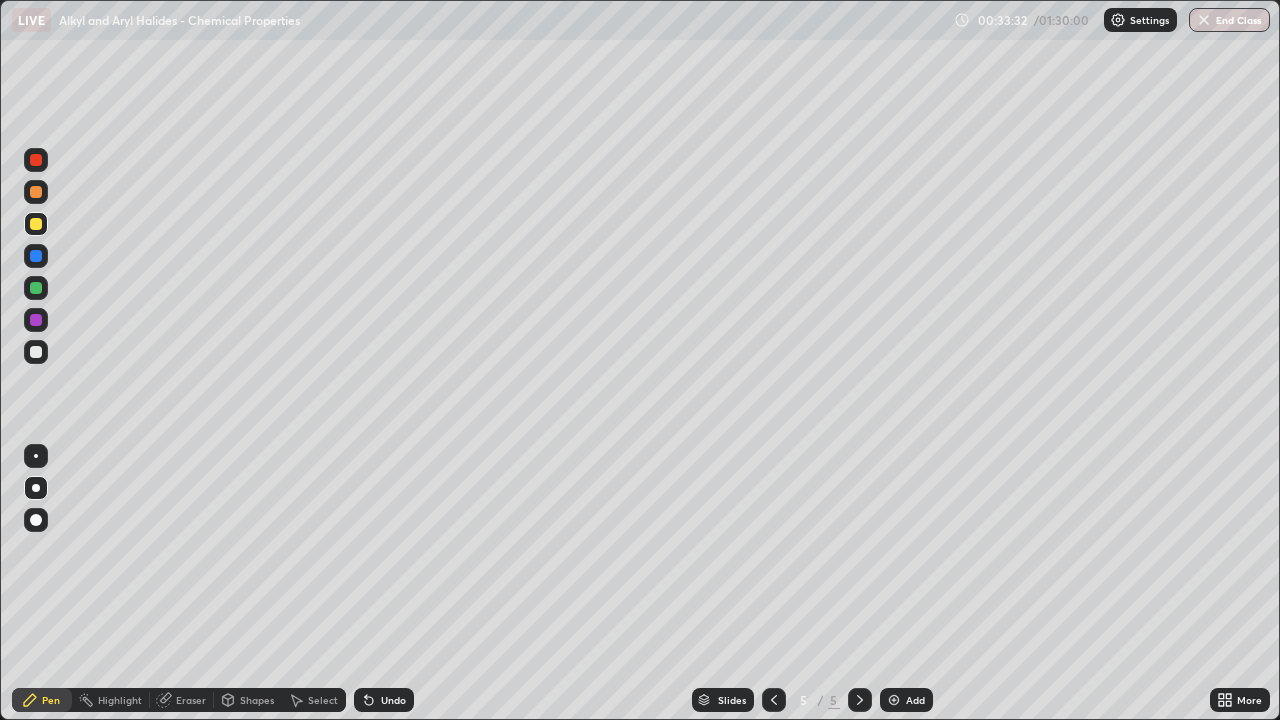 click on "Undo" at bounding box center (393, 700) 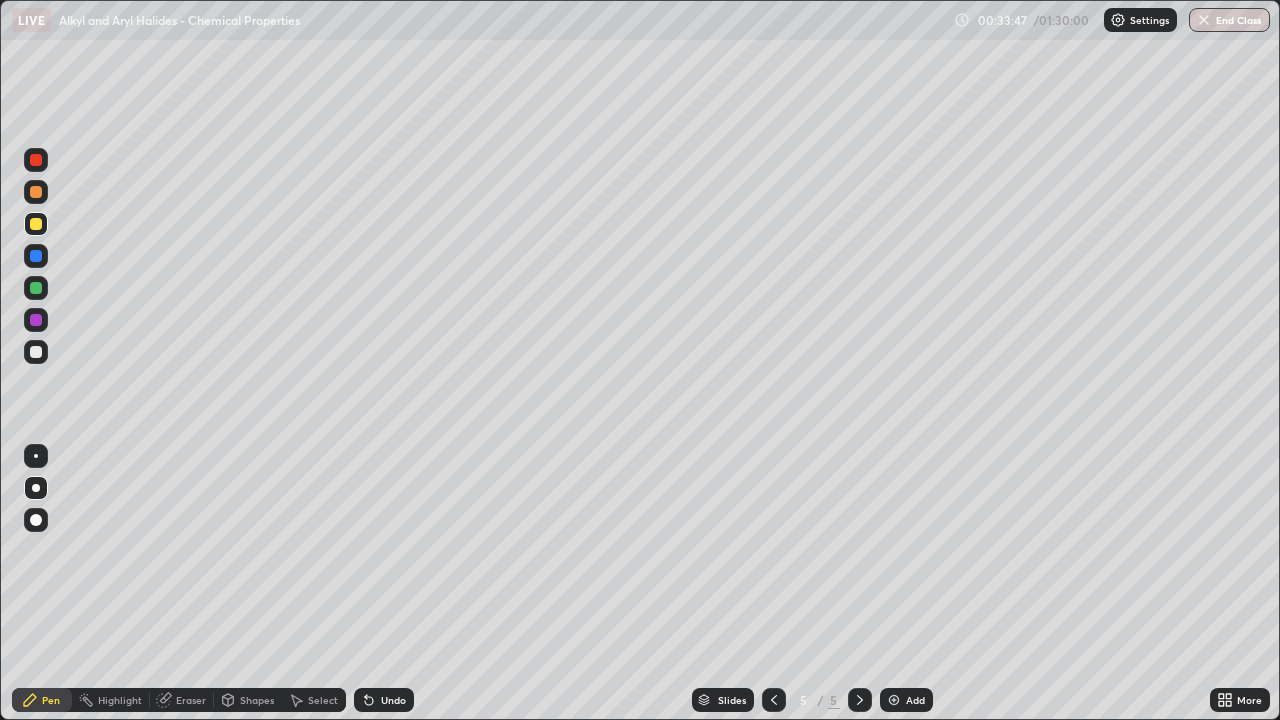 click on "Undo" at bounding box center (393, 700) 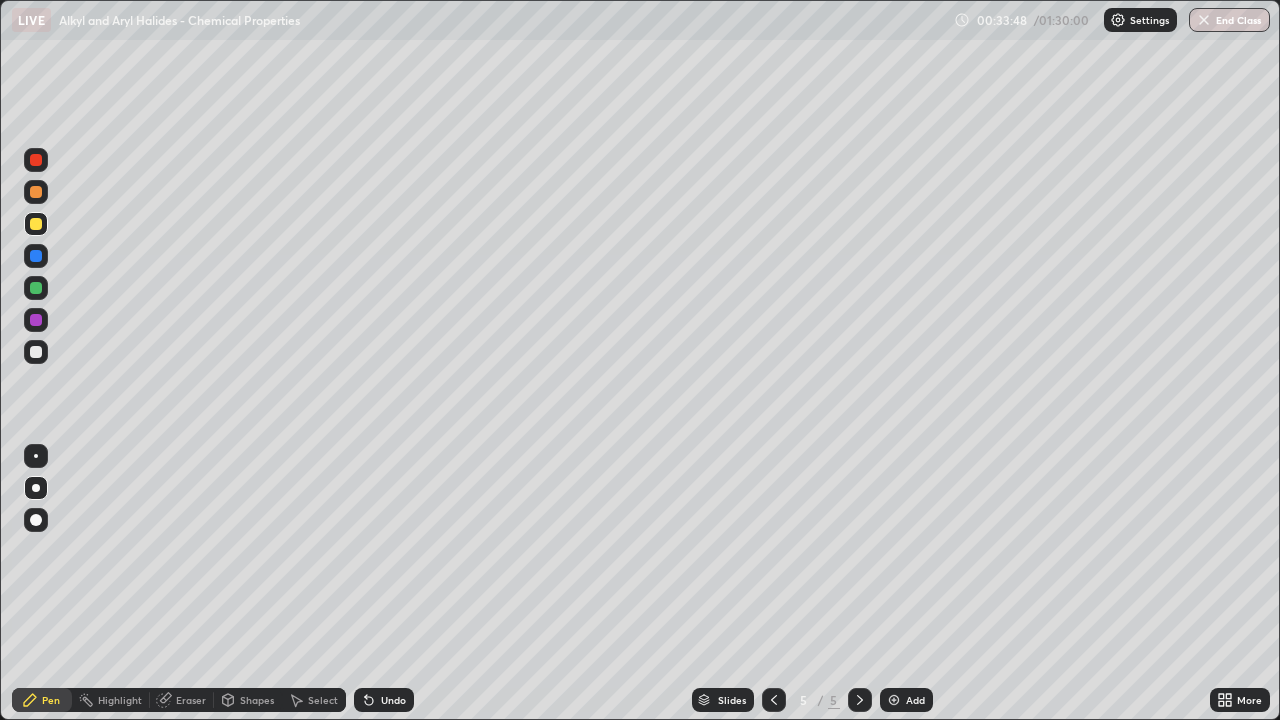 click at bounding box center (36, 320) 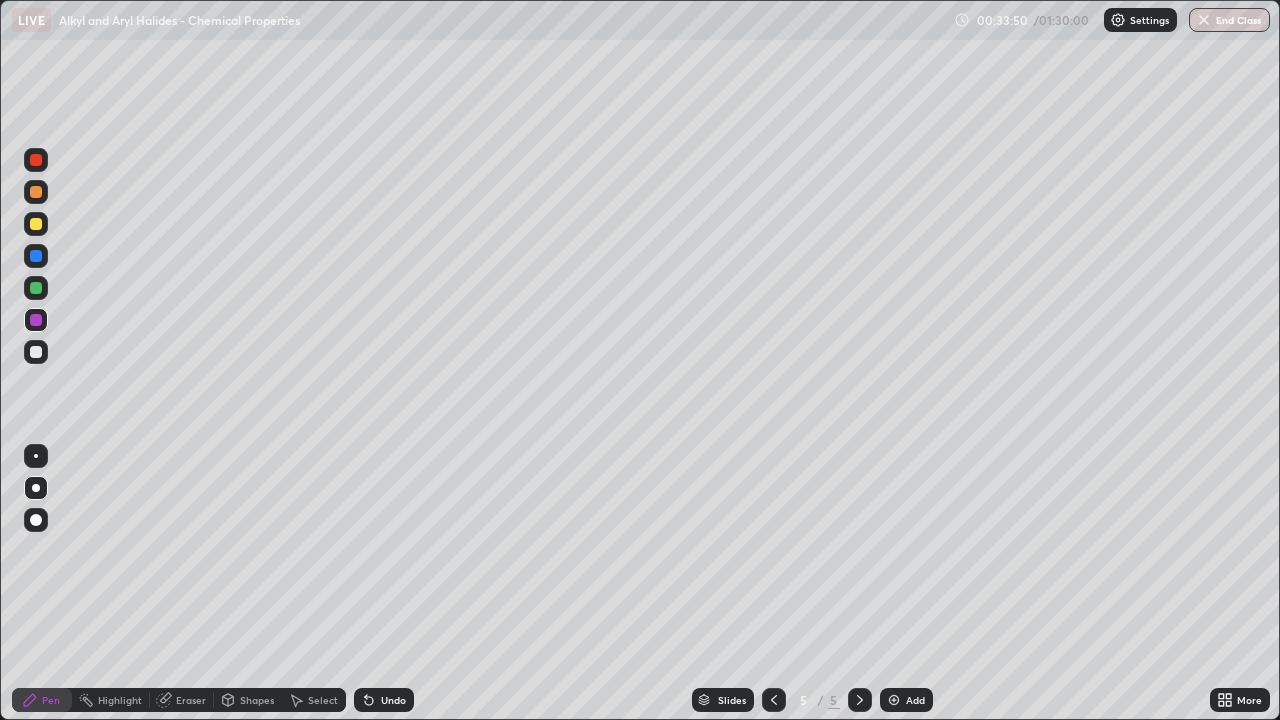 click at bounding box center (36, 224) 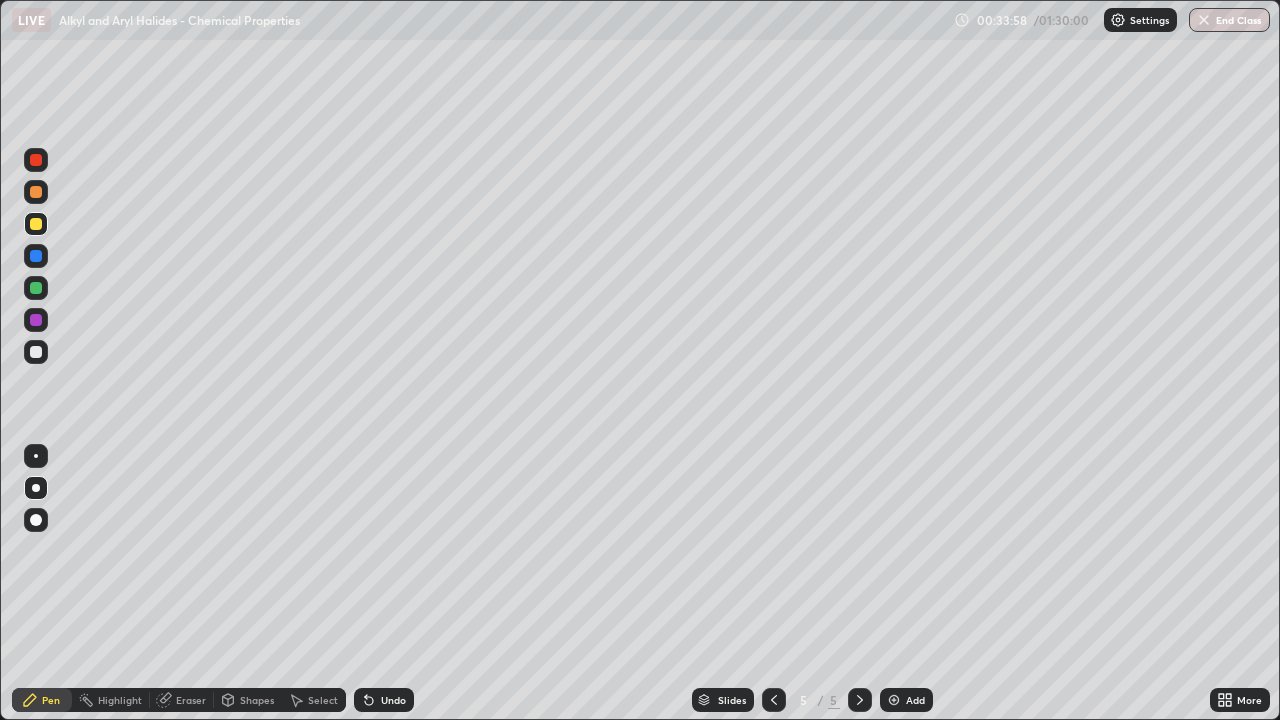 click on "Undo" at bounding box center [393, 700] 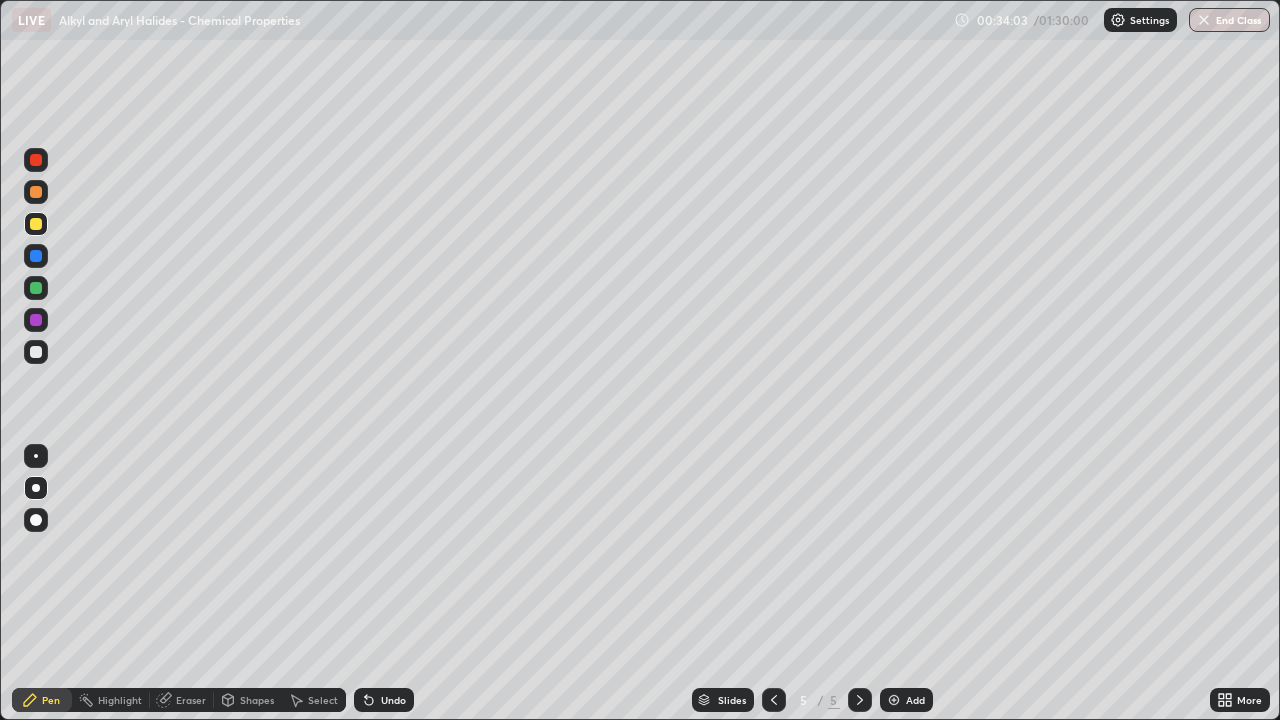 click at bounding box center [36, 352] 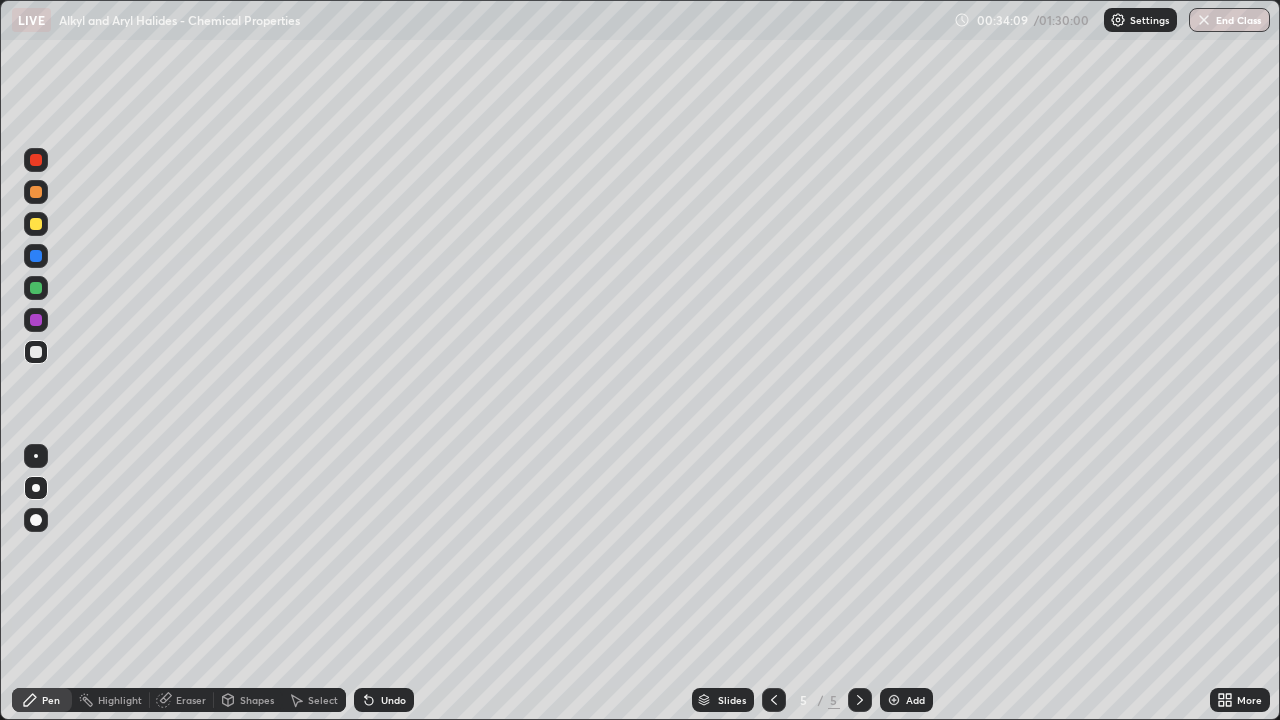 click at bounding box center (36, 320) 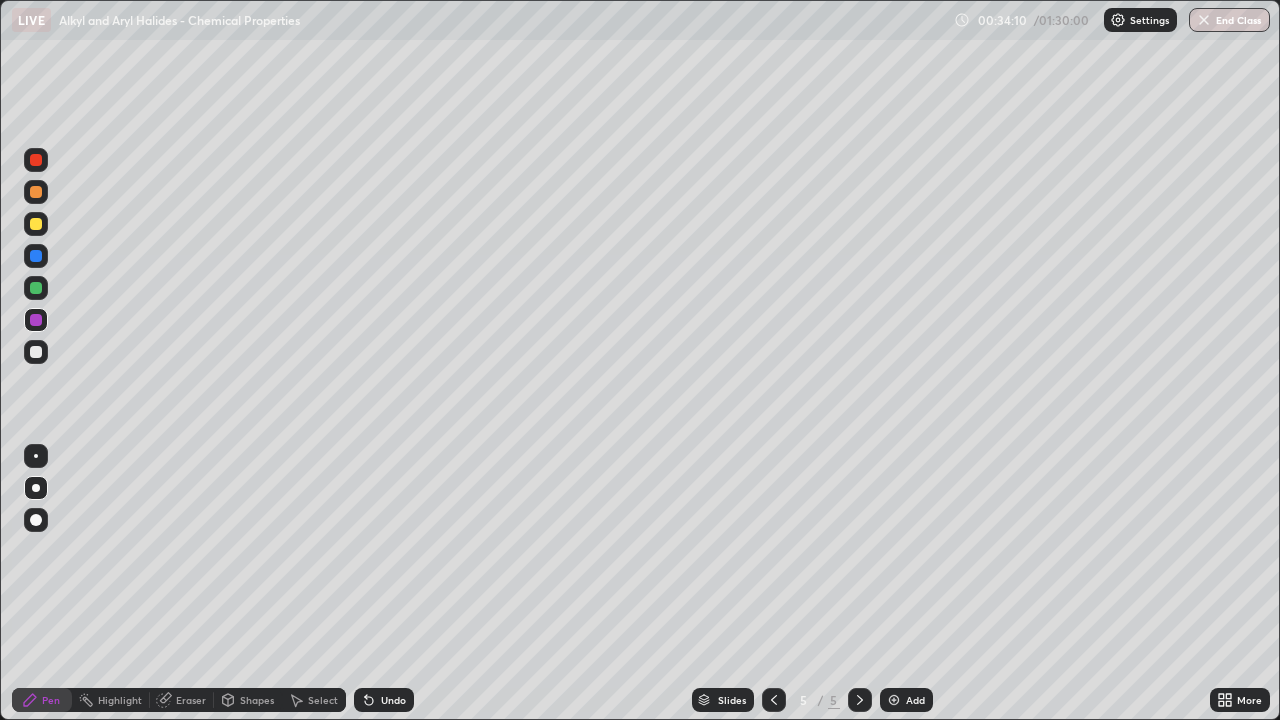 click at bounding box center [36, 288] 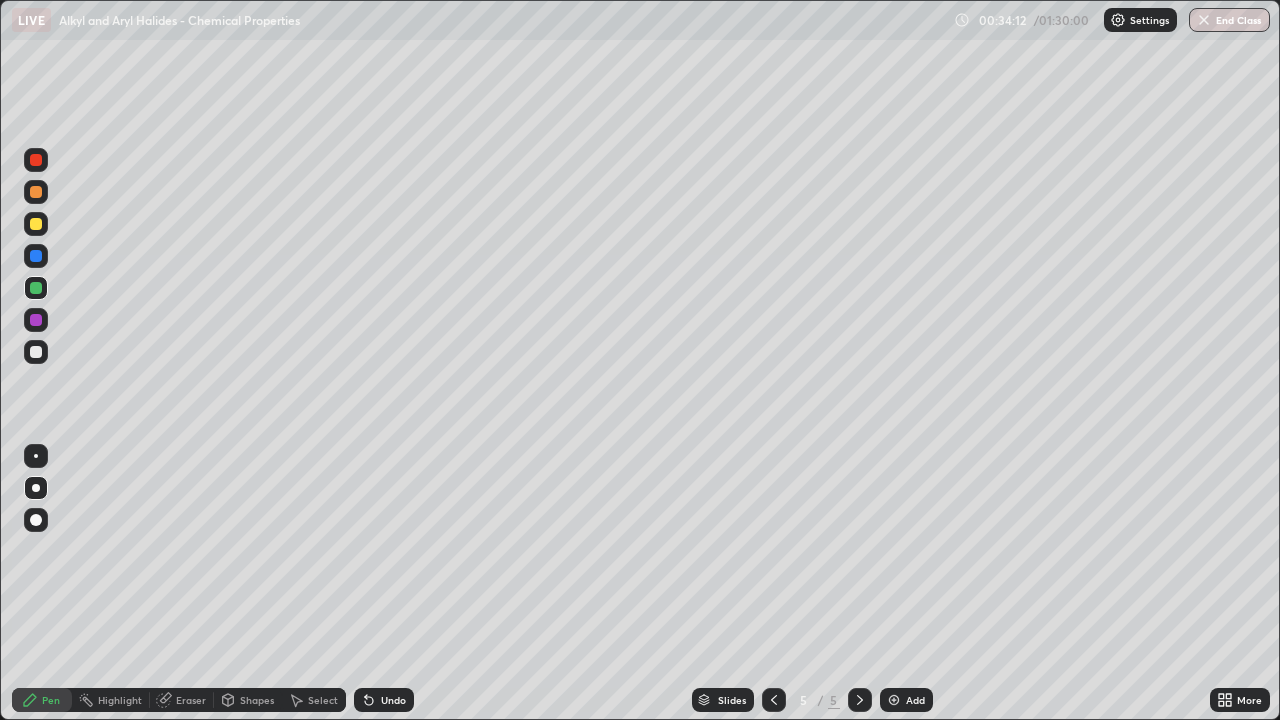 click at bounding box center (36, 192) 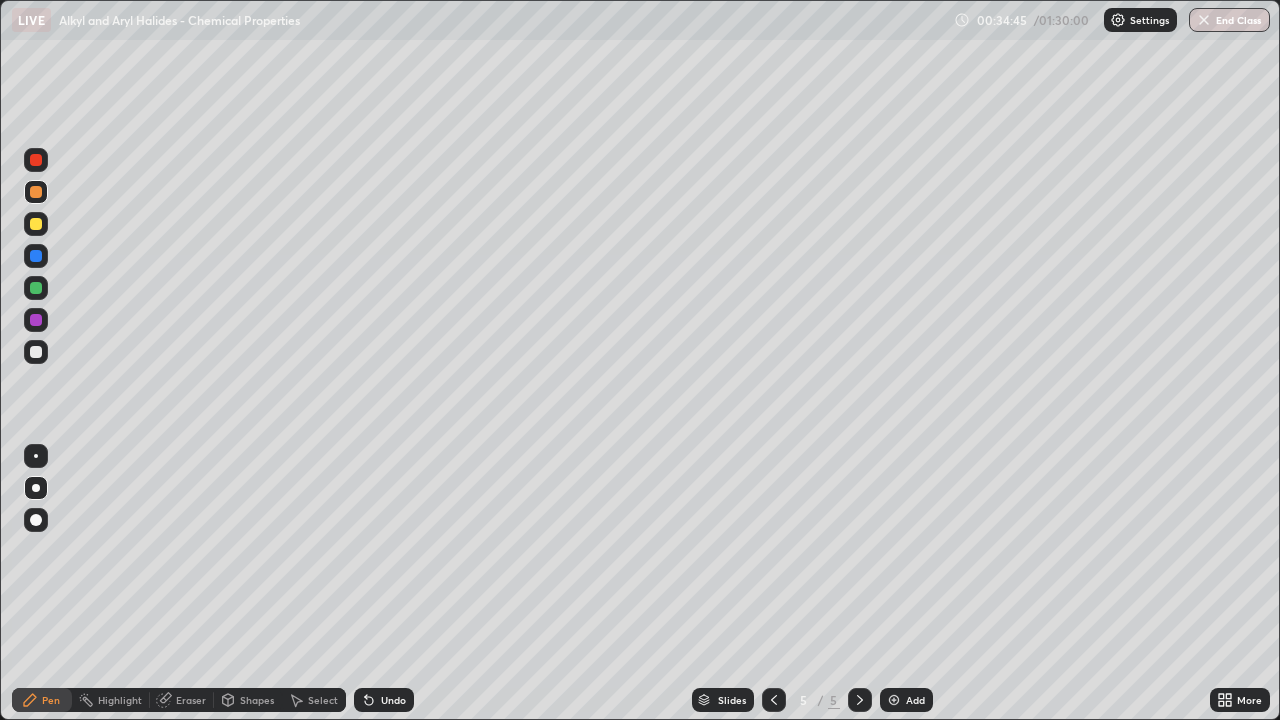 click at bounding box center [36, 352] 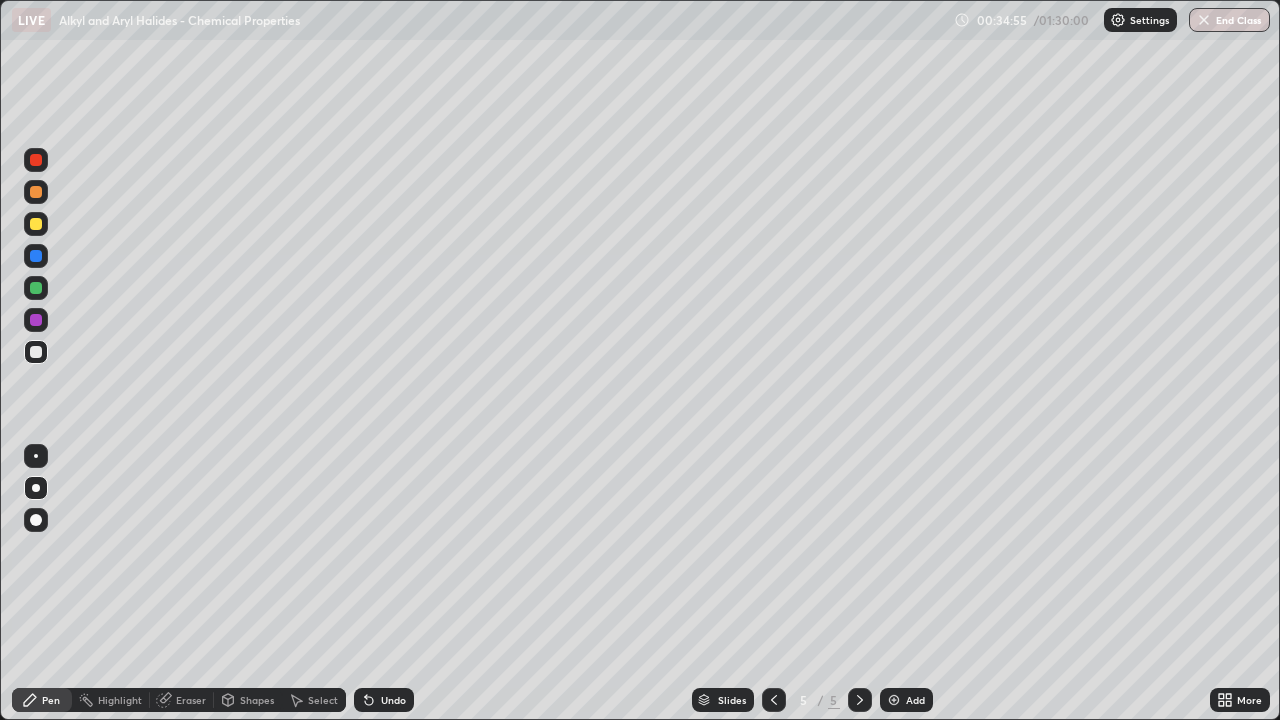 click at bounding box center [36, 224] 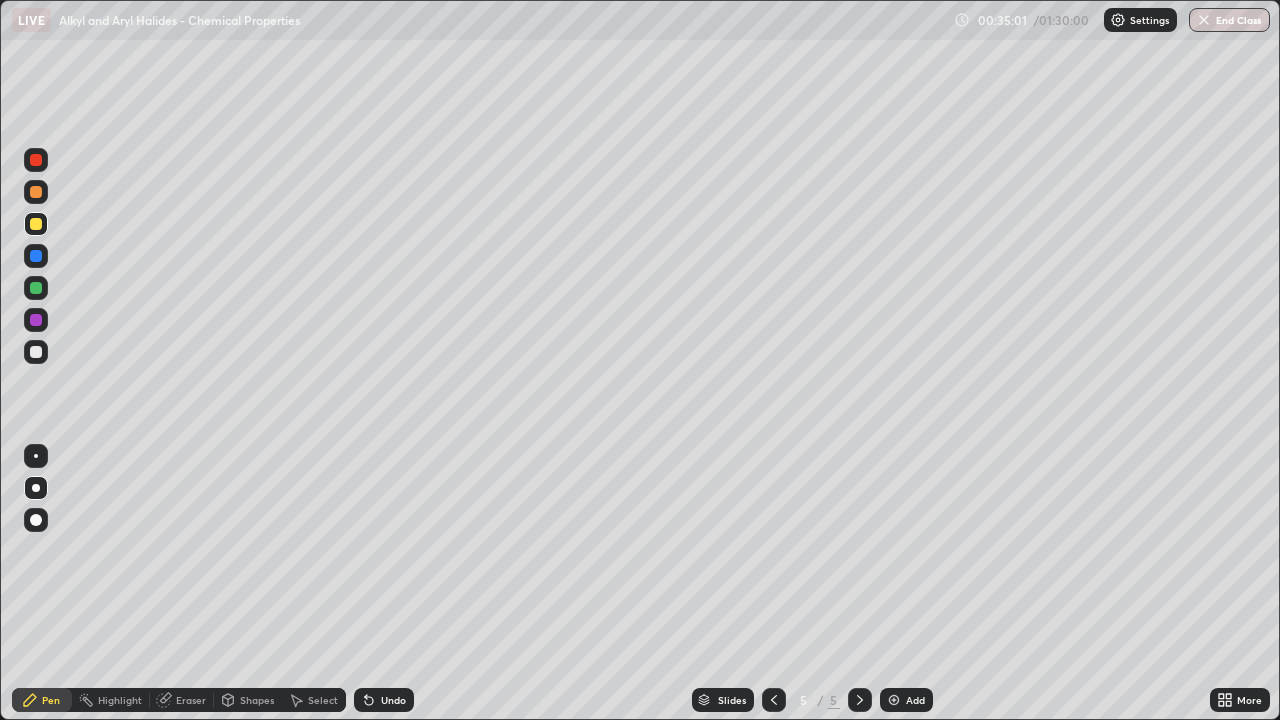 click at bounding box center [36, 288] 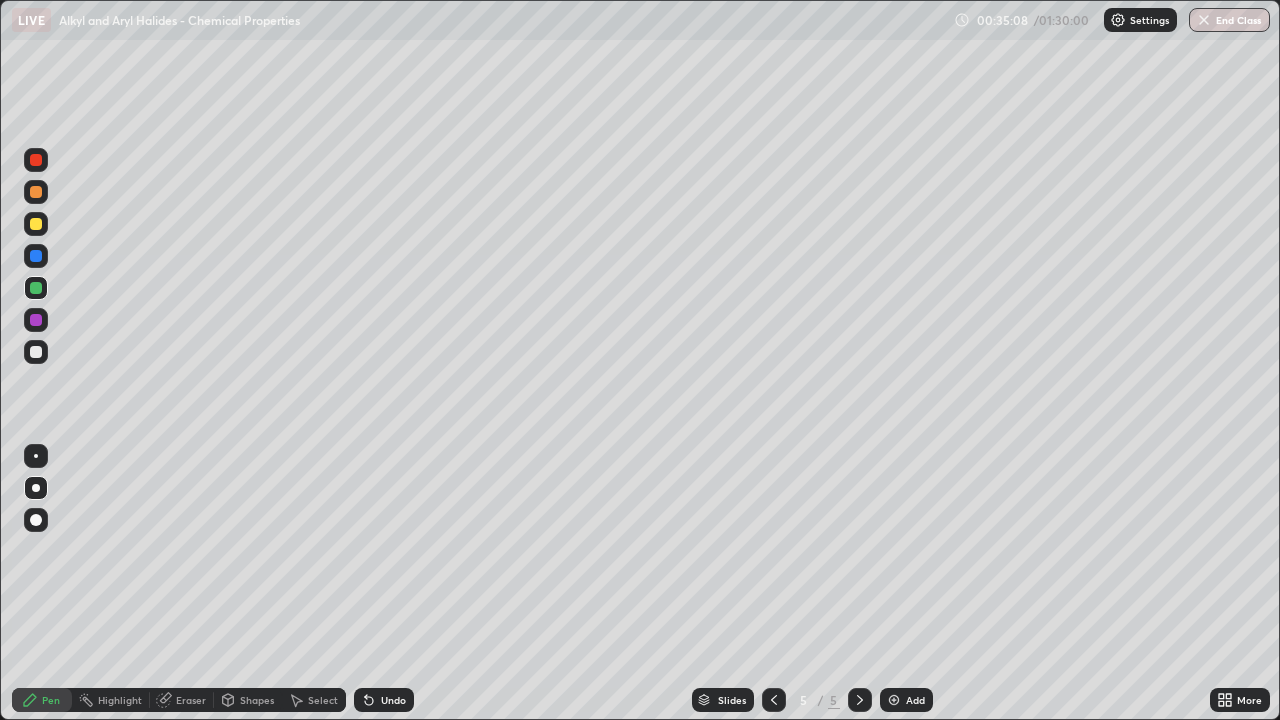 click at bounding box center [36, 224] 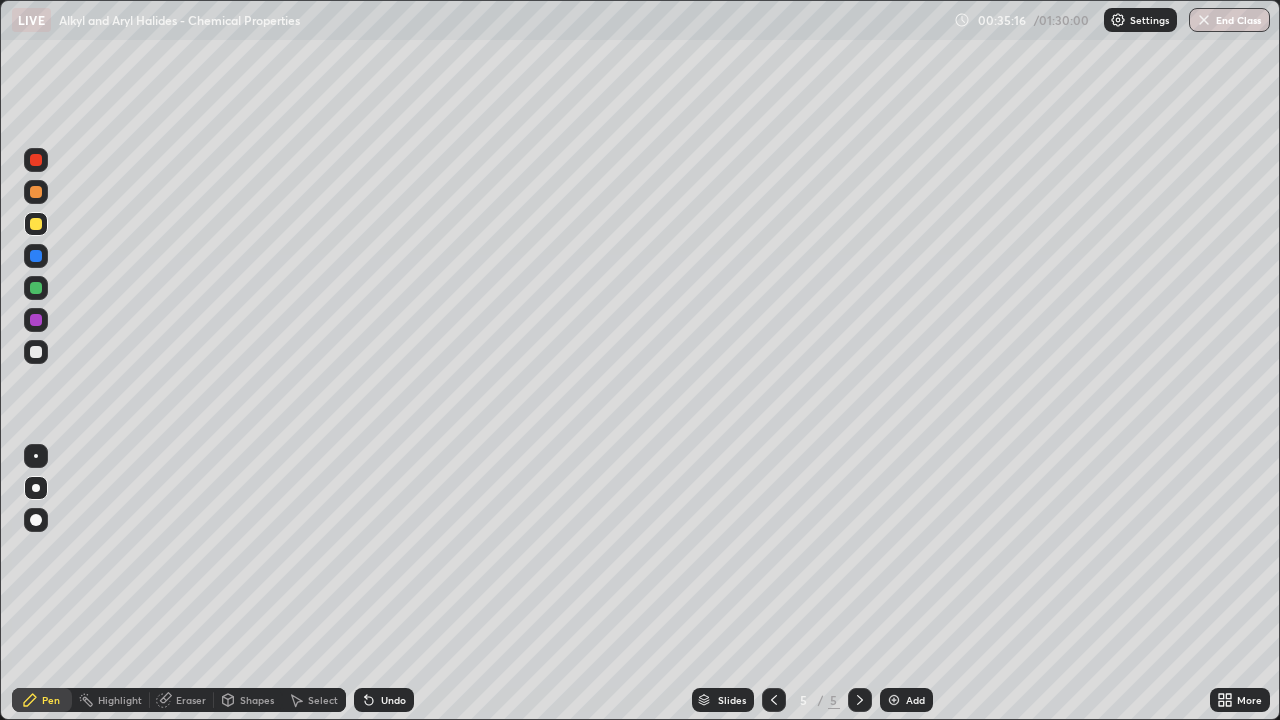 click at bounding box center [36, 352] 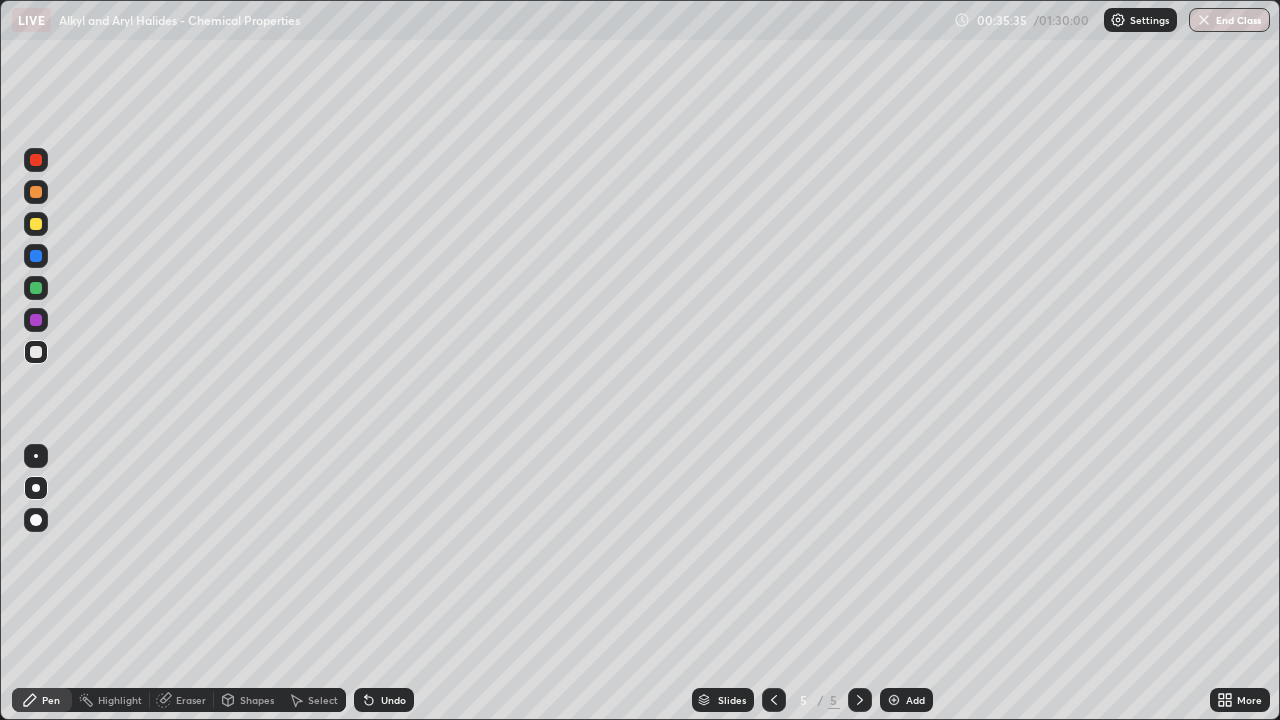 click at bounding box center (36, 288) 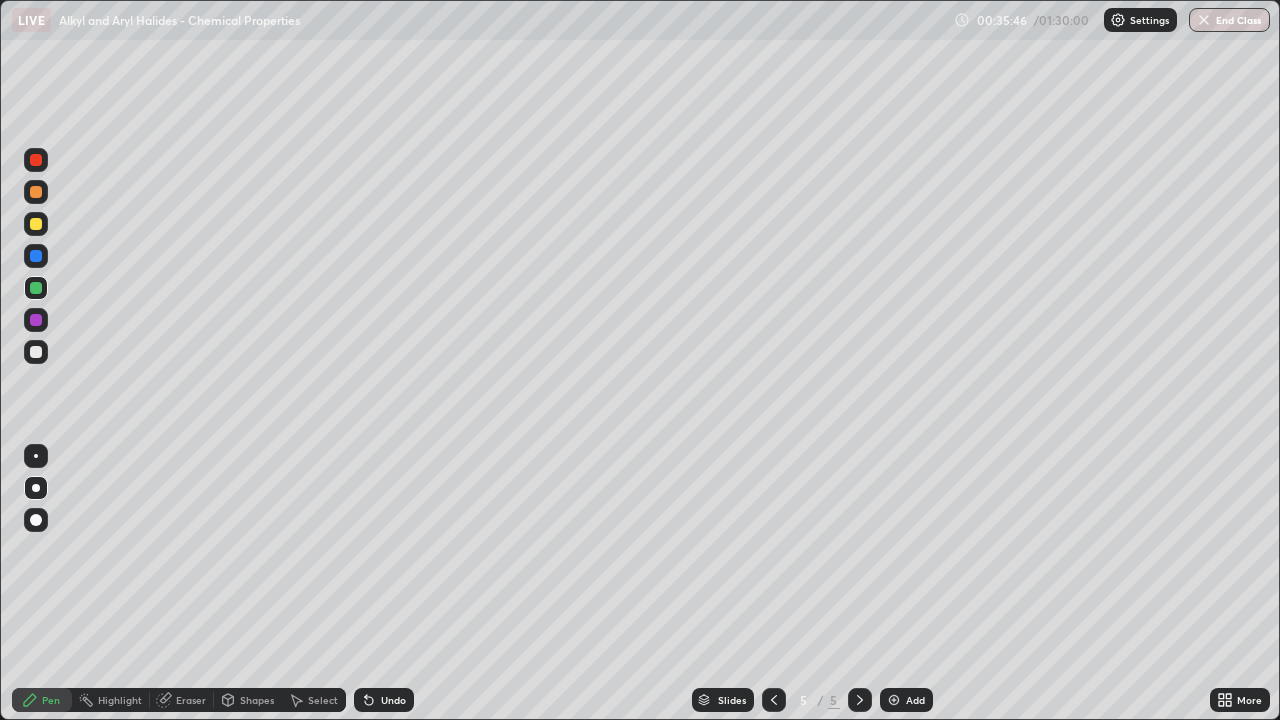 click at bounding box center (36, 224) 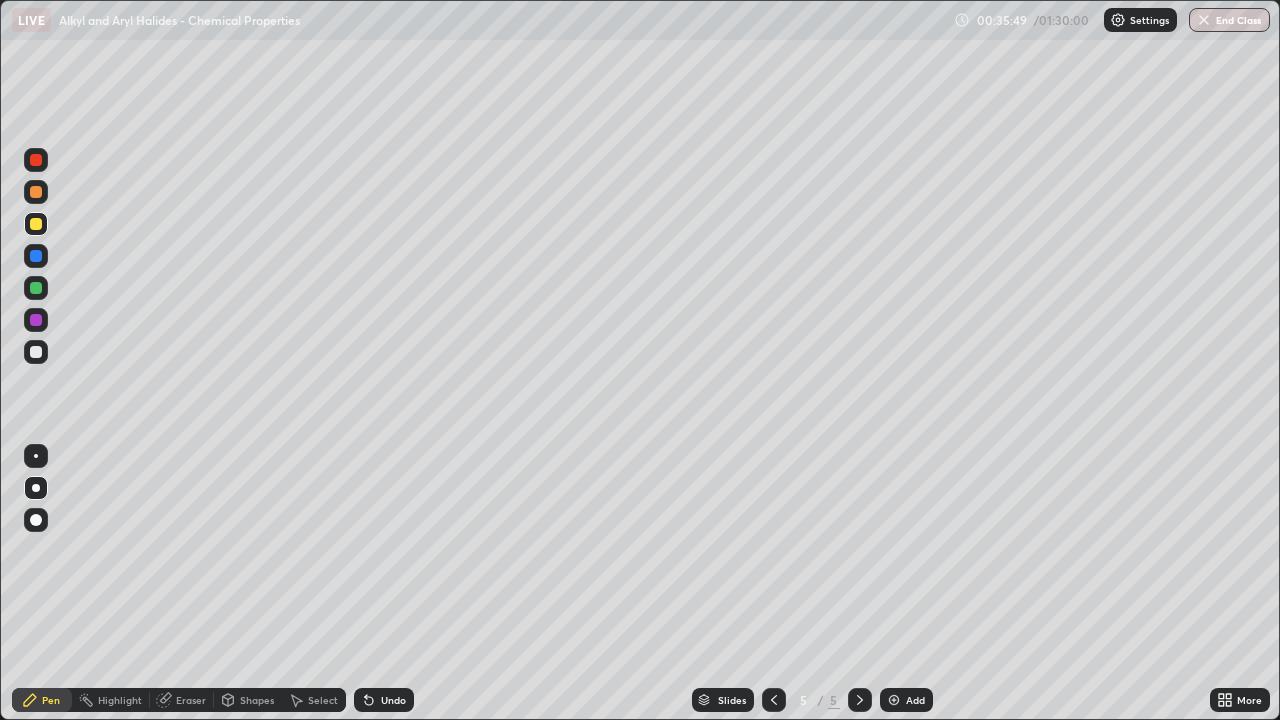 click at bounding box center (36, 352) 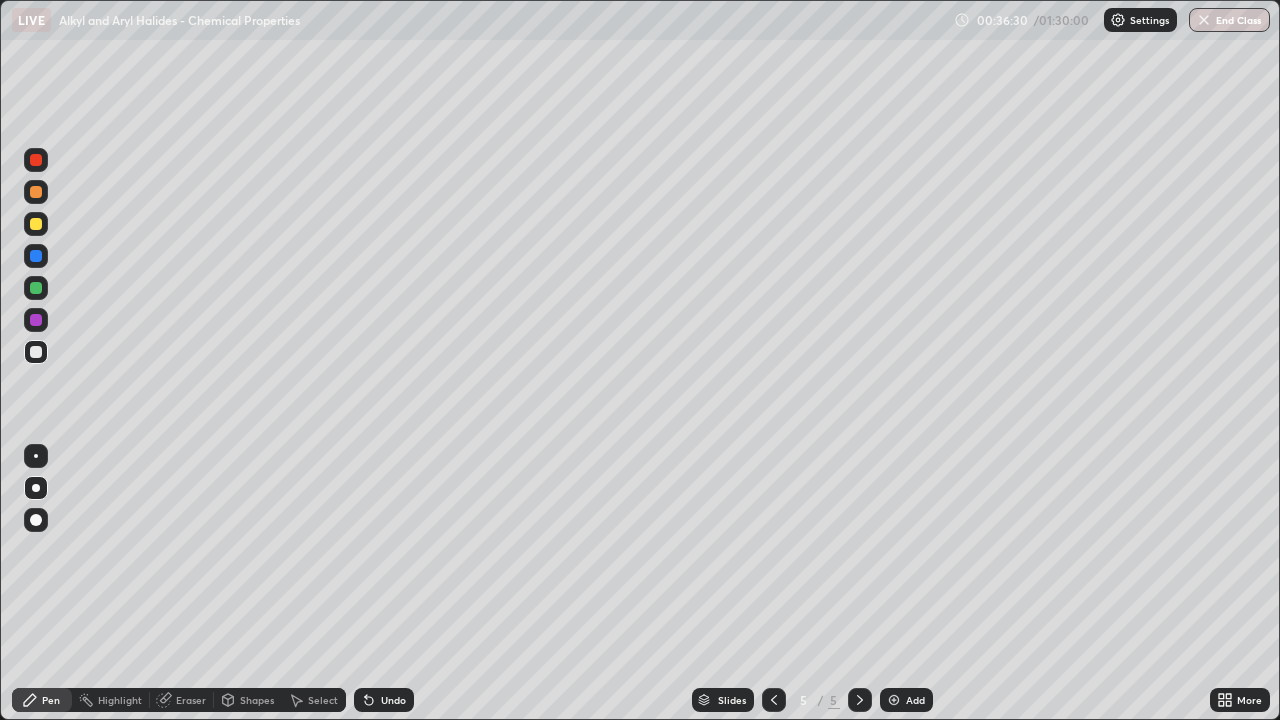 click at bounding box center (36, 320) 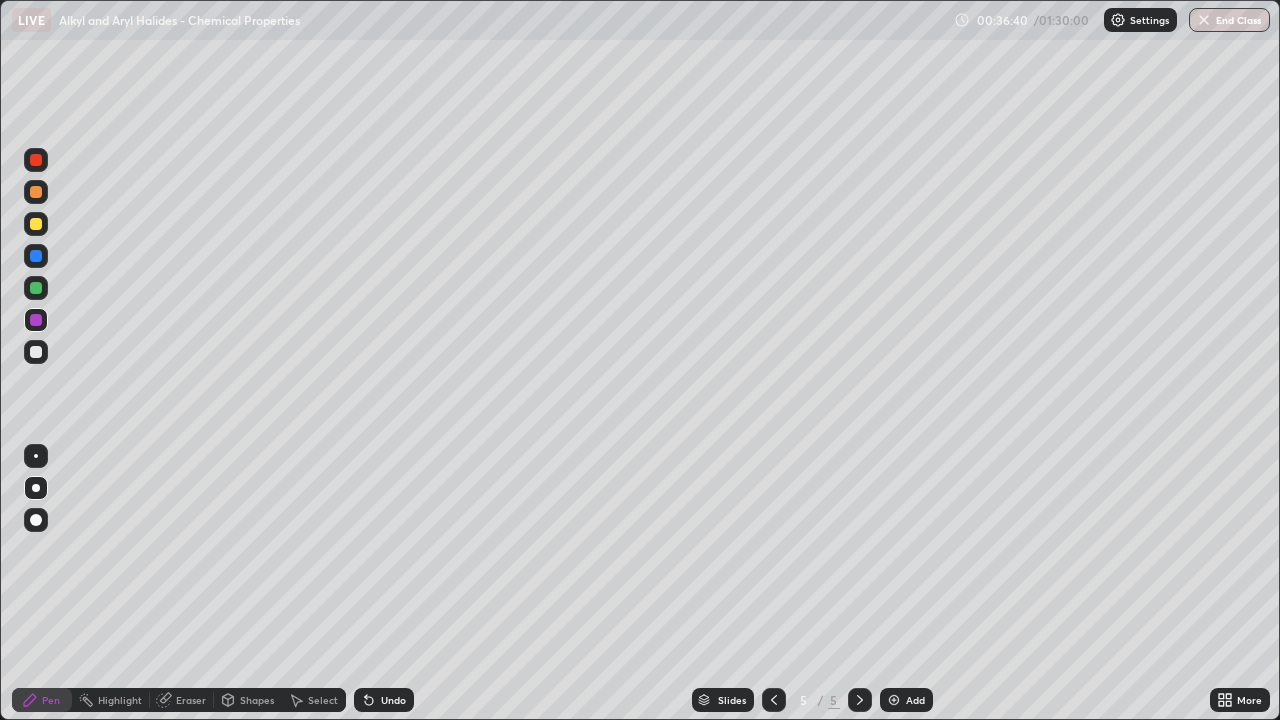click at bounding box center [36, 288] 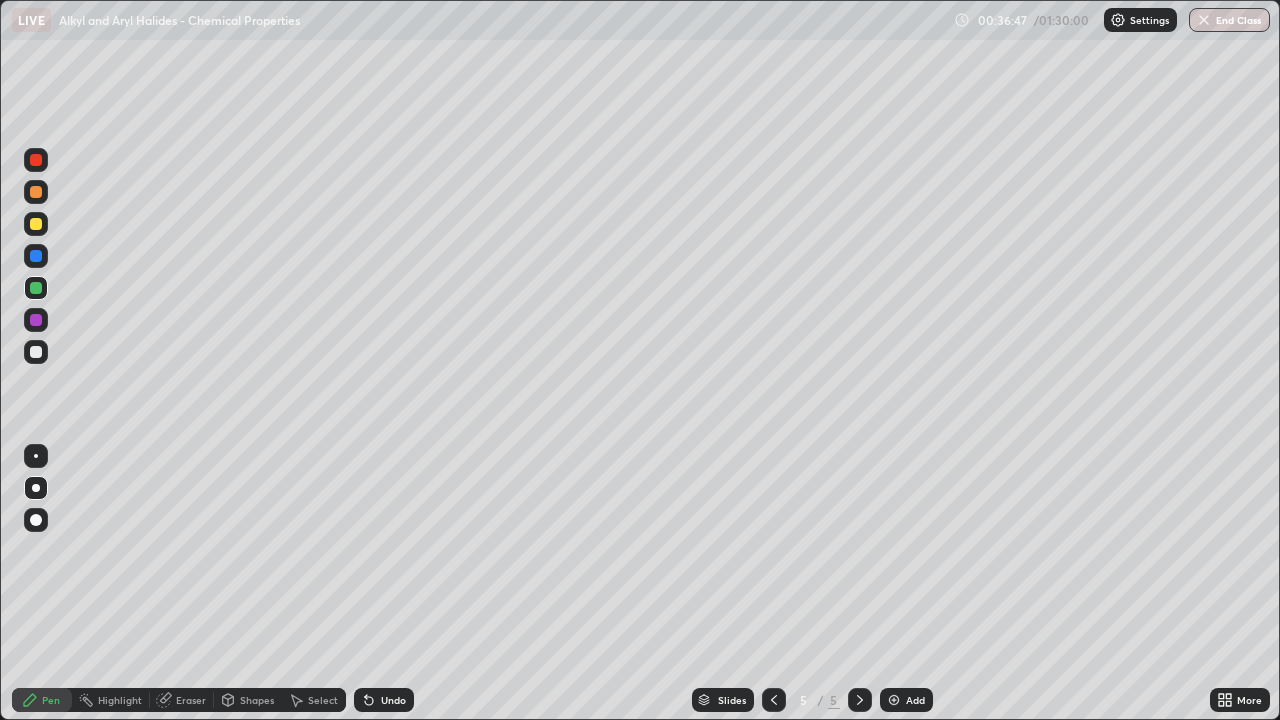 click at bounding box center (36, 320) 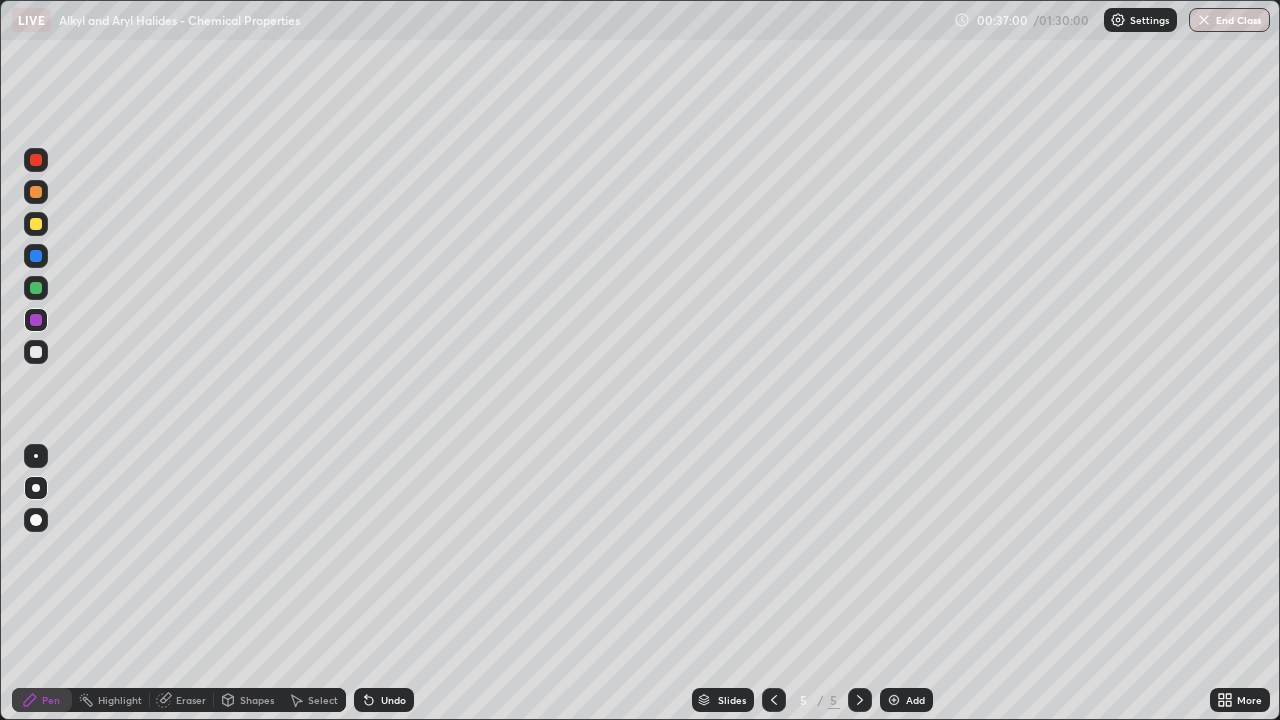 click at bounding box center (36, 352) 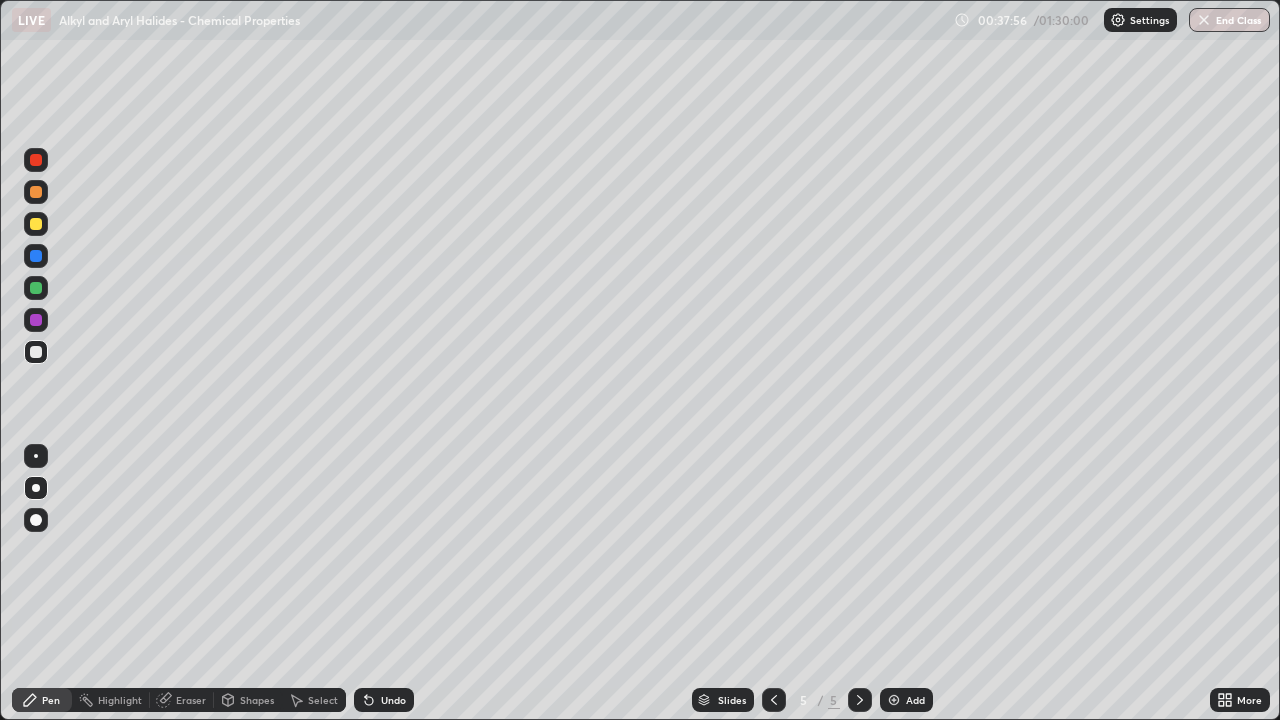 click 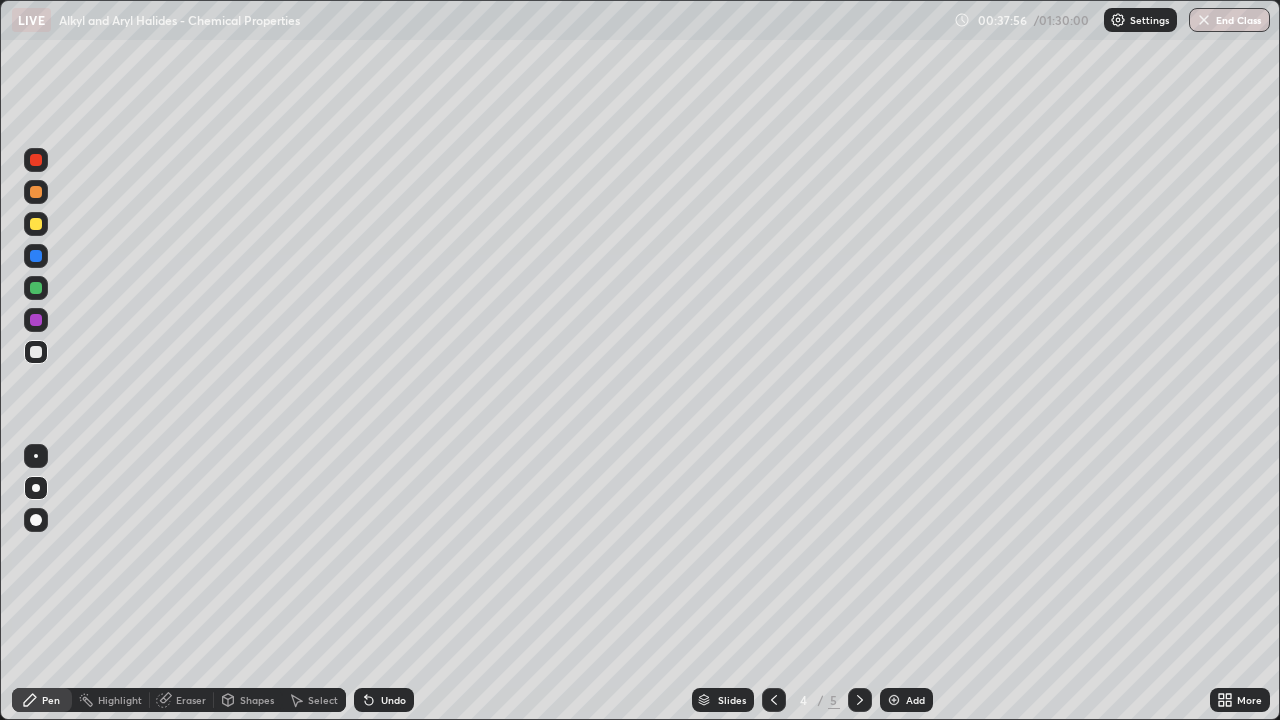 click 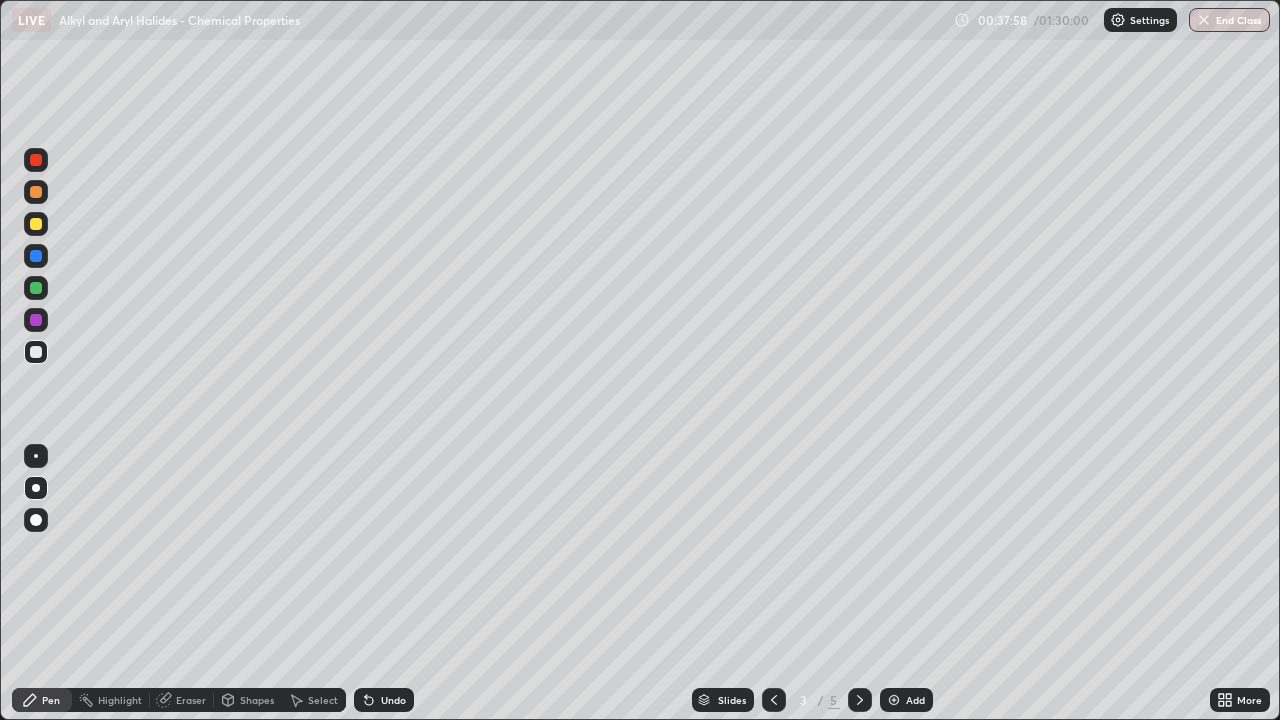 click at bounding box center [860, 700] 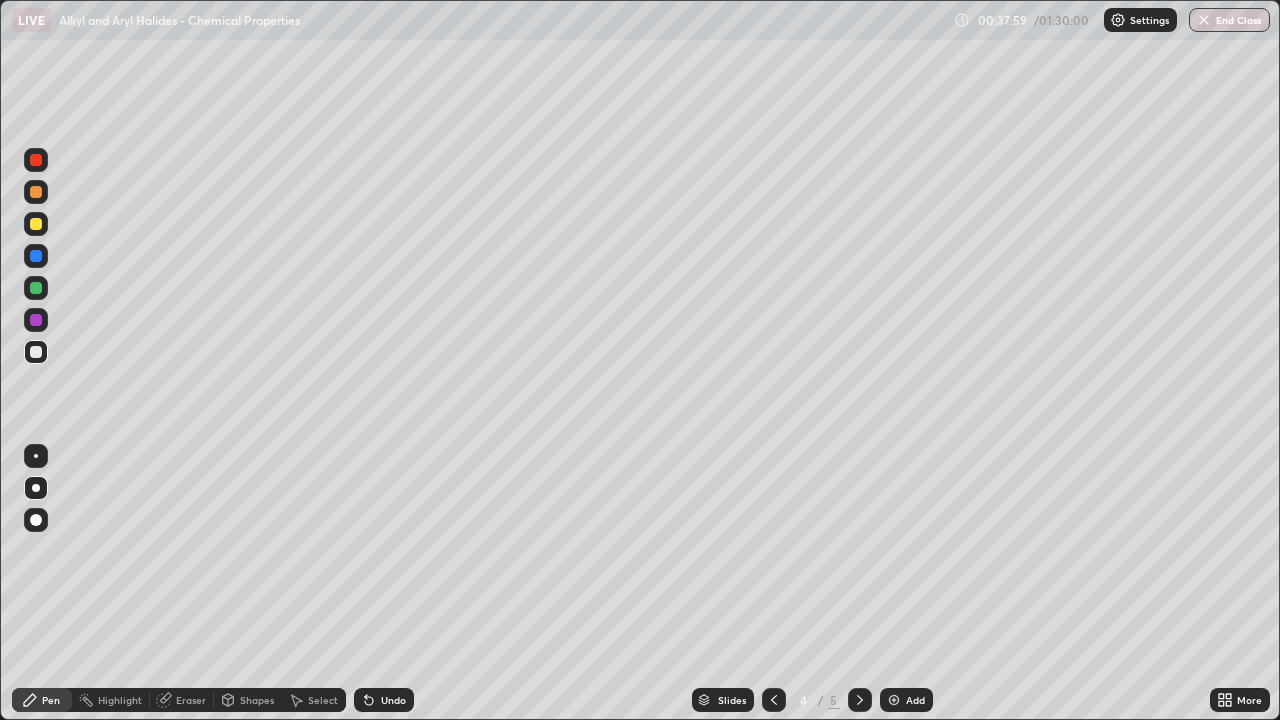 click 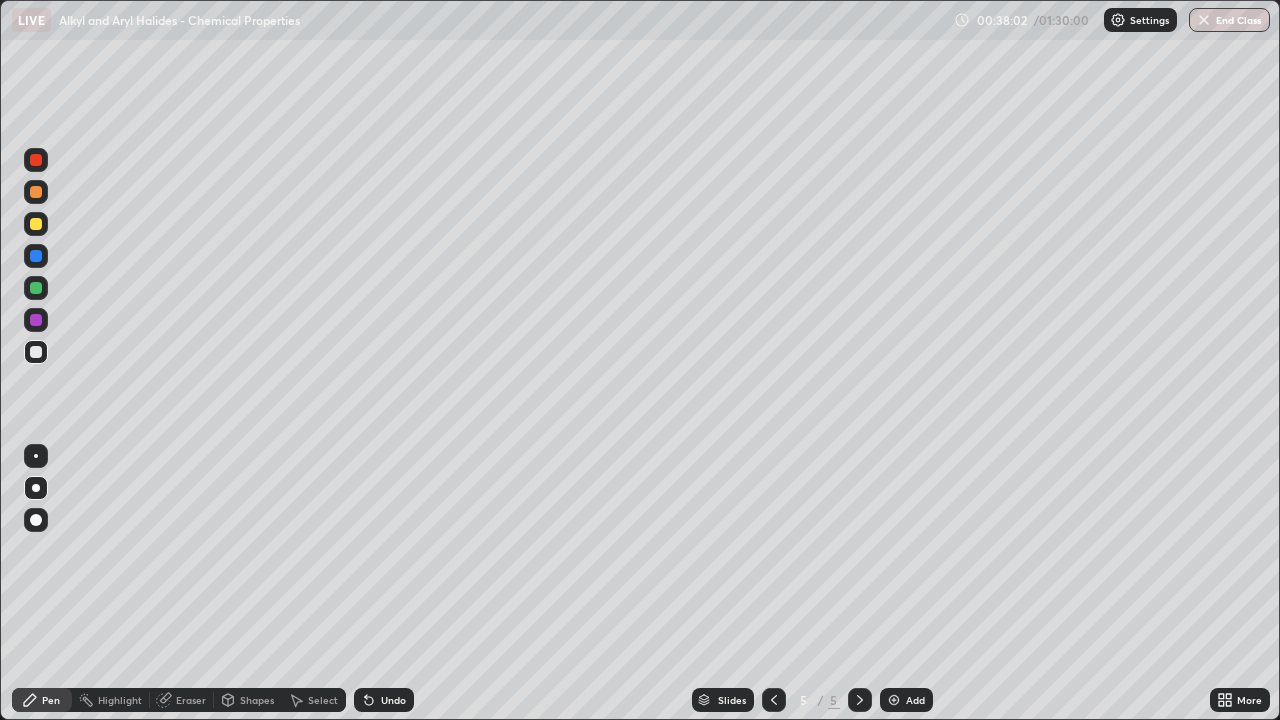 click on "Add" at bounding box center [906, 700] 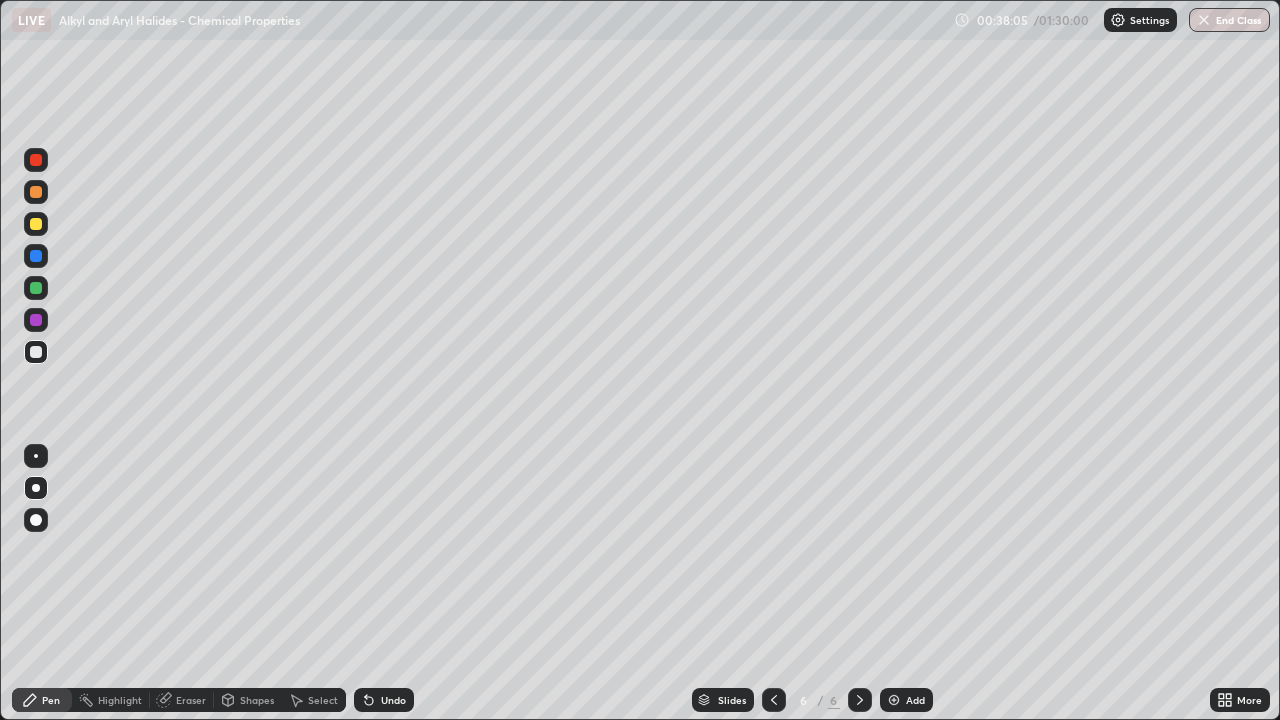click at bounding box center [36, 192] 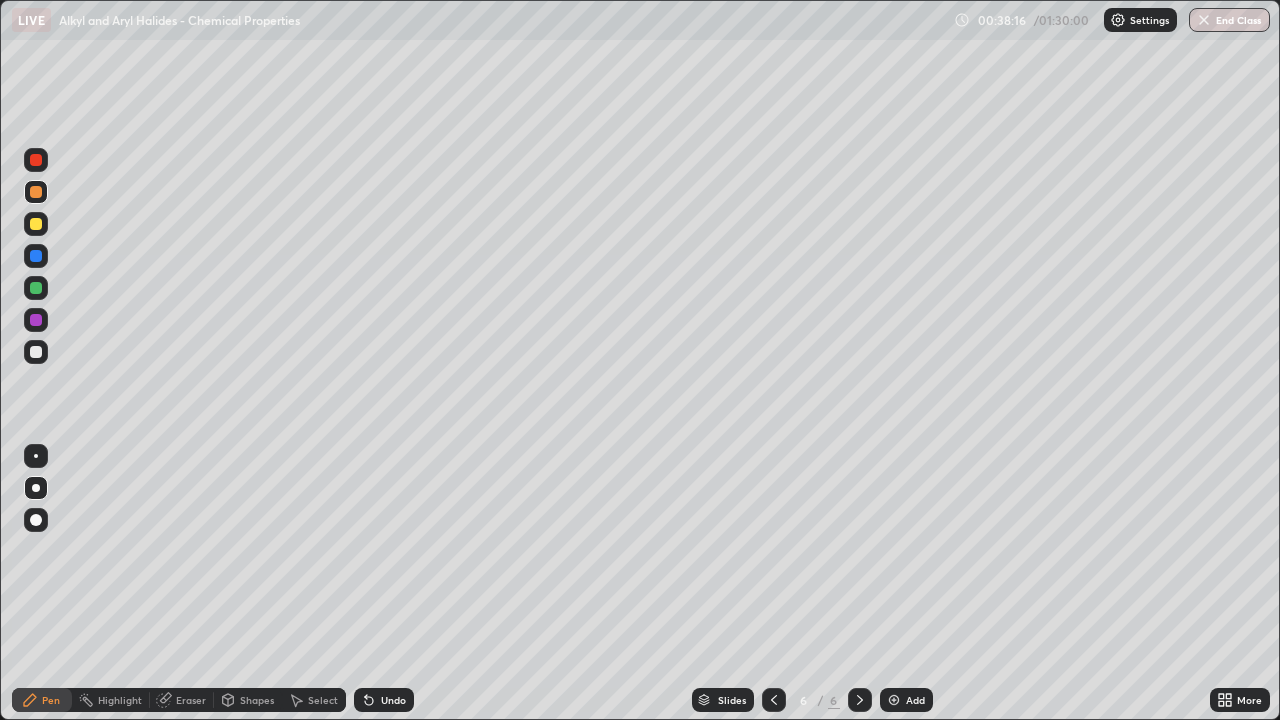 click at bounding box center (36, 288) 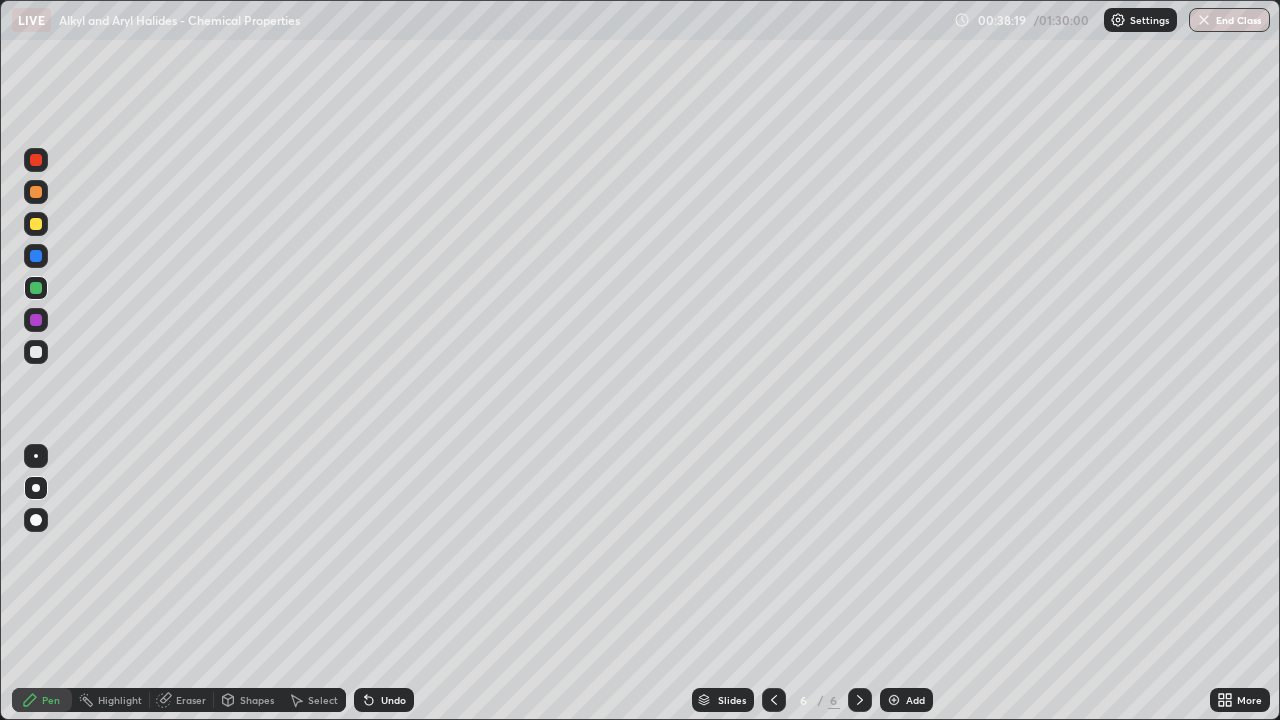 click at bounding box center (36, 352) 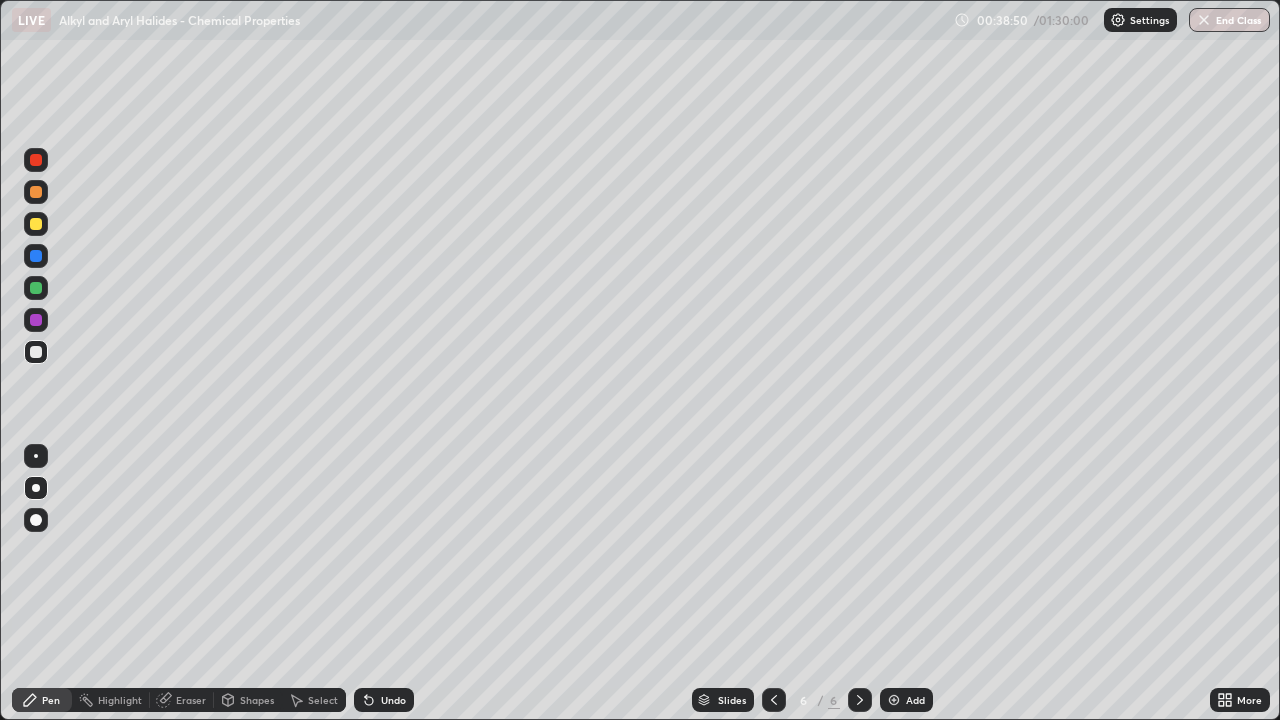 click at bounding box center (36, 288) 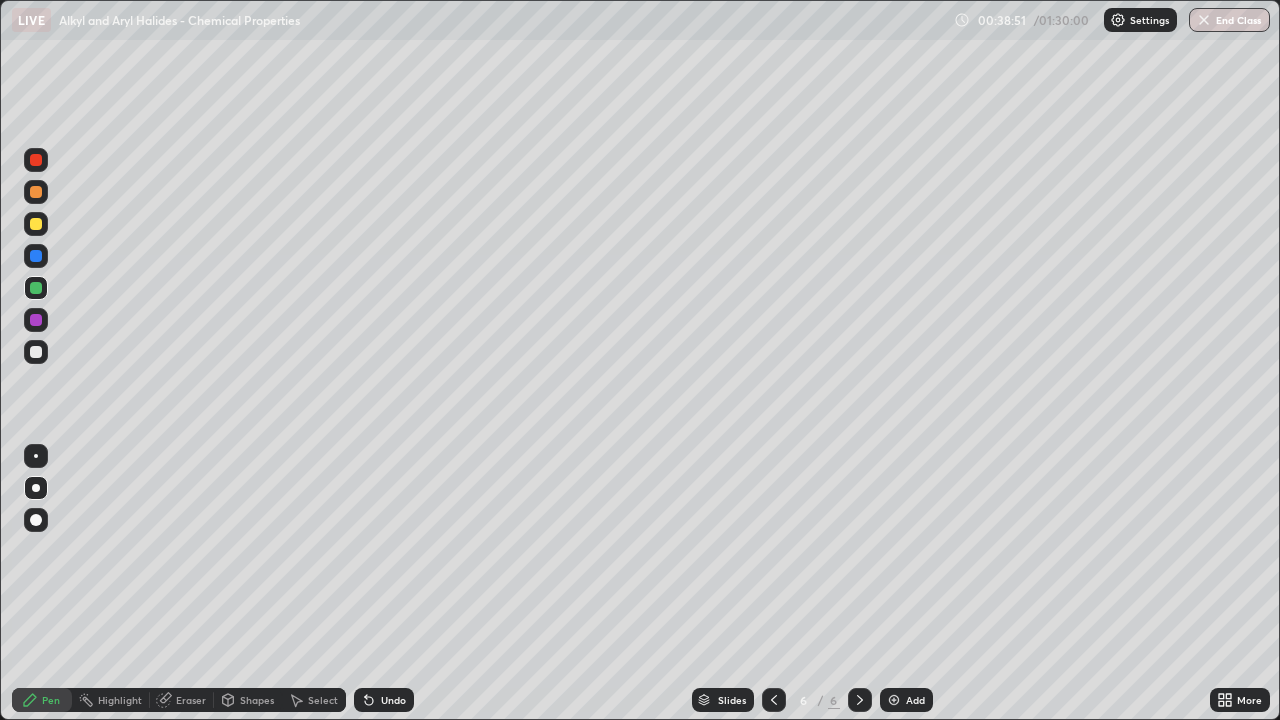 click at bounding box center [36, 320] 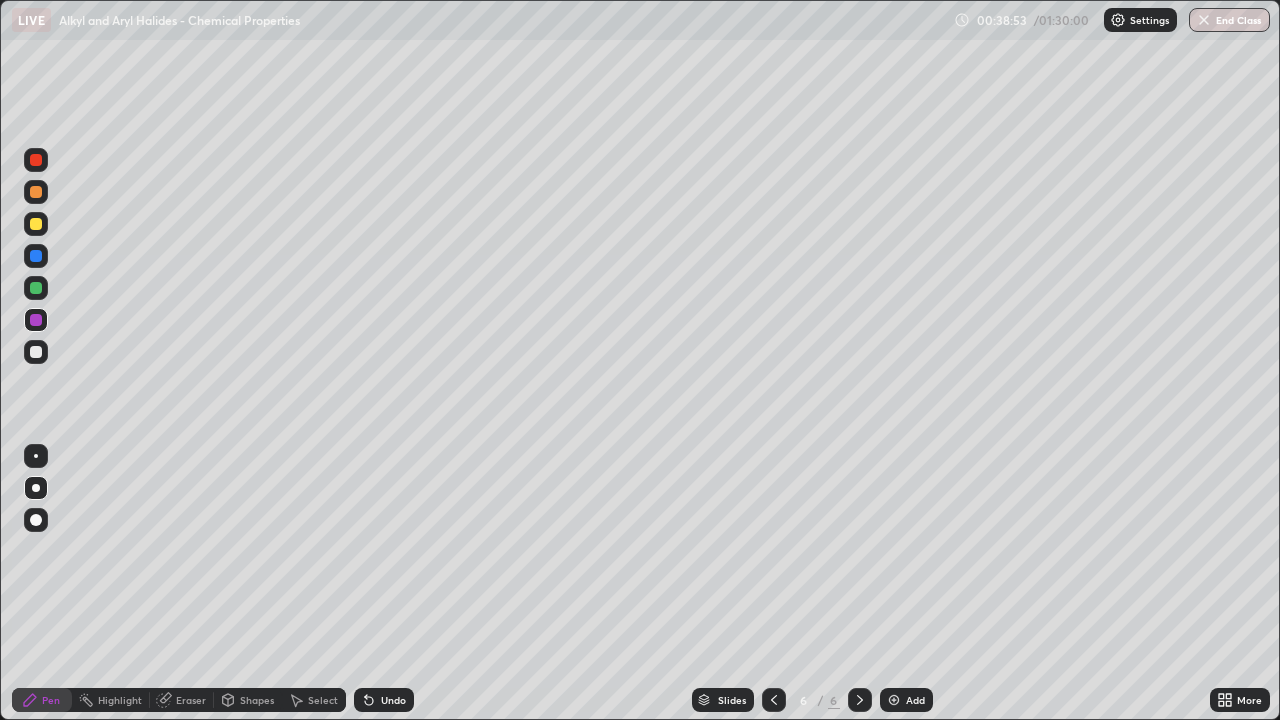 click at bounding box center (36, 352) 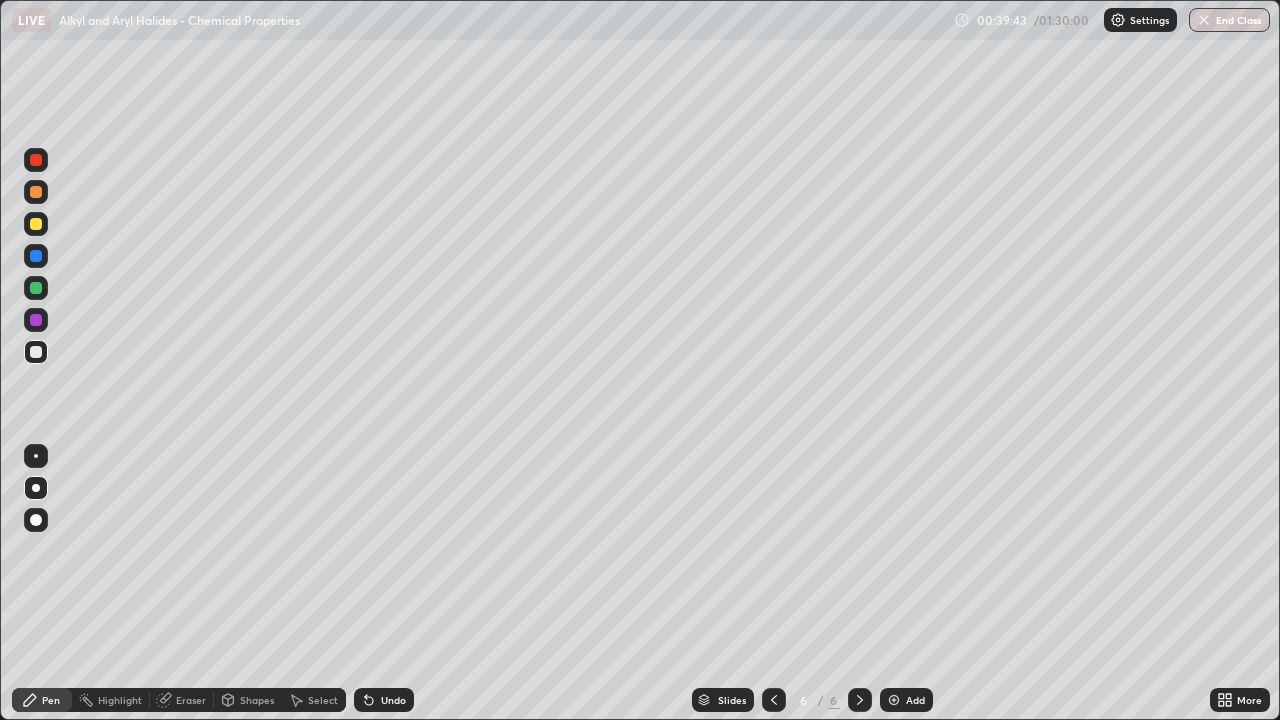 click at bounding box center (36, 320) 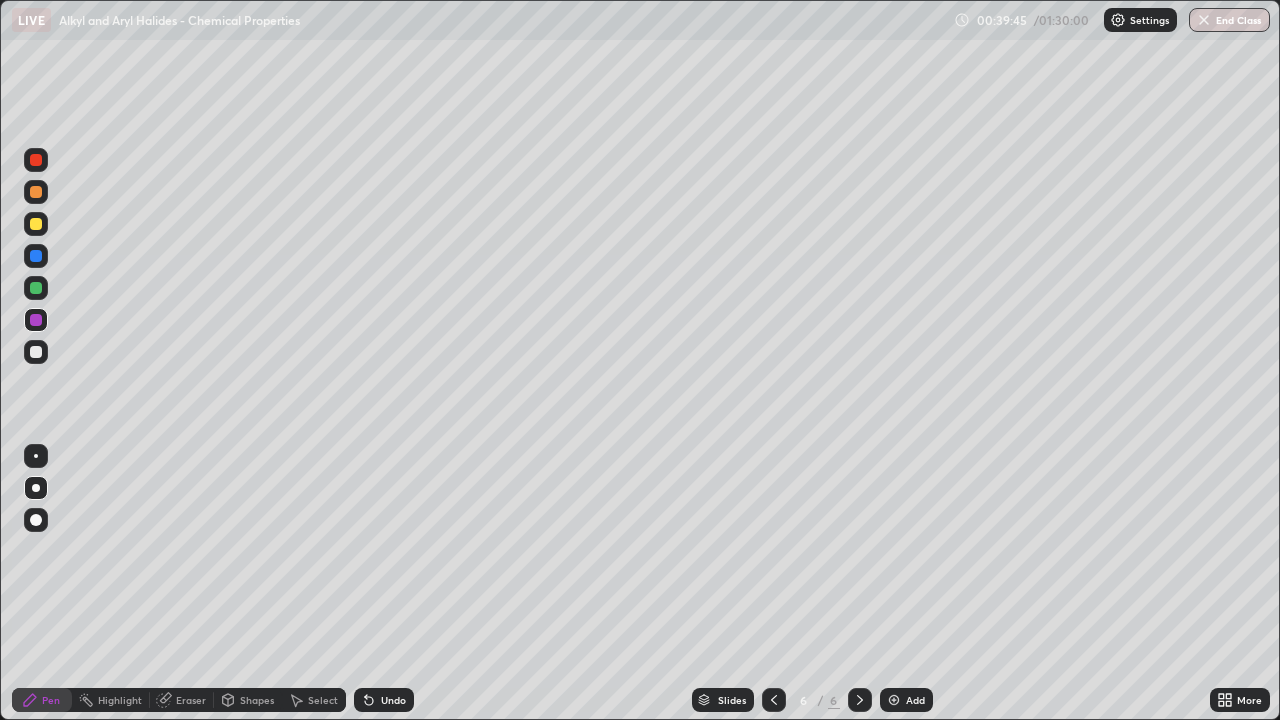 click at bounding box center (36, 352) 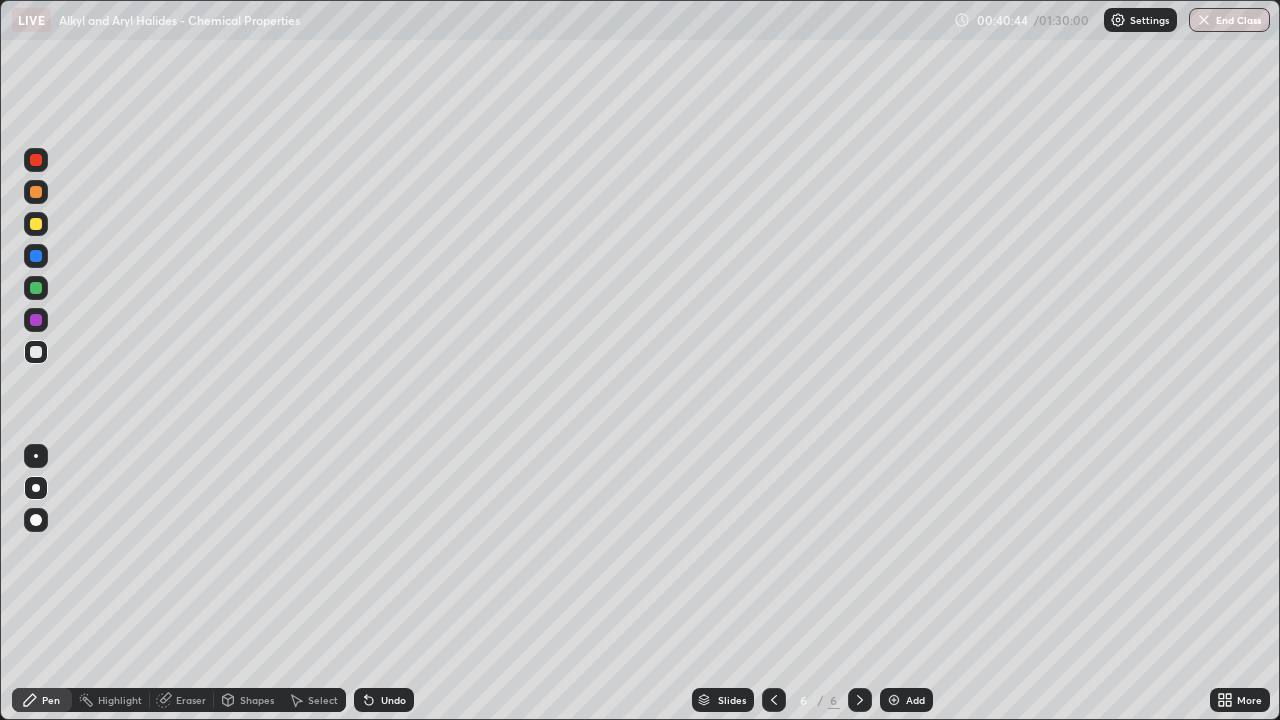 click on "Undo" at bounding box center [393, 700] 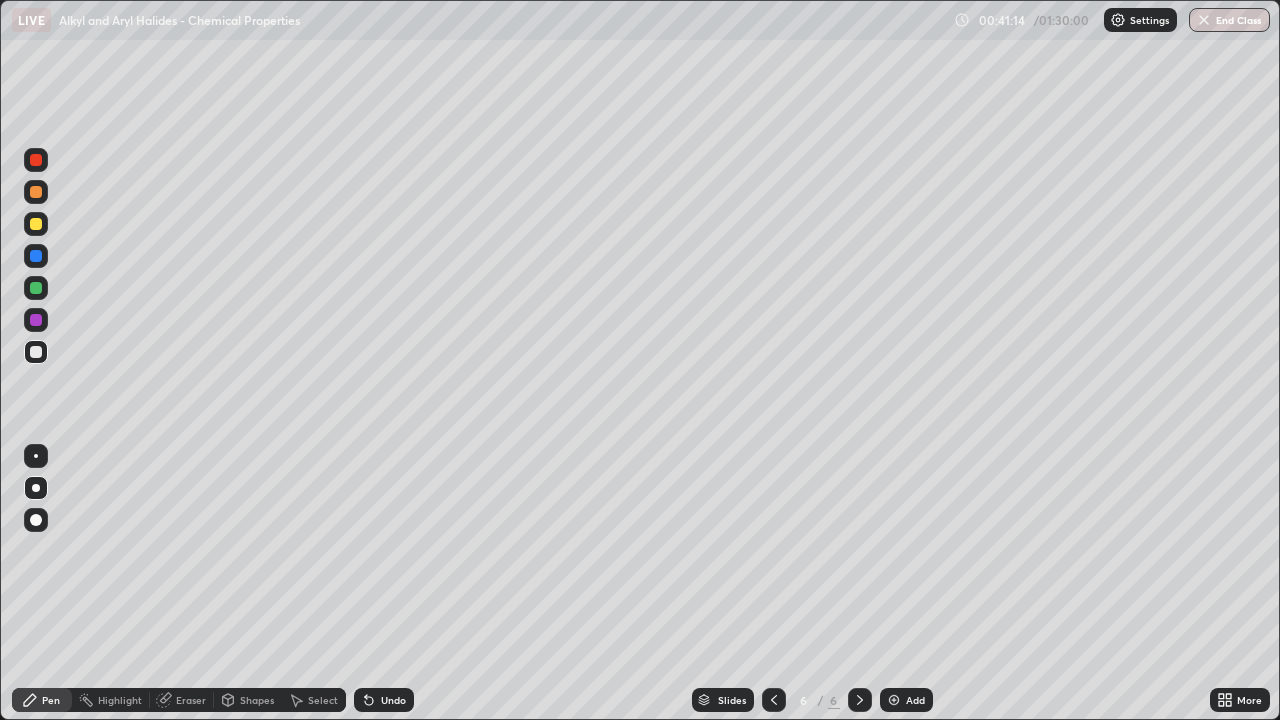 click at bounding box center (36, 224) 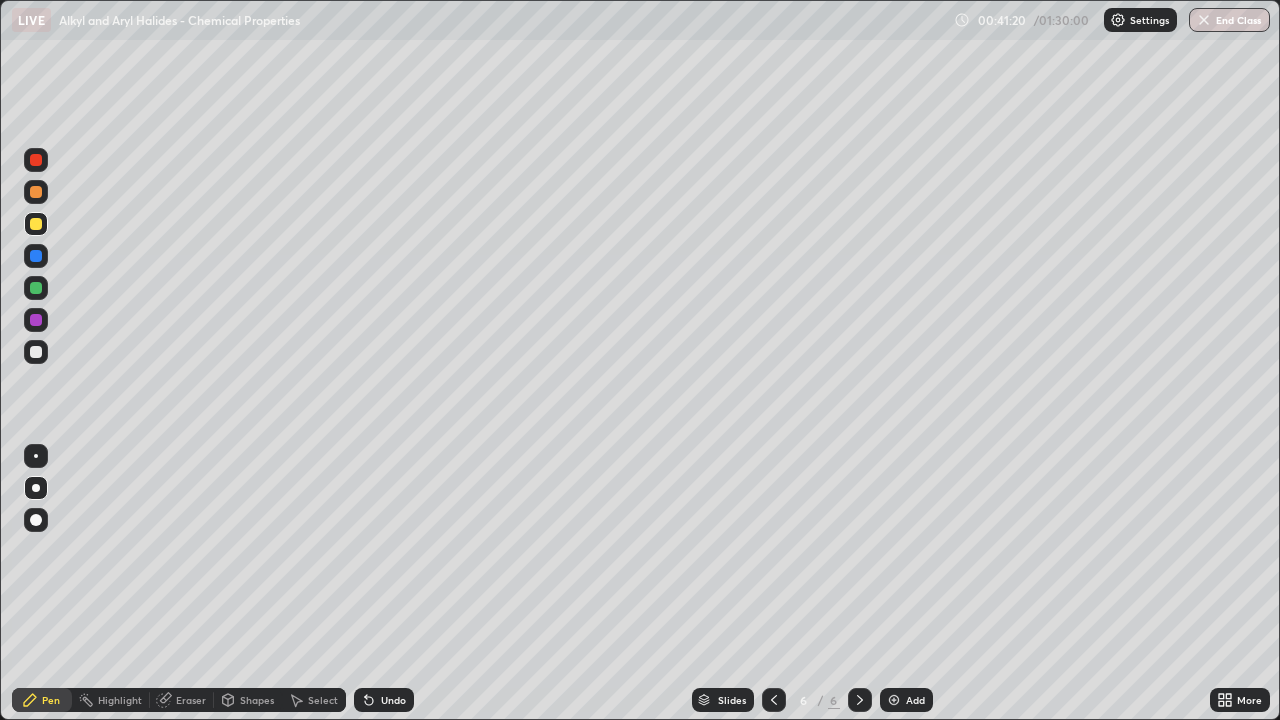 click at bounding box center [36, 320] 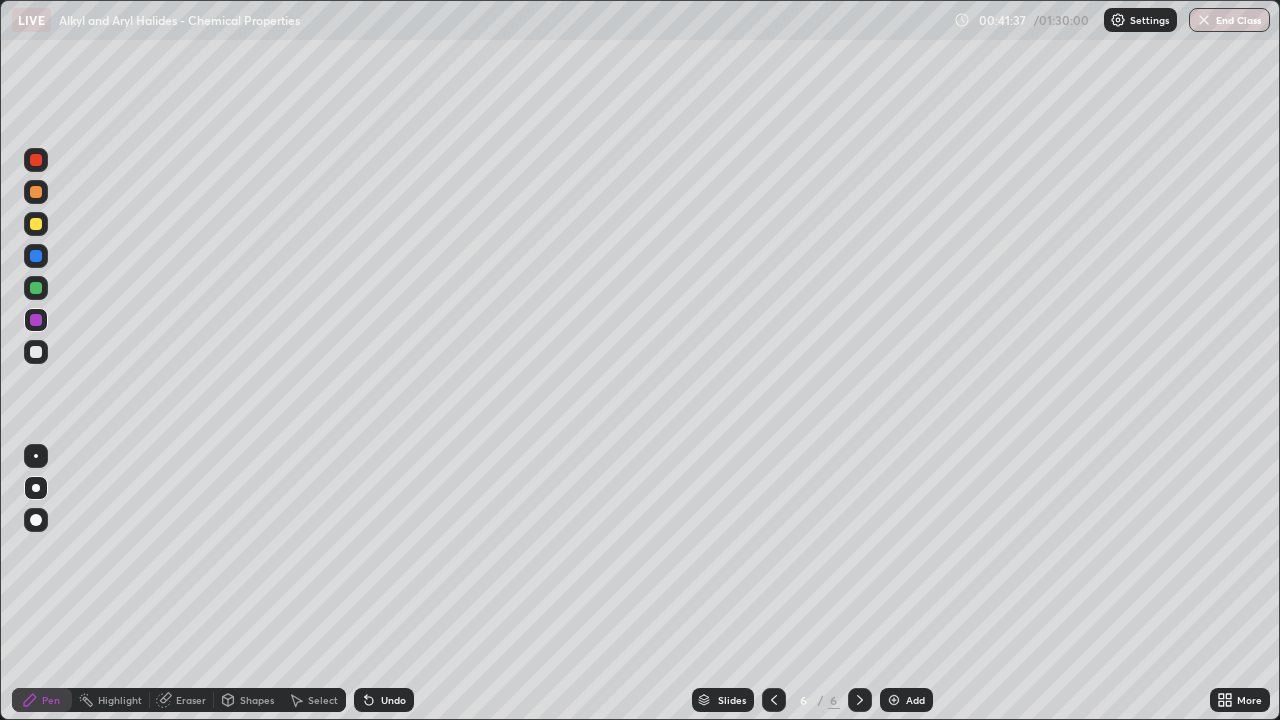click at bounding box center (36, 352) 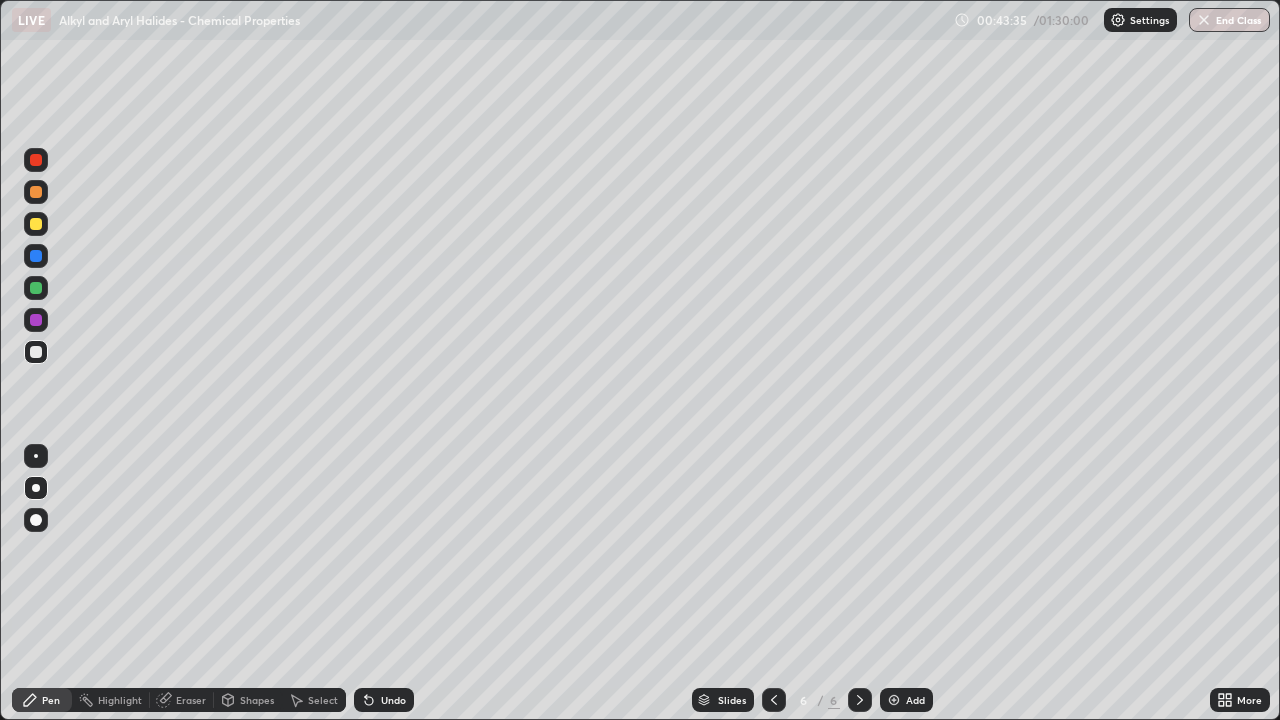 click at bounding box center (36, 320) 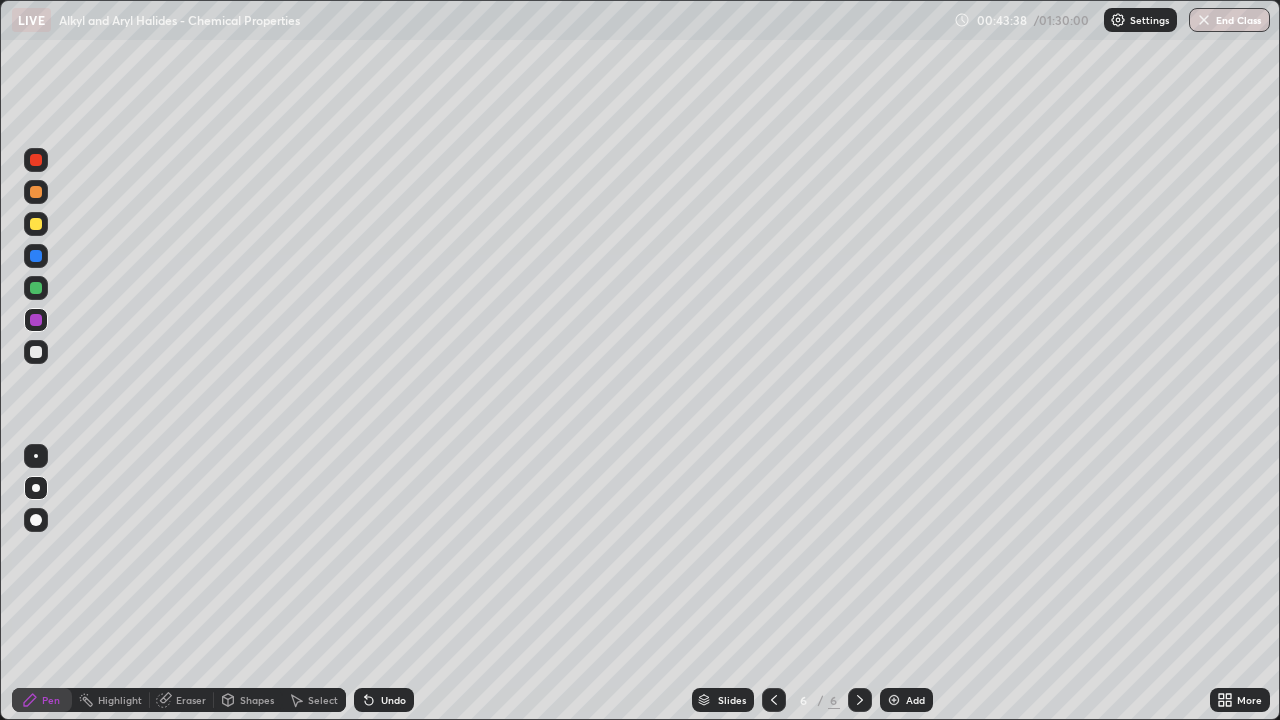 click at bounding box center [36, 352] 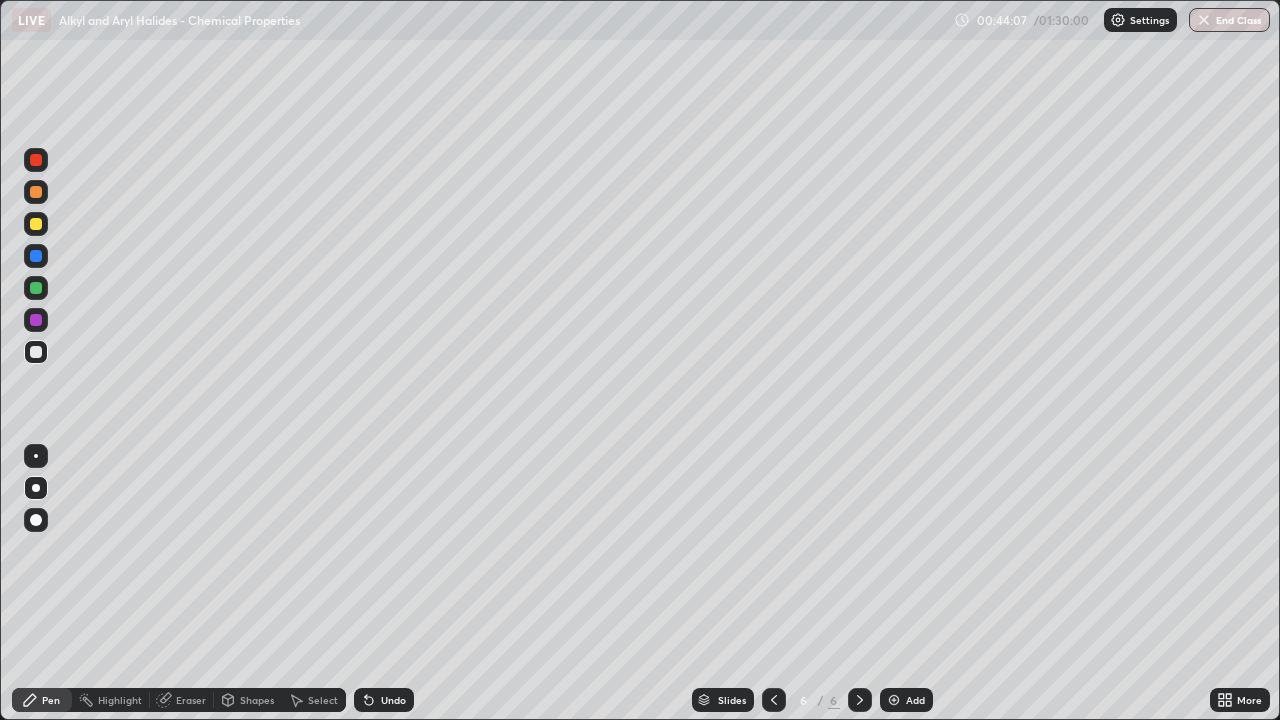click on "Eraser" at bounding box center [182, 700] 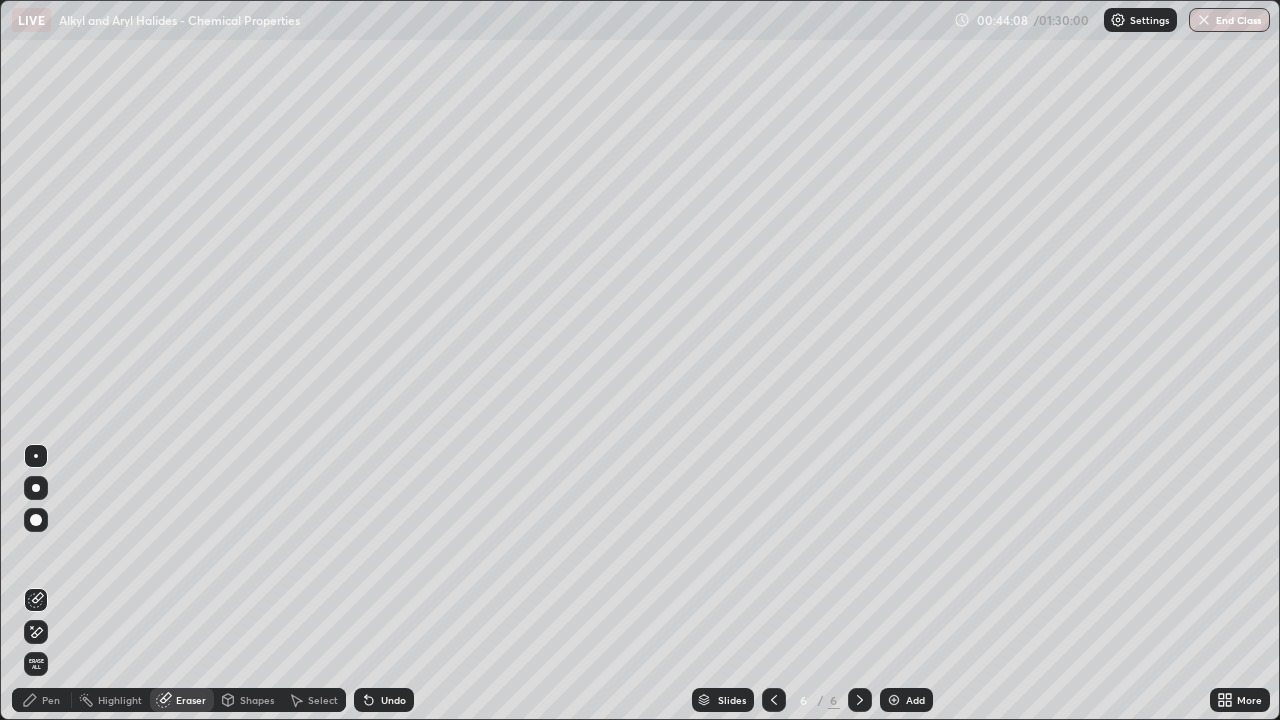click 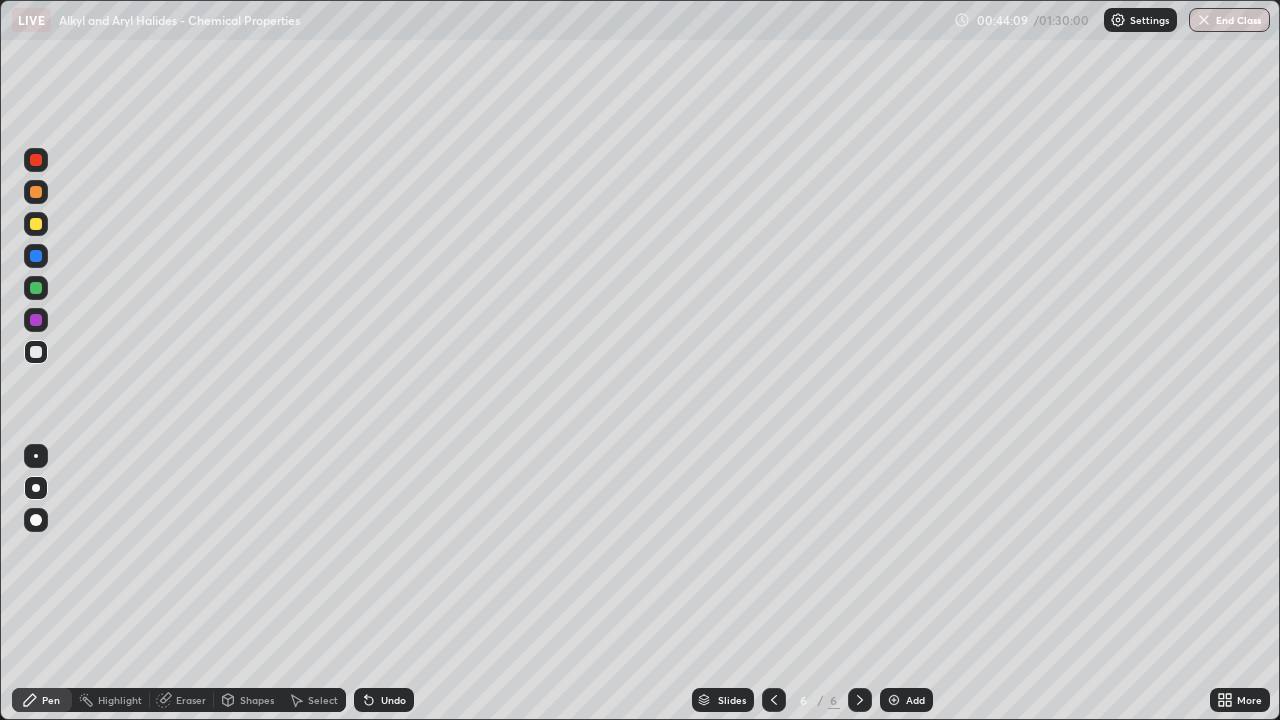 click at bounding box center [36, 320] 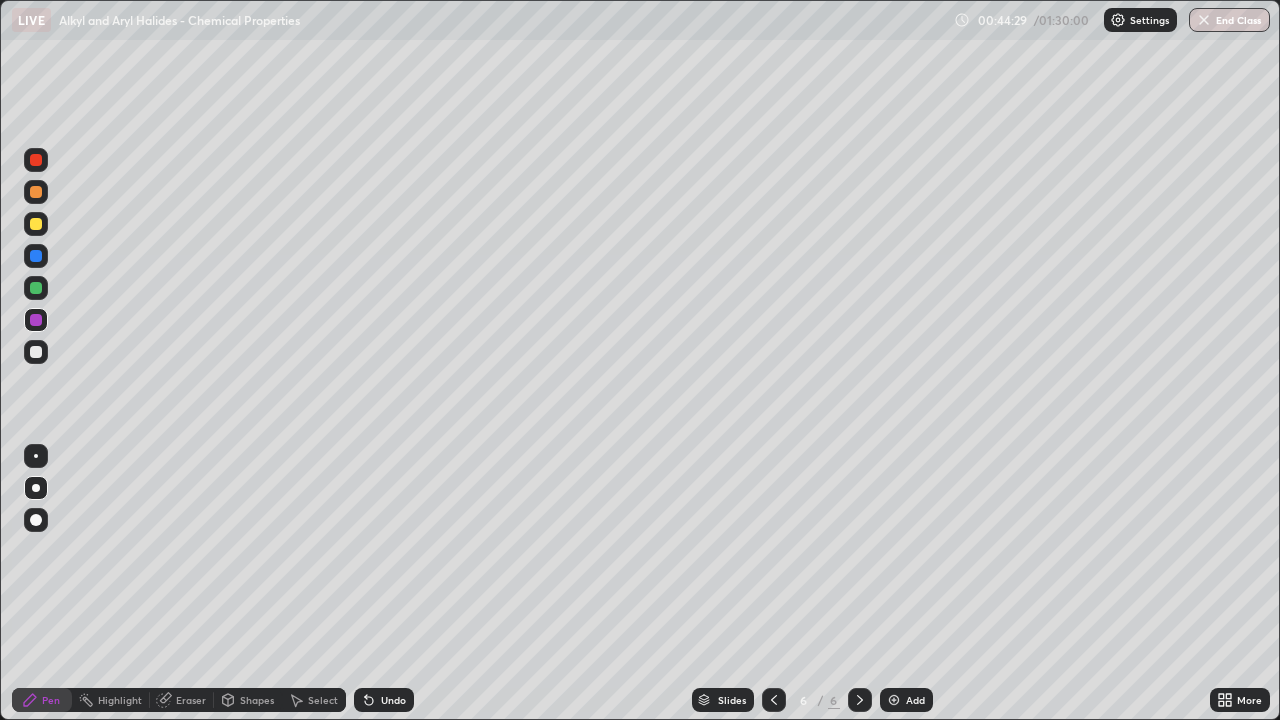 click at bounding box center (36, 288) 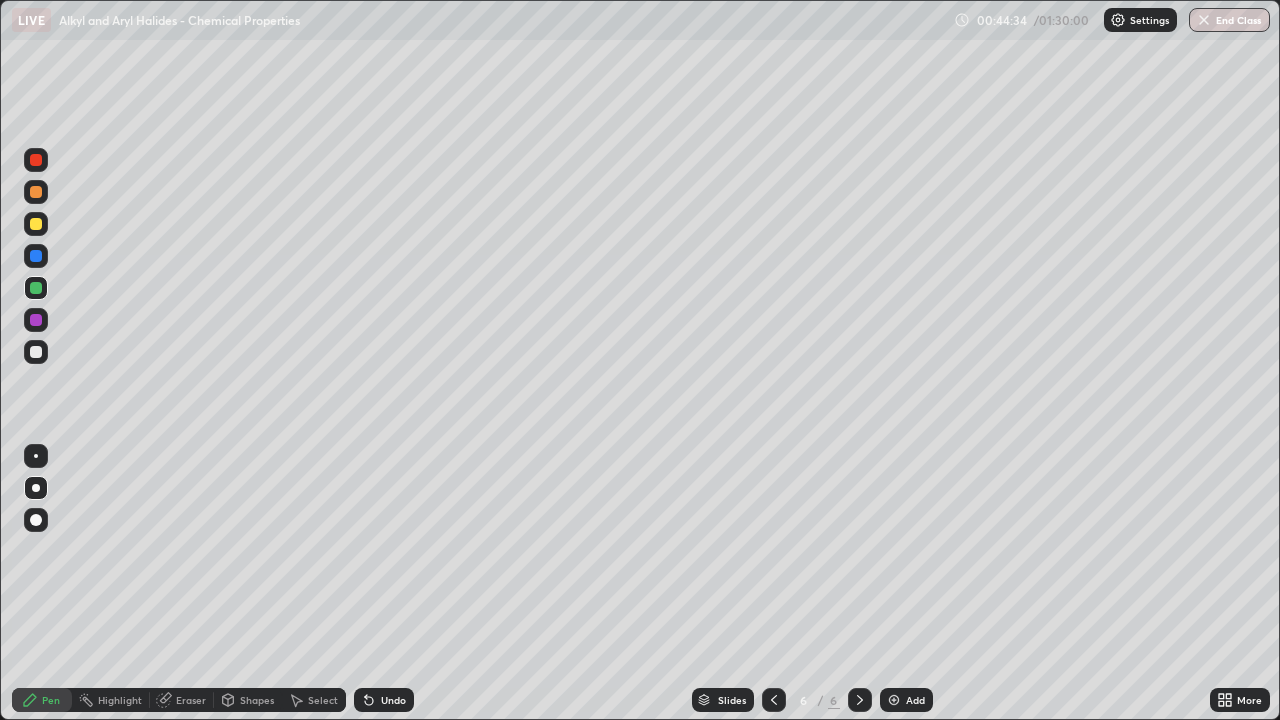 click at bounding box center (36, 352) 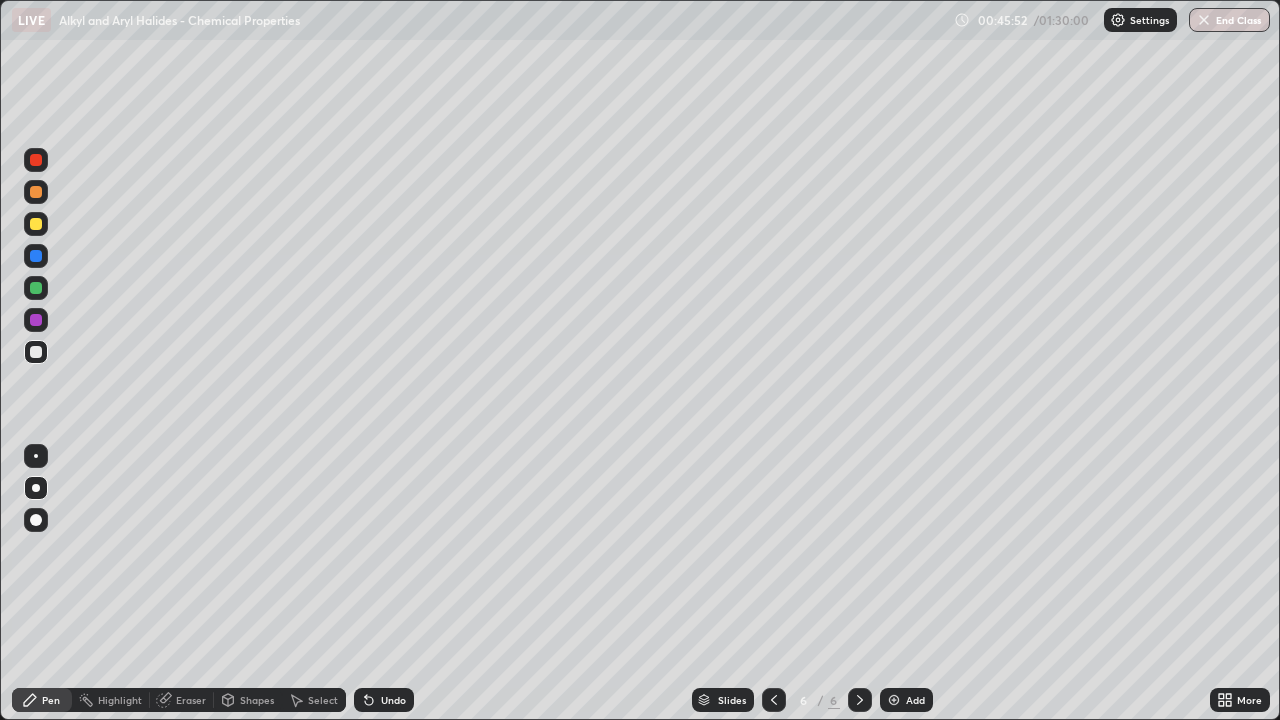 click at bounding box center [36, 224] 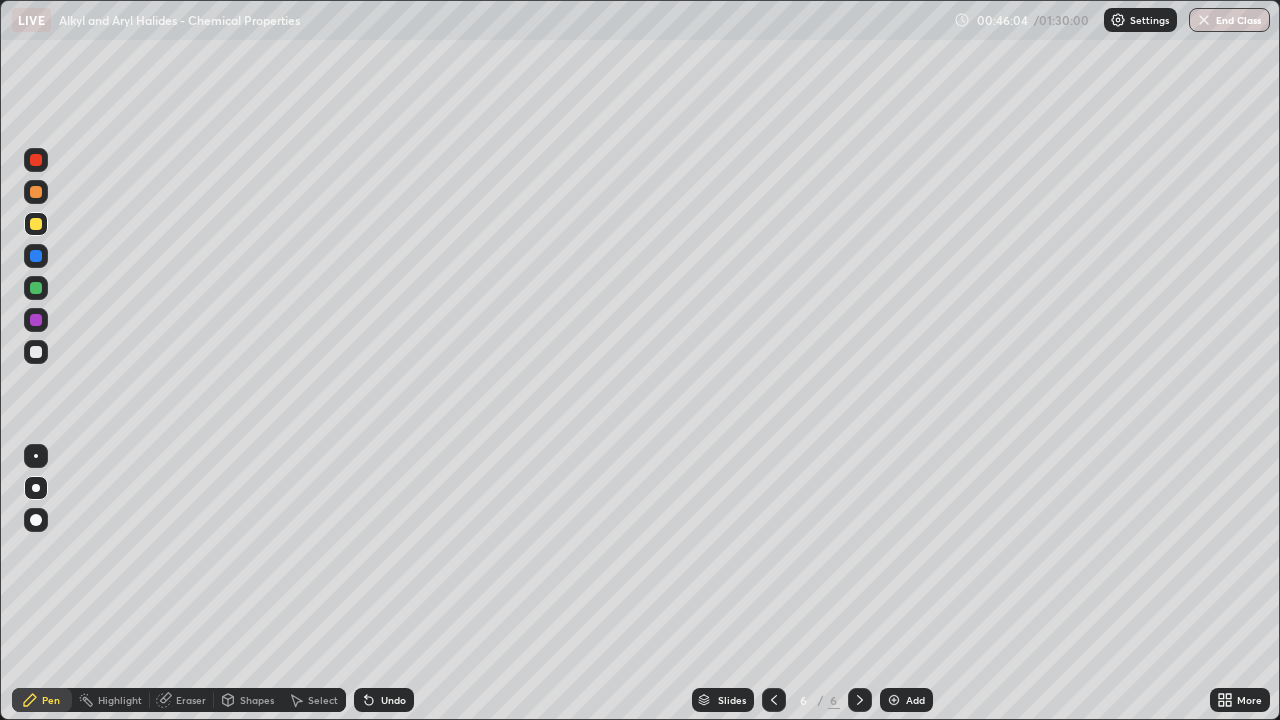 click on "Undo" at bounding box center (384, 700) 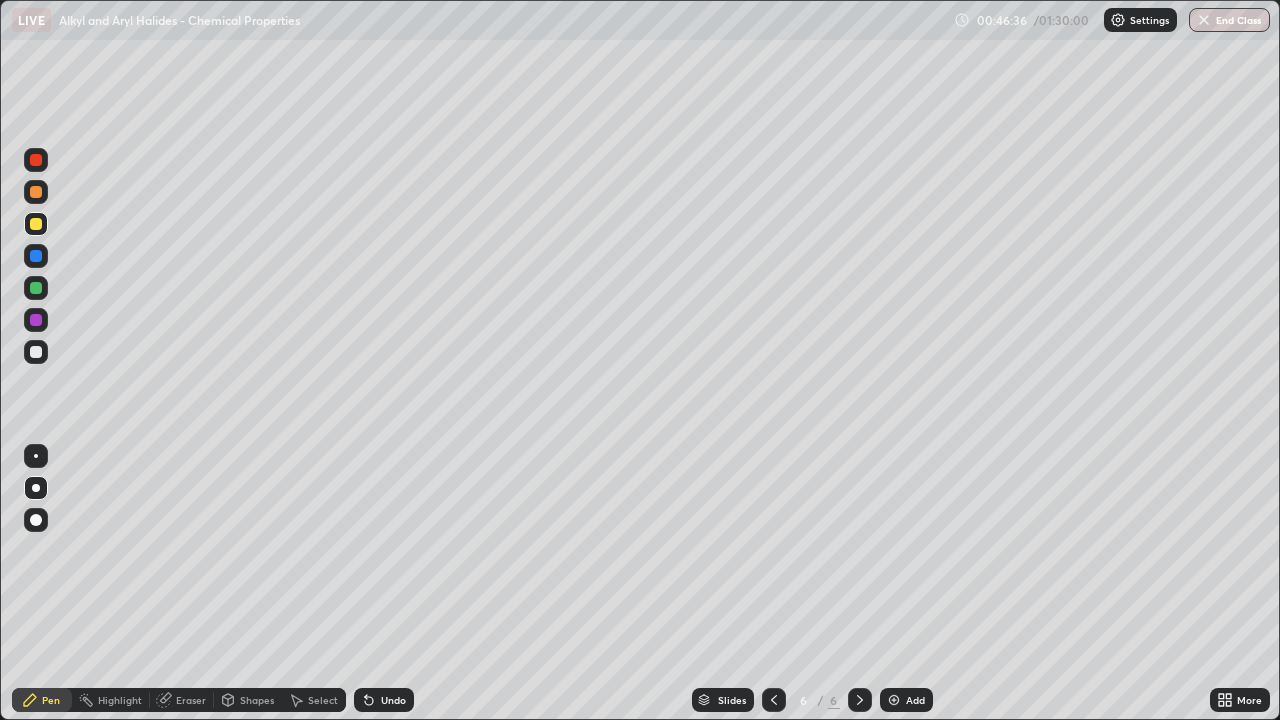 click at bounding box center (36, 352) 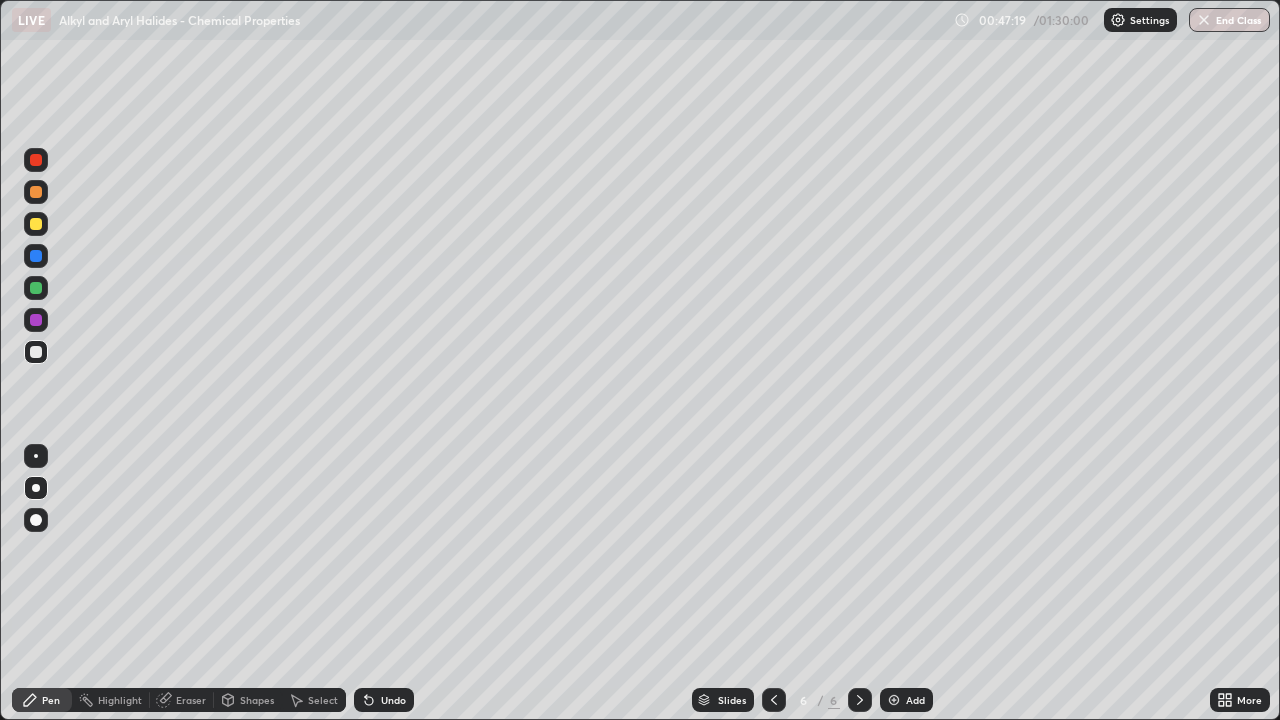 click at bounding box center [36, 320] 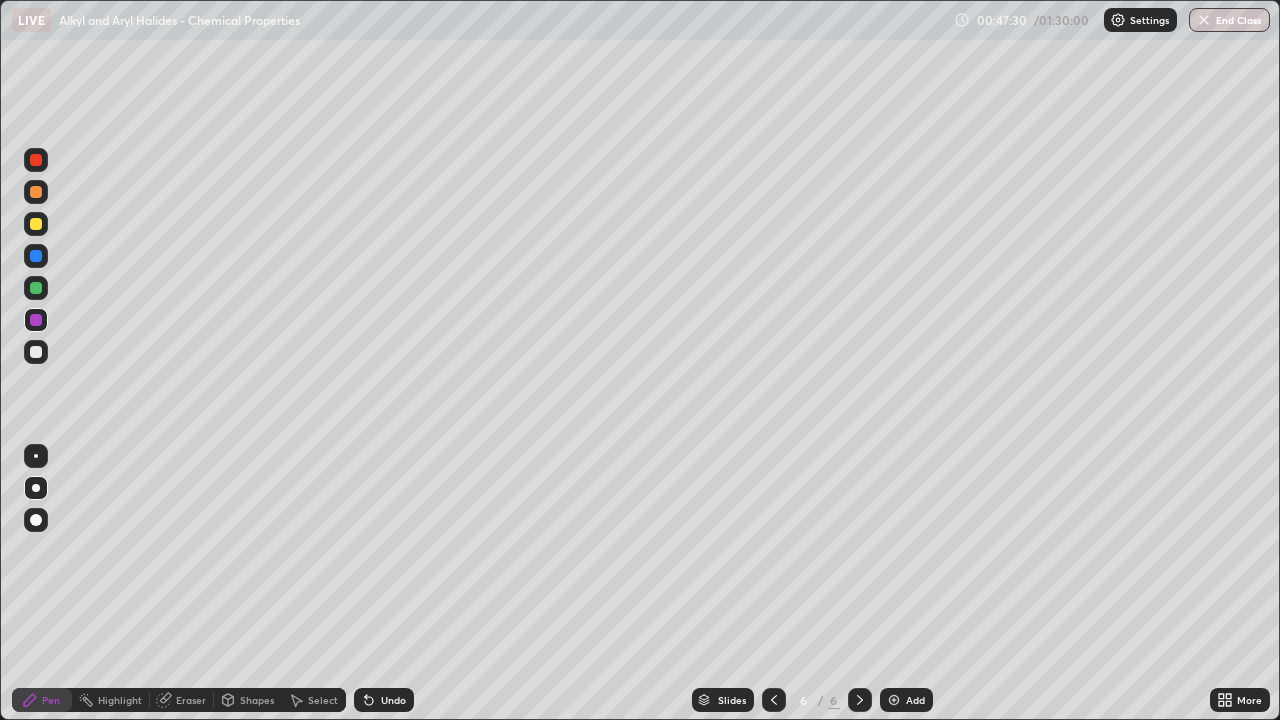 click on "Undo" at bounding box center (393, 700) 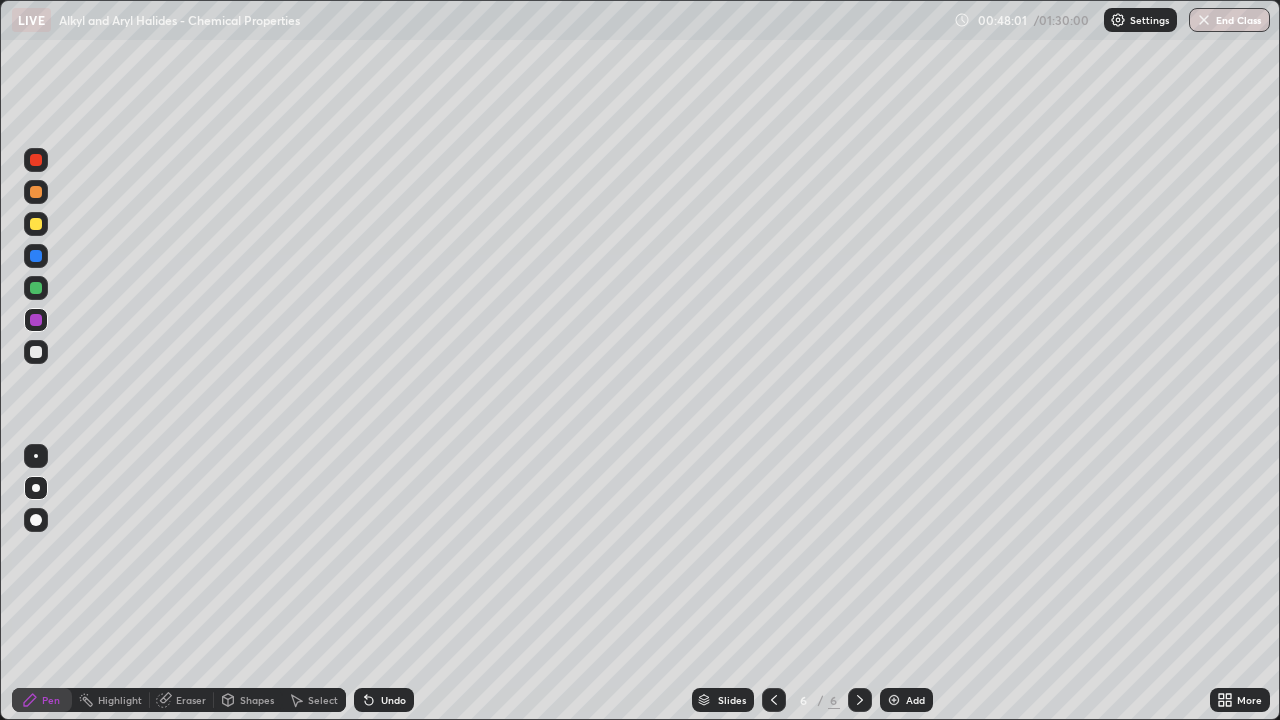 click at bounding box center [36, 224] 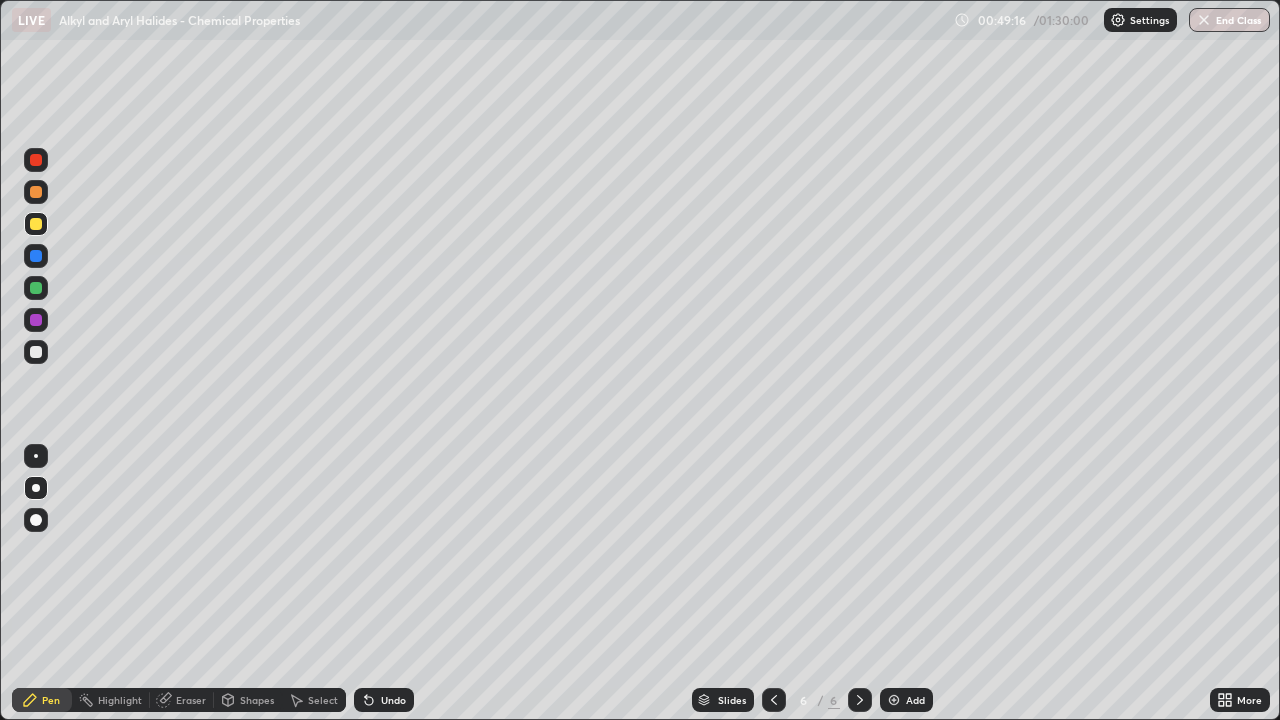 click at bounding box center (894, 700) 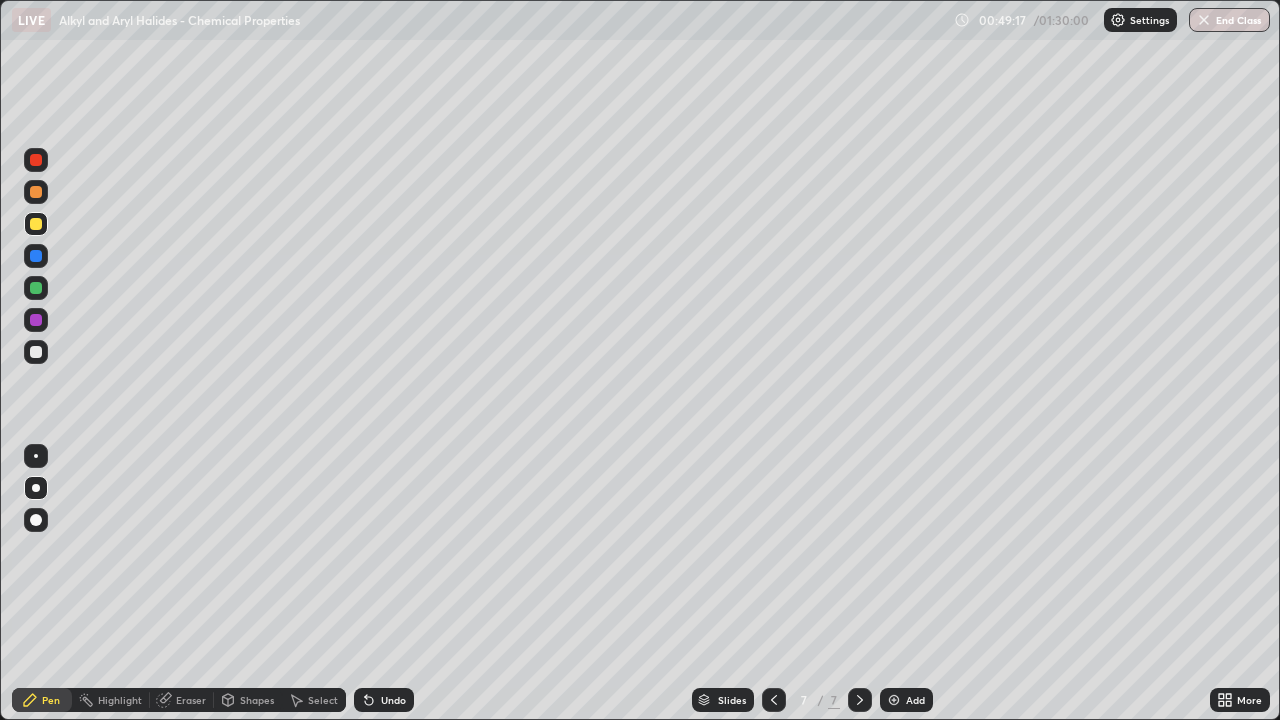 click at bounding box center [36, 352] 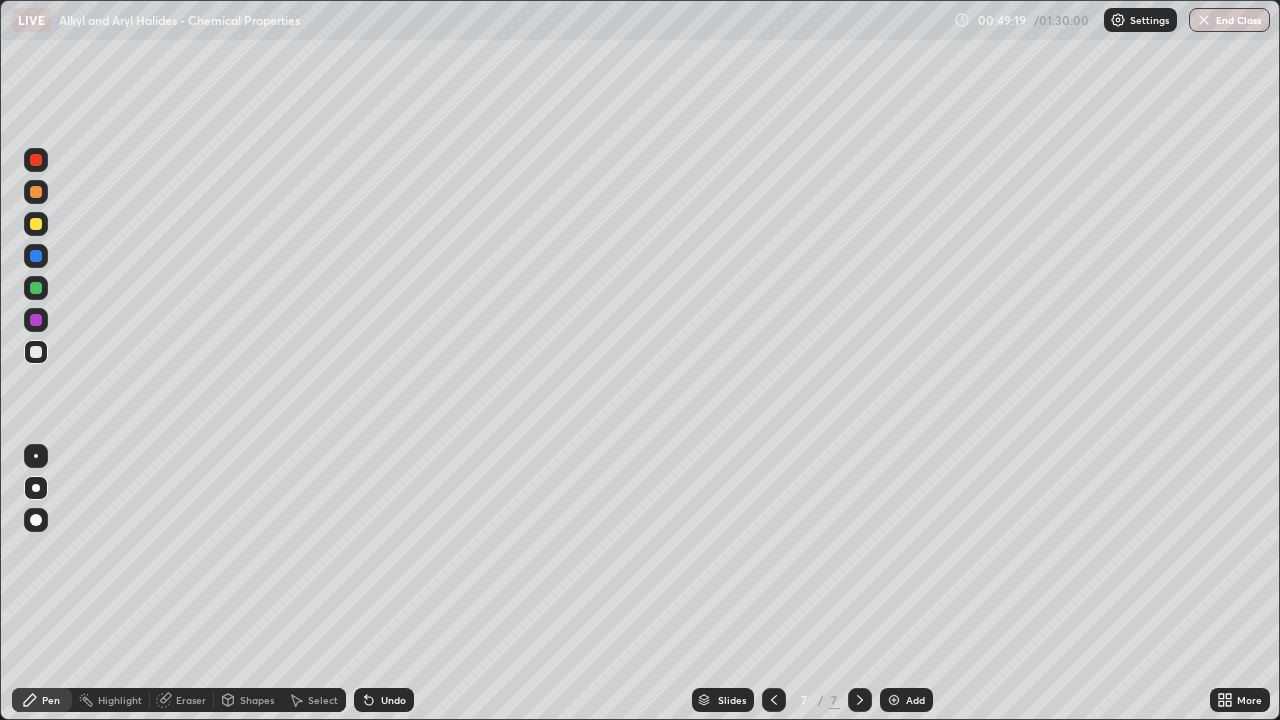 click 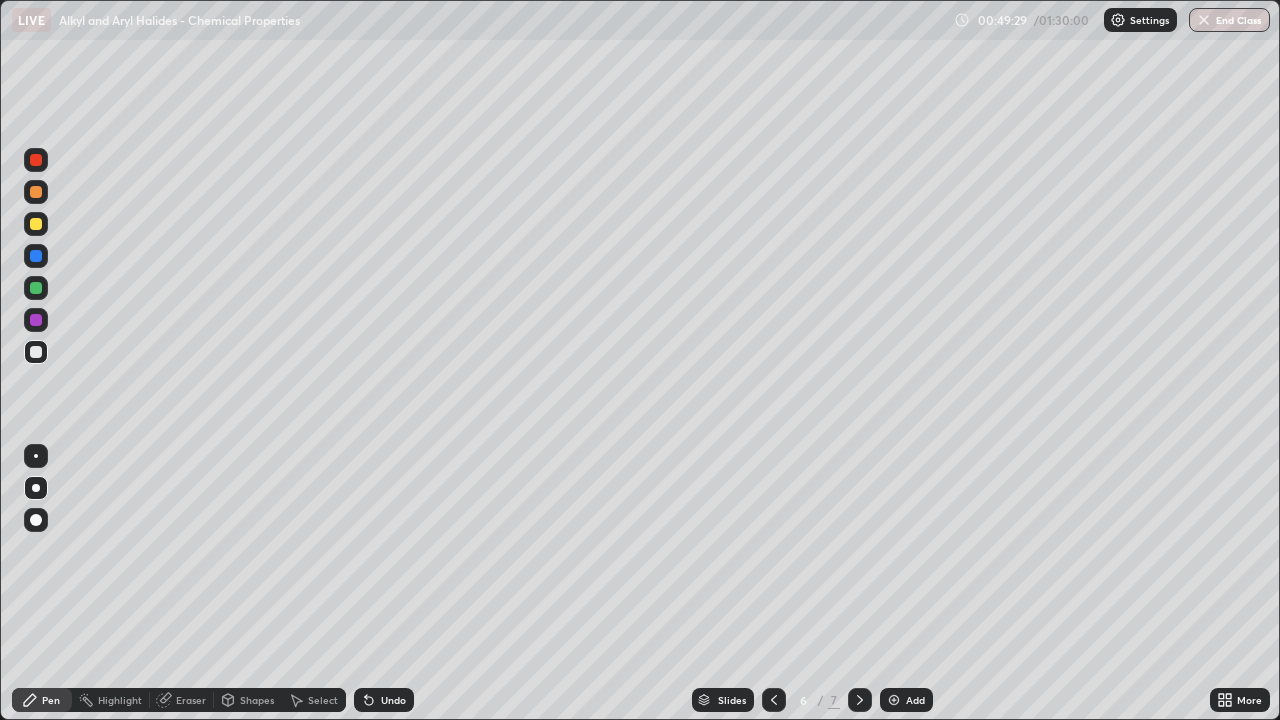 click 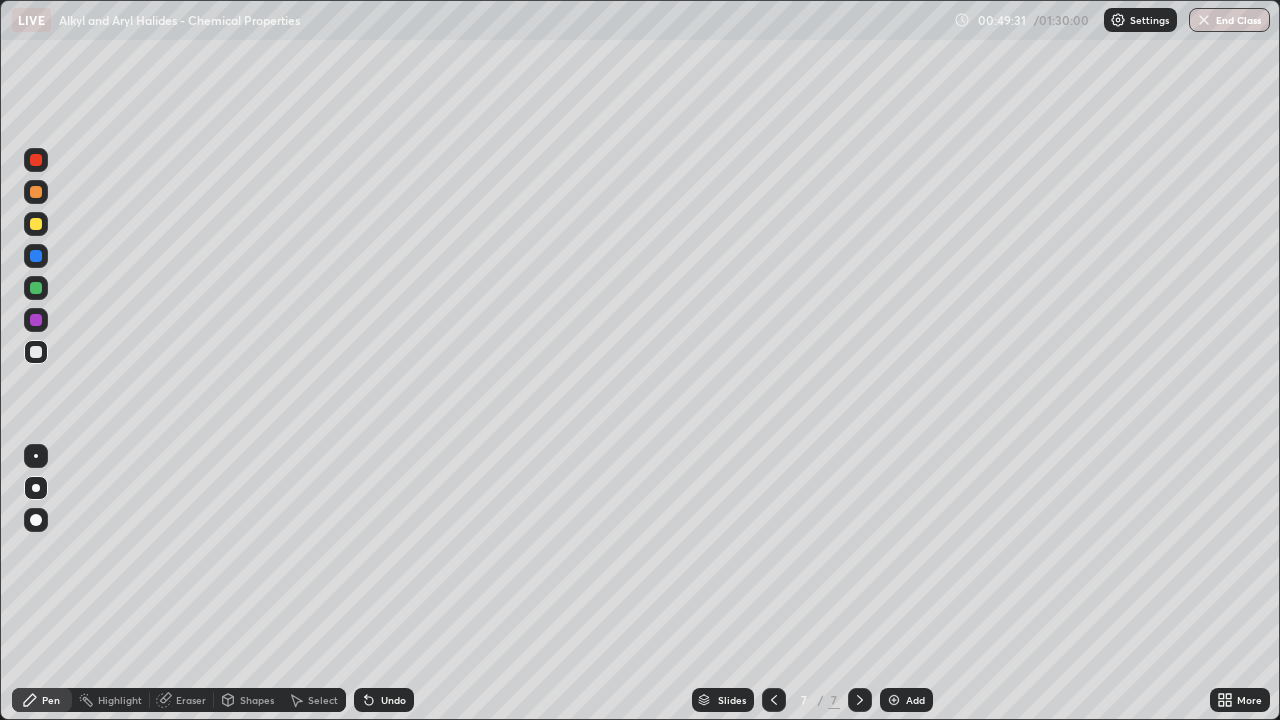click at bounding box center [36, 320] 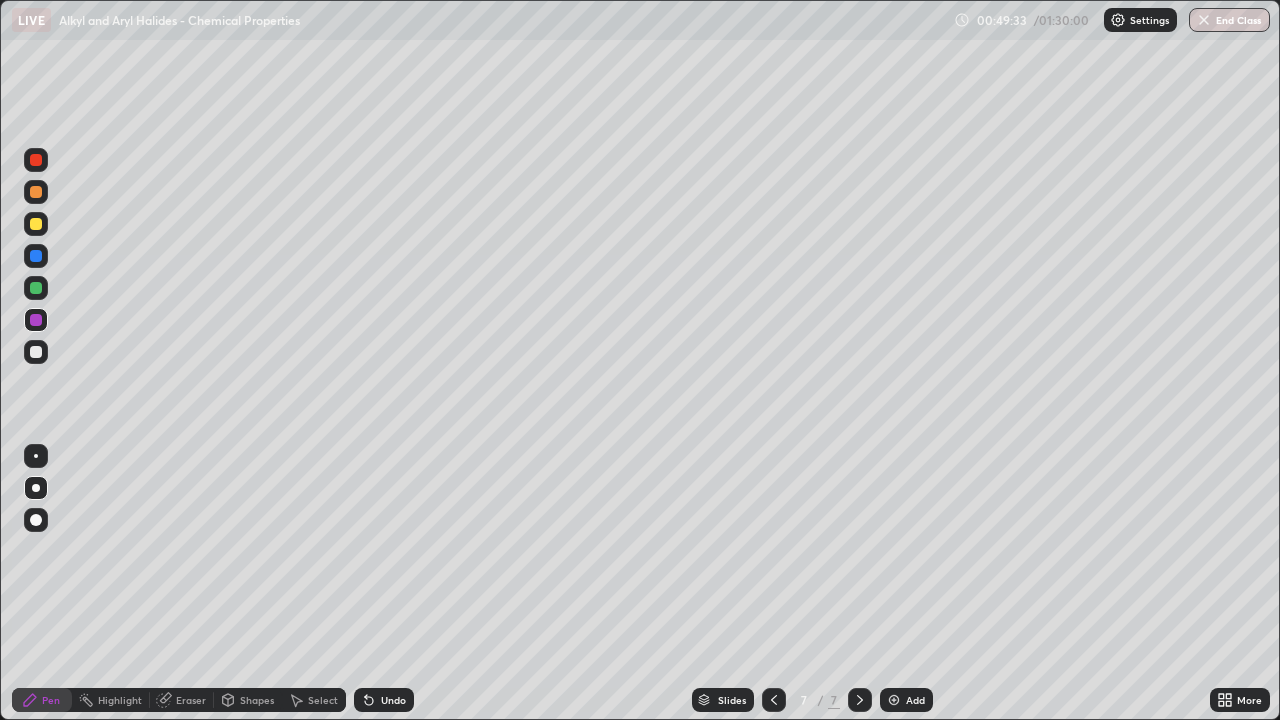 click at bounding box center (36, 352) 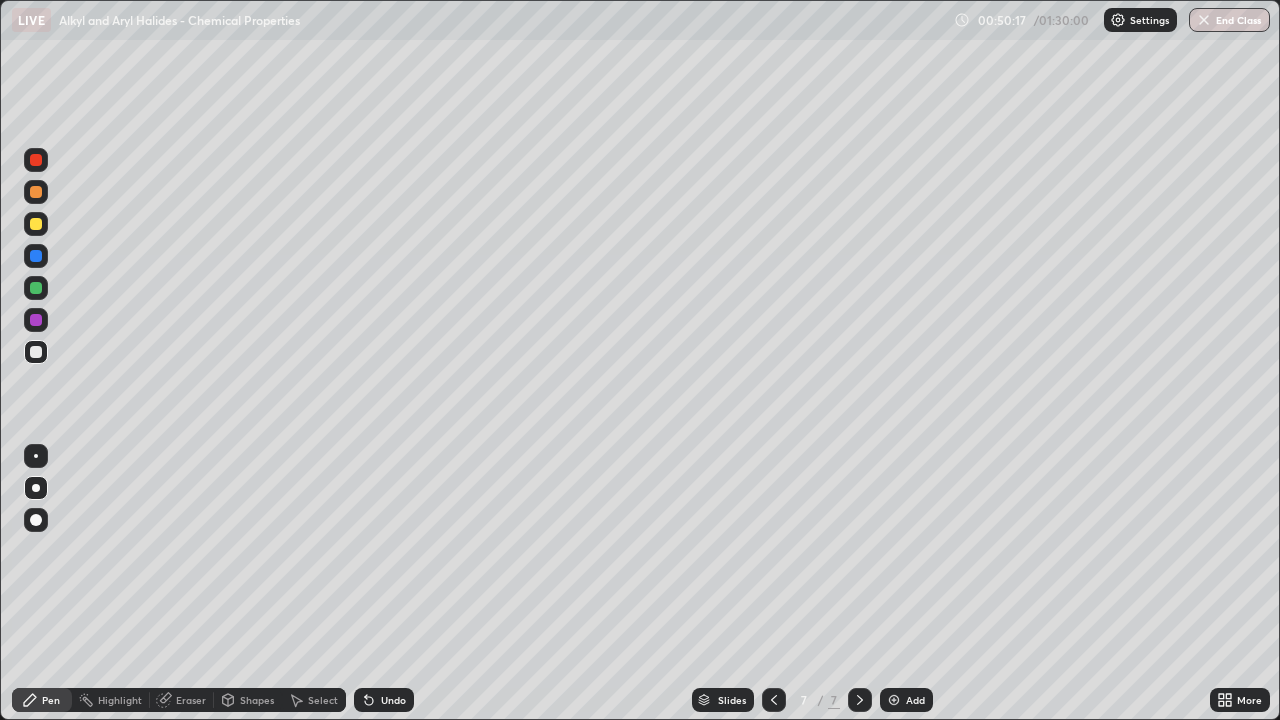 click at bounding box center [36, 224] 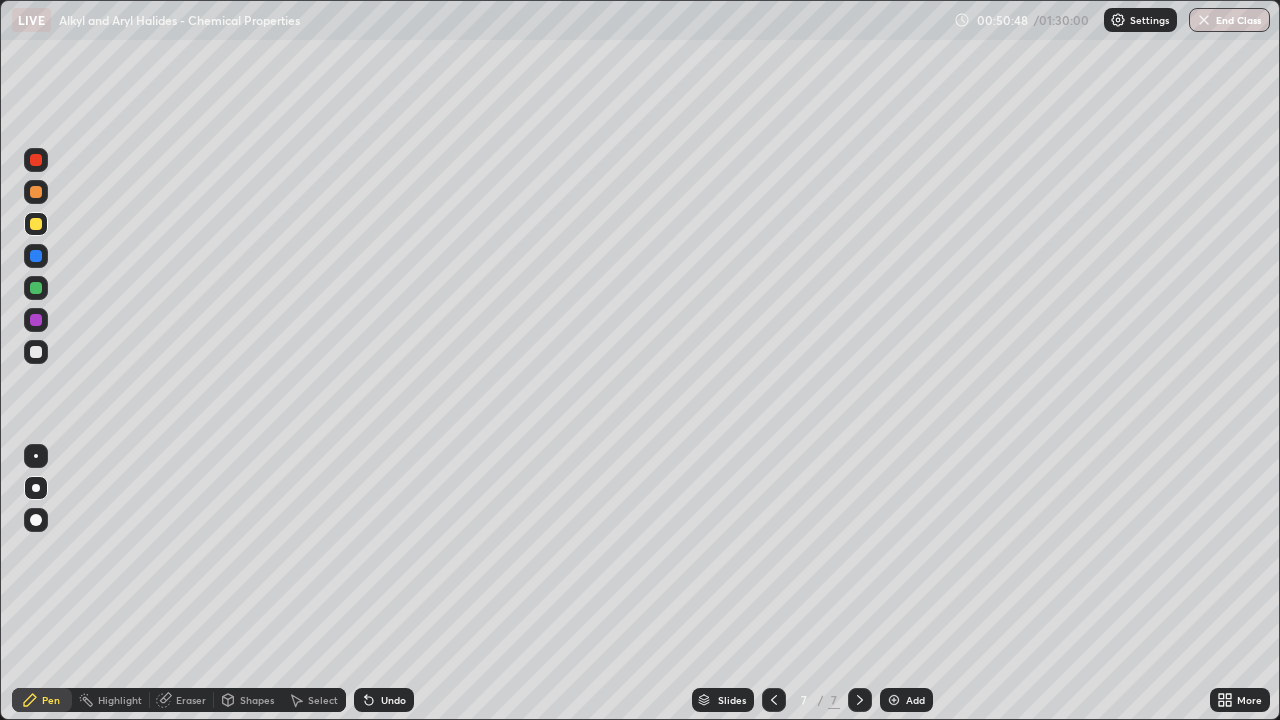 click at bounding box center [36, 352] 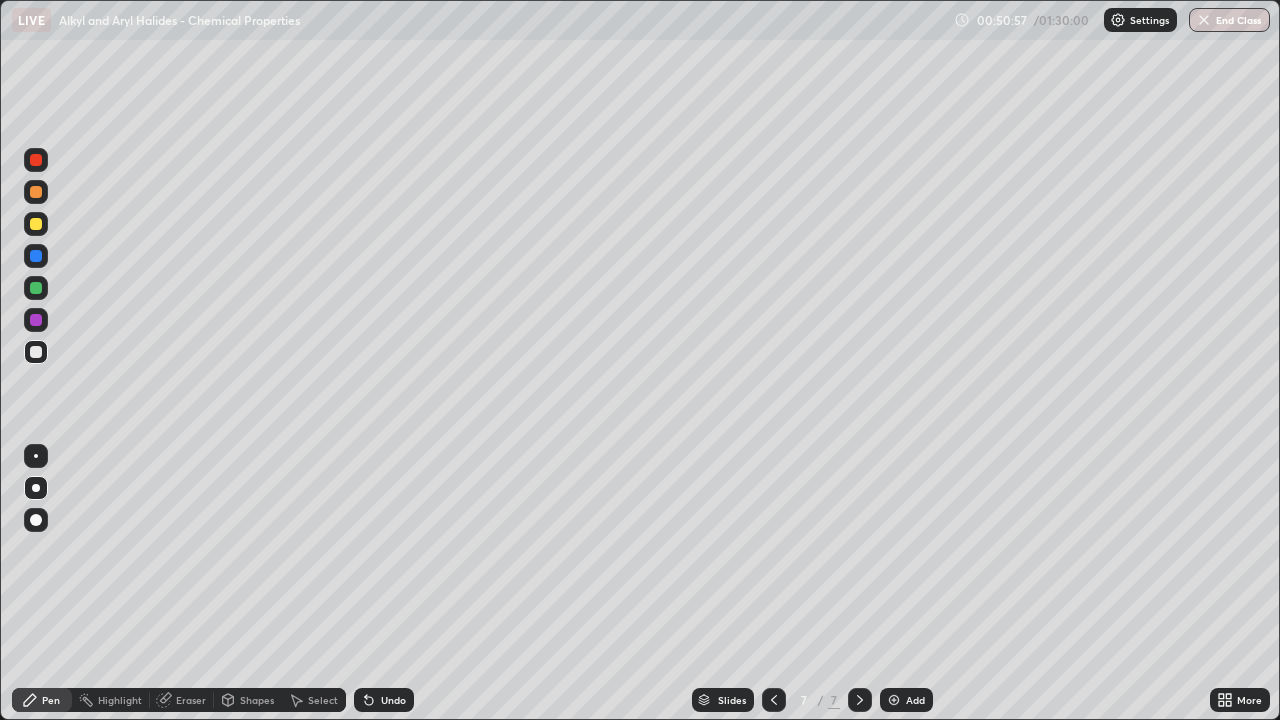 click at bounding box center (774, 700) 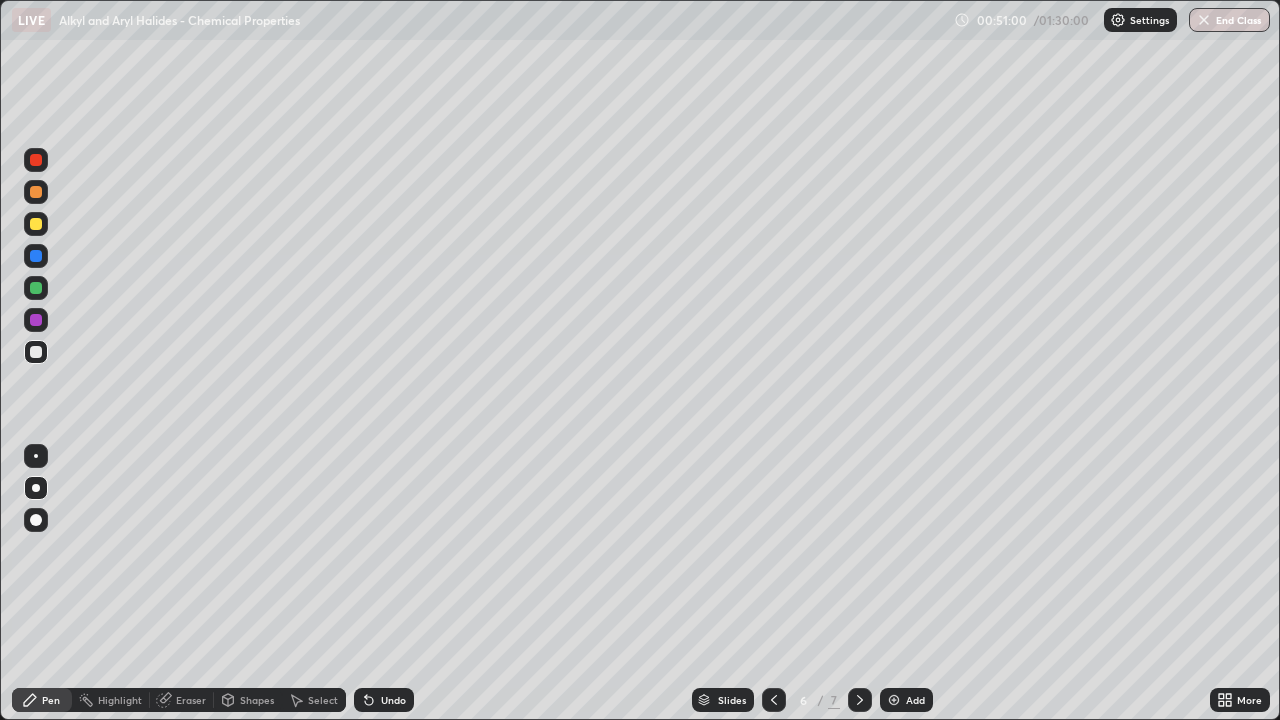 click at bounding box center [860, 700] 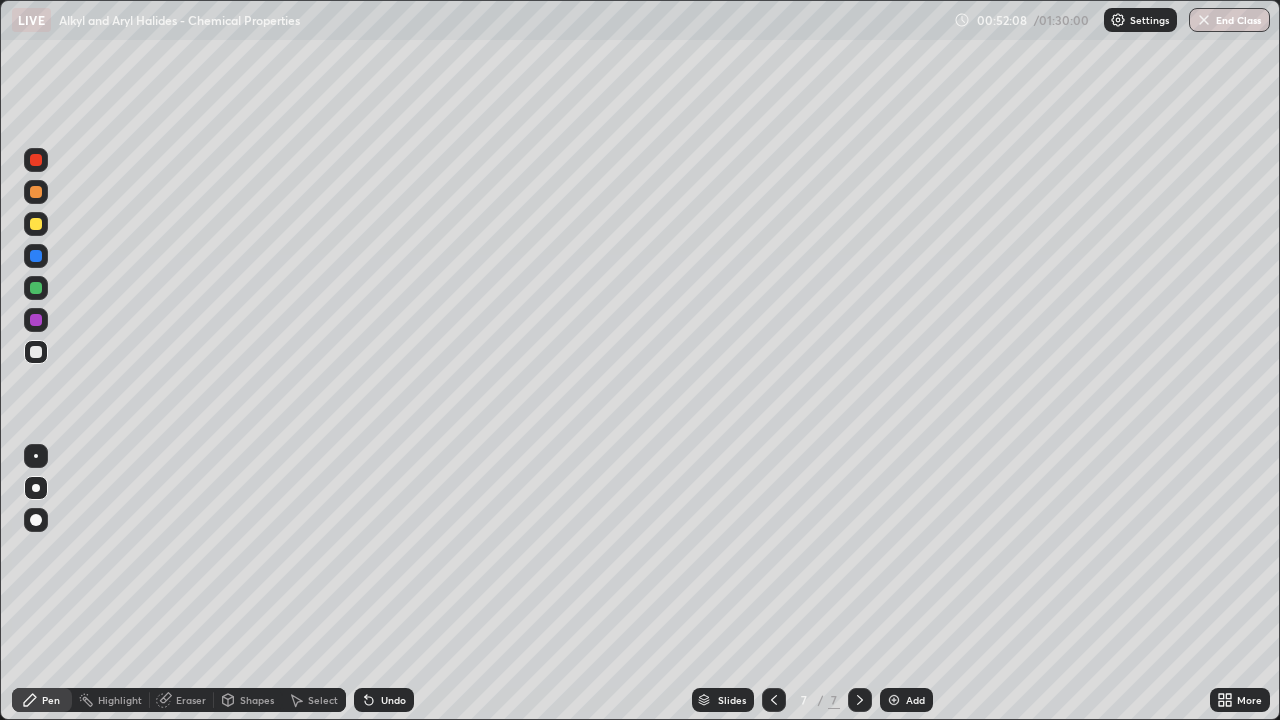 click at bounding box center (36, 320) 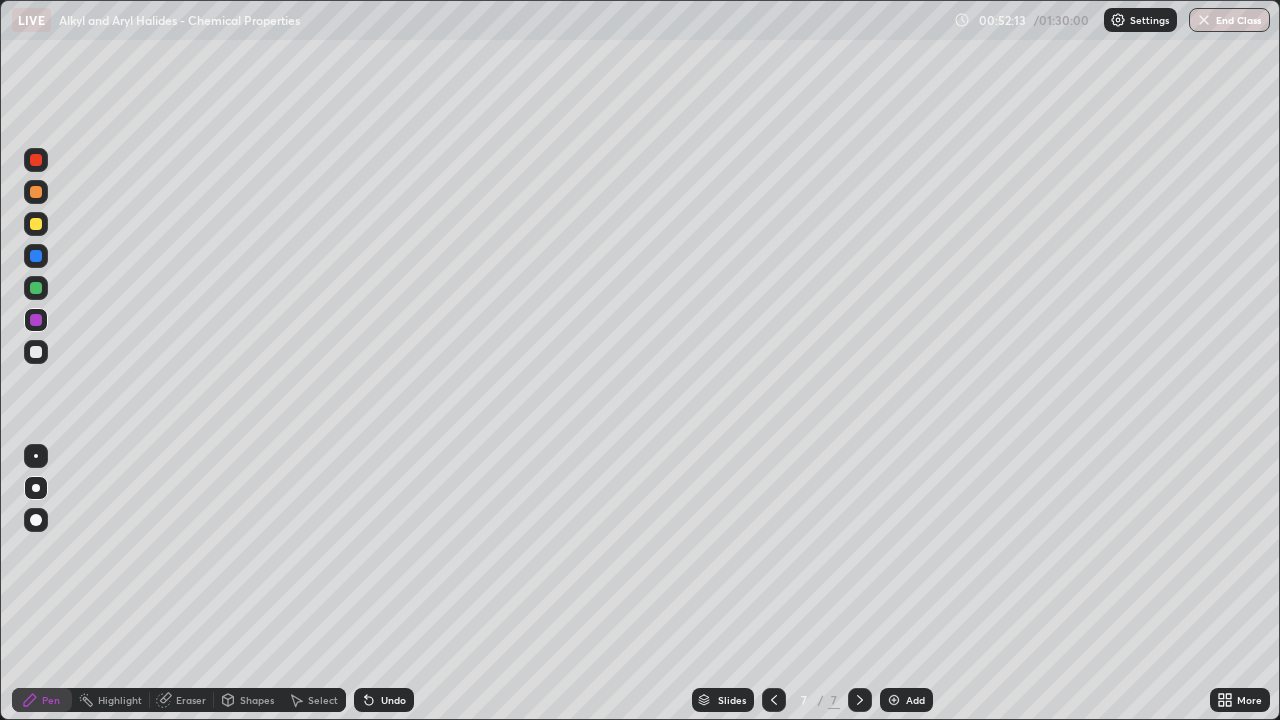 click on "Undo" at bounding box center [393, 700] 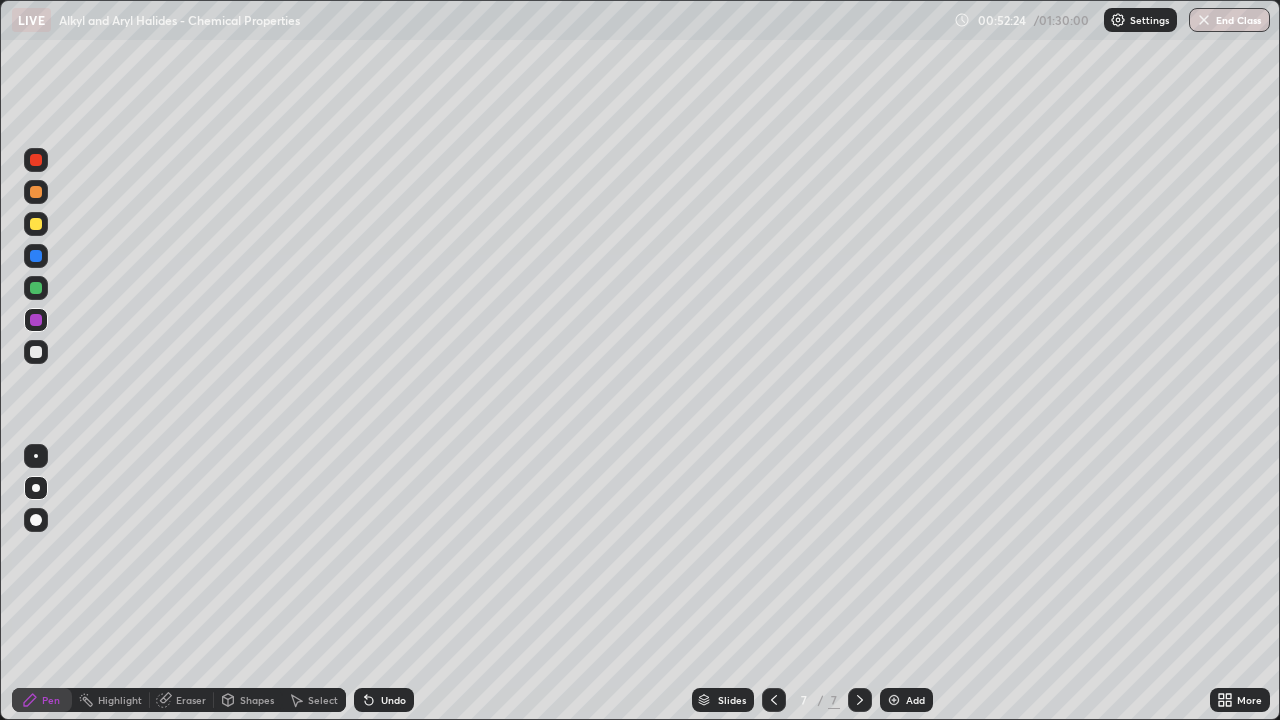 click at bounding box center [36, 352] 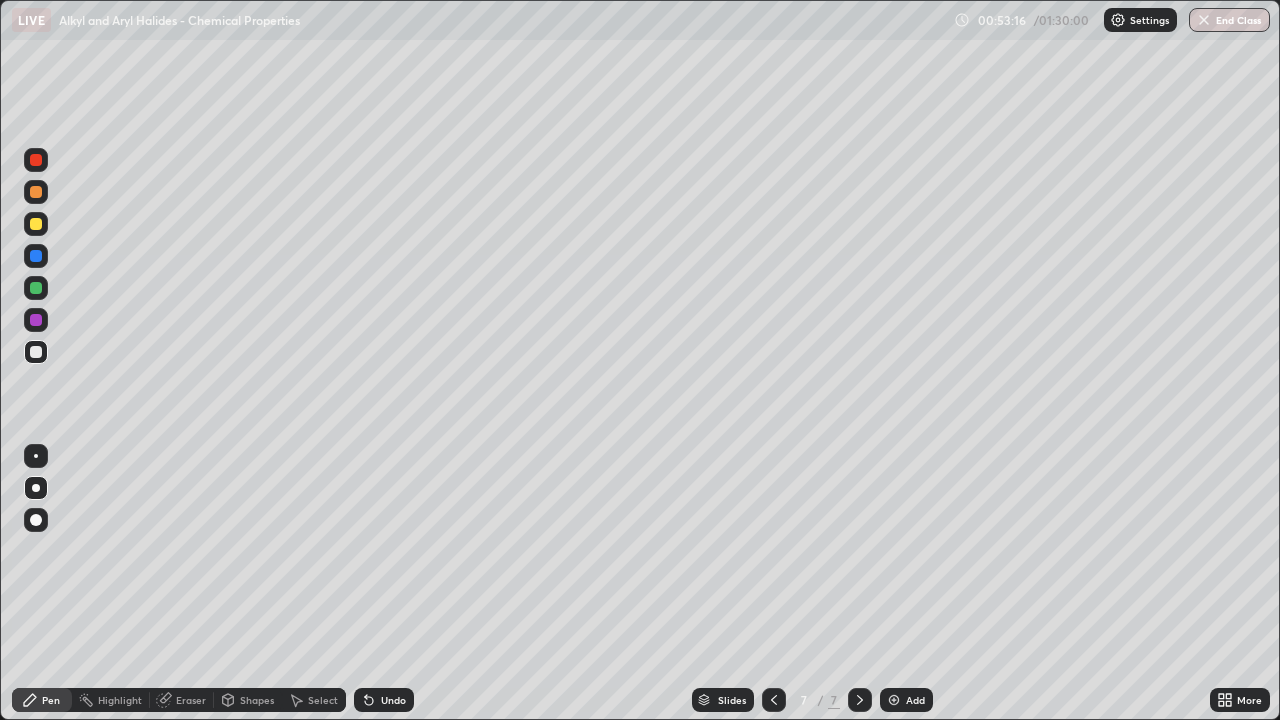 click 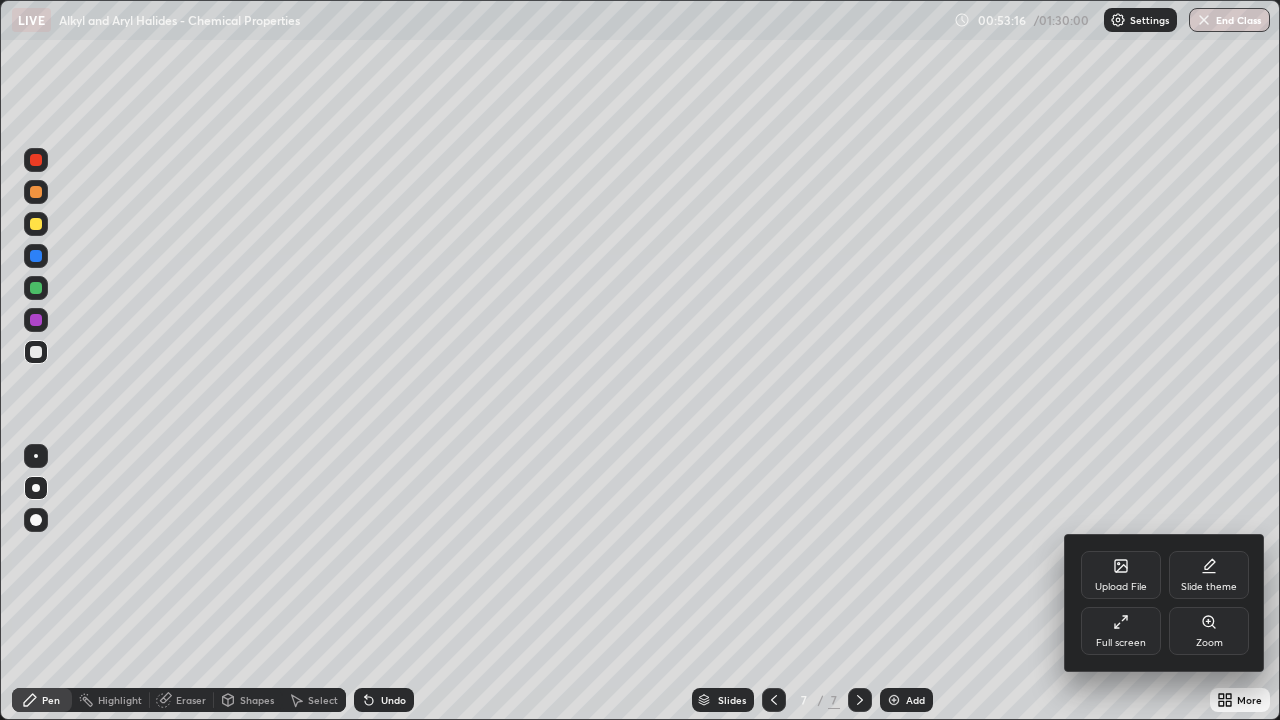 click on "Full screen" at bounding box center (1121, 631) 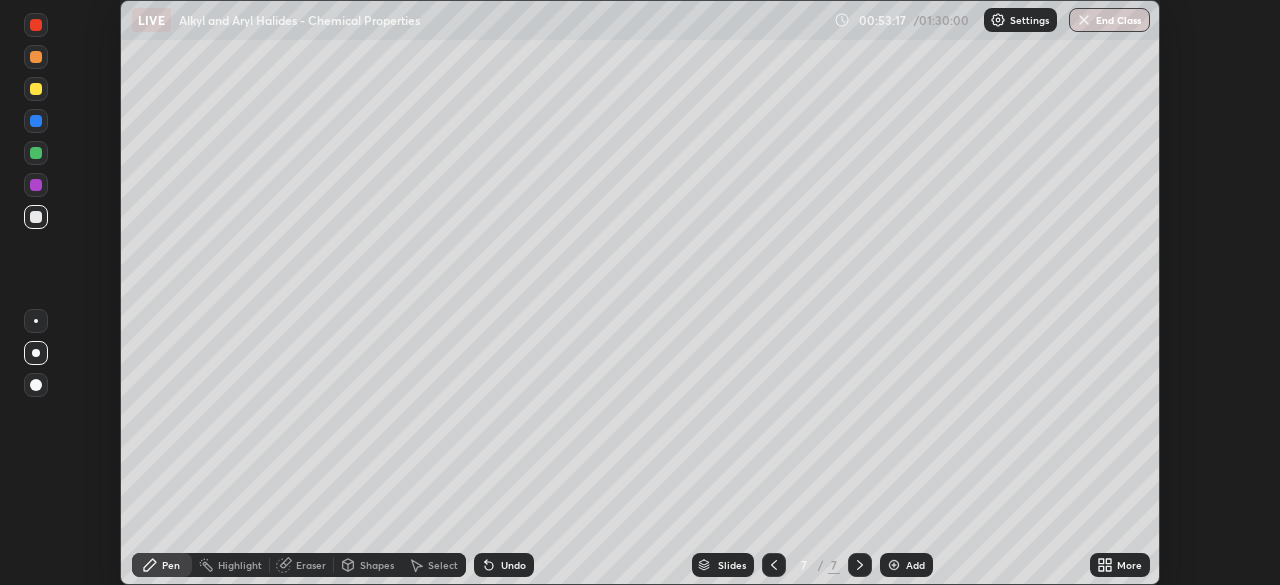 scroll, scrollTop: 585, scrollLeft: 1280, axis: both 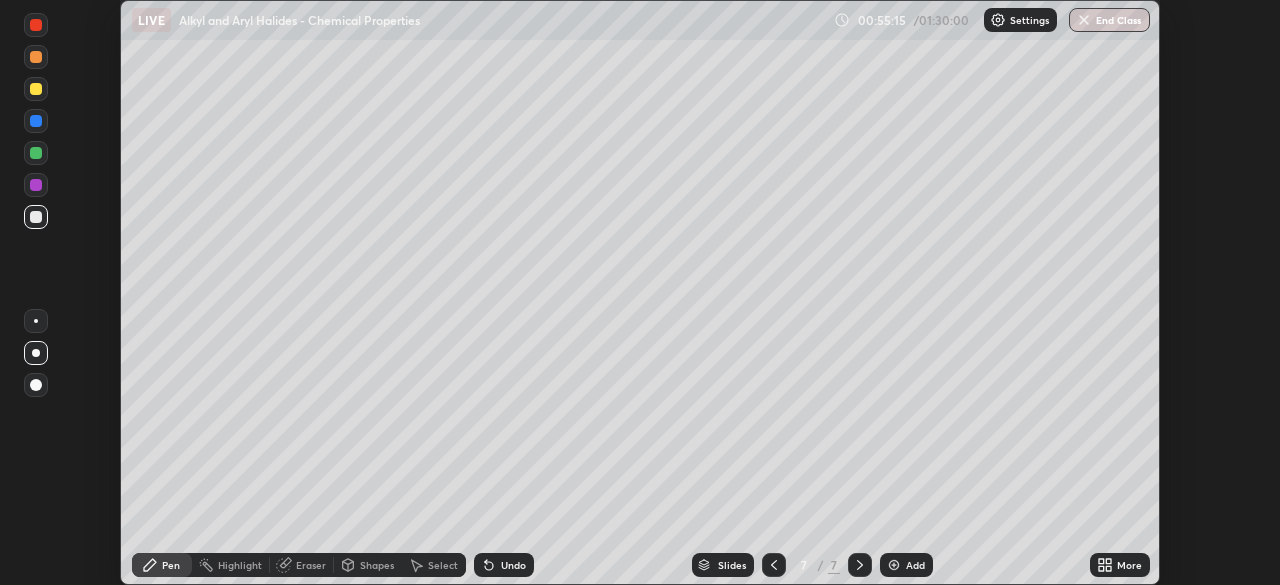 click 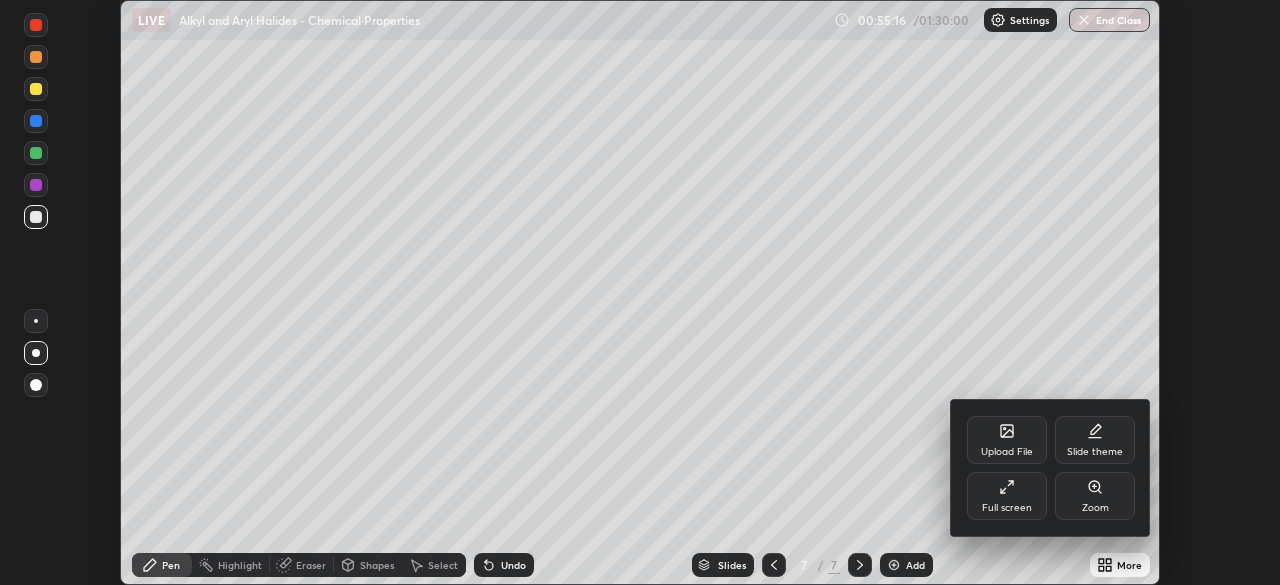 click on "Full screen" at bounding box center (1007, 496) 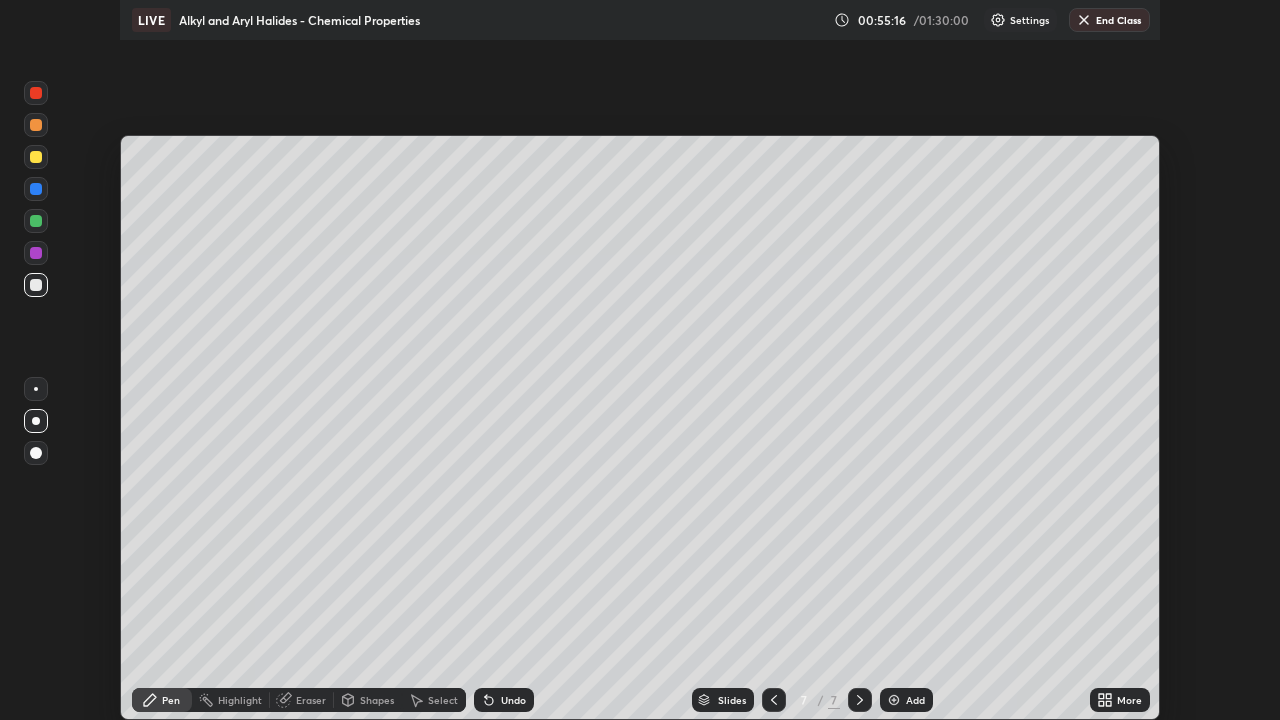 scroll, scrollTop: 99280, scrollLeft: 98720, axis: both 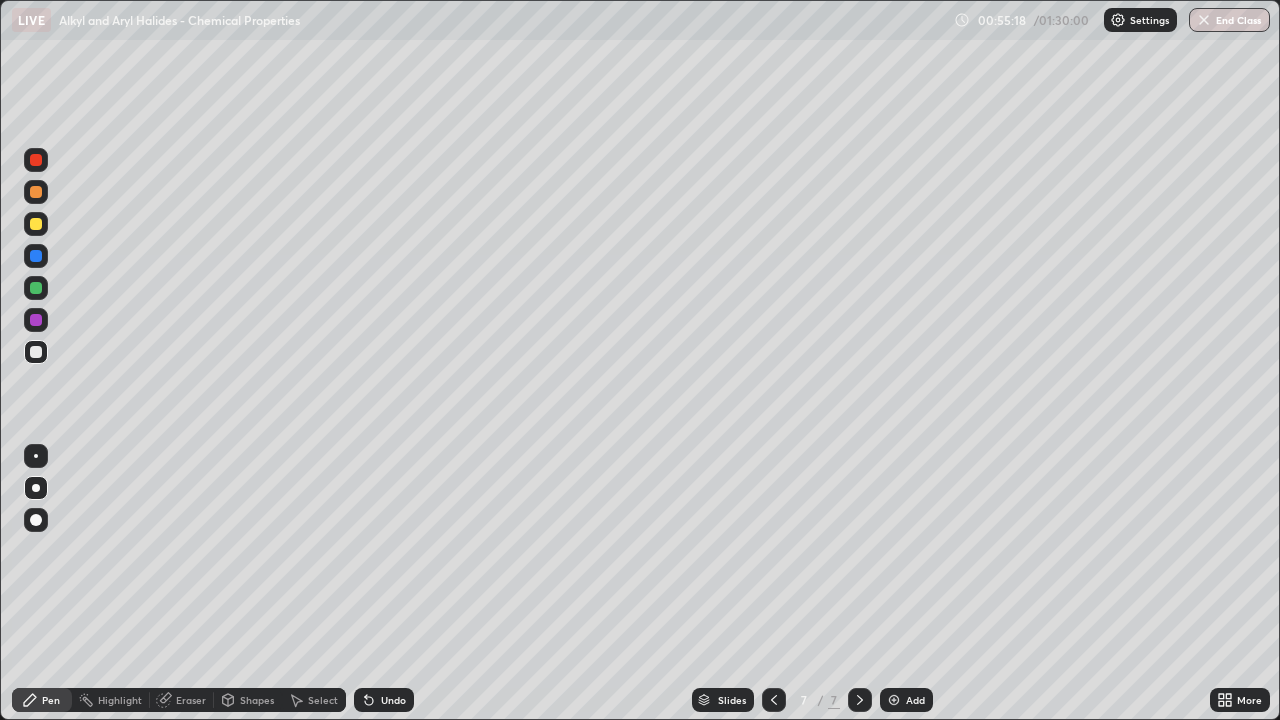 click at bounding box center (36, 320) 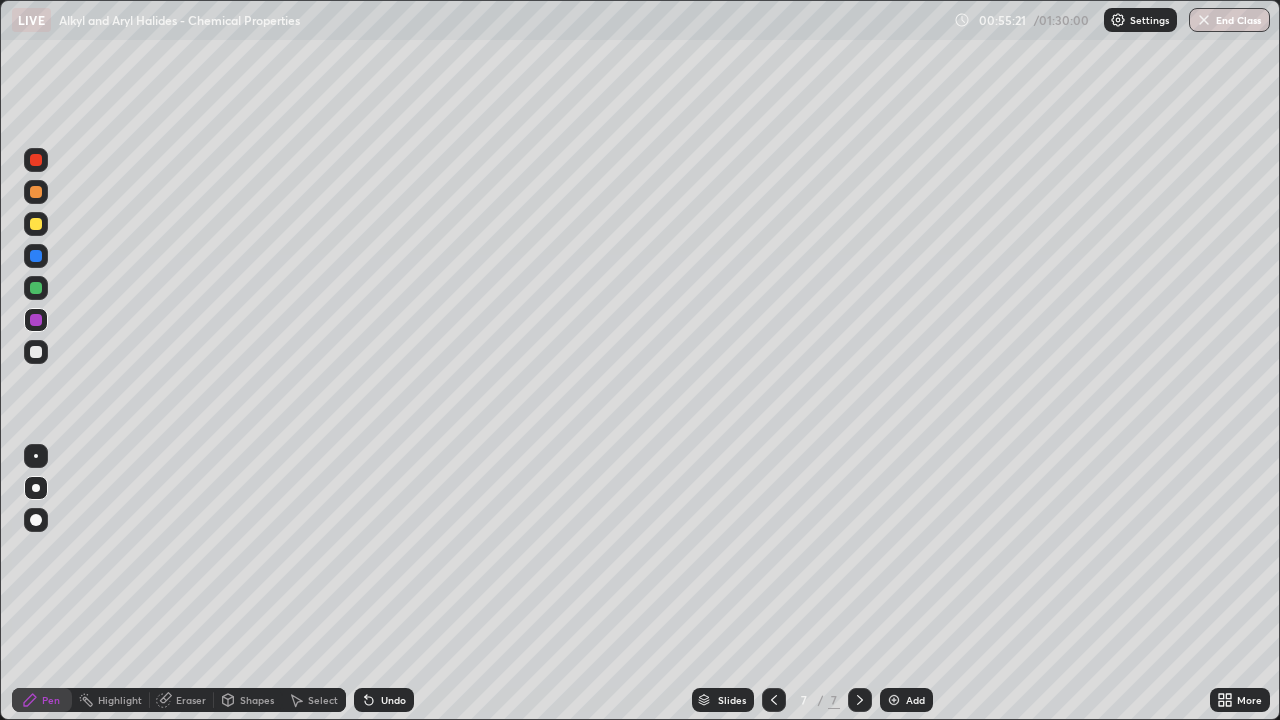 click at bounding box center (36, 224) 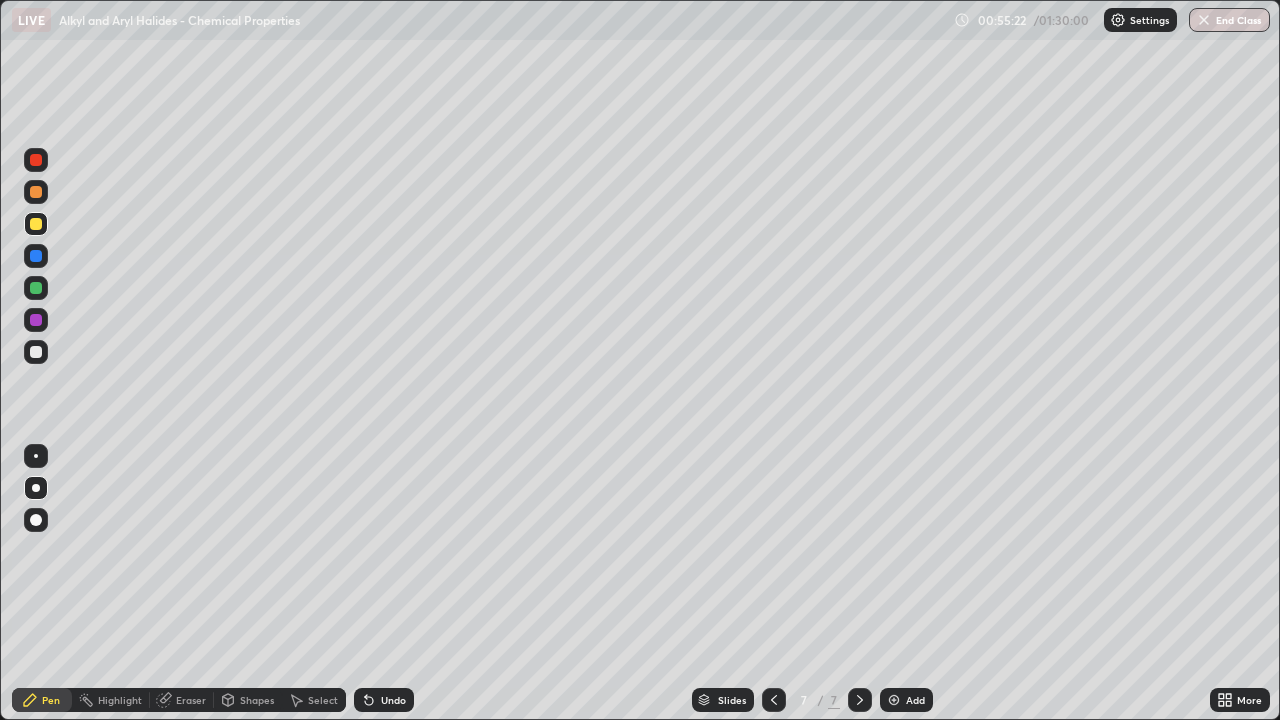 click at bounding box center (36, 352) 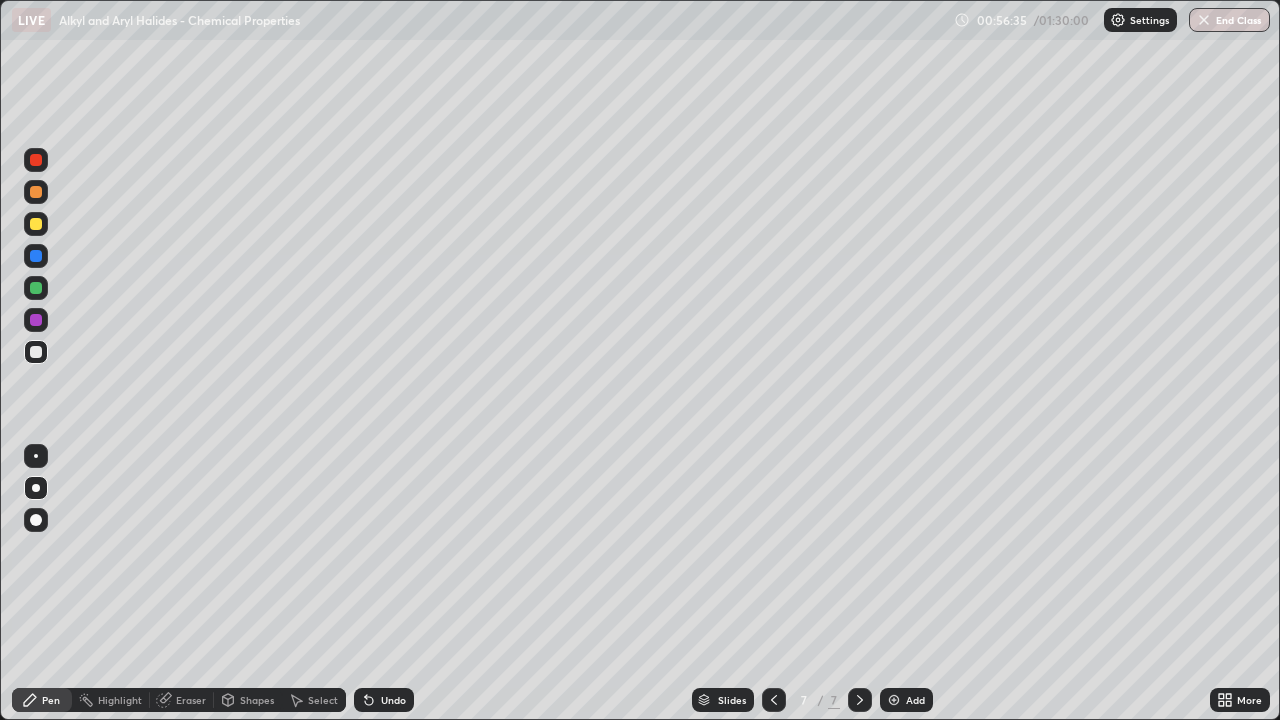 click at bounding box center (36, 256) 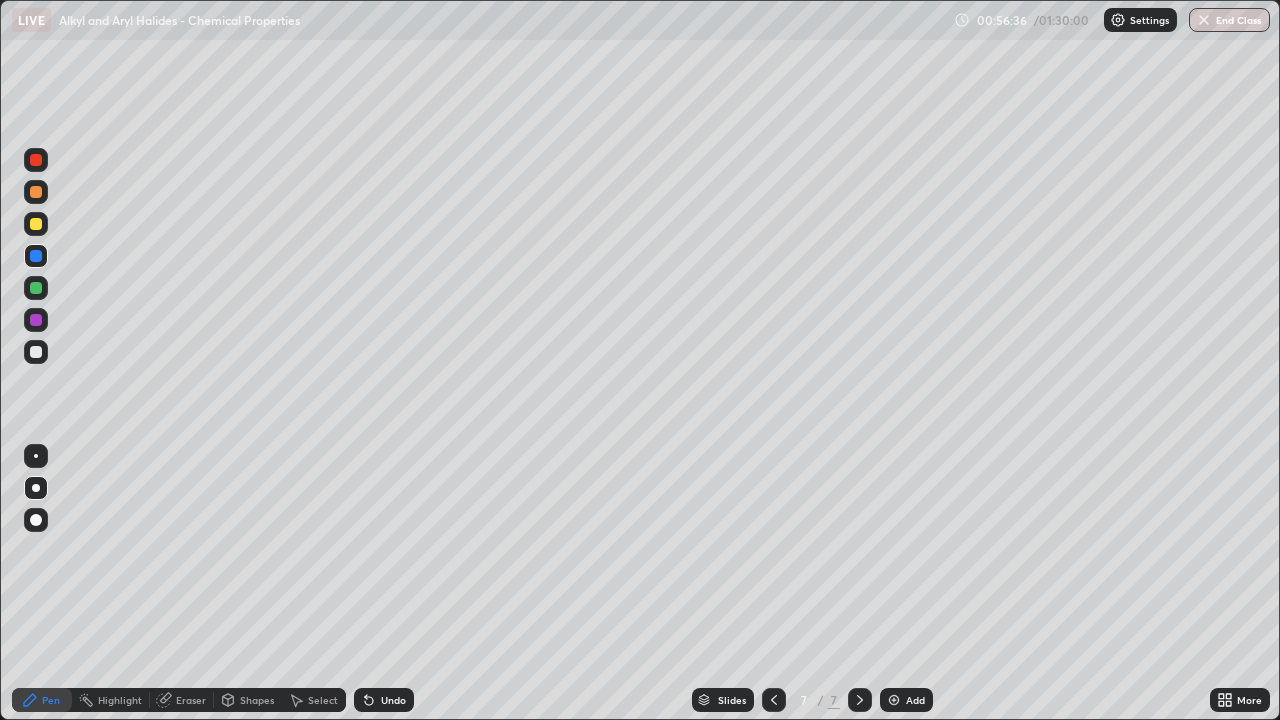 click at bounding box center [36, 288] 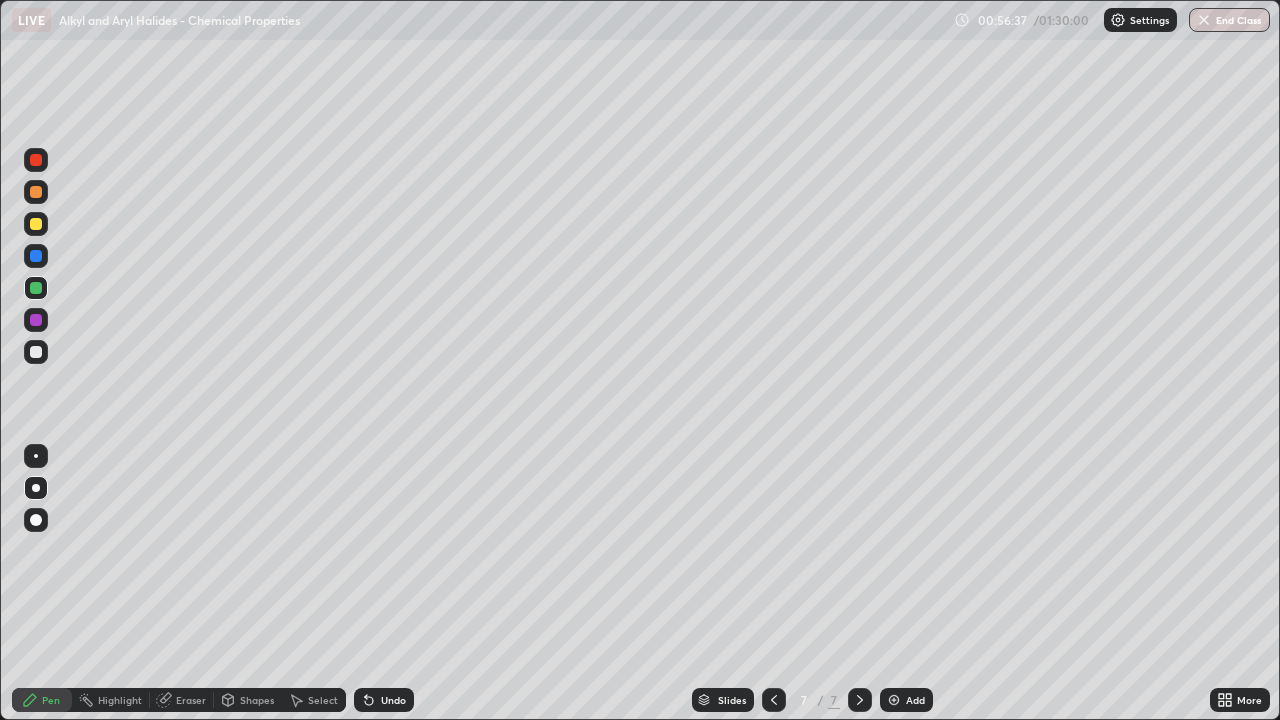 click at bounding box center [36, 224] 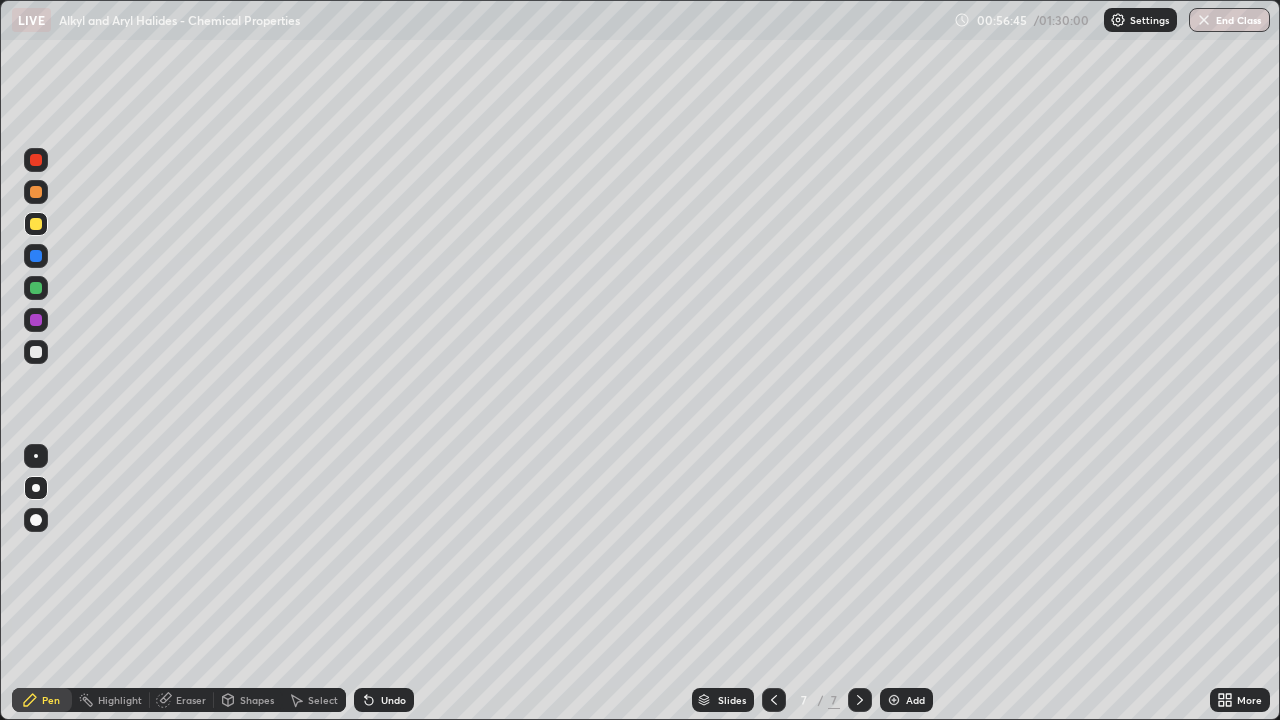 click at bounding box center [36, 352] 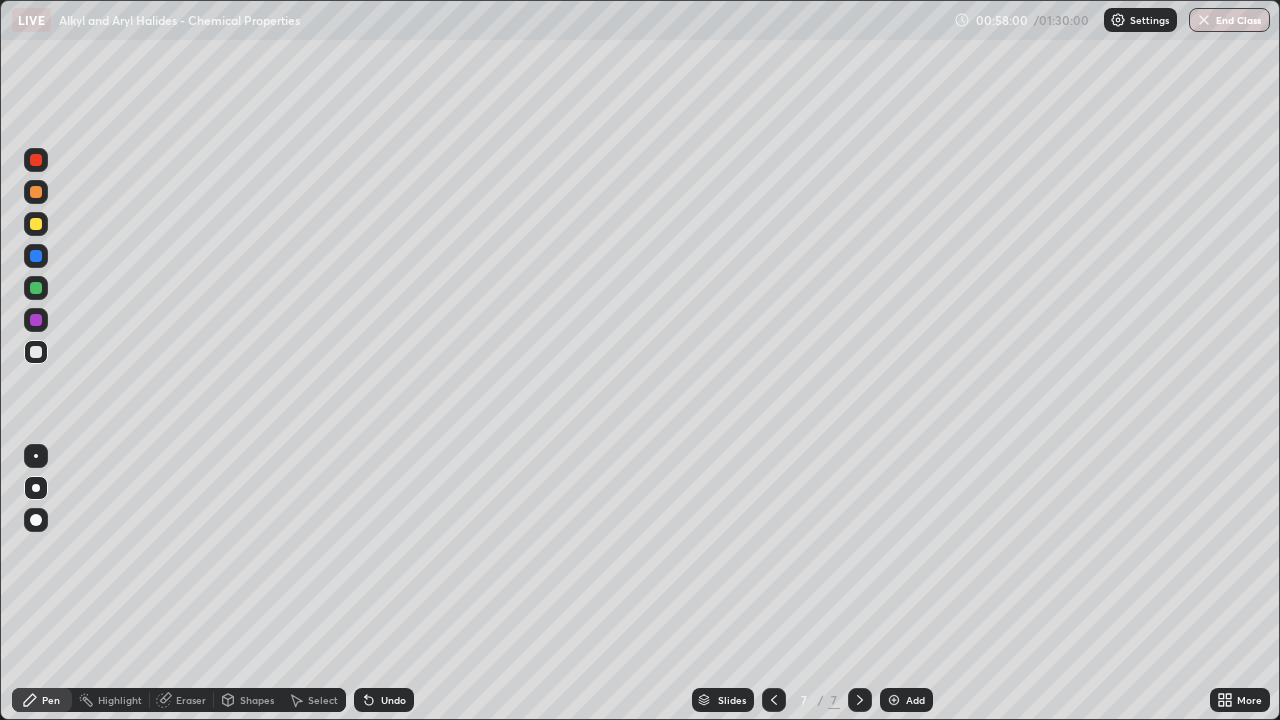 click at bounding box center [36, 320] 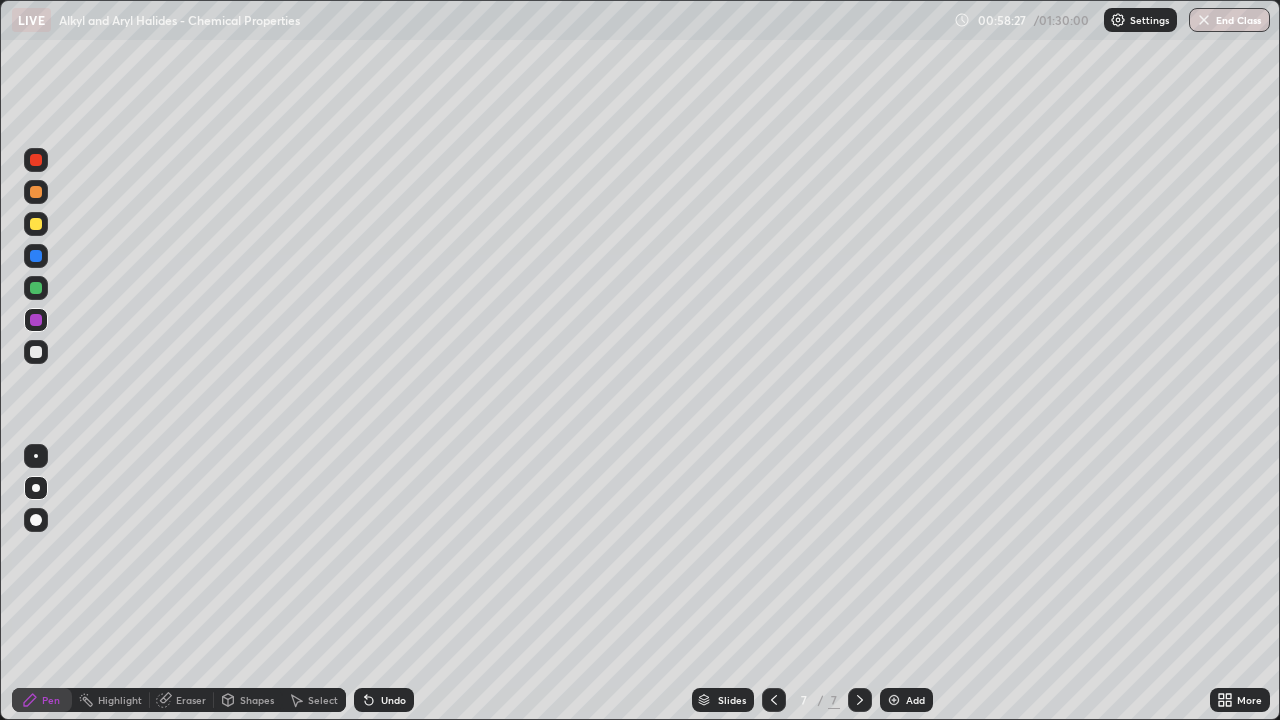 click at bounding box center [36, 352] 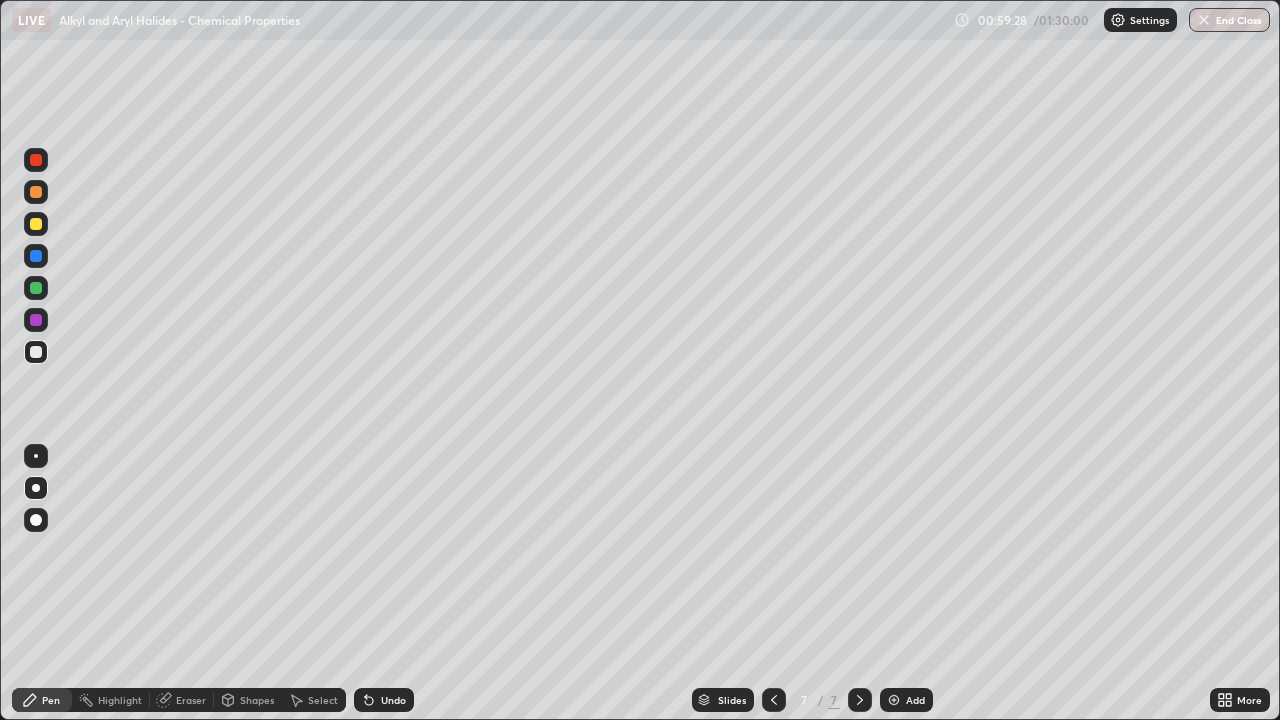 click at bounding box center (36, 224) 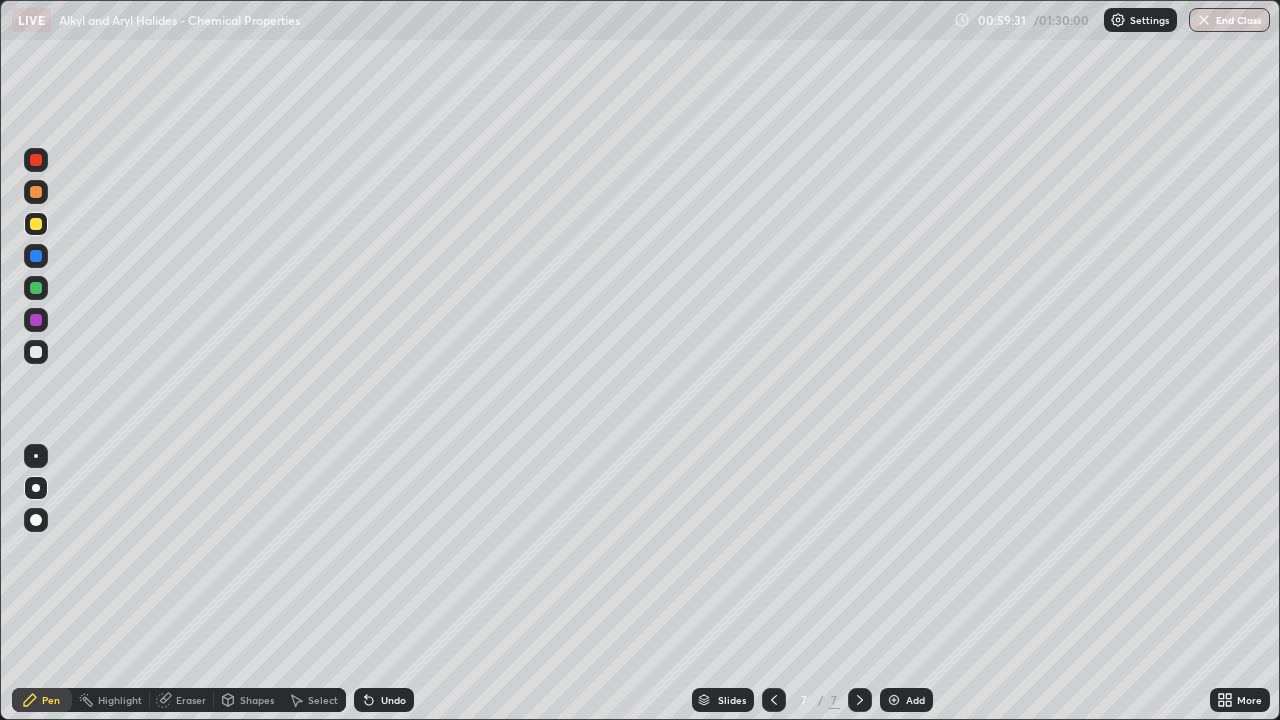 click at bounding box center [36, 320] 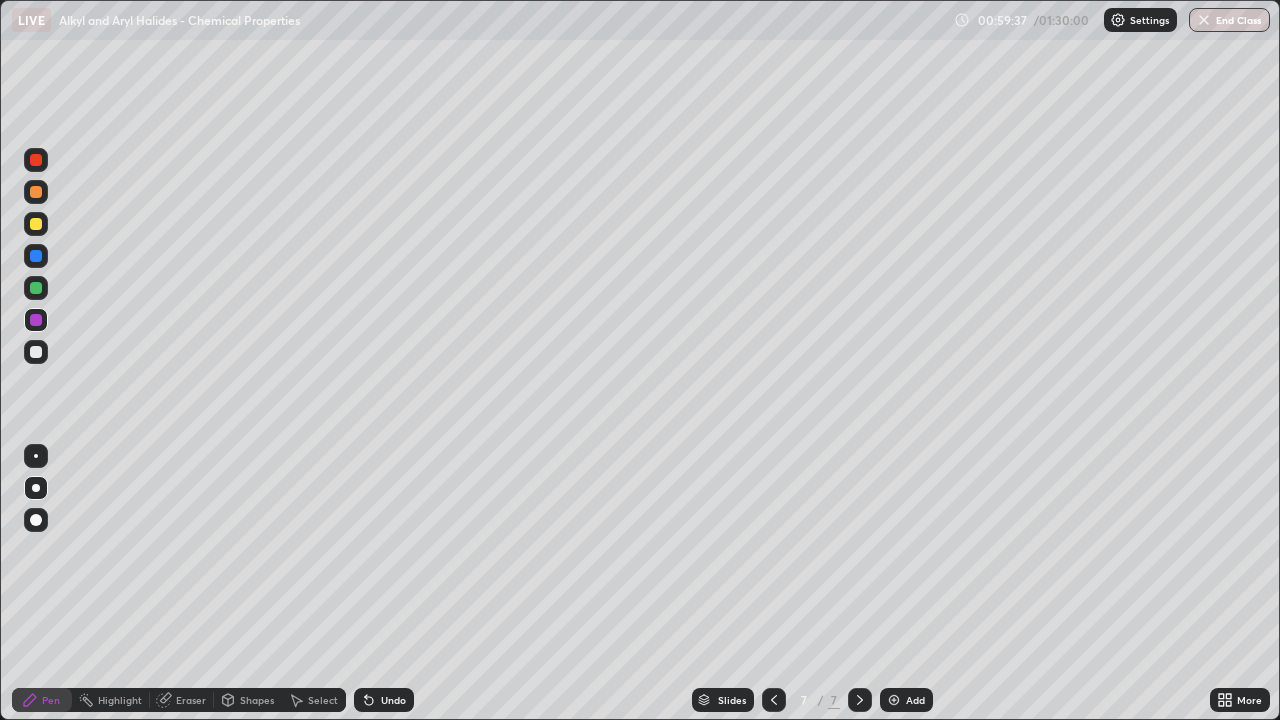 click at bounding box center (36, 224) 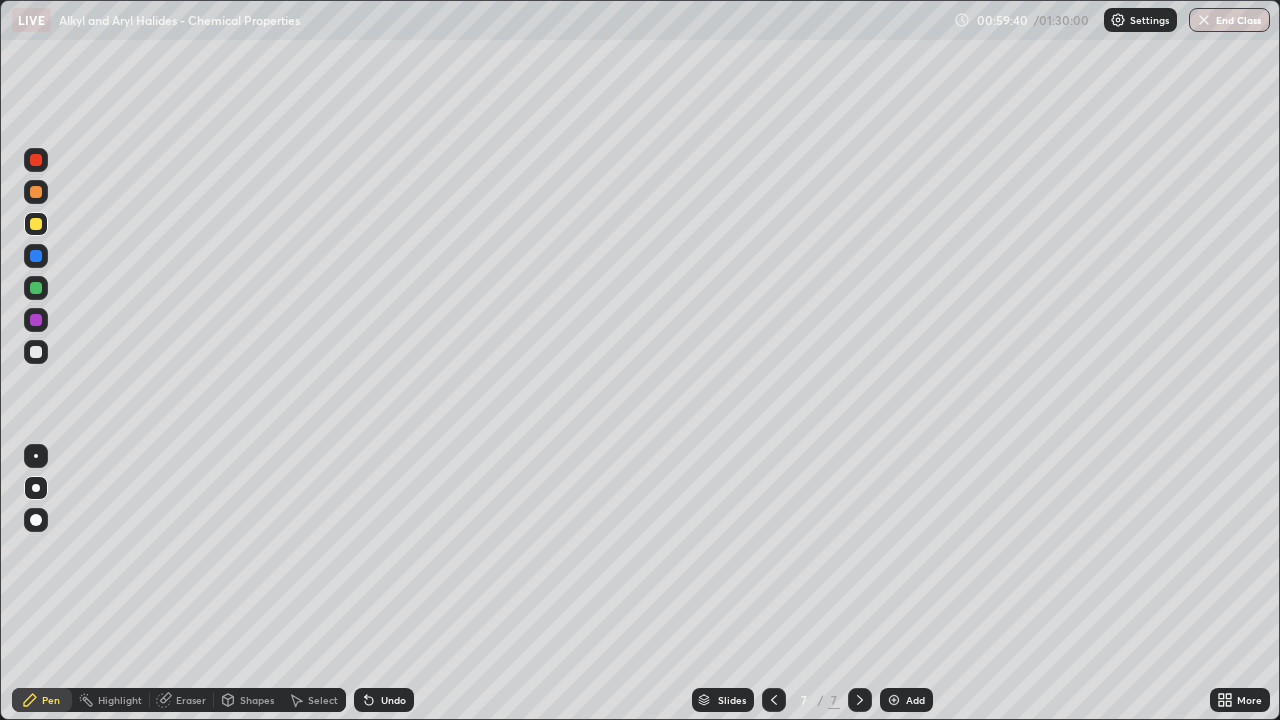 click at bounding box center (36, 352) 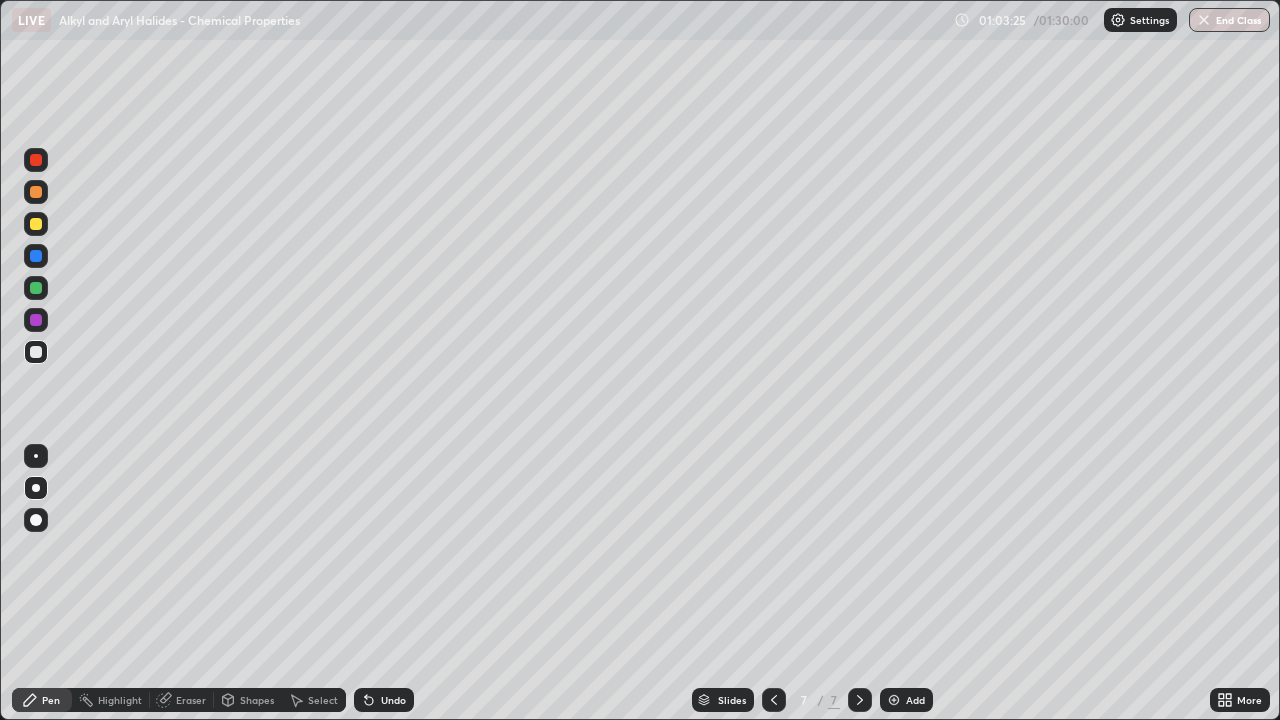 click at bounding box center (894, 700) 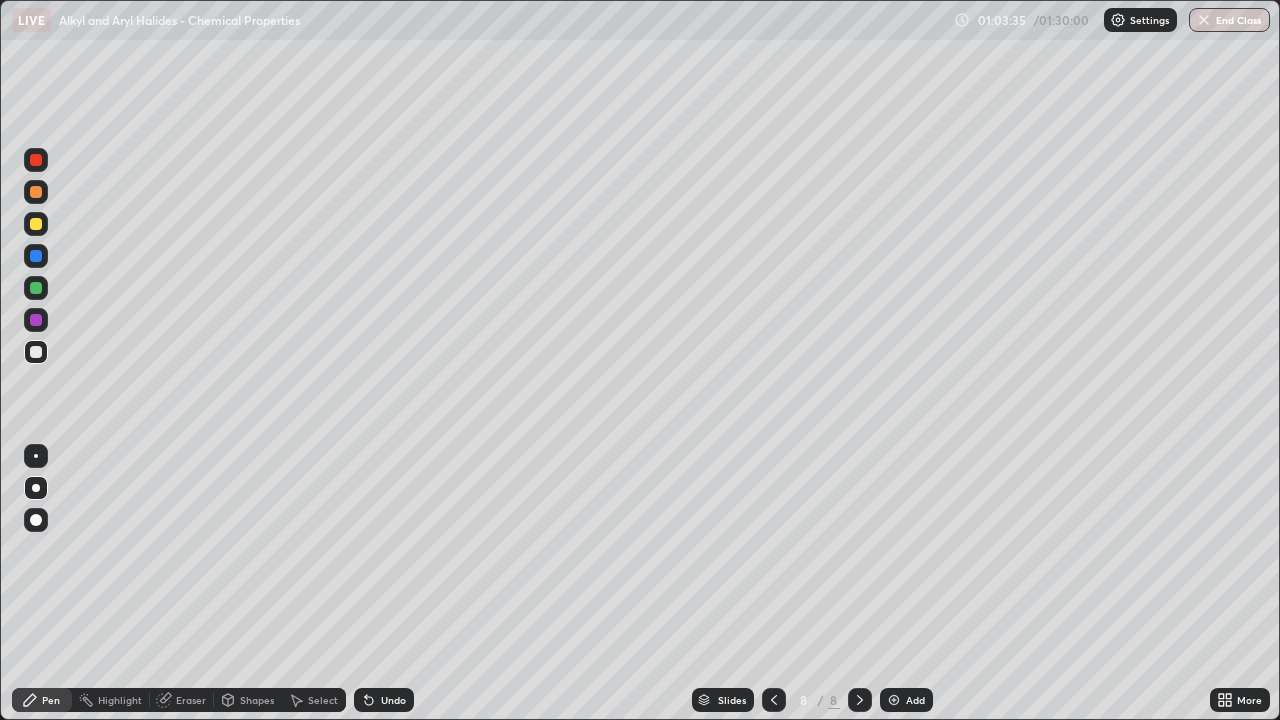 click at bounding box center [36, 320] 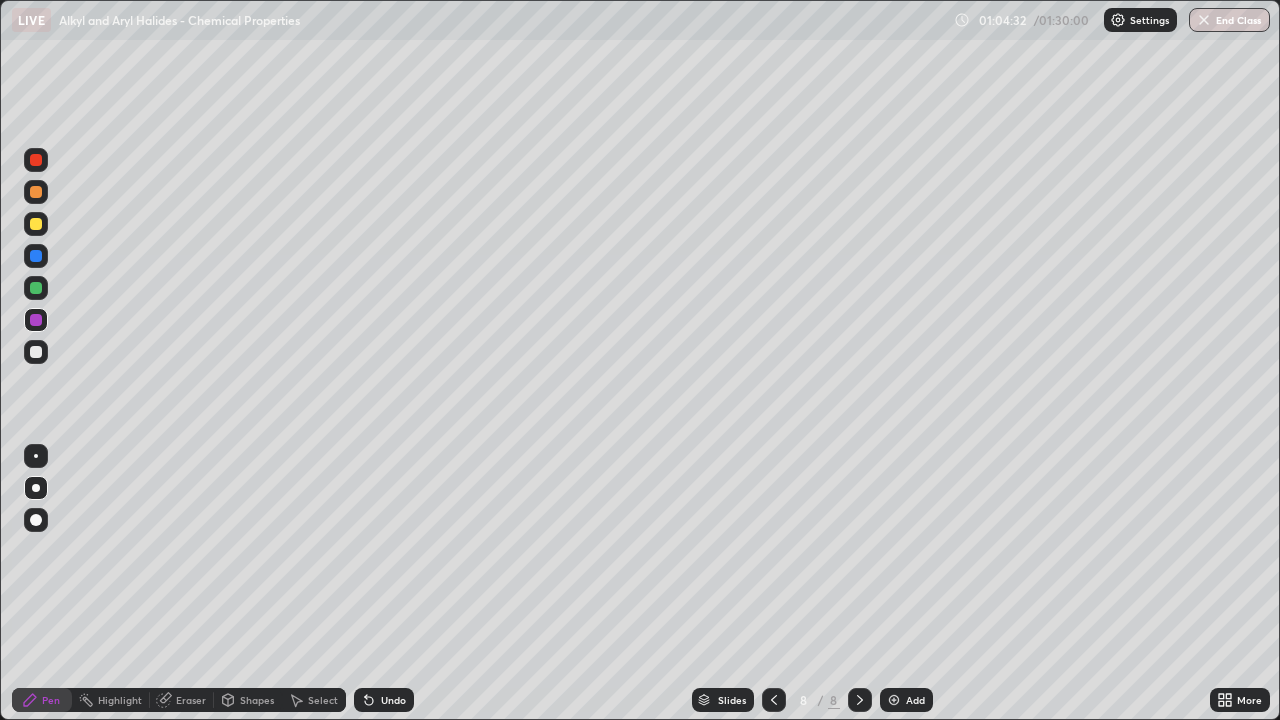 click on "Eraser" at bounding box center (191, 700) 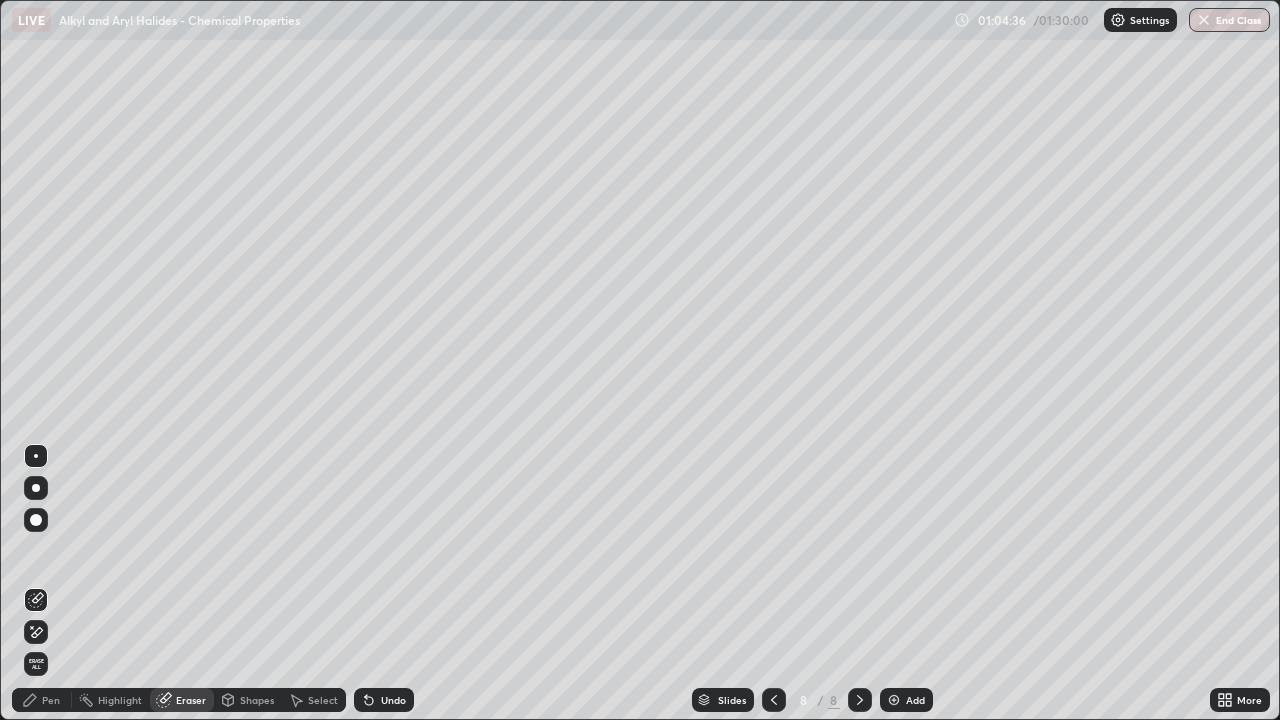 click 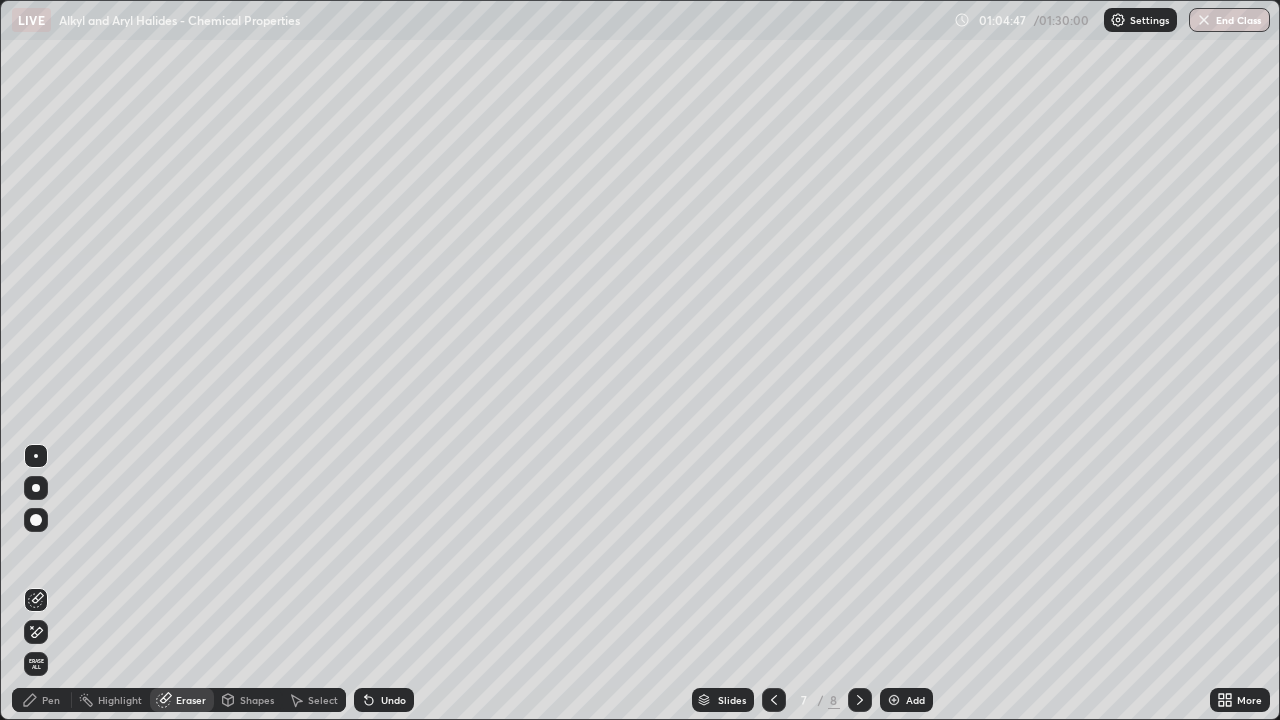 click 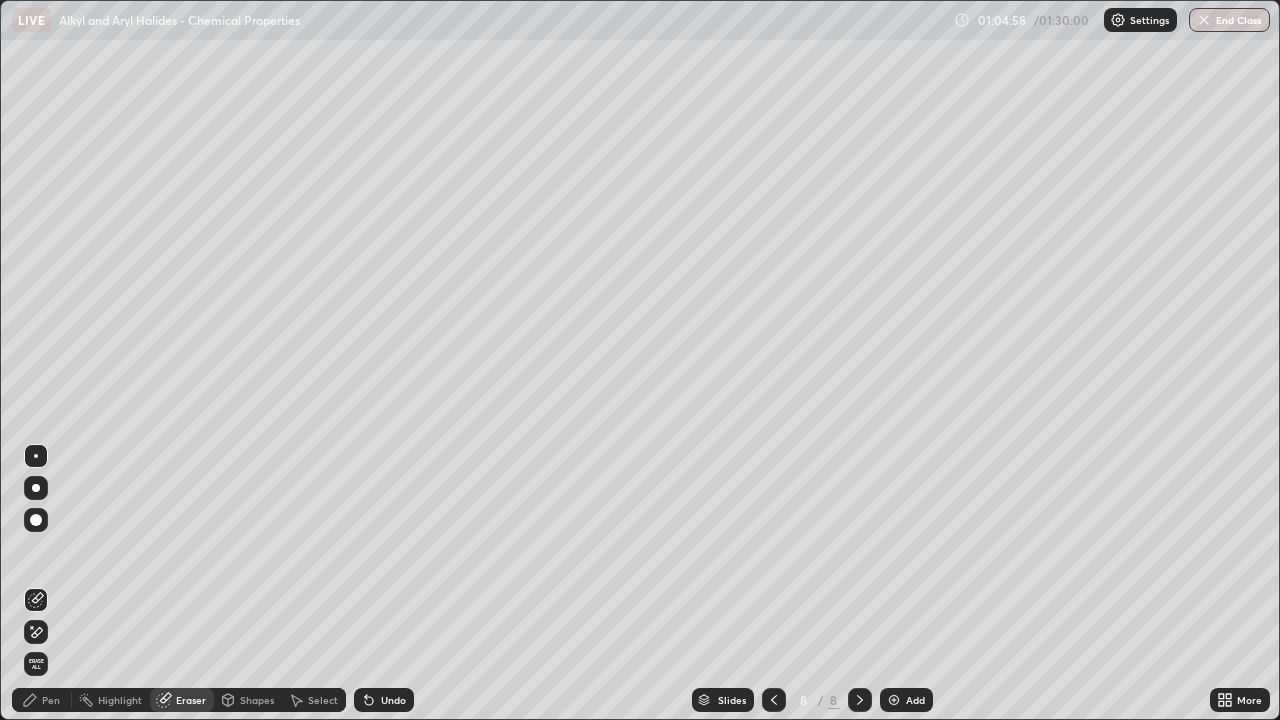 click 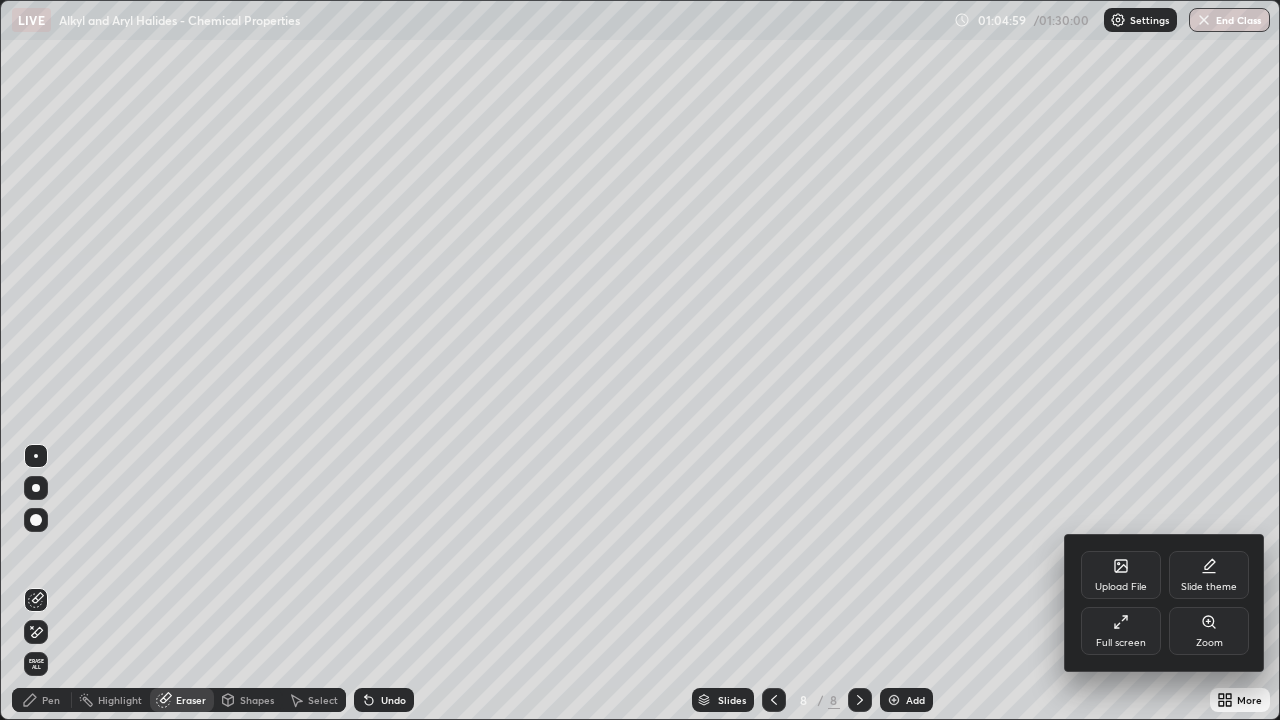 click on "Full screen" at bounding box center [1121, 643] 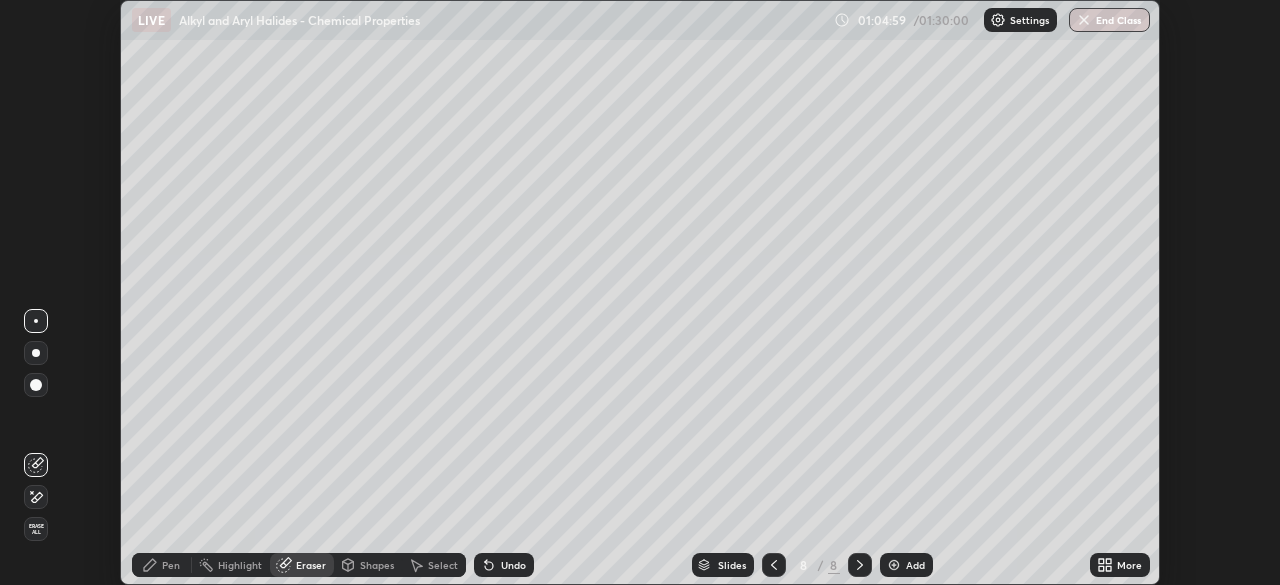 scroll, scrollTop: 585, scrollLeft: 1280, axis: both 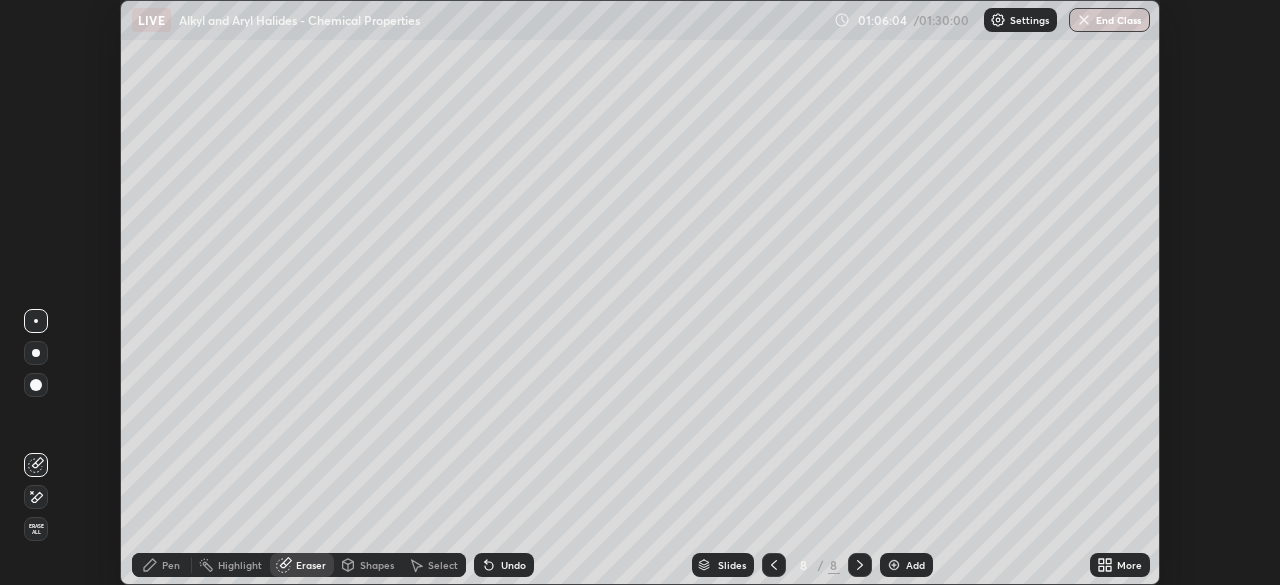 click on "Pen" at bounding box center [162, 565] 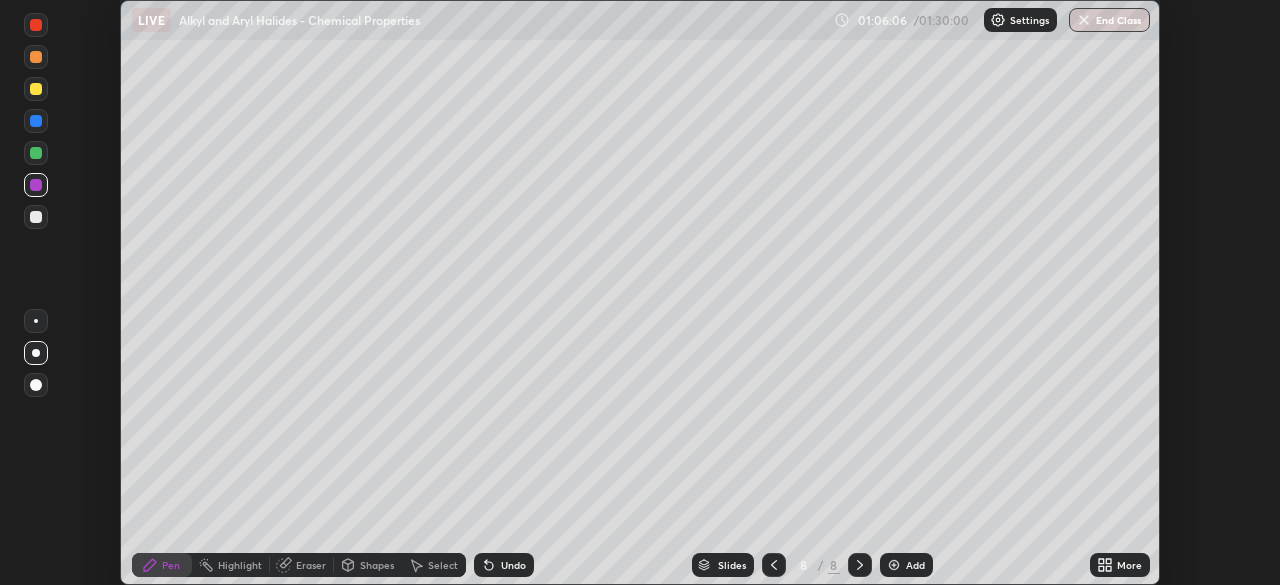 click at bounding box center (36, 217) 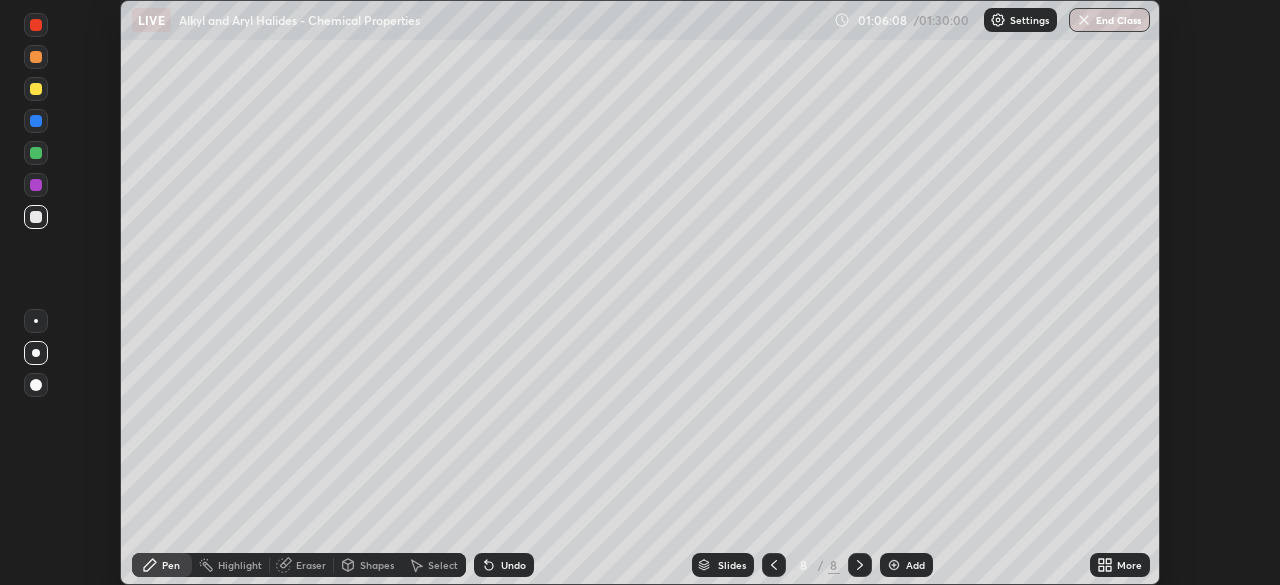 click at bounding box center (36, 89) 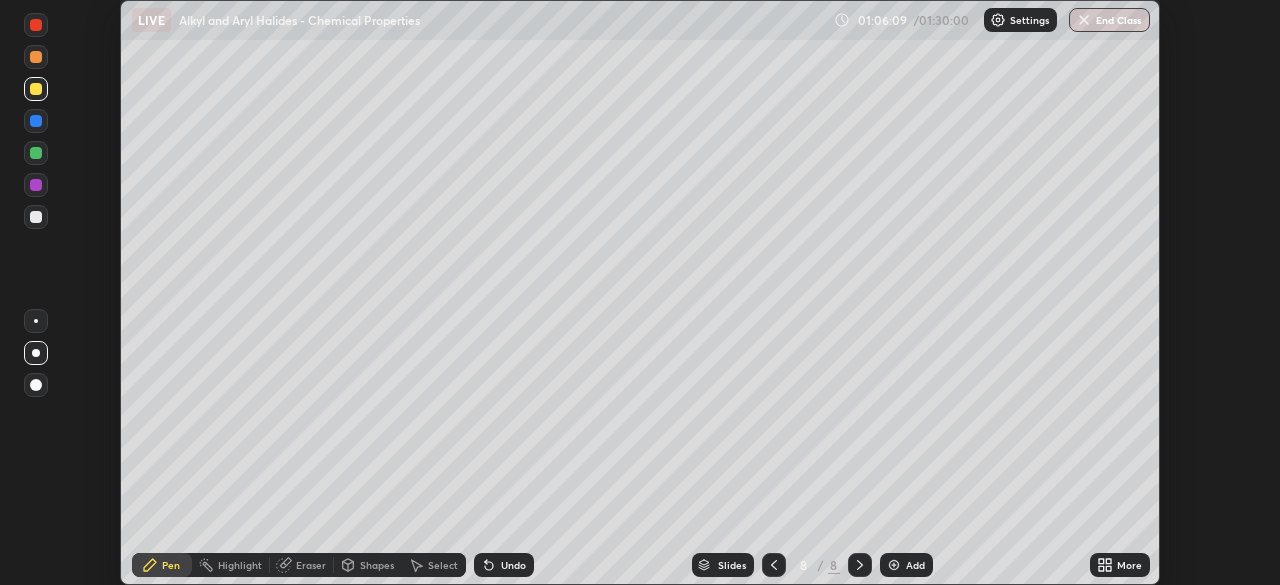 click at bounding box center (36, 217) 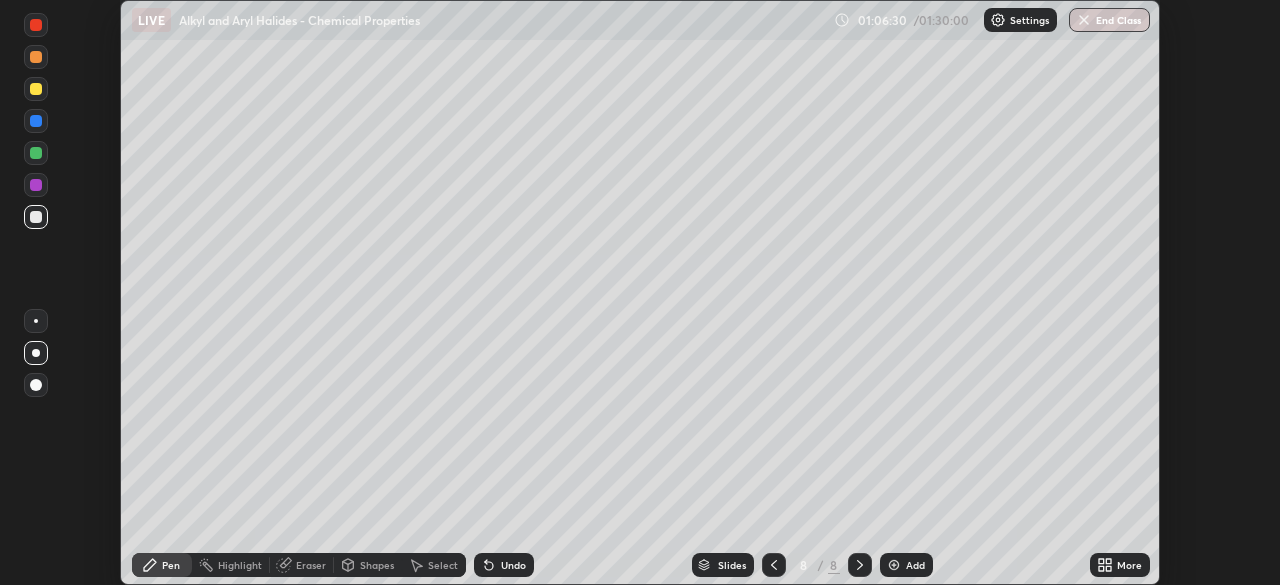 click on "Undo" at bounding box center (513, 565) 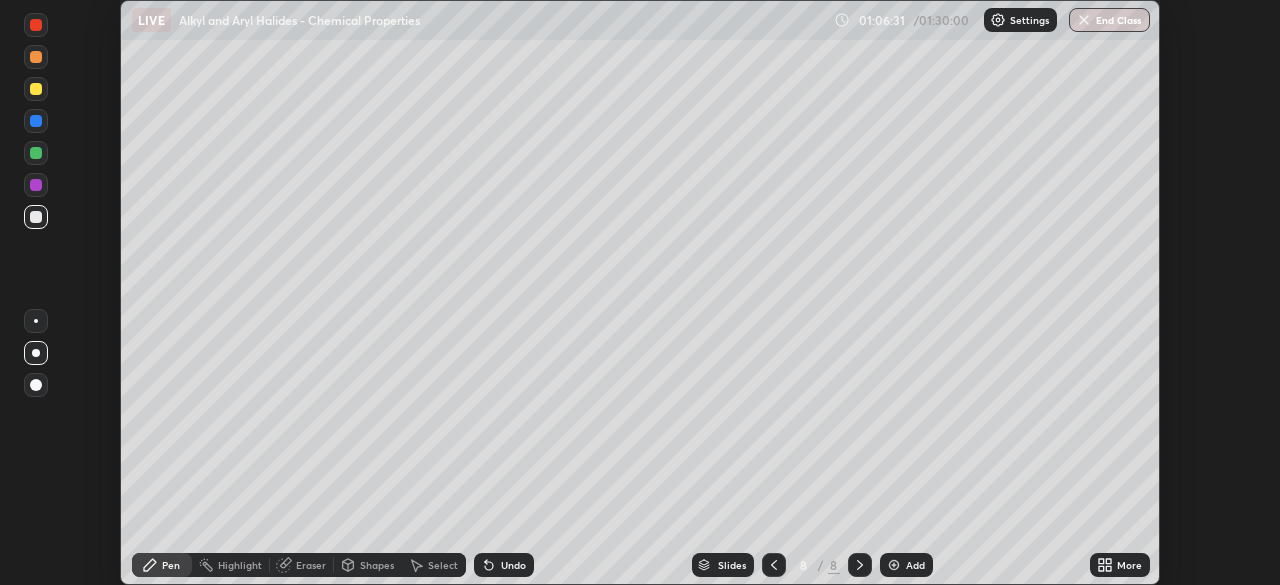 click on "Undo" at bounding box center [504, 565] 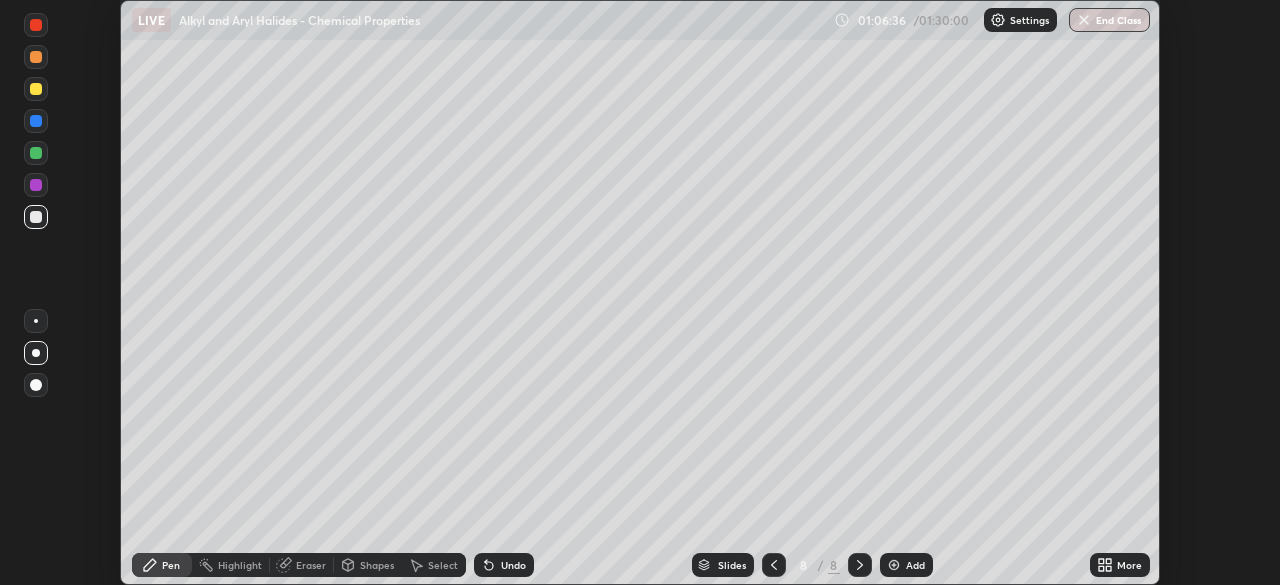 click 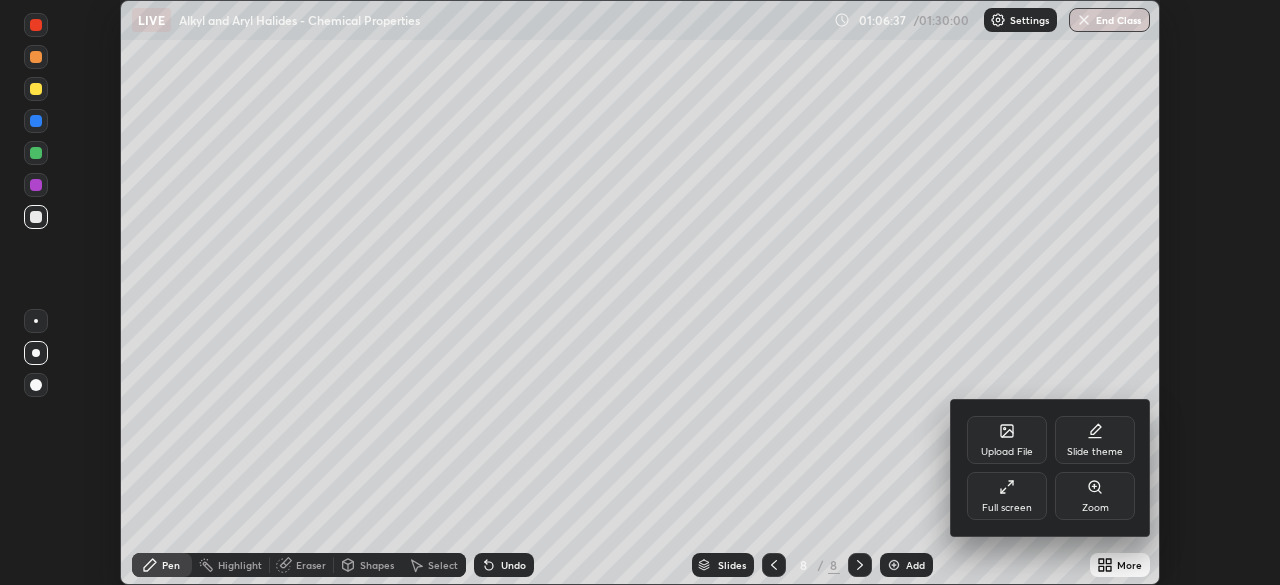 click on "Full screen" at bounding box center (1007, 496) 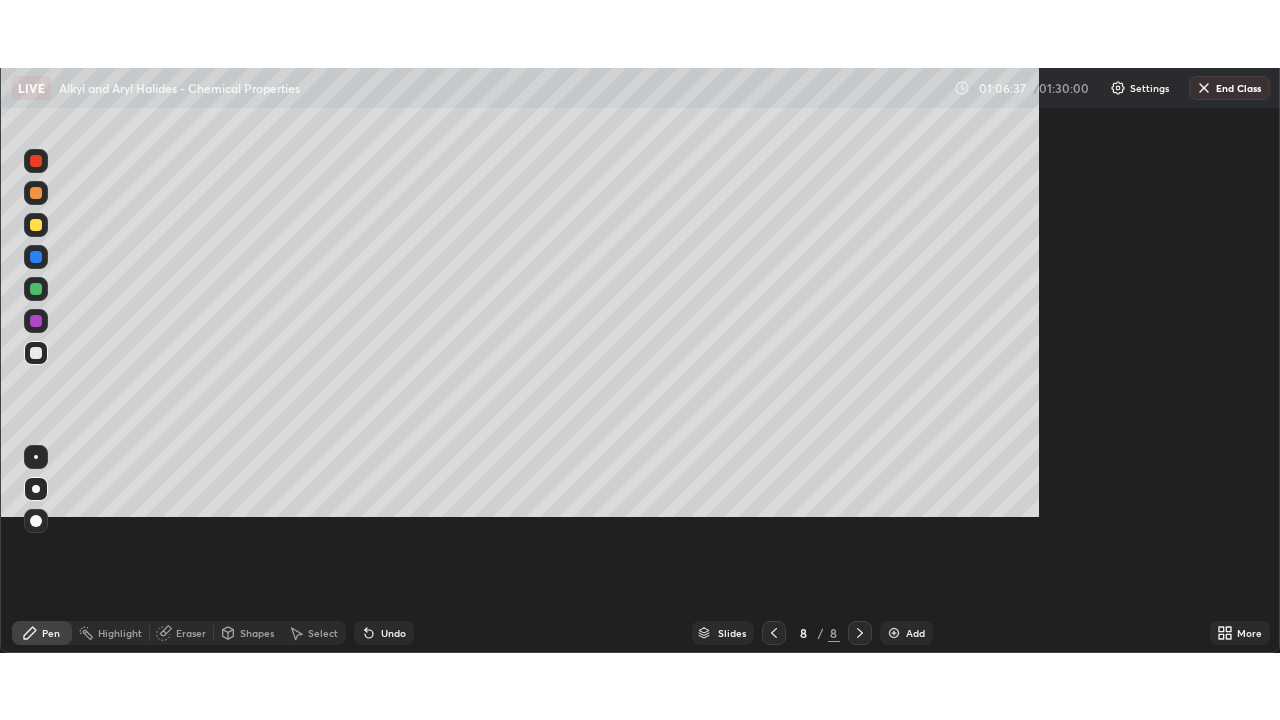 scroll, scrollTop: 99280, scrollLeft: 98720, axis: both 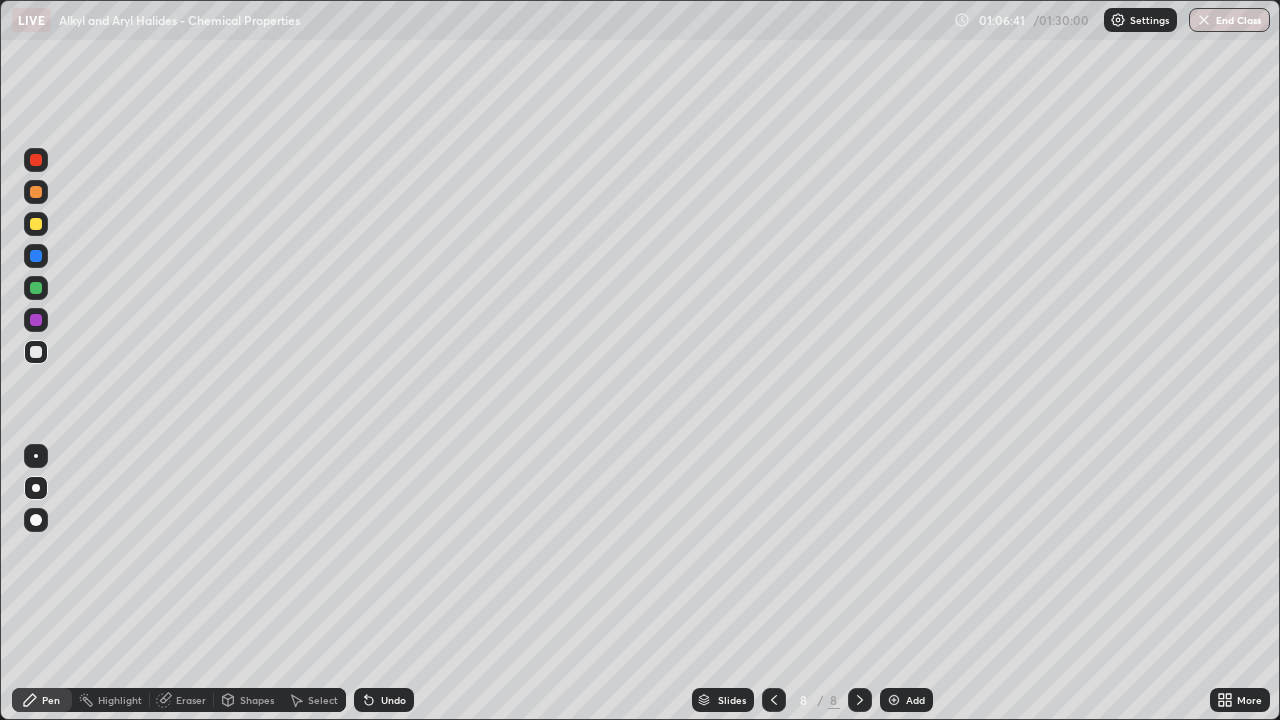 click at bounding box center [36, 192] 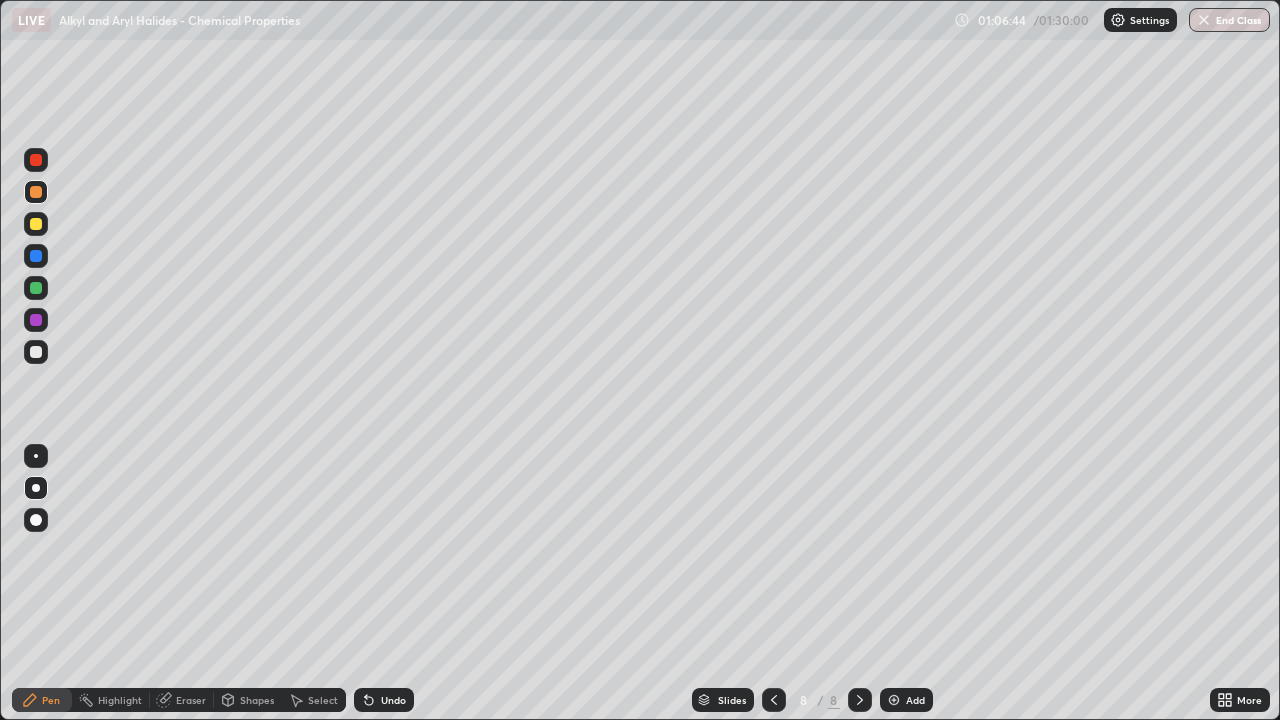 click at bounding box center [36, 288] 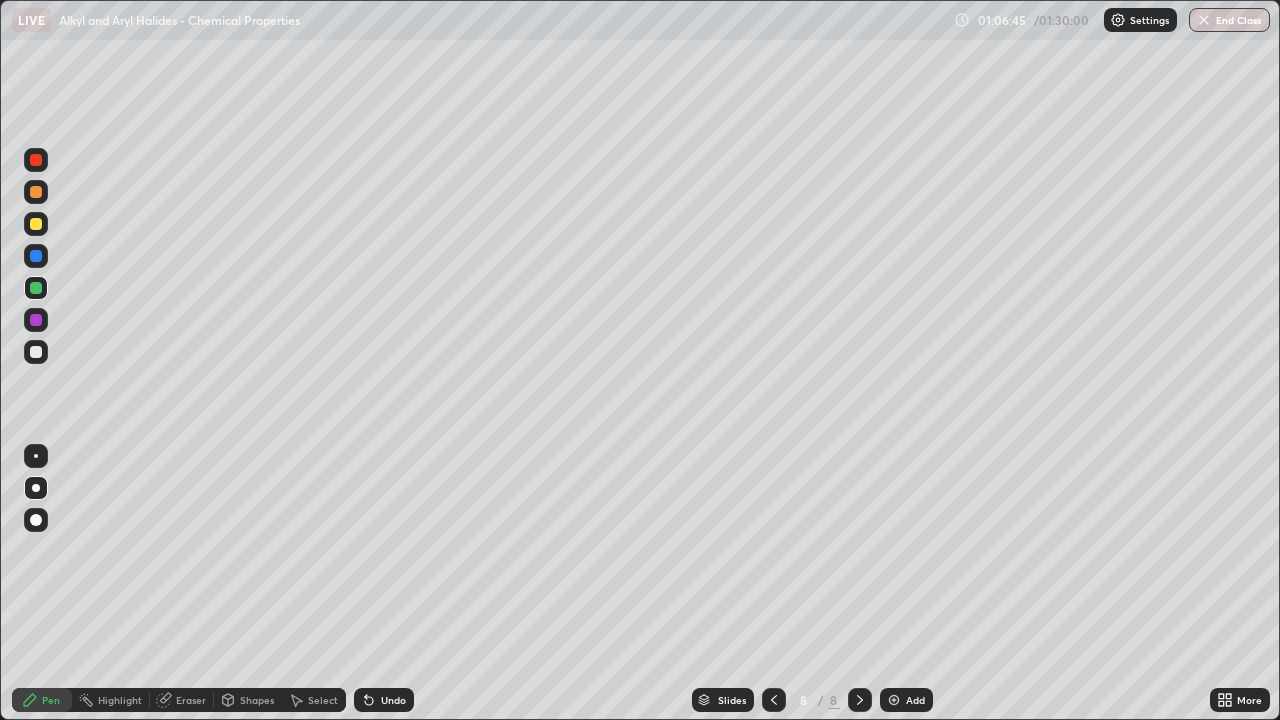 click at bounding box center [36, 352] 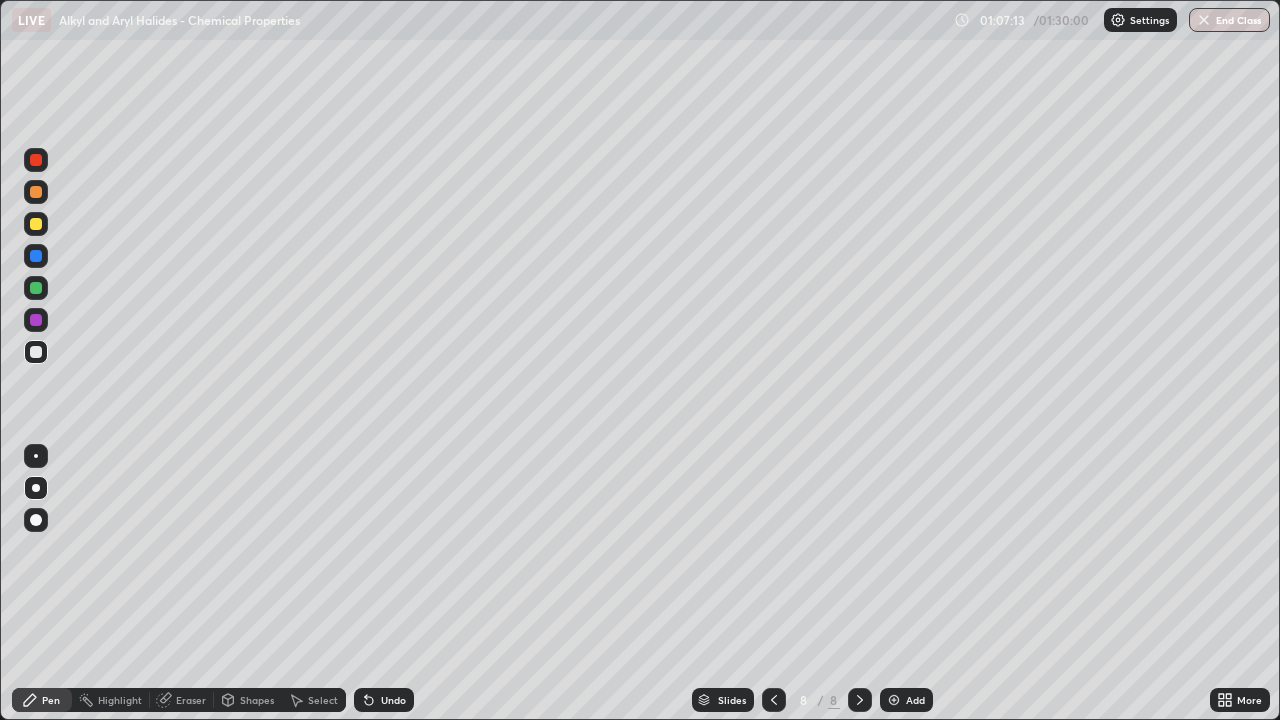 click on "Eraser" at bounding box center [191, 700] 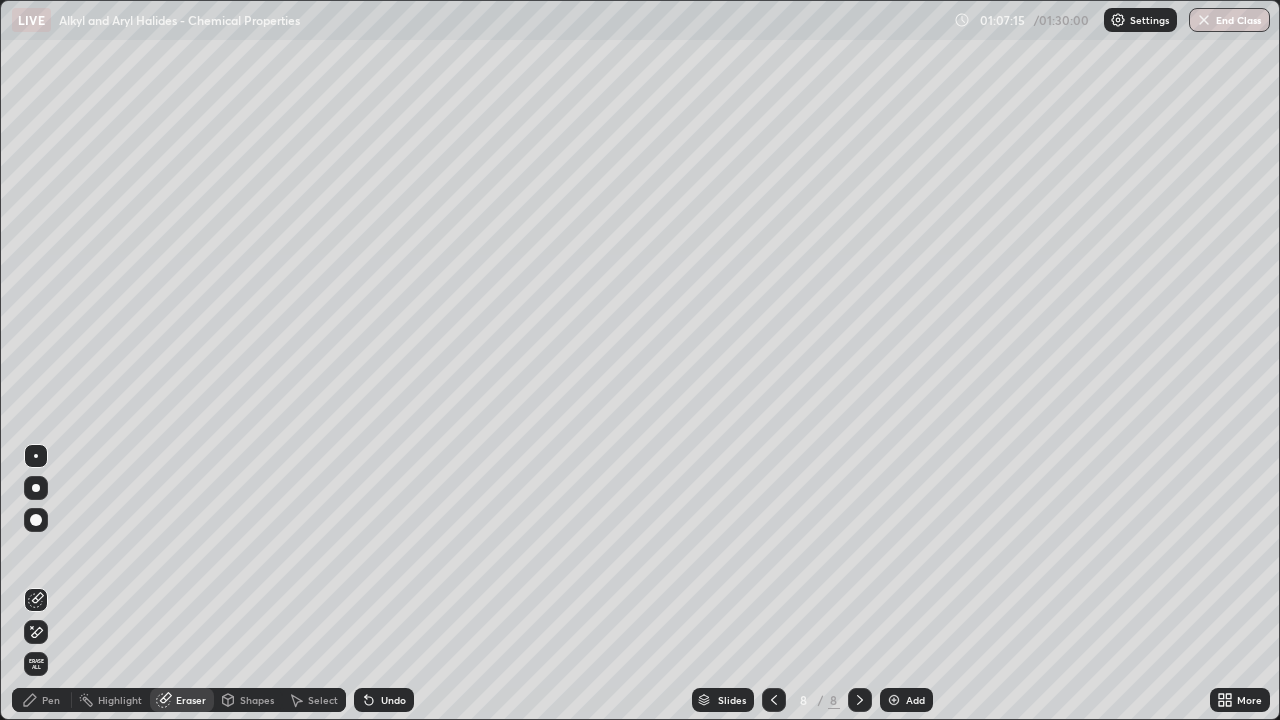 click on "Pen" at bounding box center (51, 700) 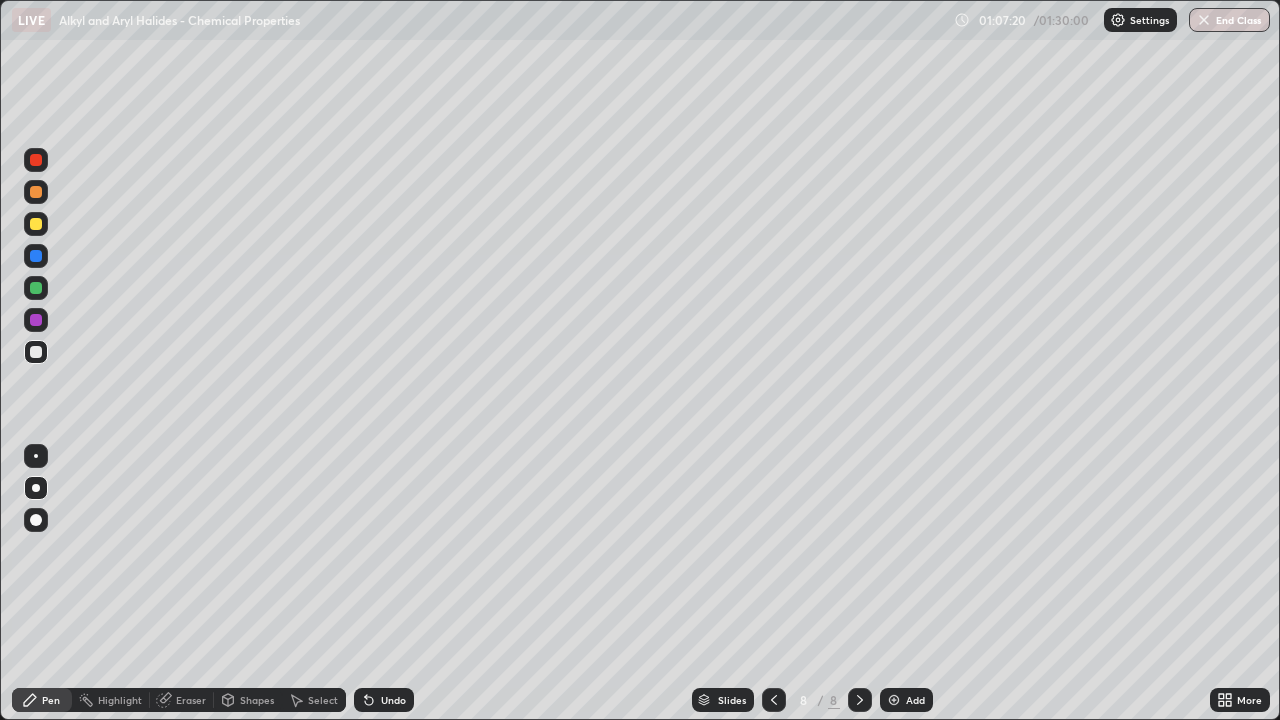 click at bounding box center [36, 192] 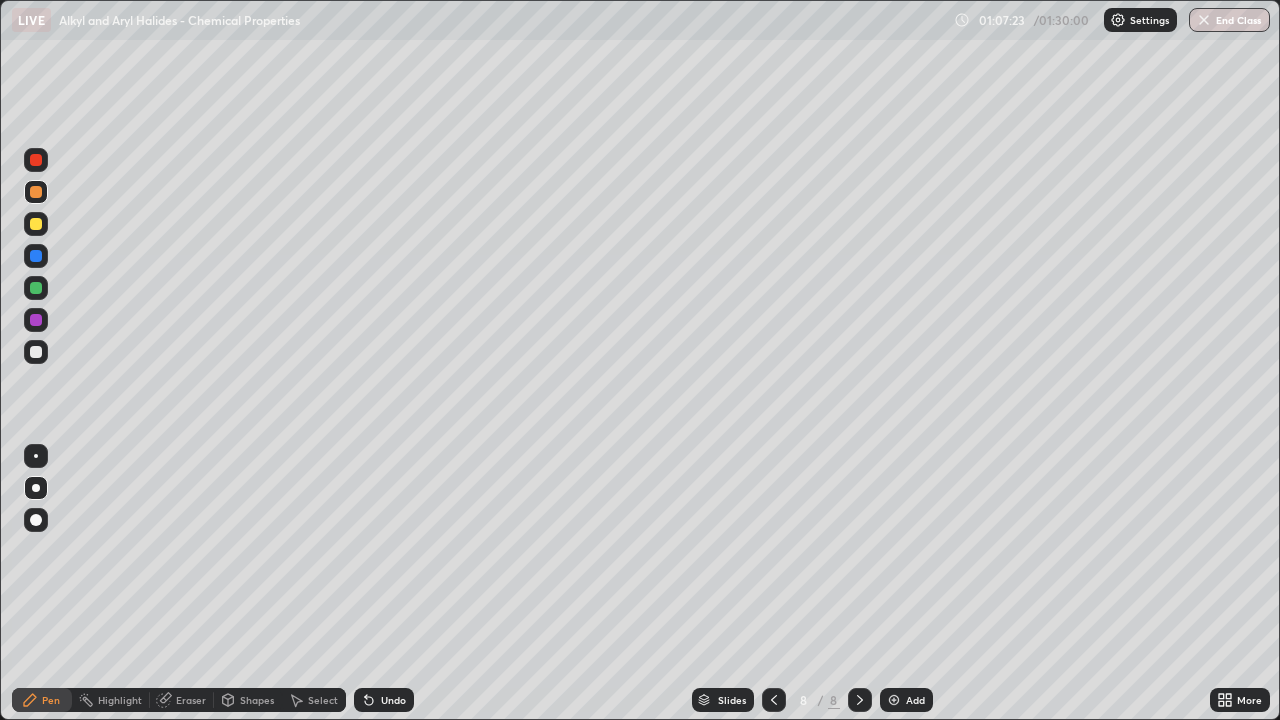 click at bounding box center [36, 224] 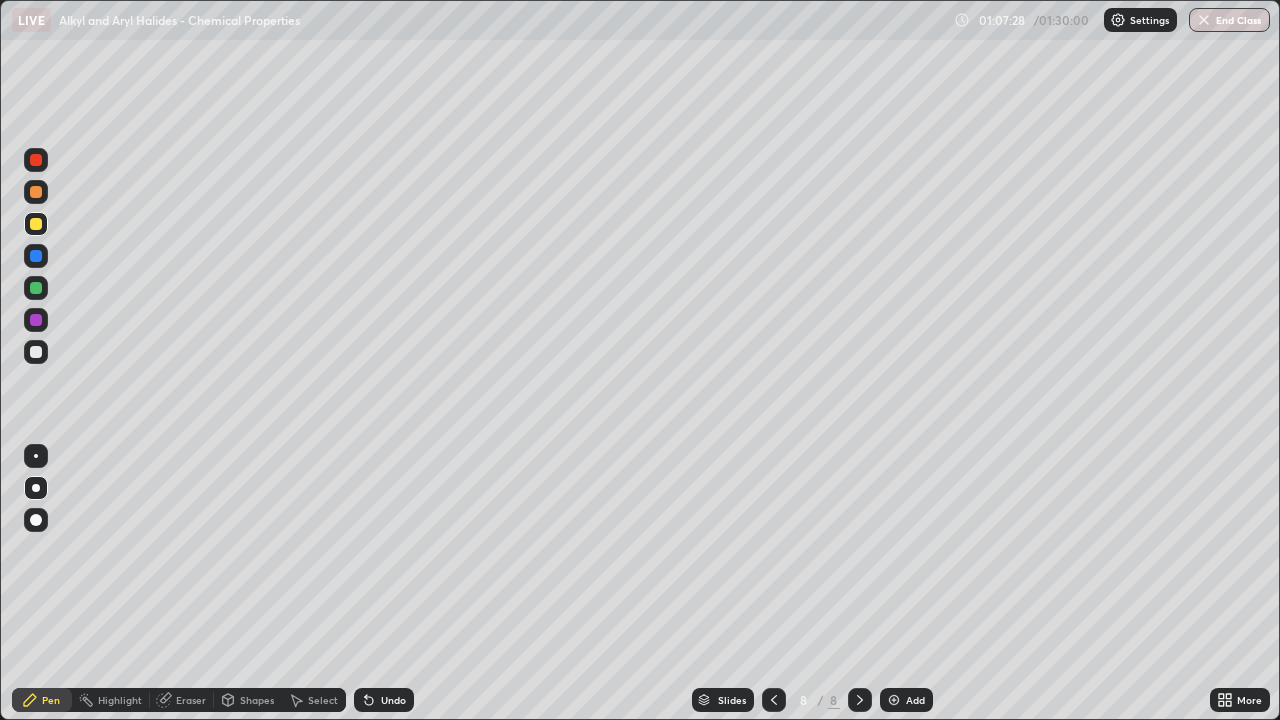 click at bounding box center [36, 352] 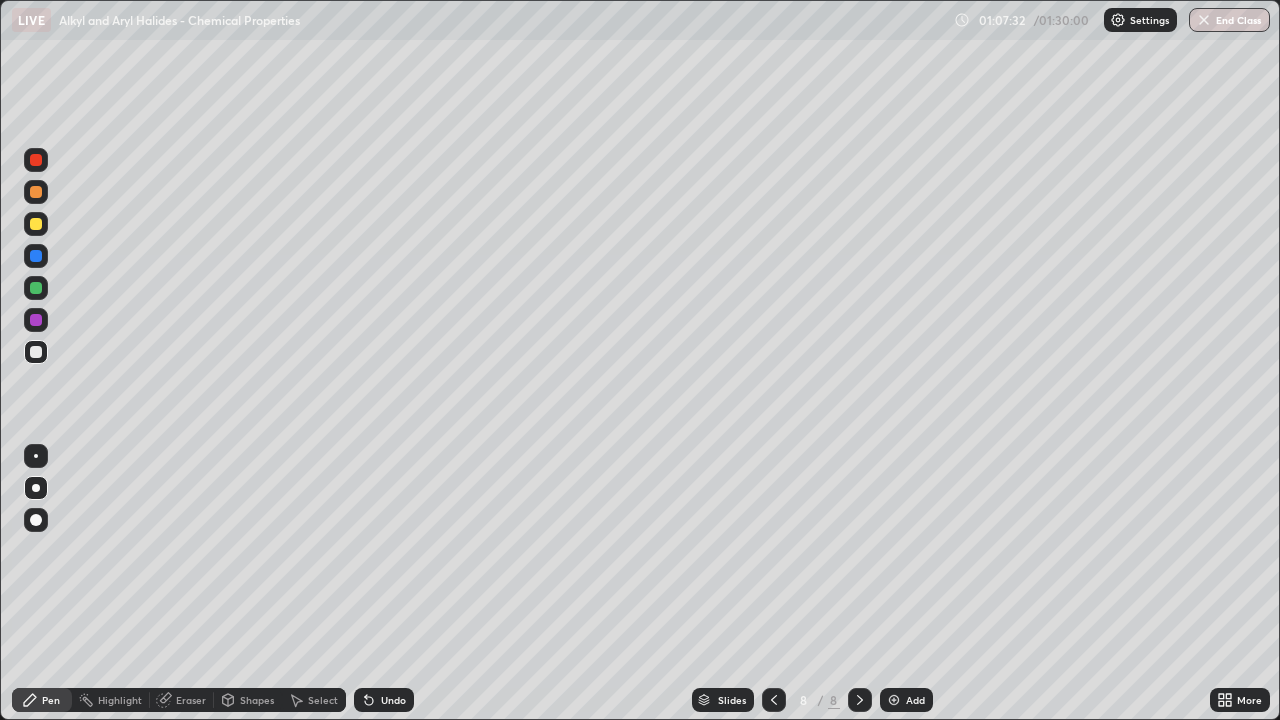 click 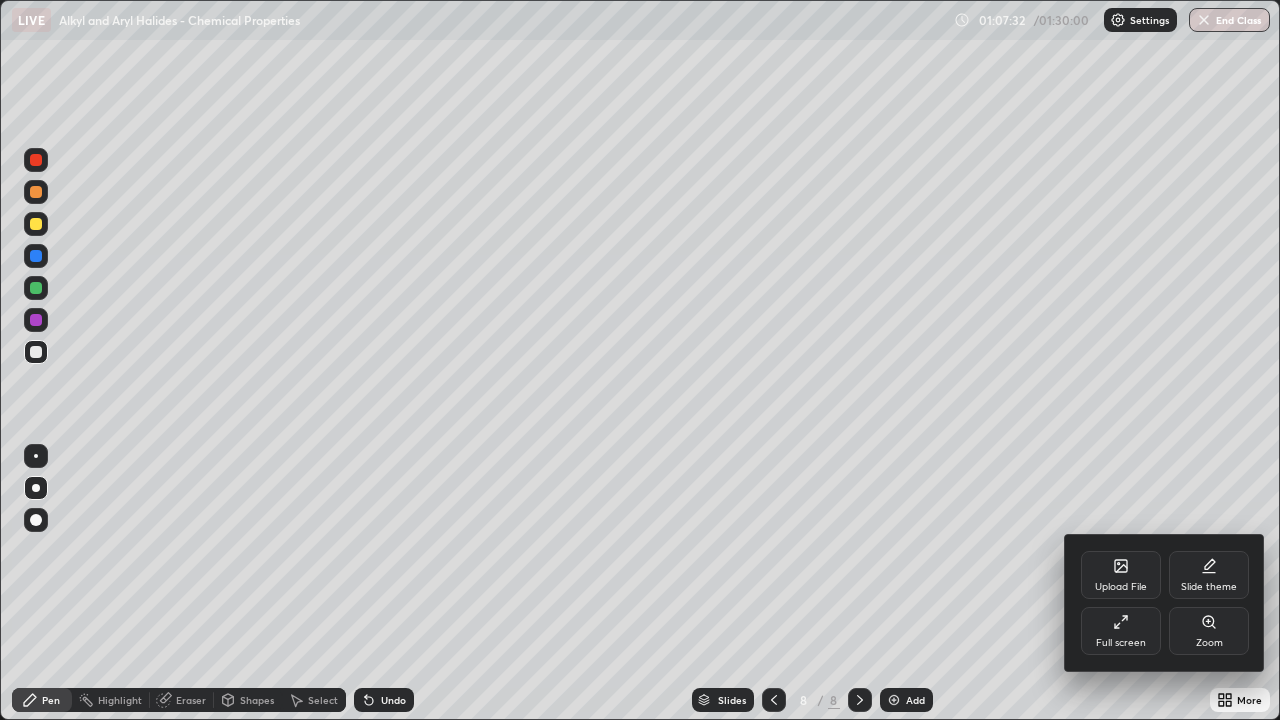click on "Full screen" at bounding box center (1121, 631) 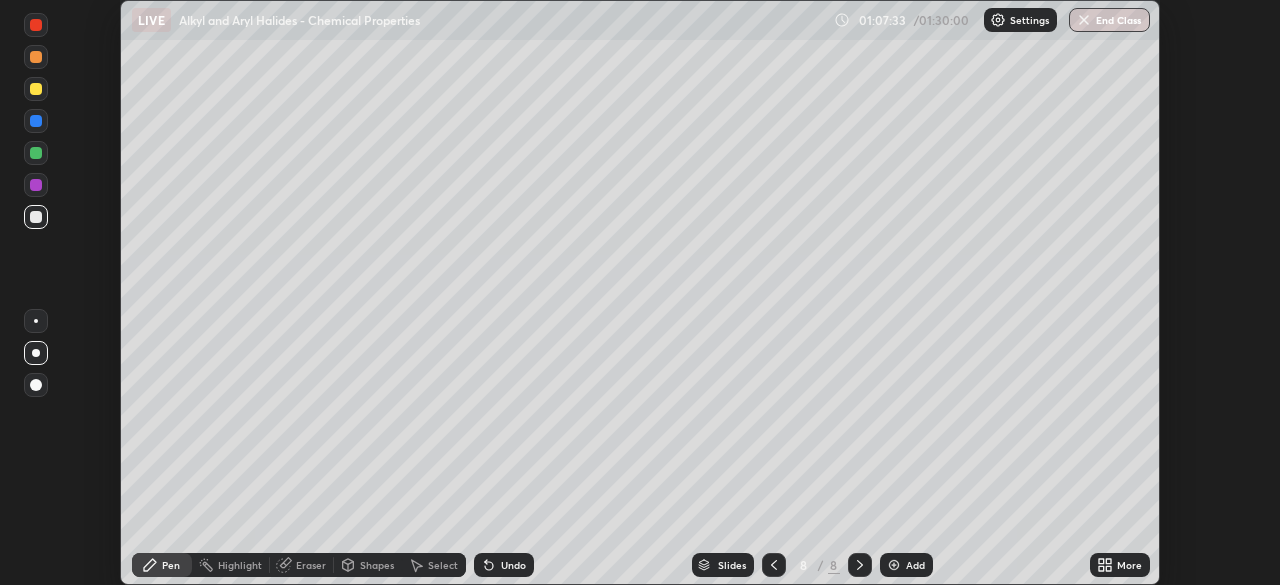 scroll, scrollTop: 585, scrollLeft: 1280, axis: both 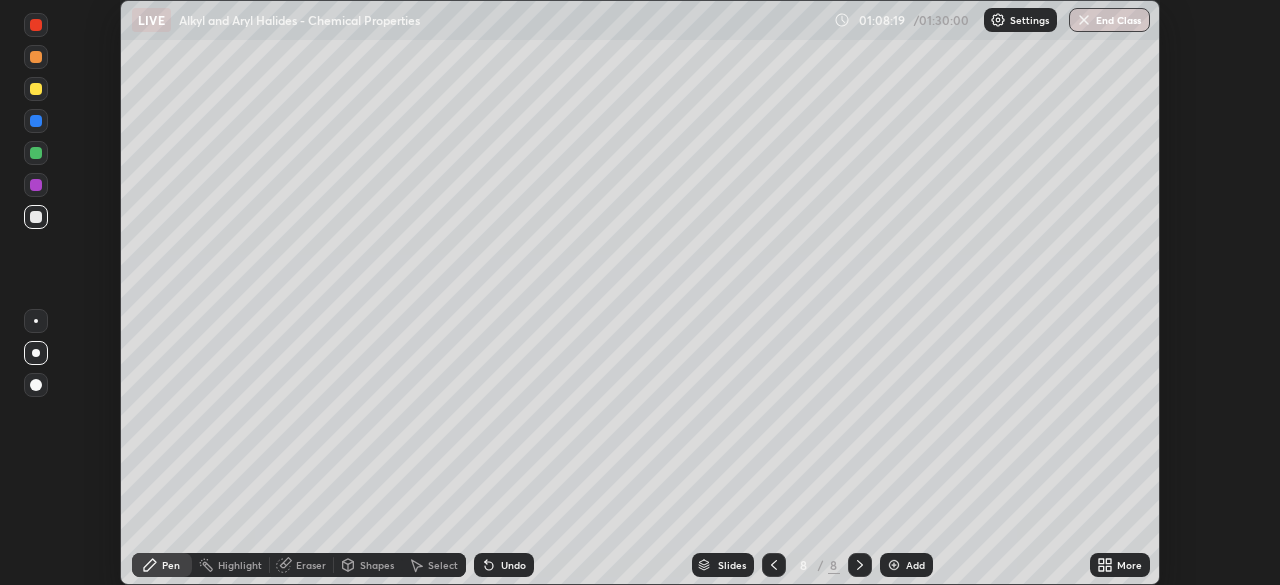 click 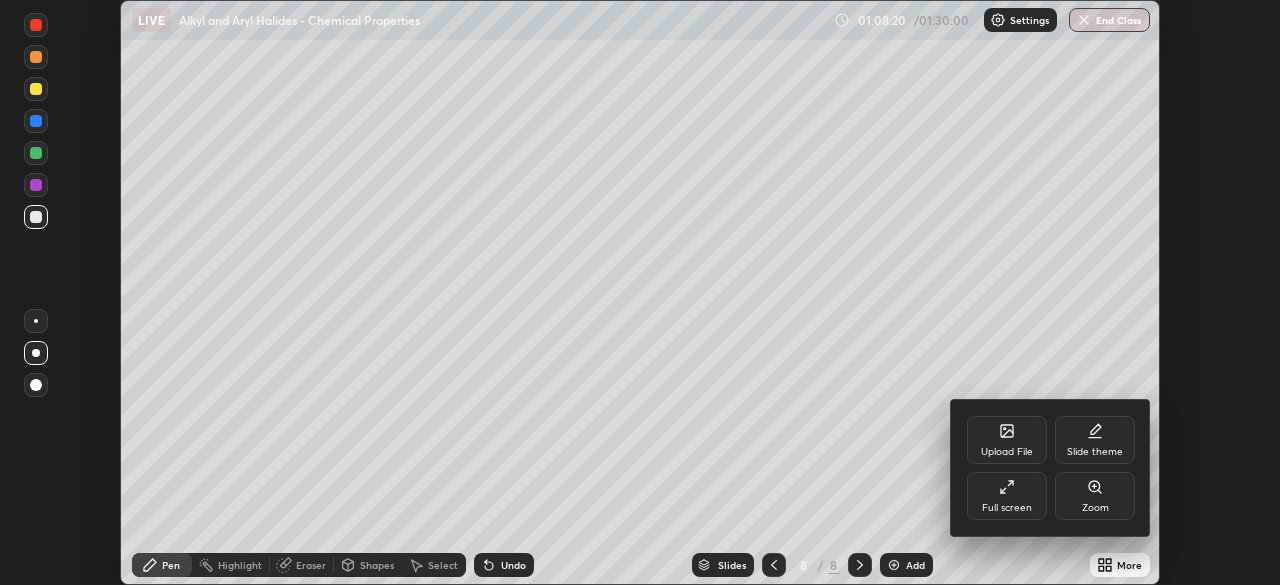 click on "Full screen" at bounding box center (1007, 496) 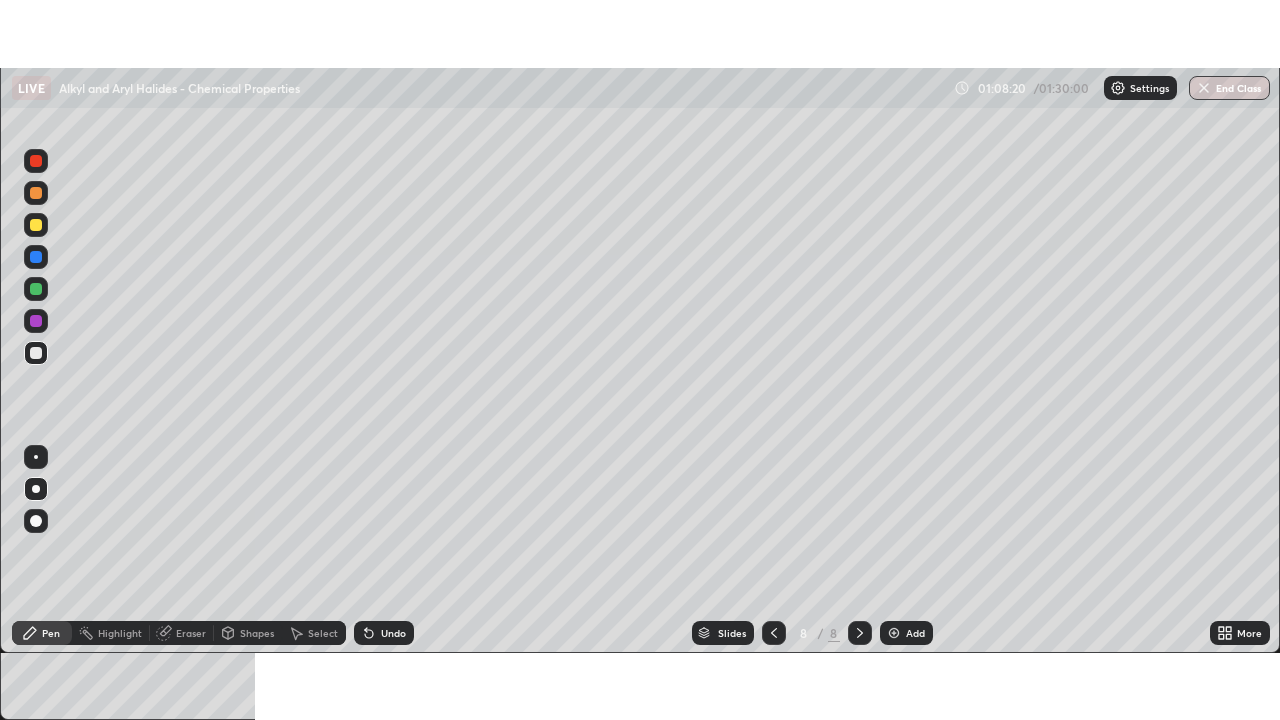 scroll, scrollTop: 99280, scrollLeft: 98720, axis: both 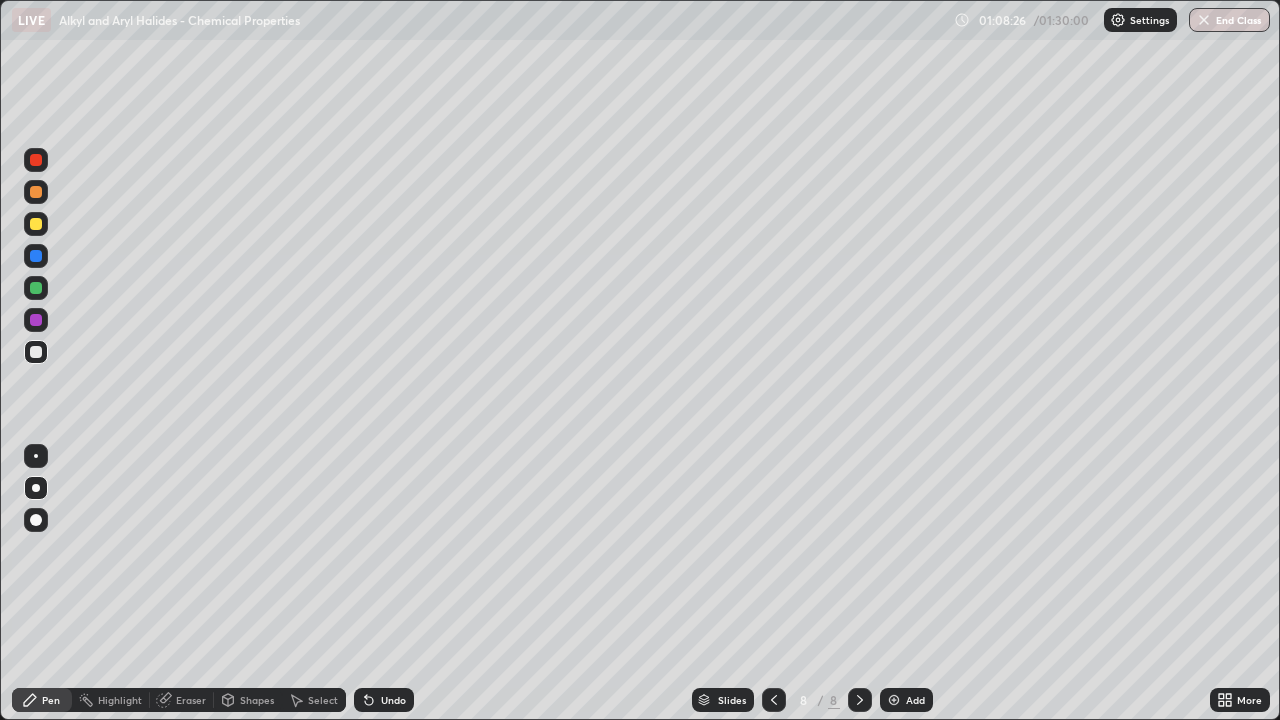 click at bounding box center [36, 192] 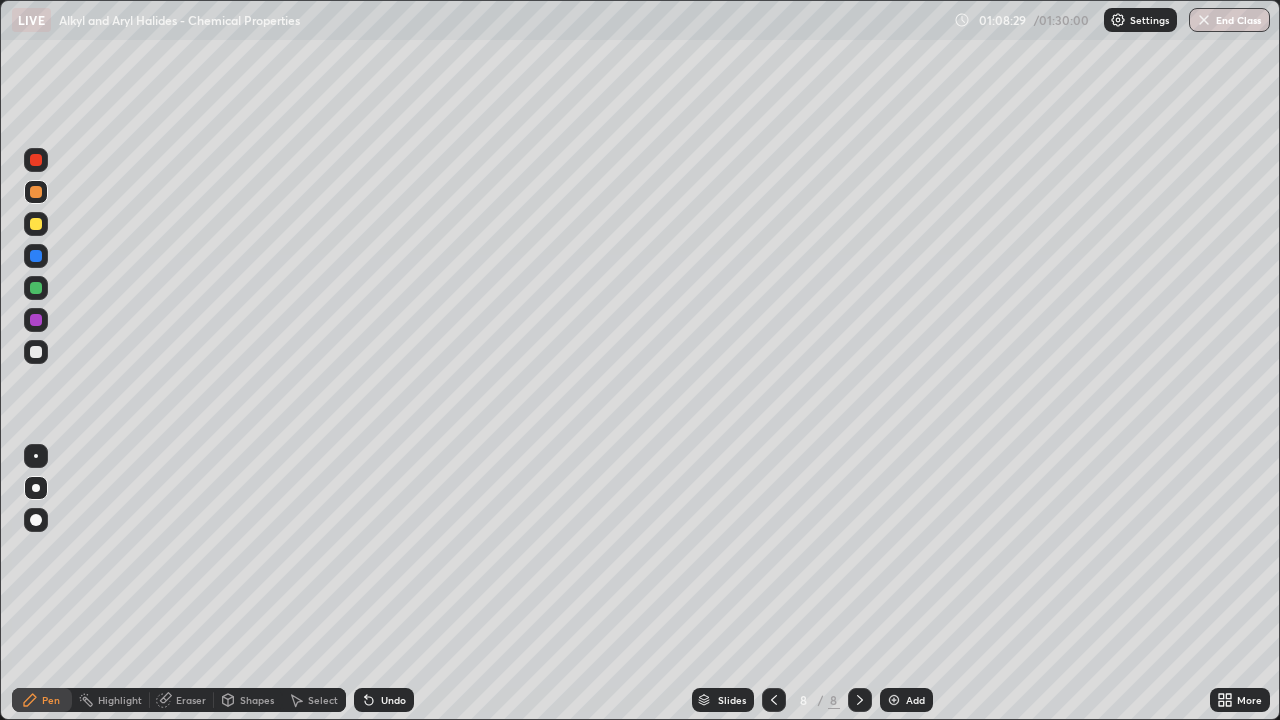 click at bounding box center [36, 352] 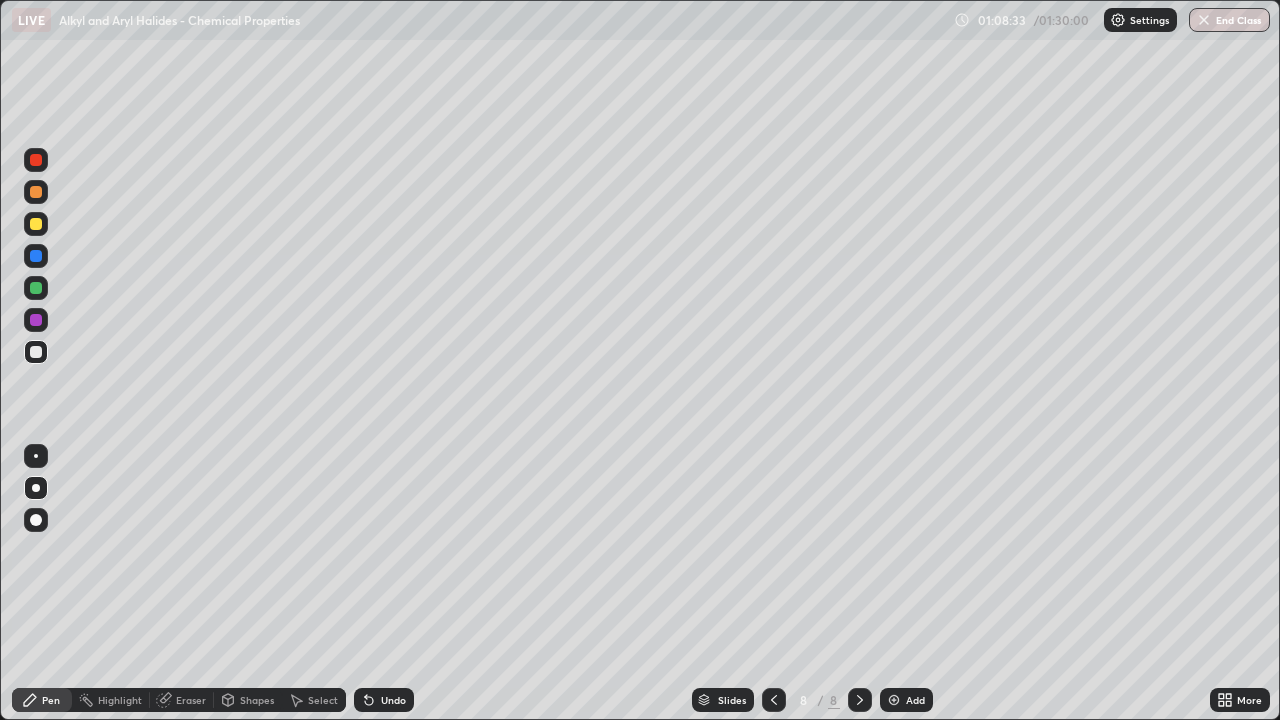 click on "Eraser" at bounding box center [191, 700] 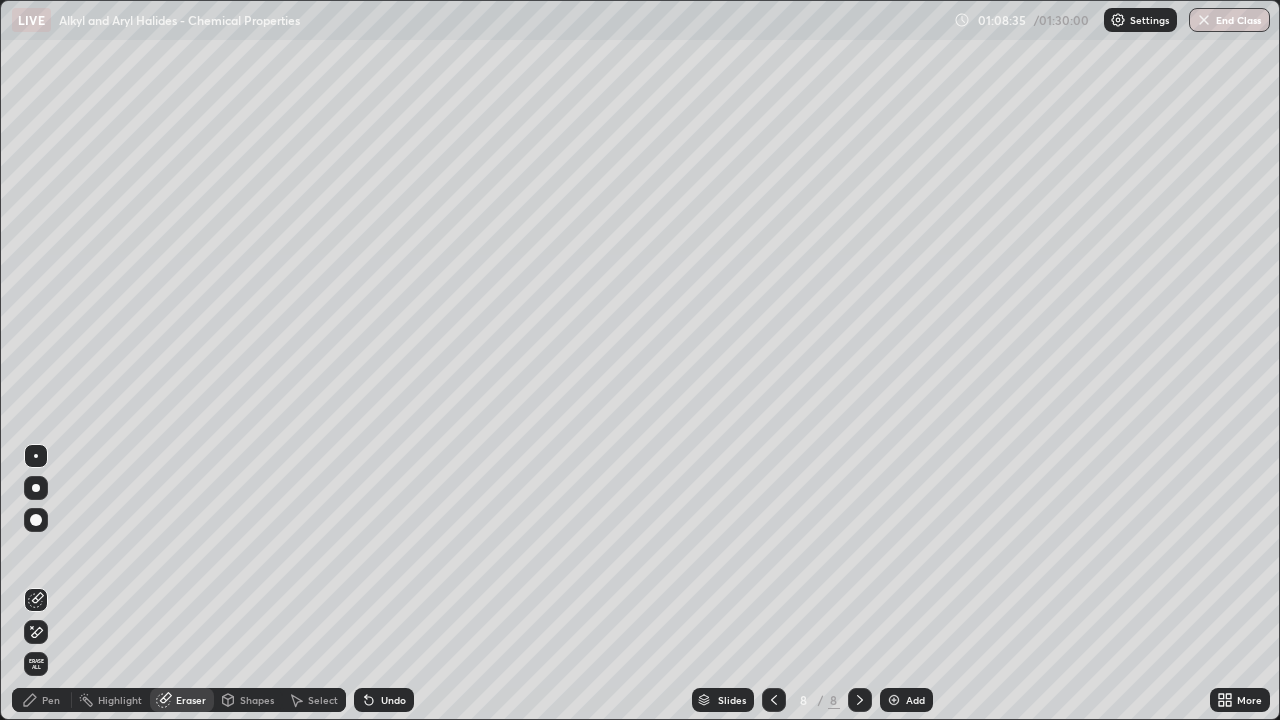 click on "Pen" at bounding box center (42, 700) 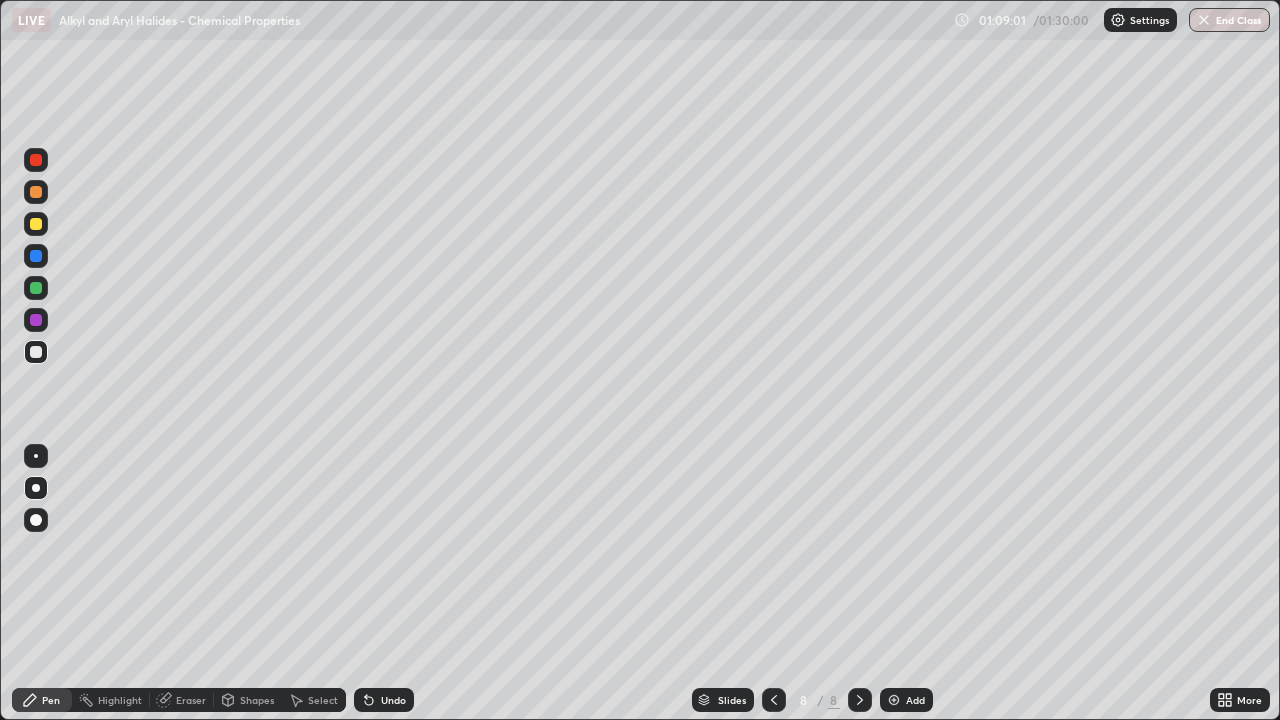 click on "Undo" at bounding box center [384, 700] 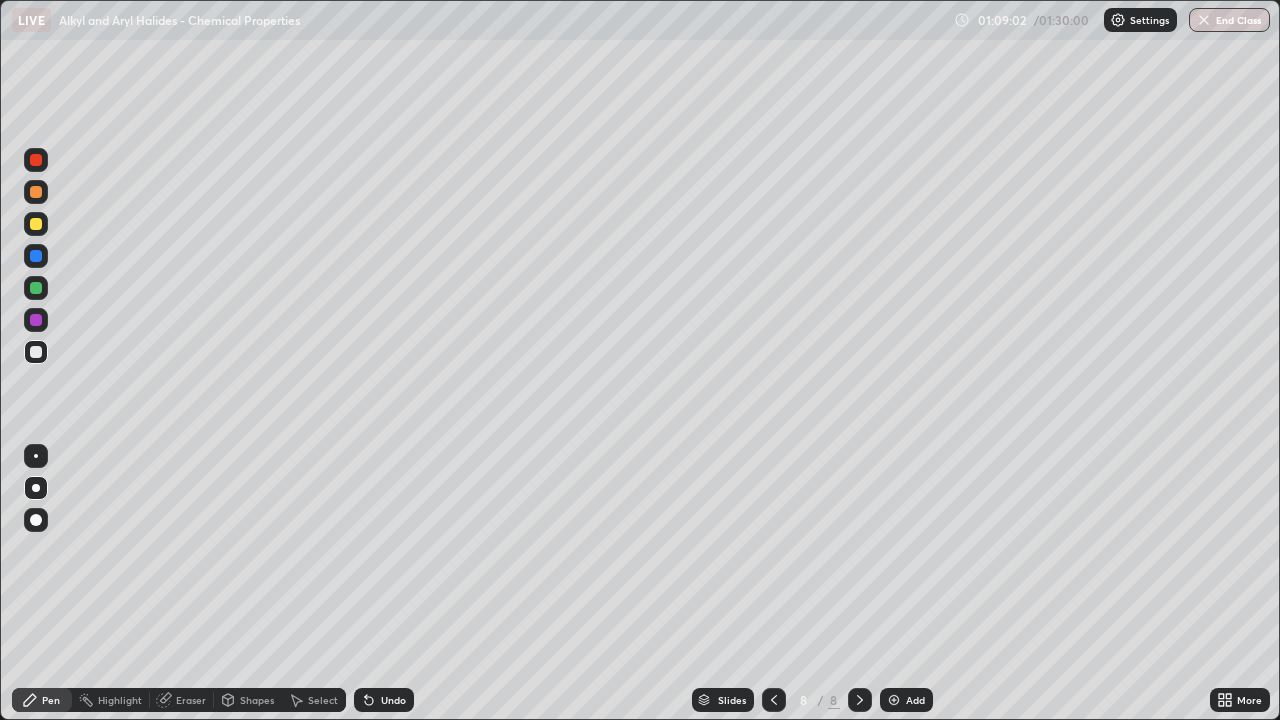 click at bounding box center [36, 224] 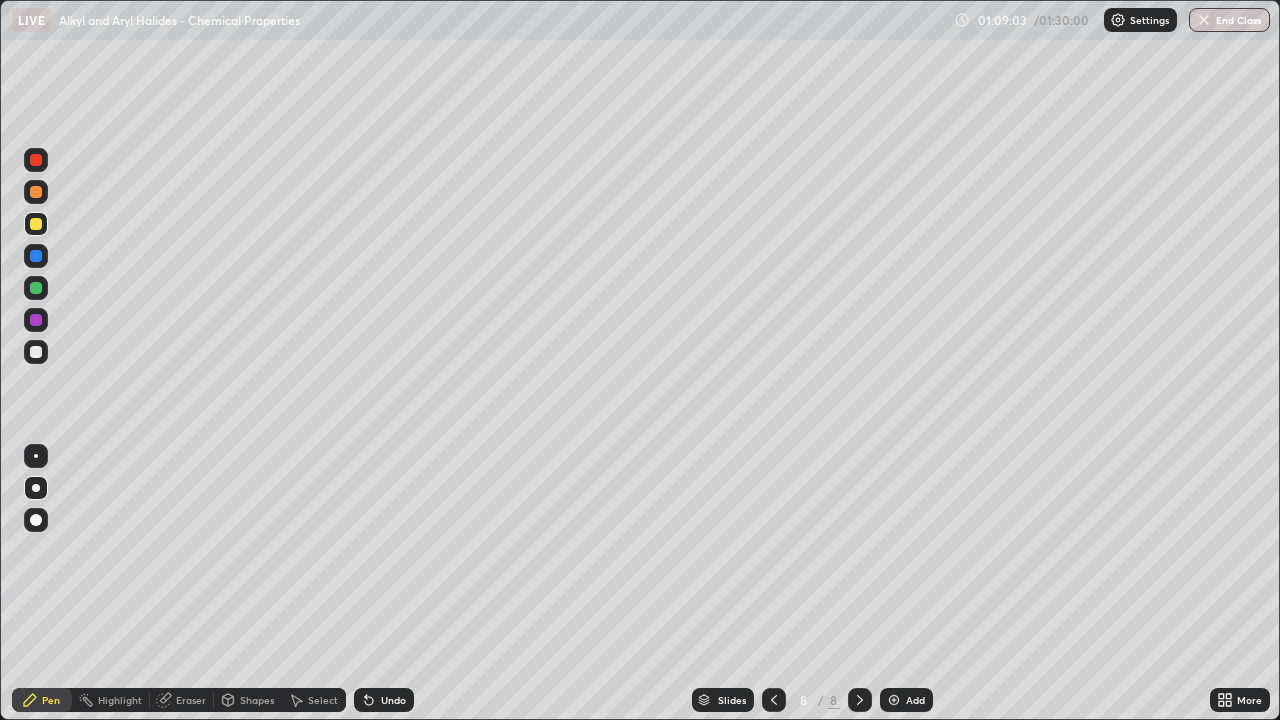 click at bounding box center [36, 320] 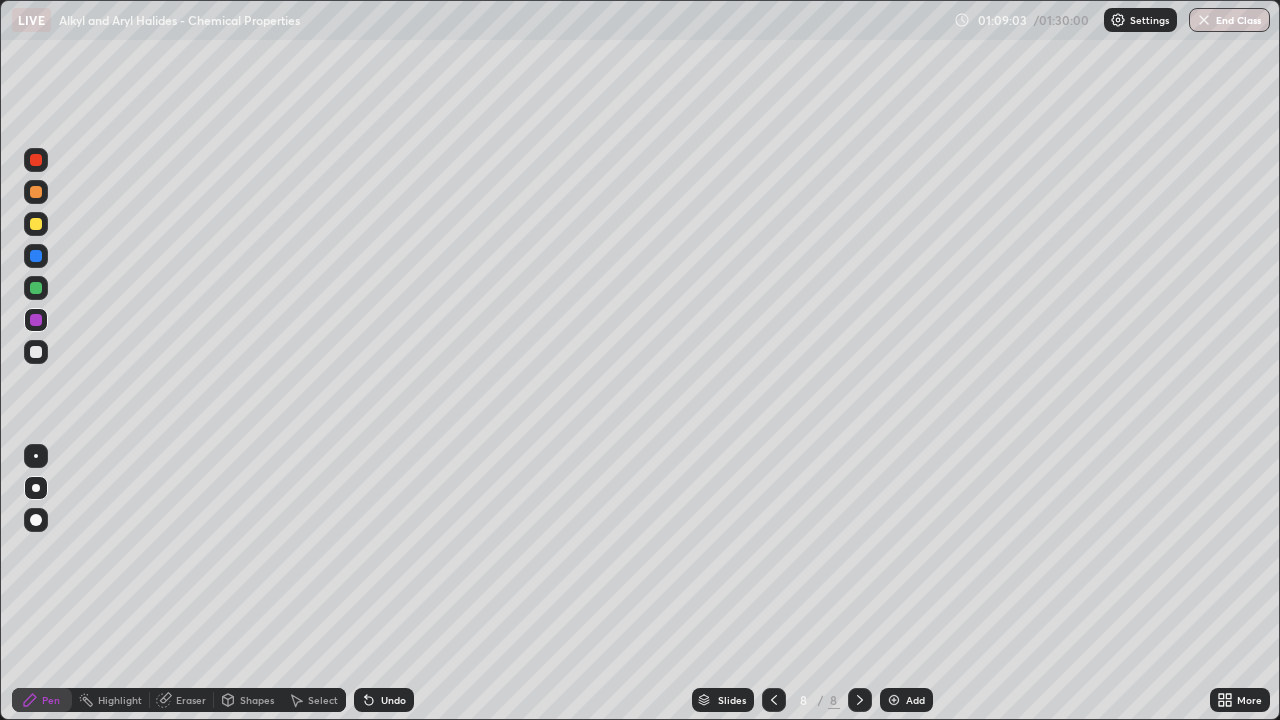 click at bounding box center [36, 192] 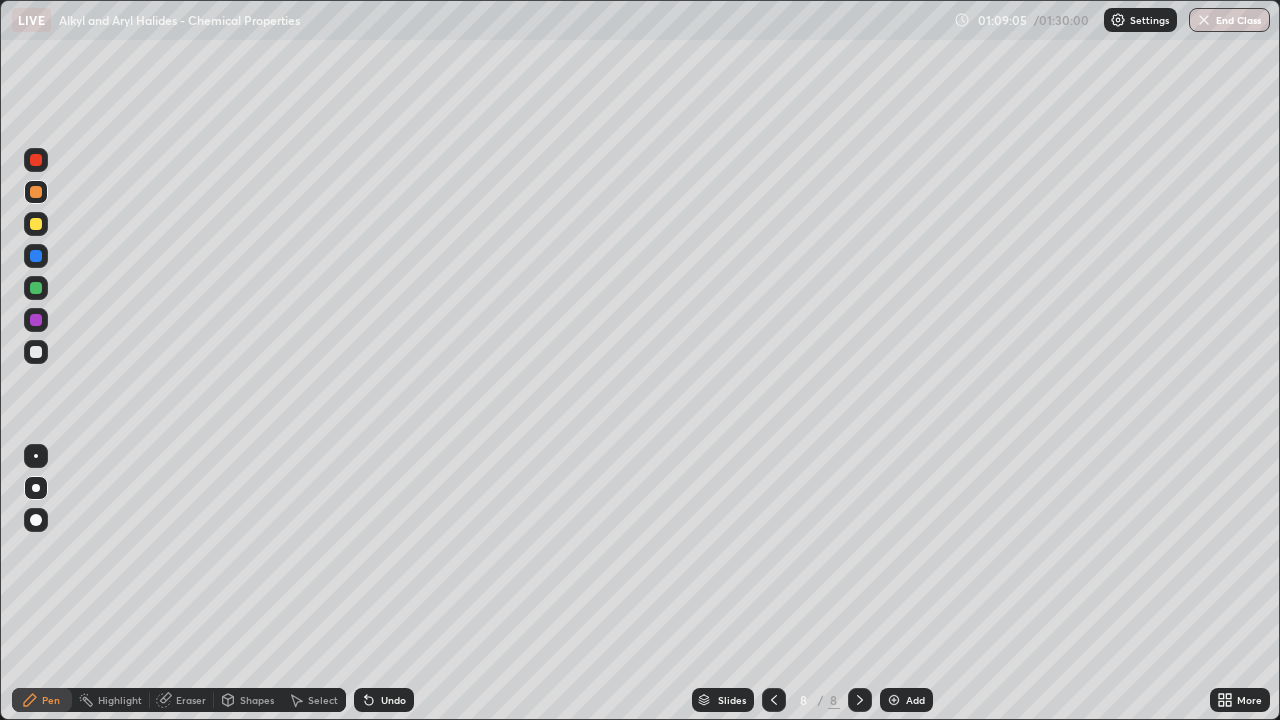 click at bounding box center (36, 352) 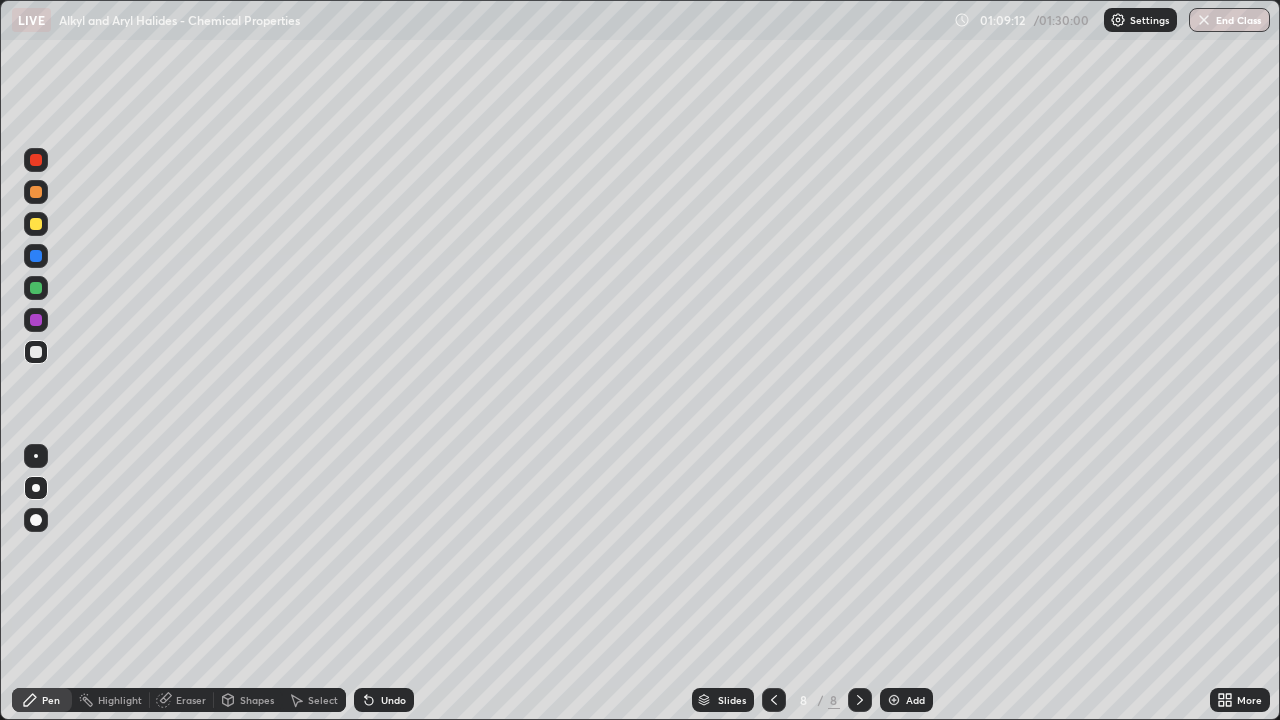 click at bounding box center (36, 192) 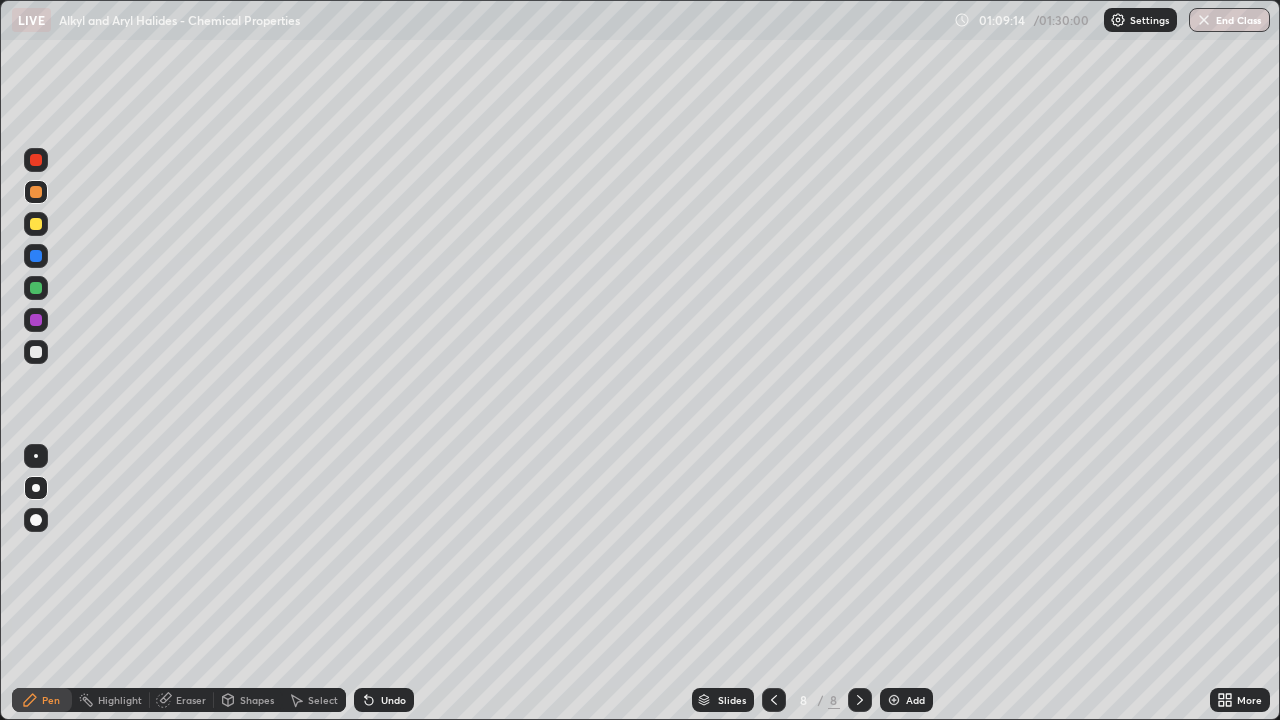 click at bounding box center (36, 352) 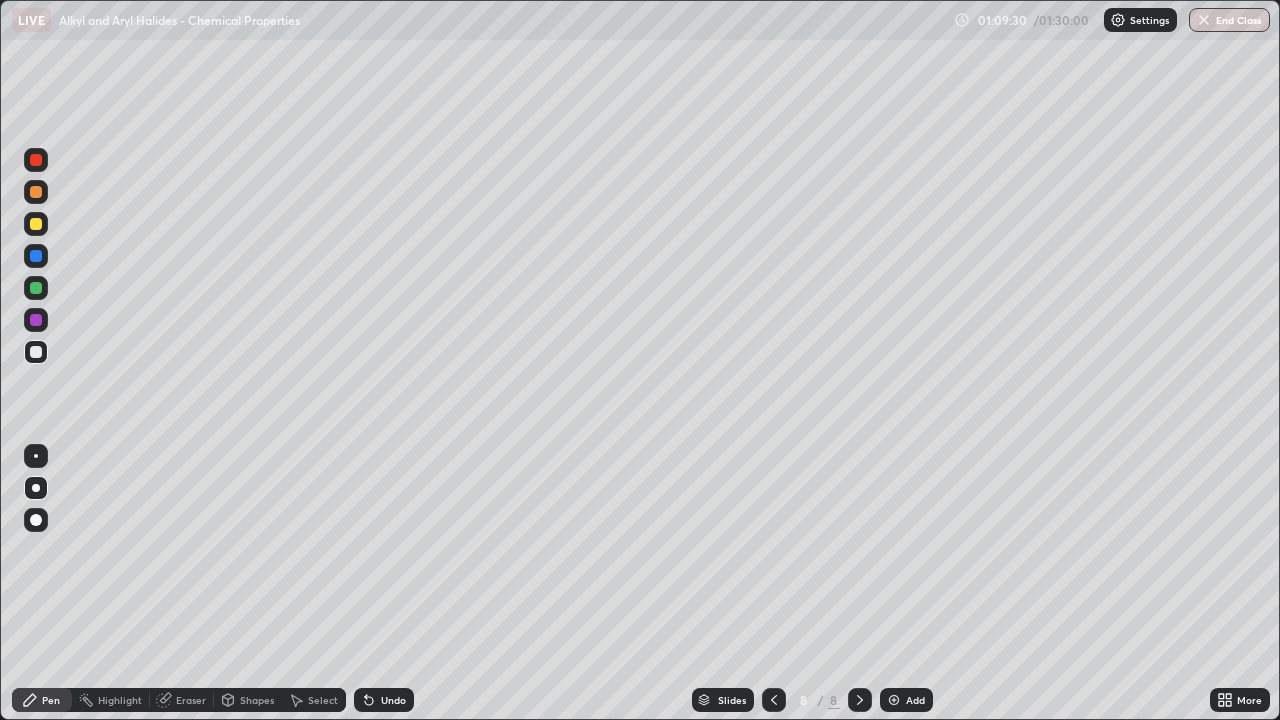 click on "Eraser" at bounding box center (191, 700) 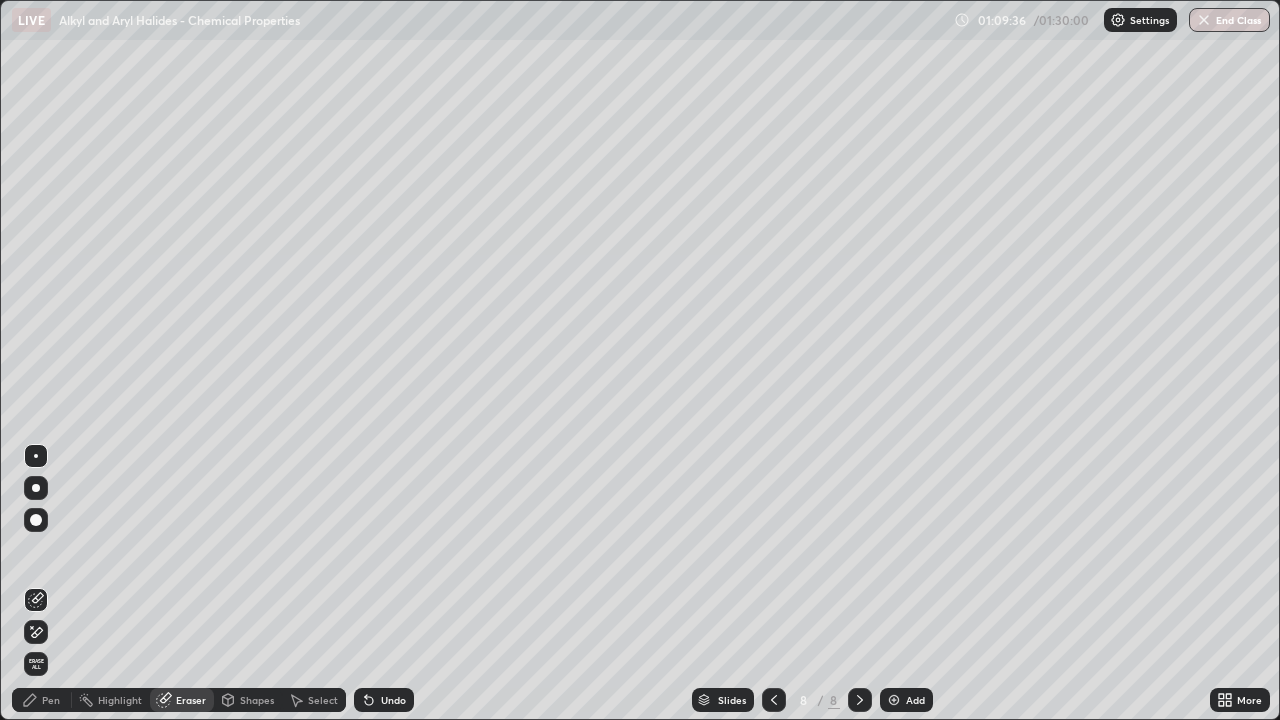 click on "Pen" at bounding box center [51, 700] 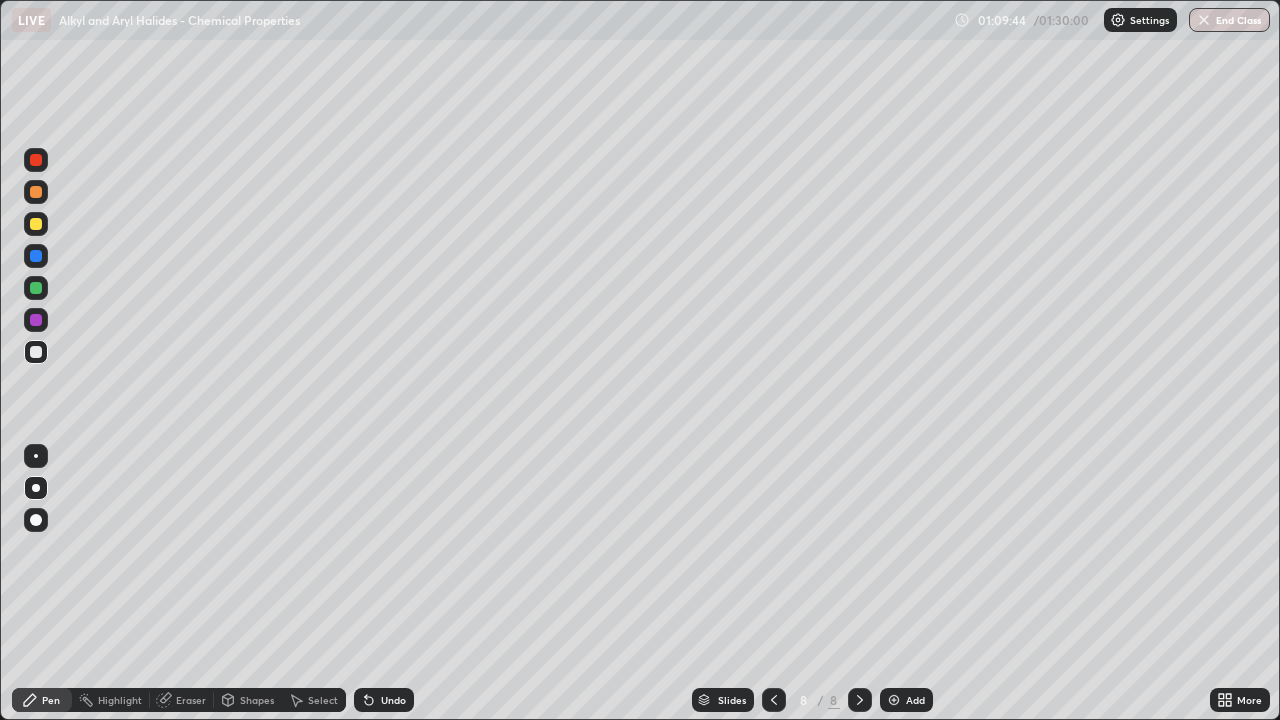 click at bounding box center (894, 700) 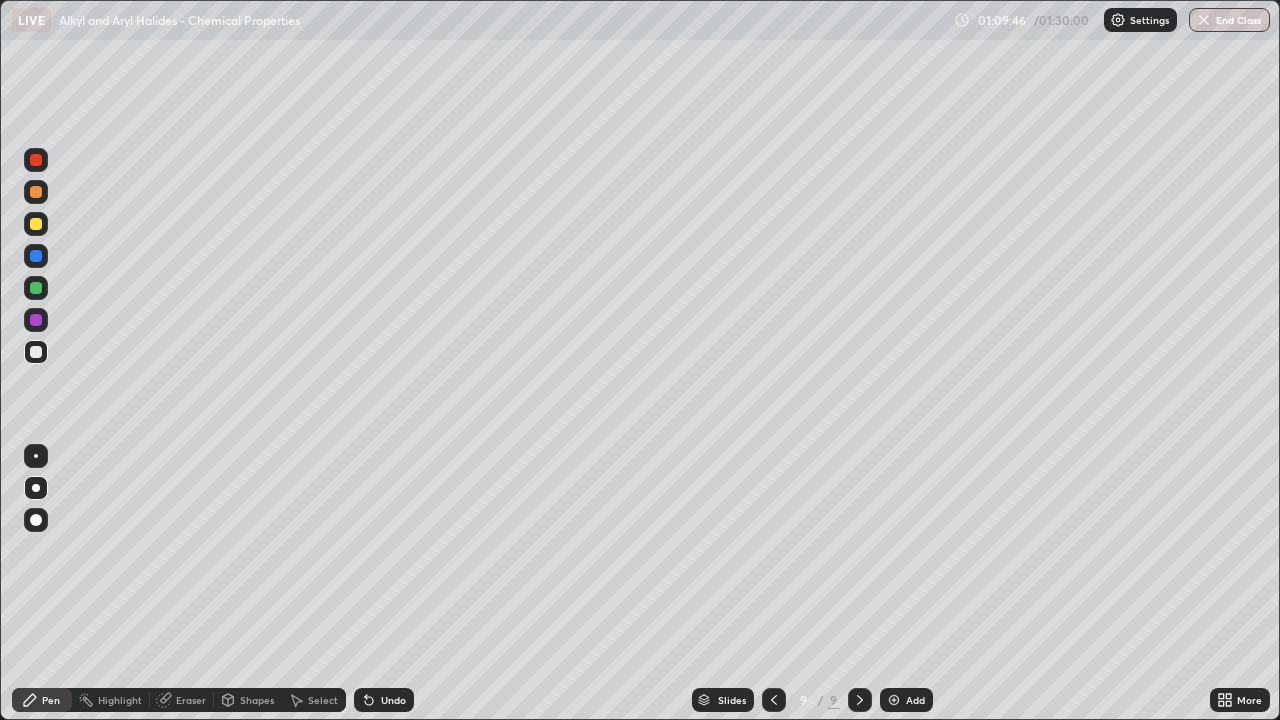 click at bounding box center [36, 192] 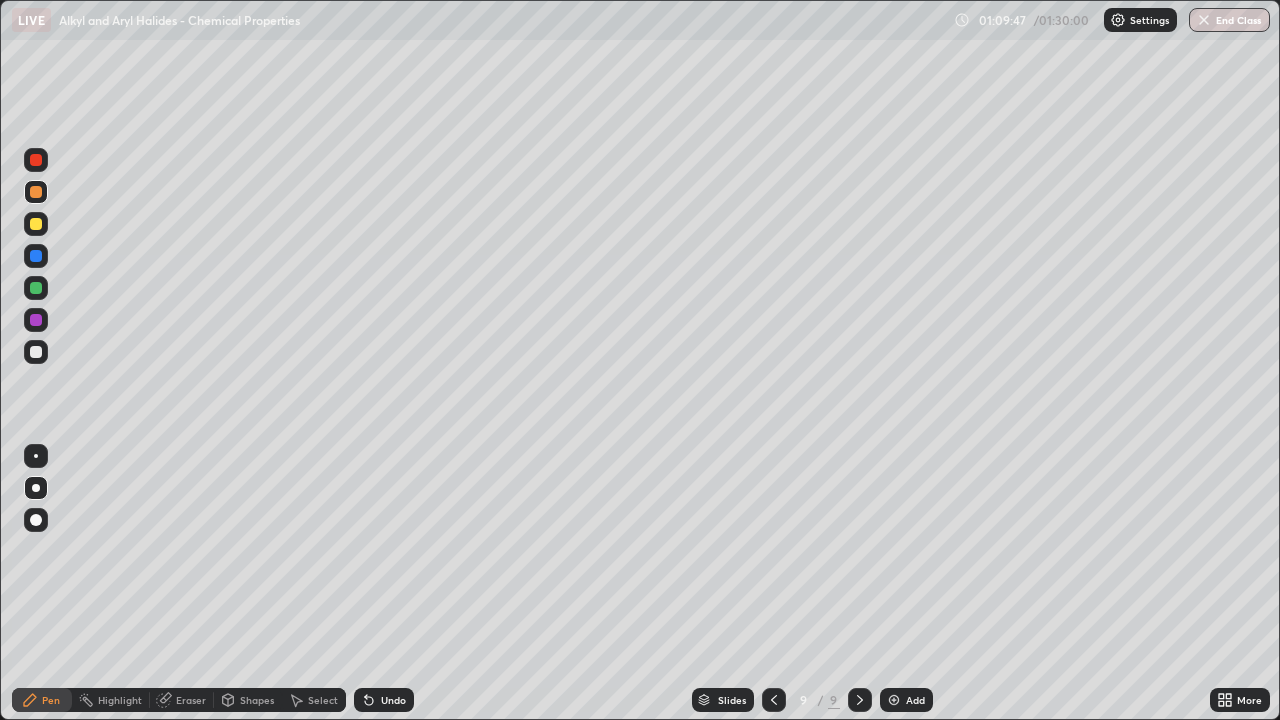 click at bounding box center (36, 352) 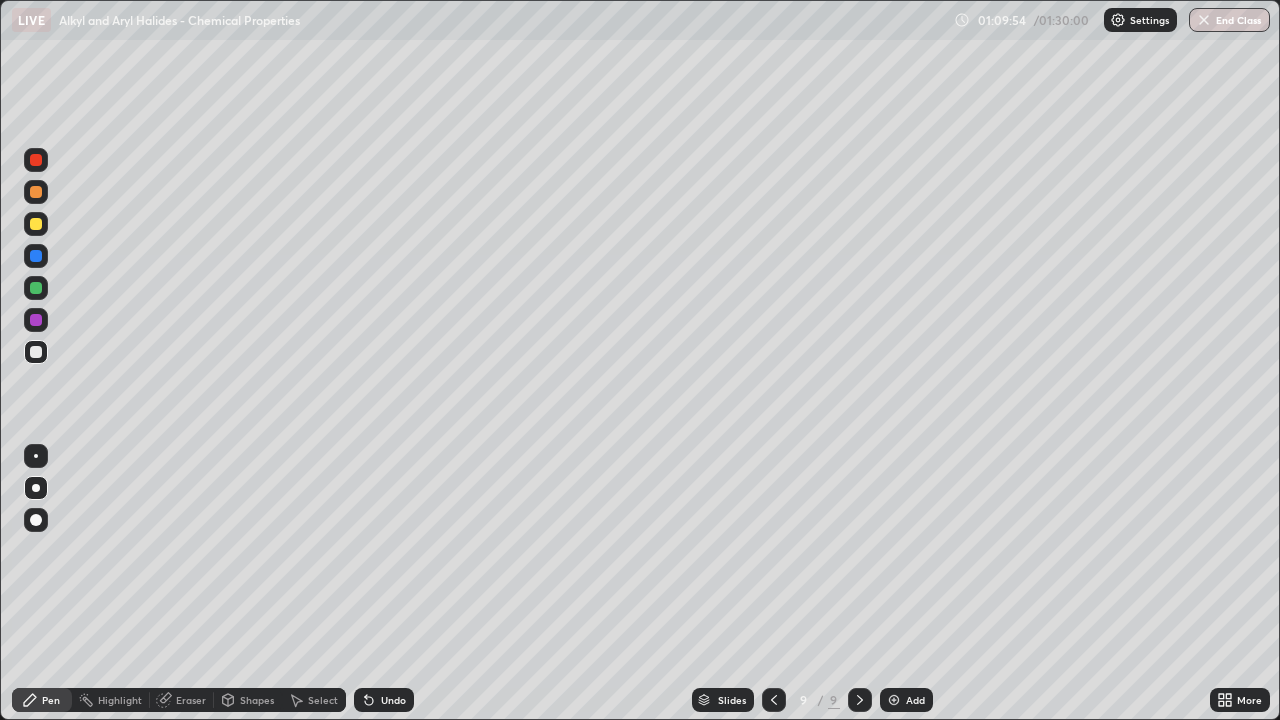 click at bounding box center [36, 192] 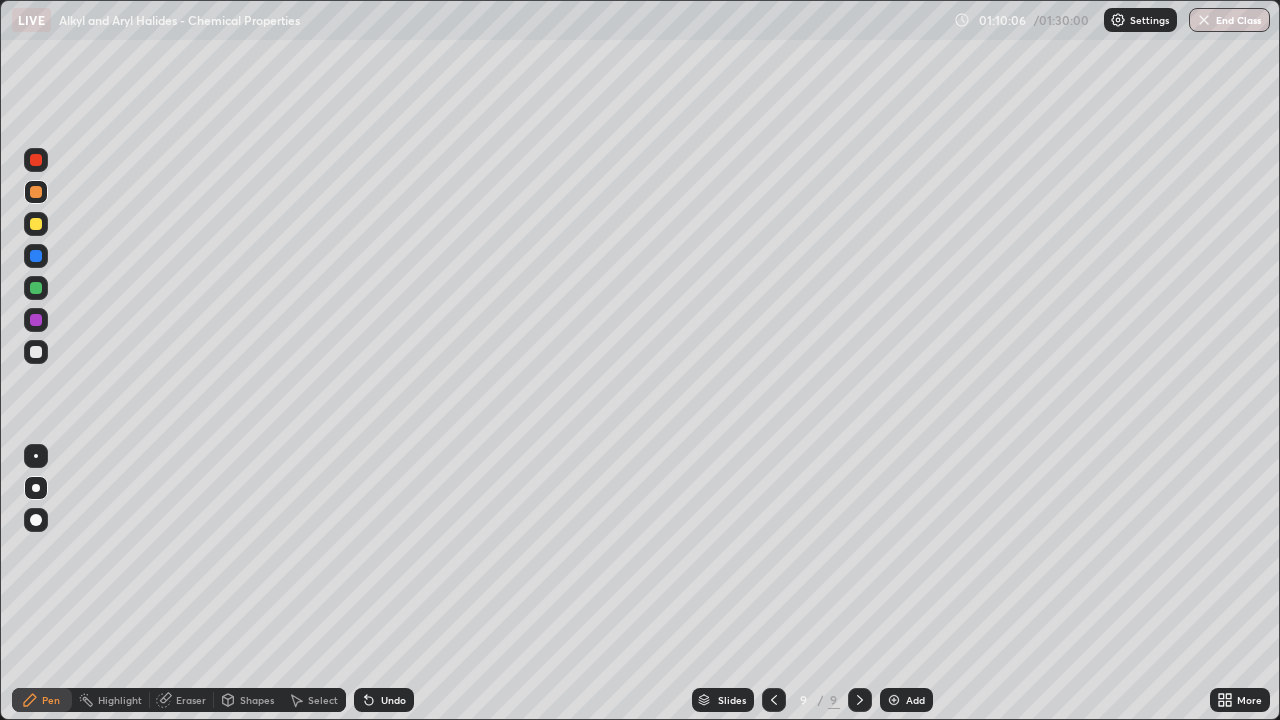 click at bounding box center [36, 288] 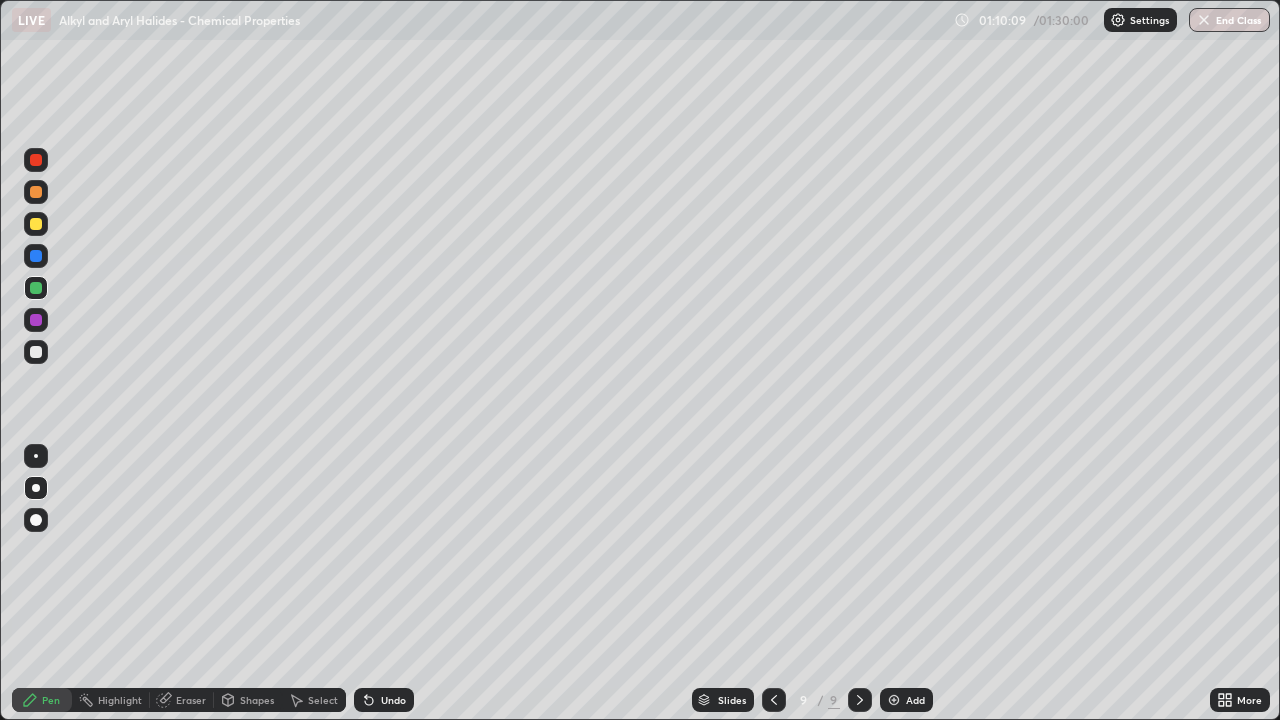 click at bounding box center [36, 352] 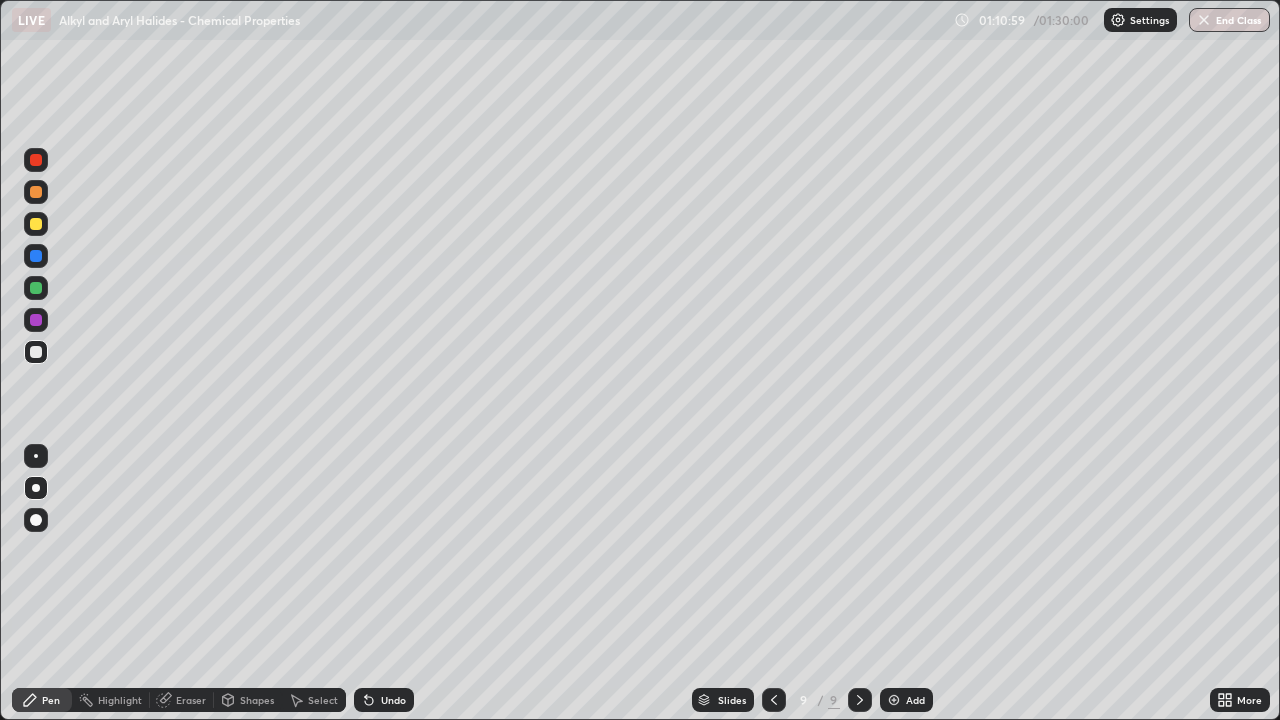 click at bounding box center (36, 320) 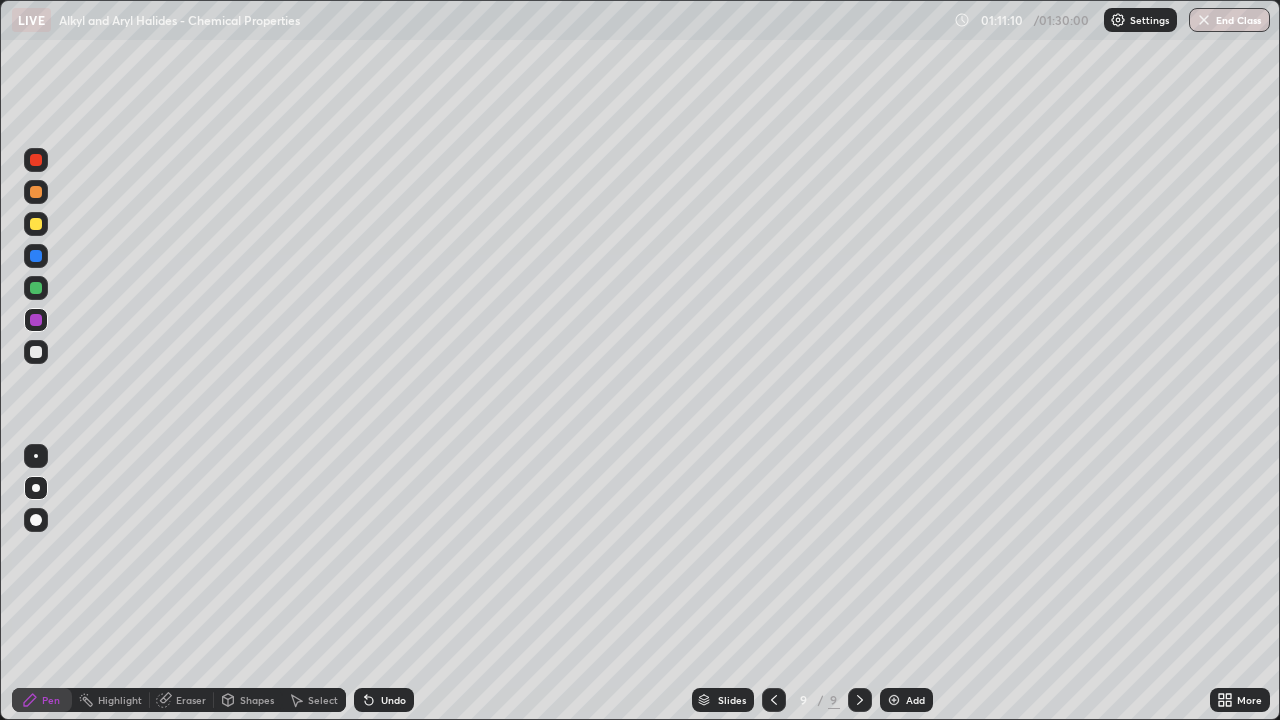 click at bounding box center (36, 352) 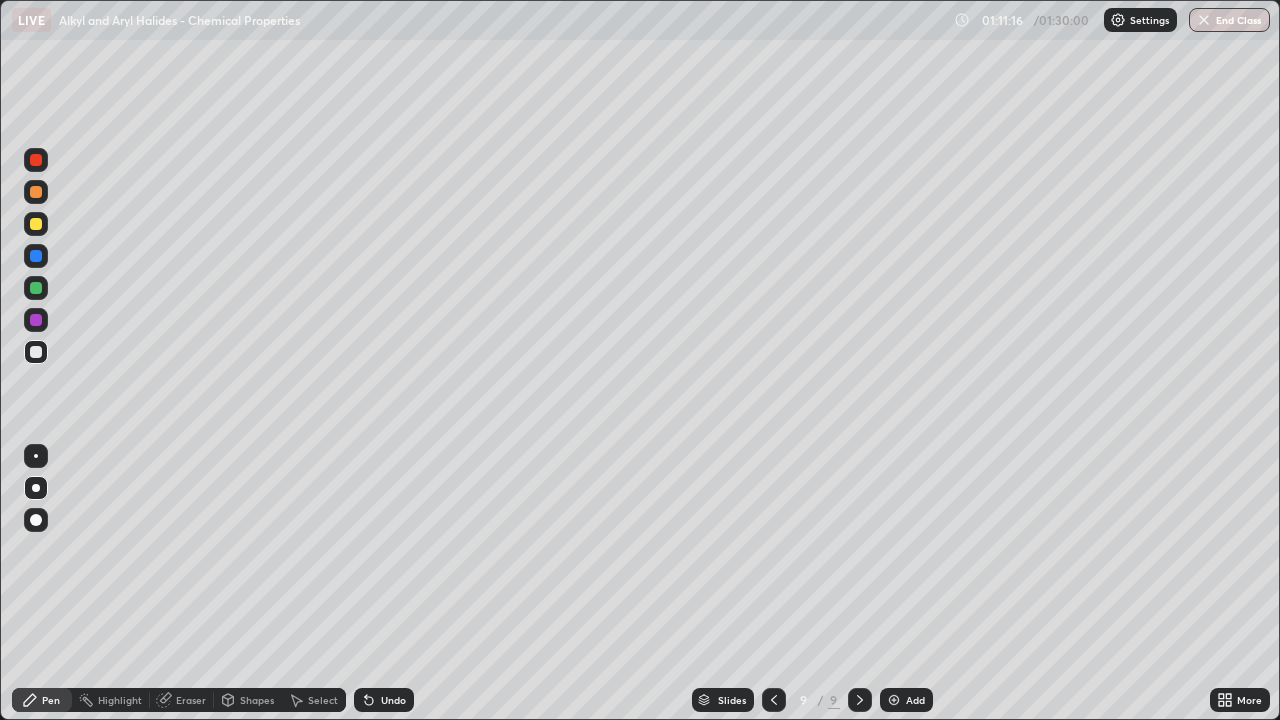 click at bounding box center (36, 320) 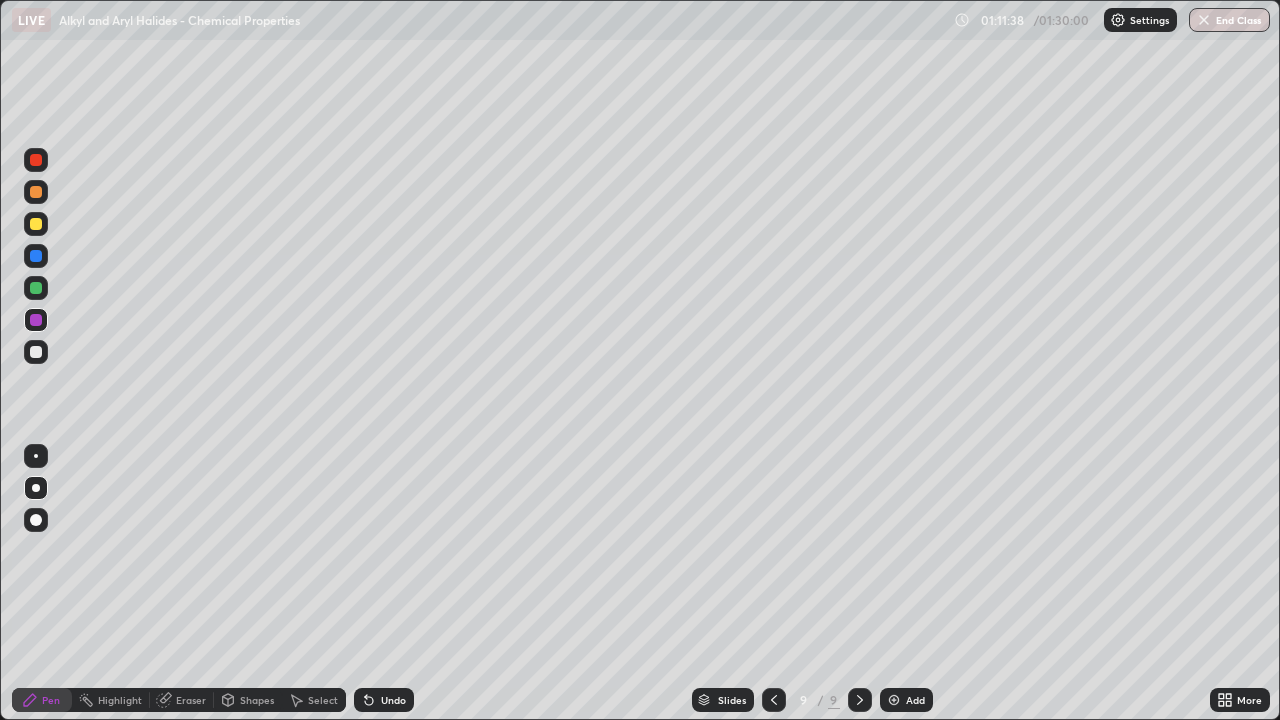 click on "Eraser" at bounding box center [182, 700] 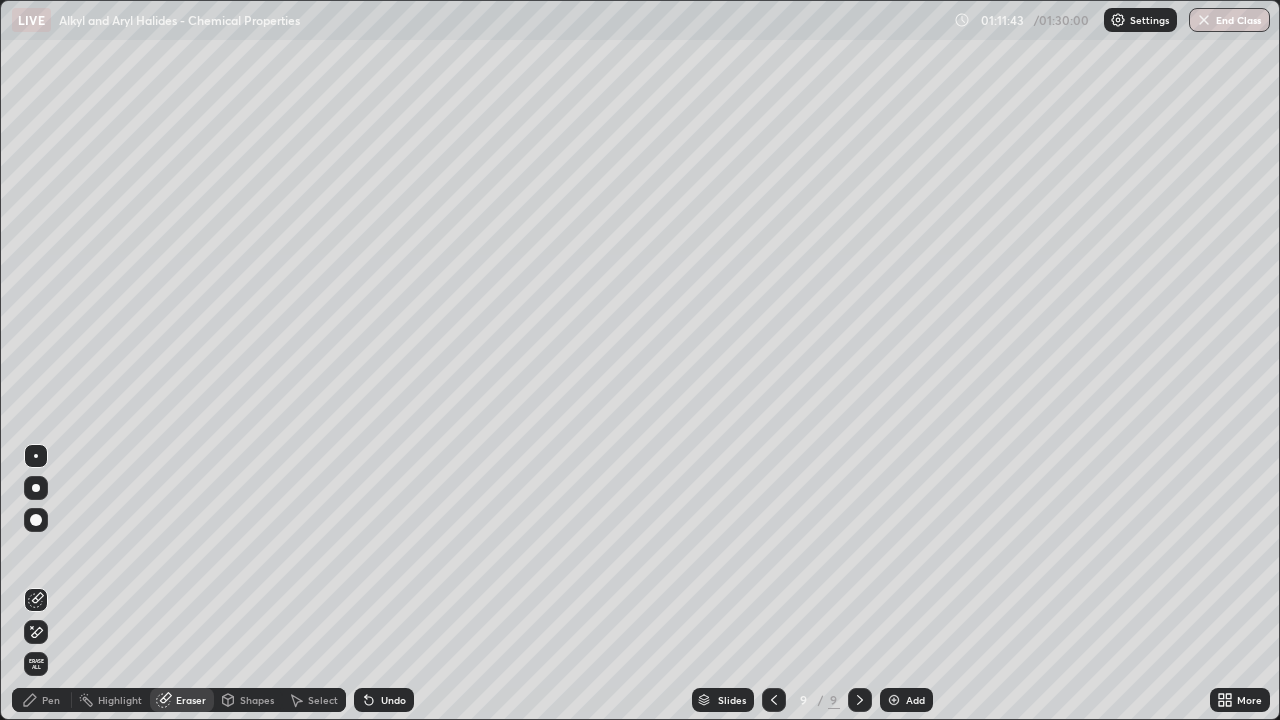 click 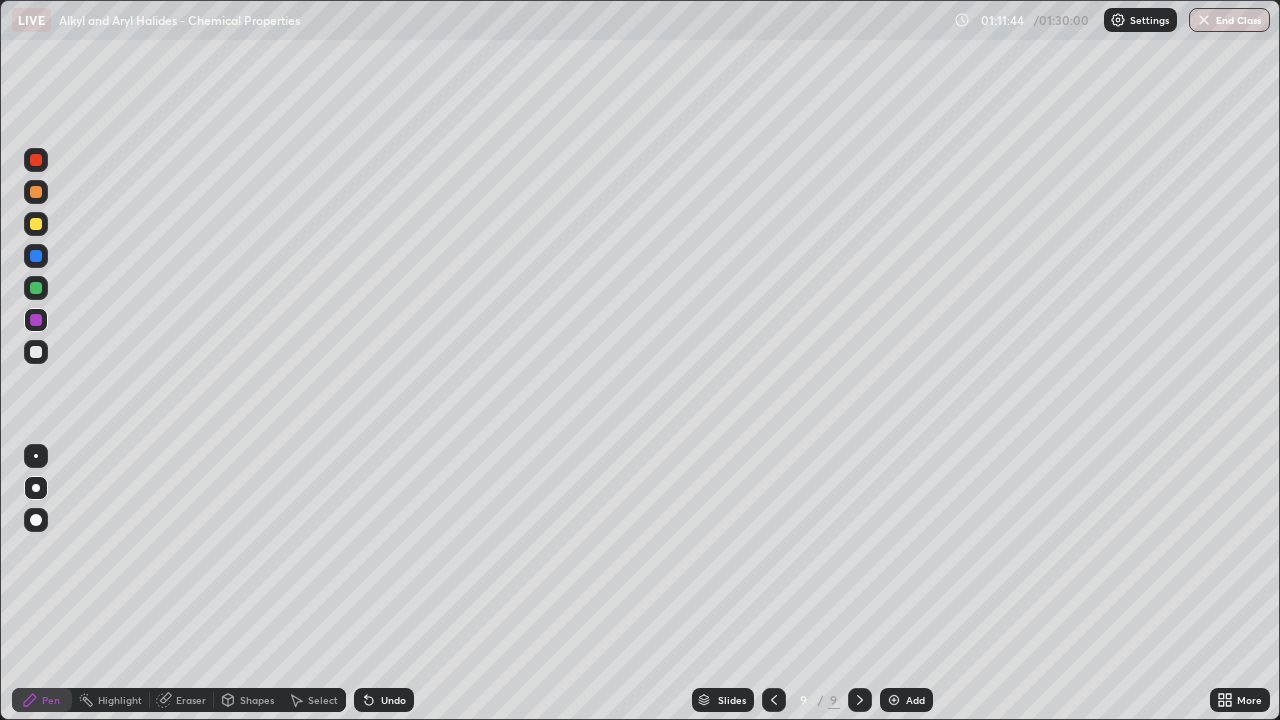 click at bounding box center [36, 352] 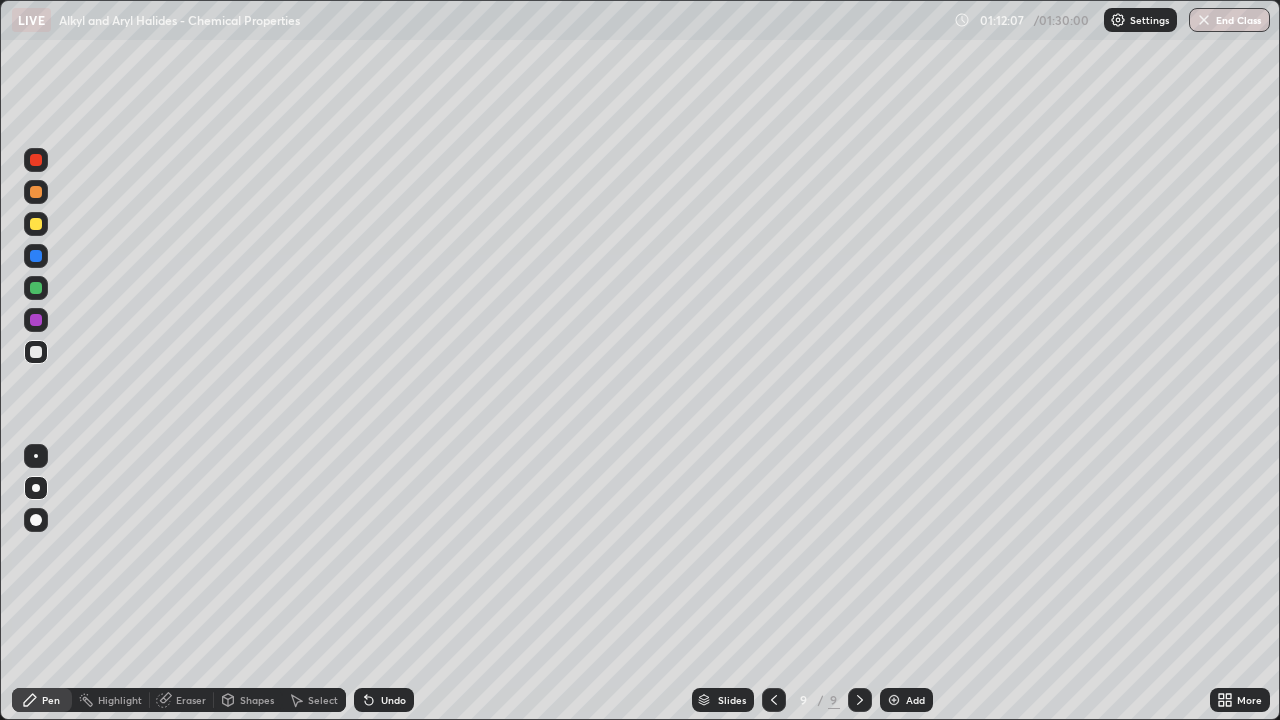 click on "Undo" at bounding box center [393, 700] 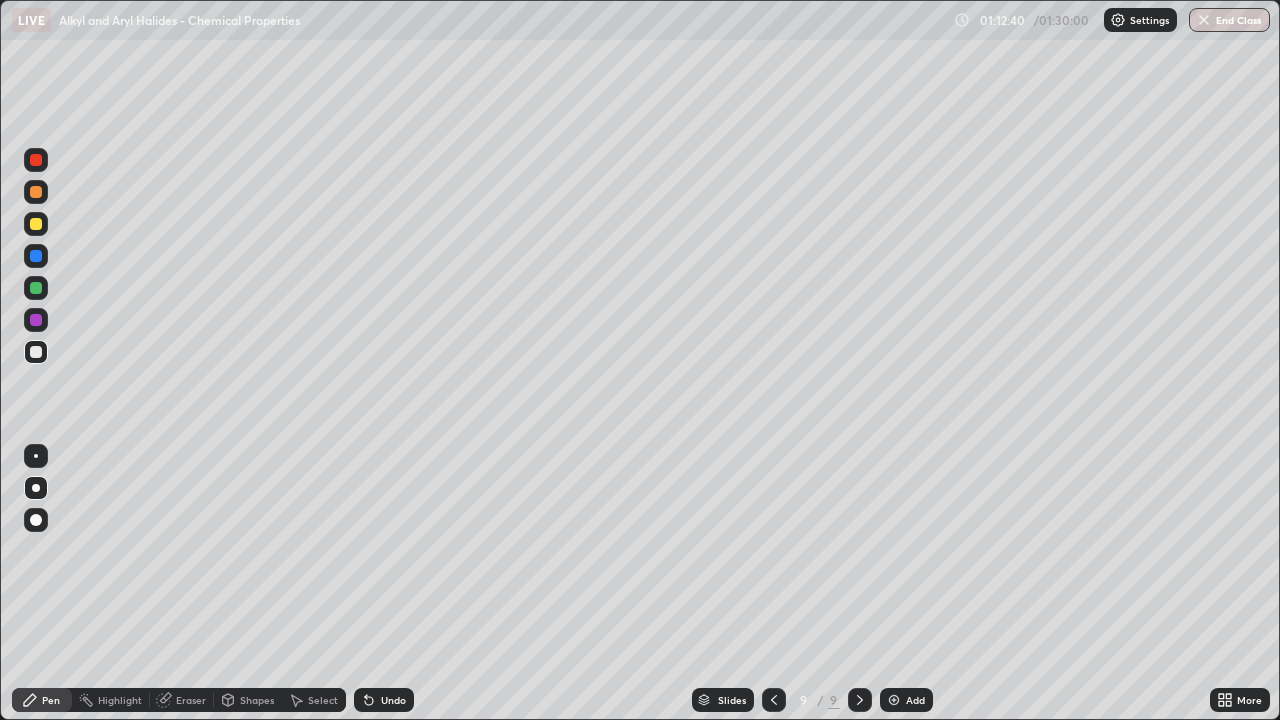 click at bounding box center (36, 320) 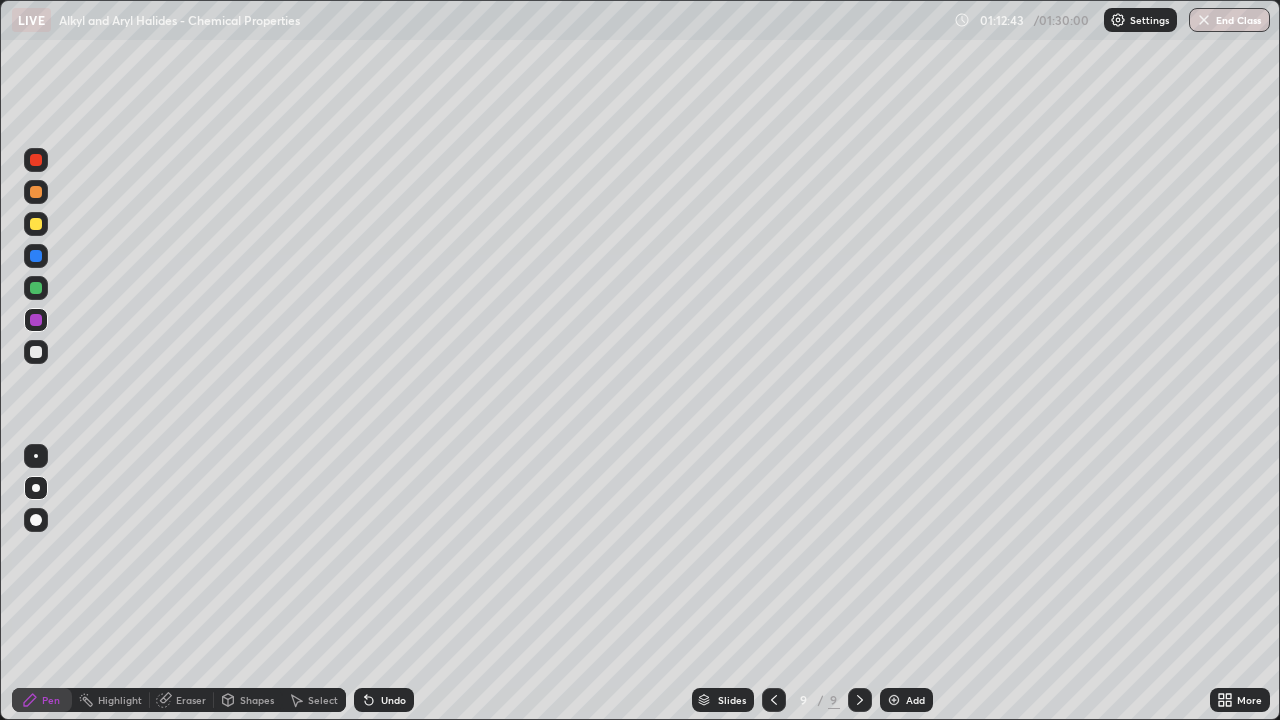 click on "Shapes" at bounding box center (257, 700) 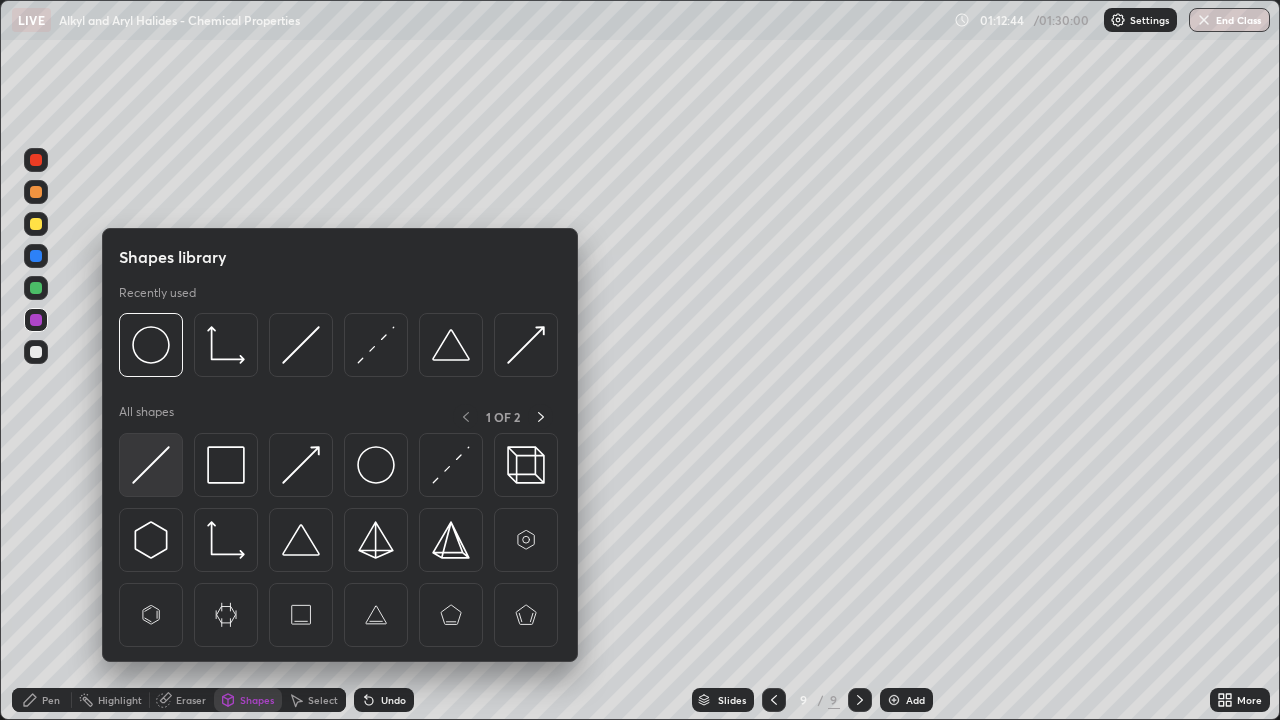 click at bounding box center [151, 465] 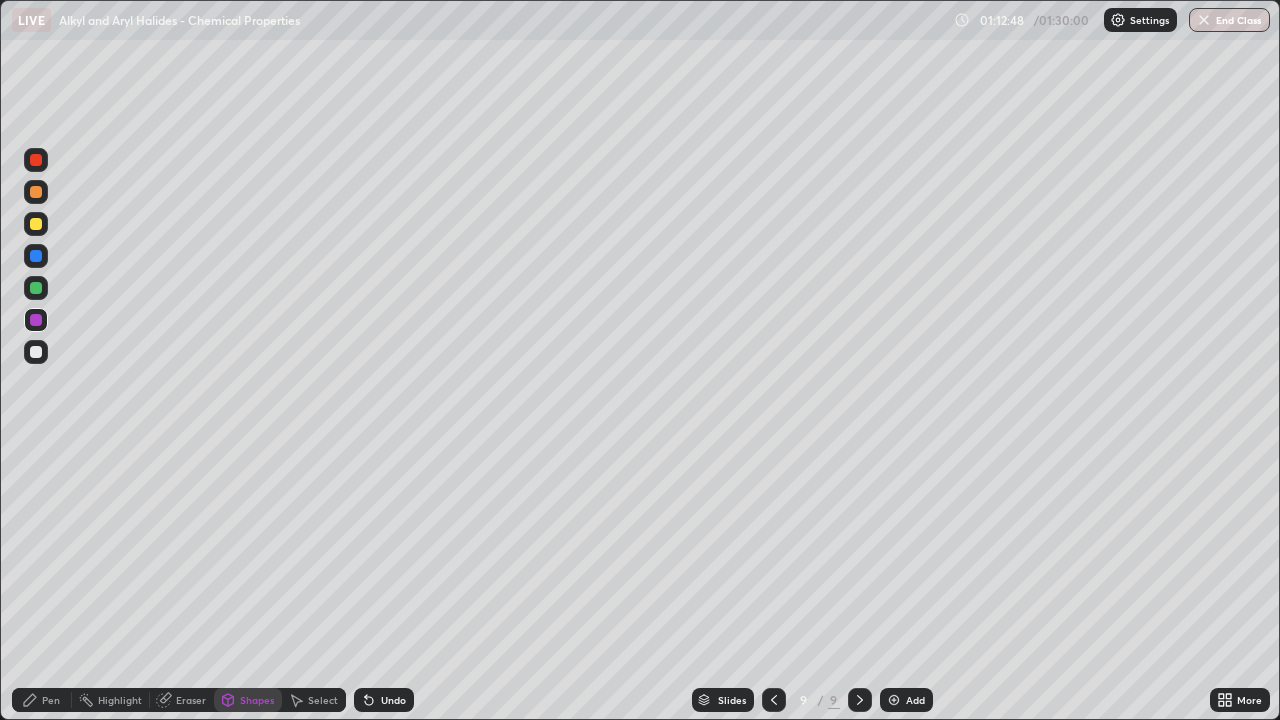 click on "Pen" at bounding box center (42, 700) 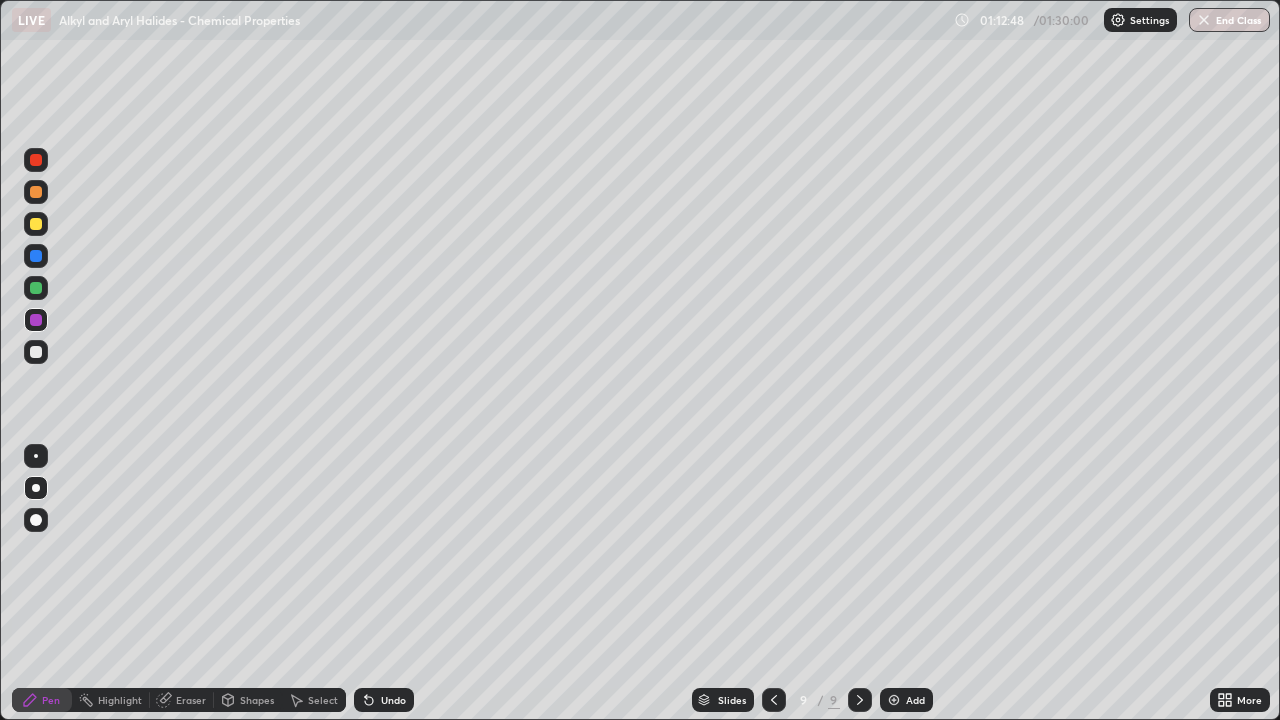click at bounding box center (36, 224) 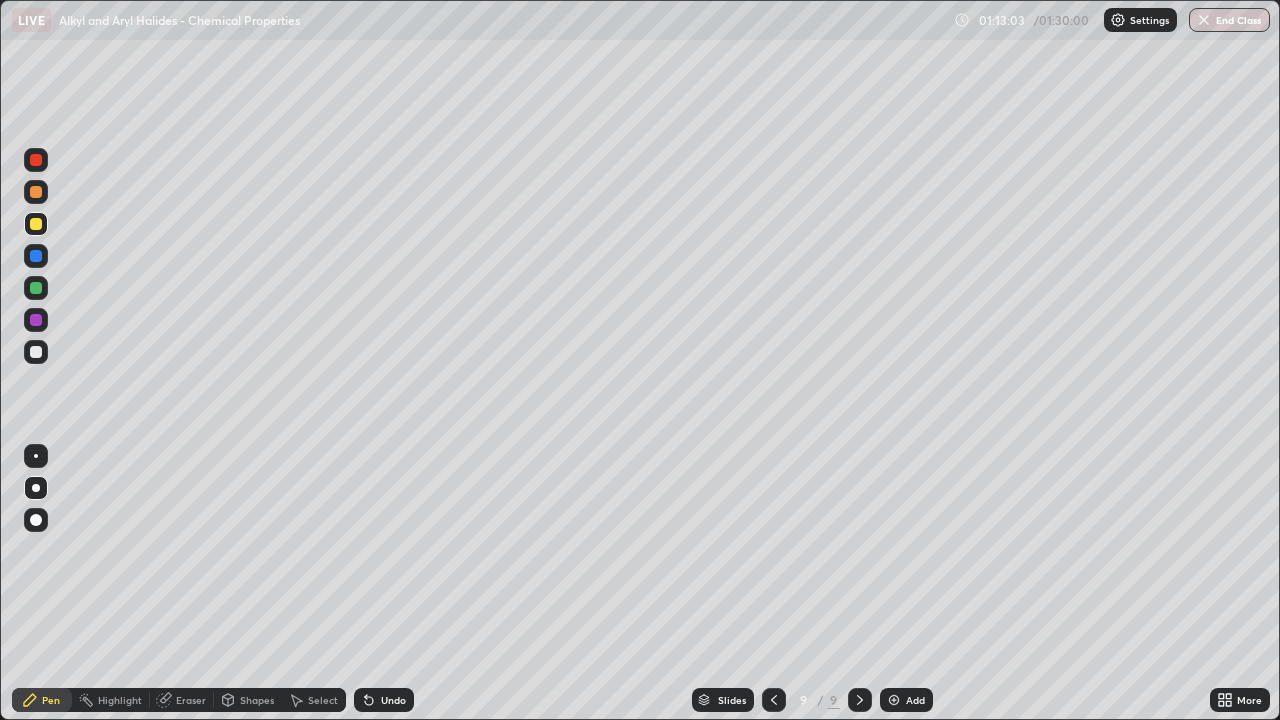 click at bounding box center (36, 288) 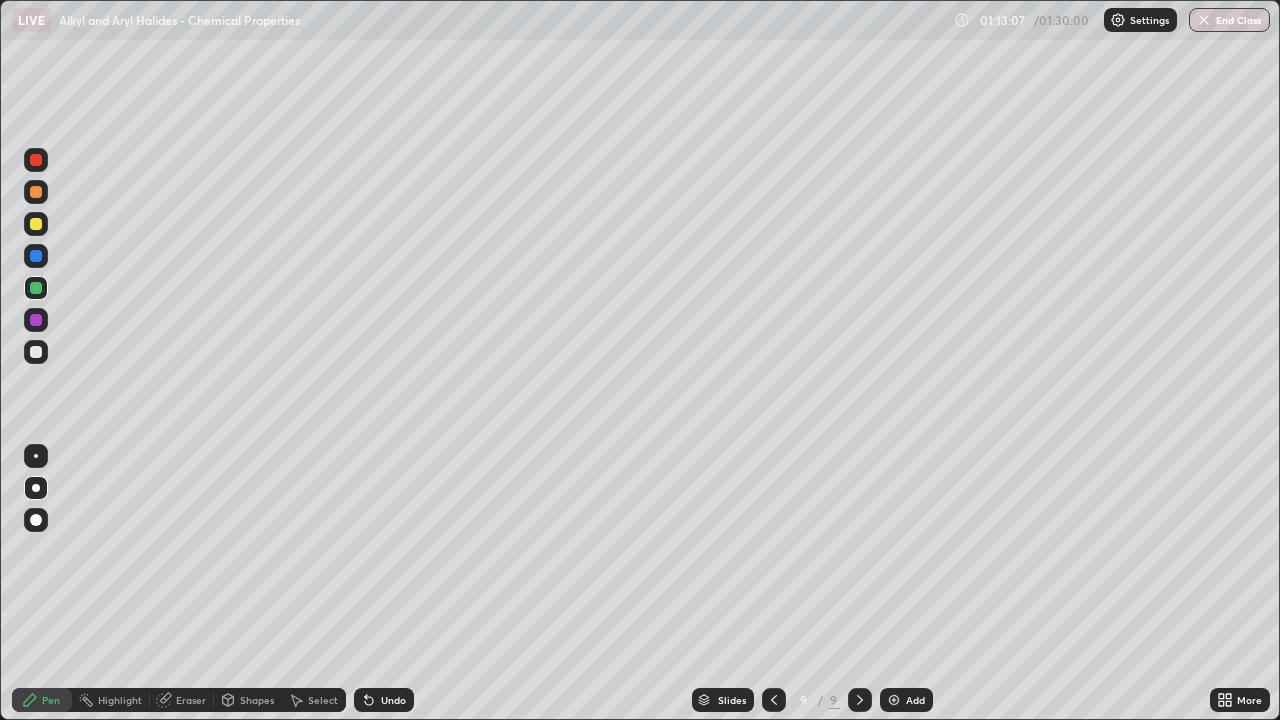 click at bounding box center [36, 352] 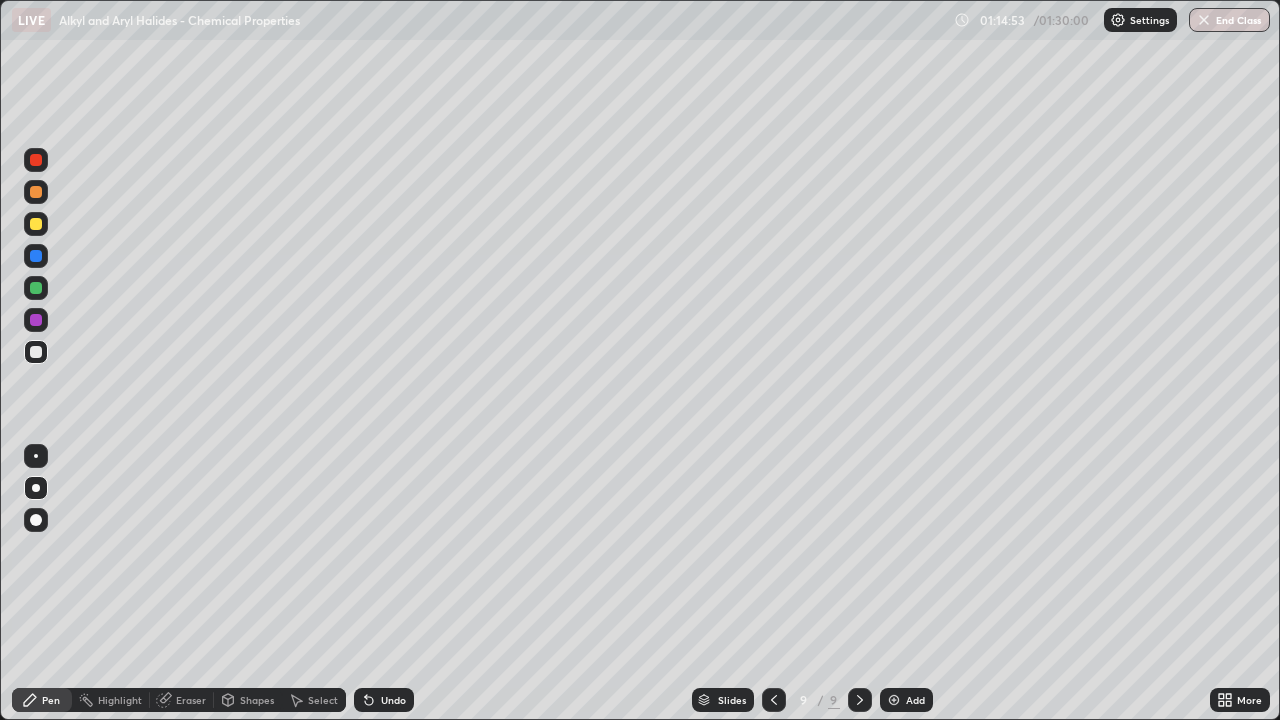 click at bounding box center (36, 224) 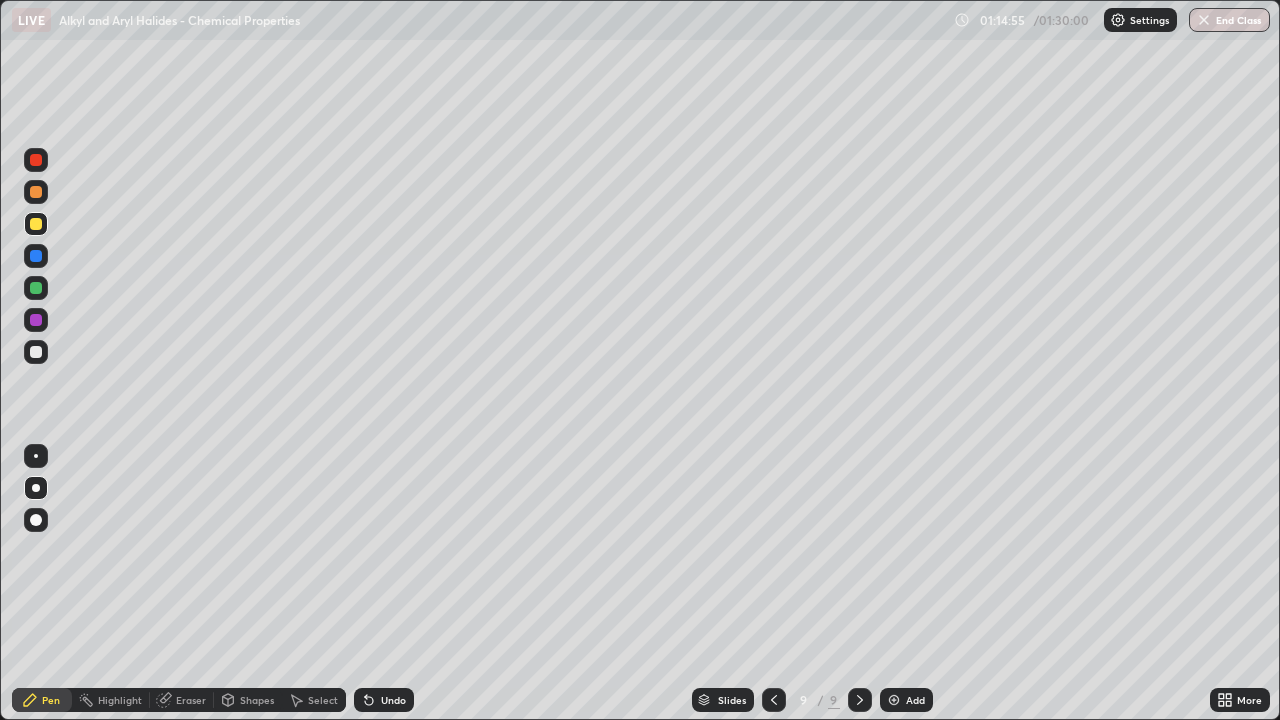 click at bounding box center (36, 320) 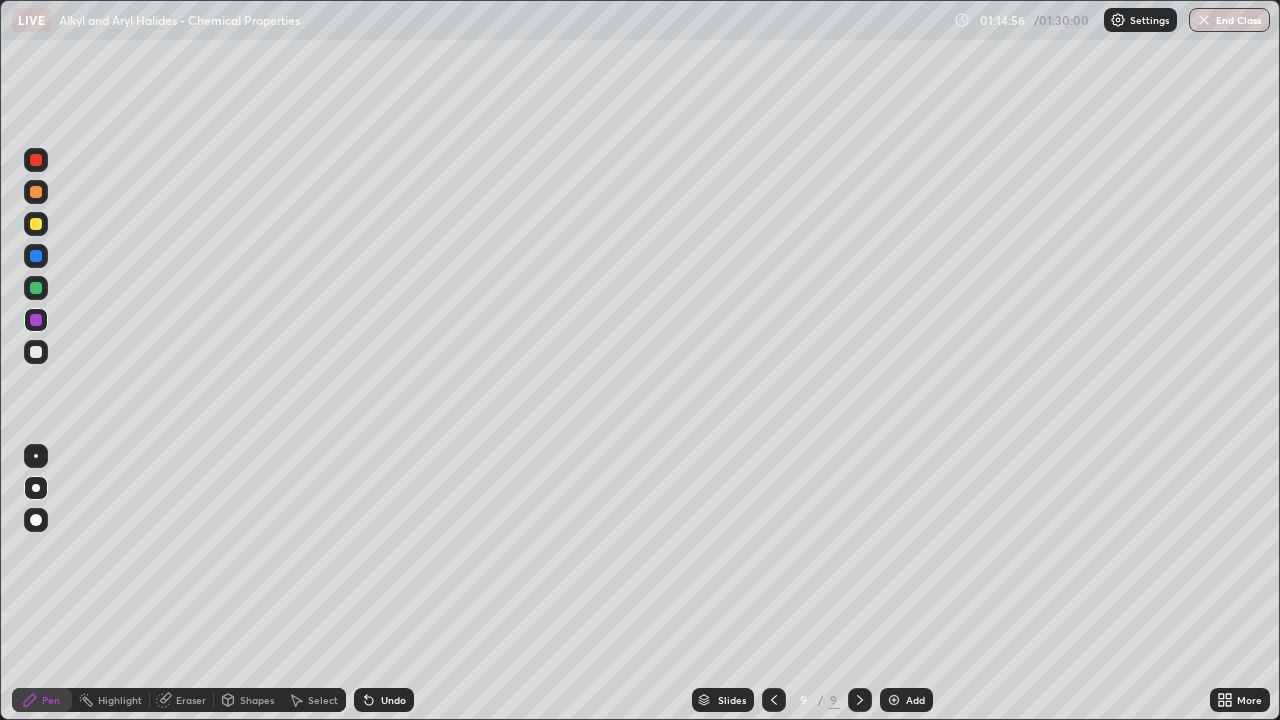 click at bounding box center [36, 288] 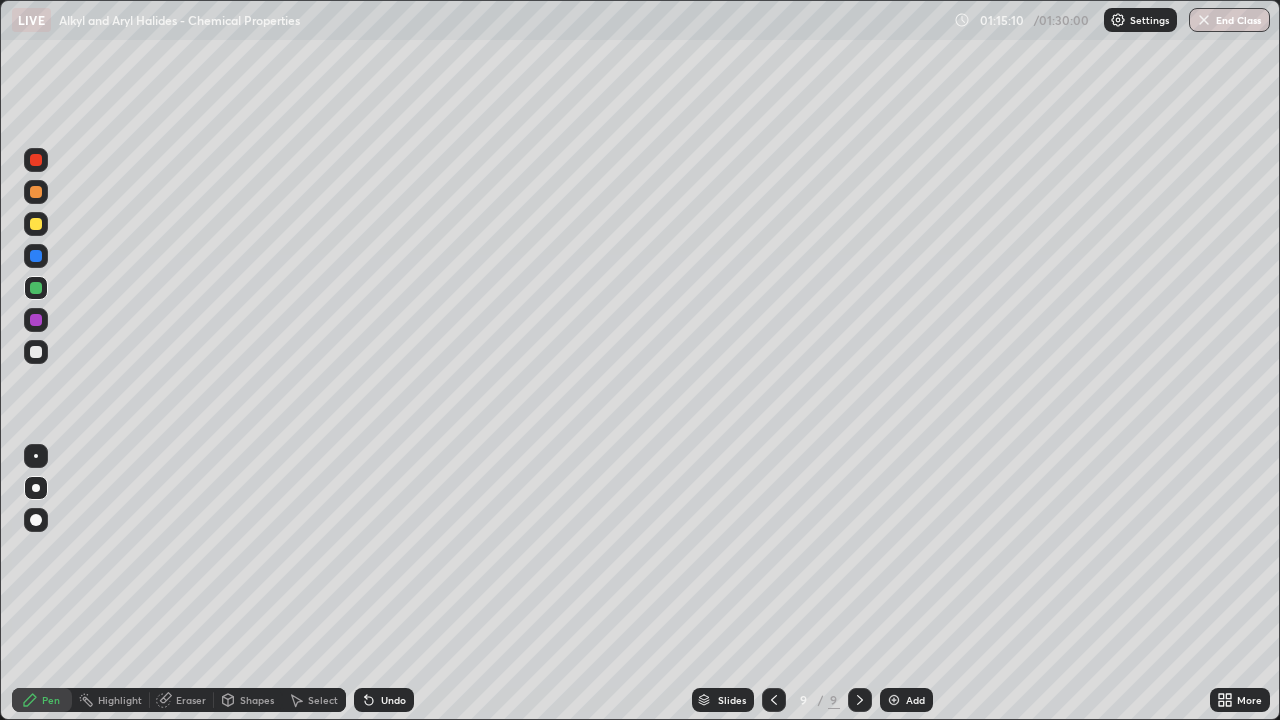 click at bounding box center [36, 320] 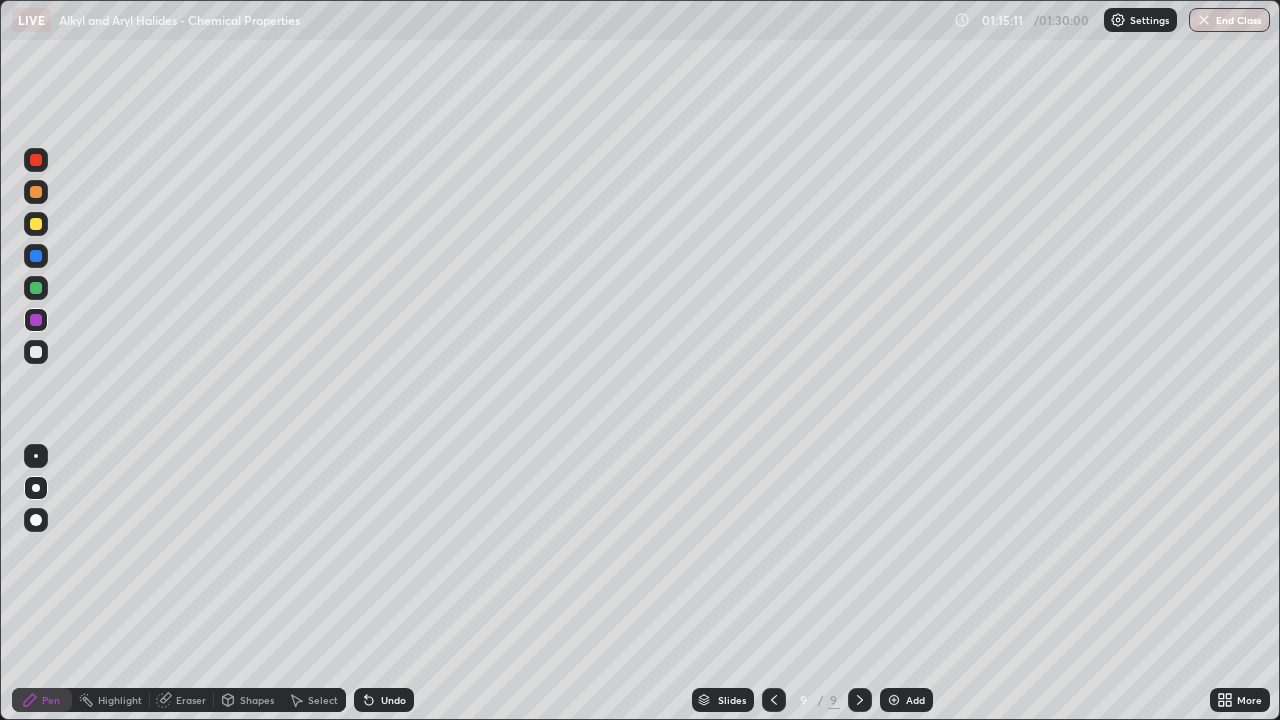 click at bounding box center (36, 224) 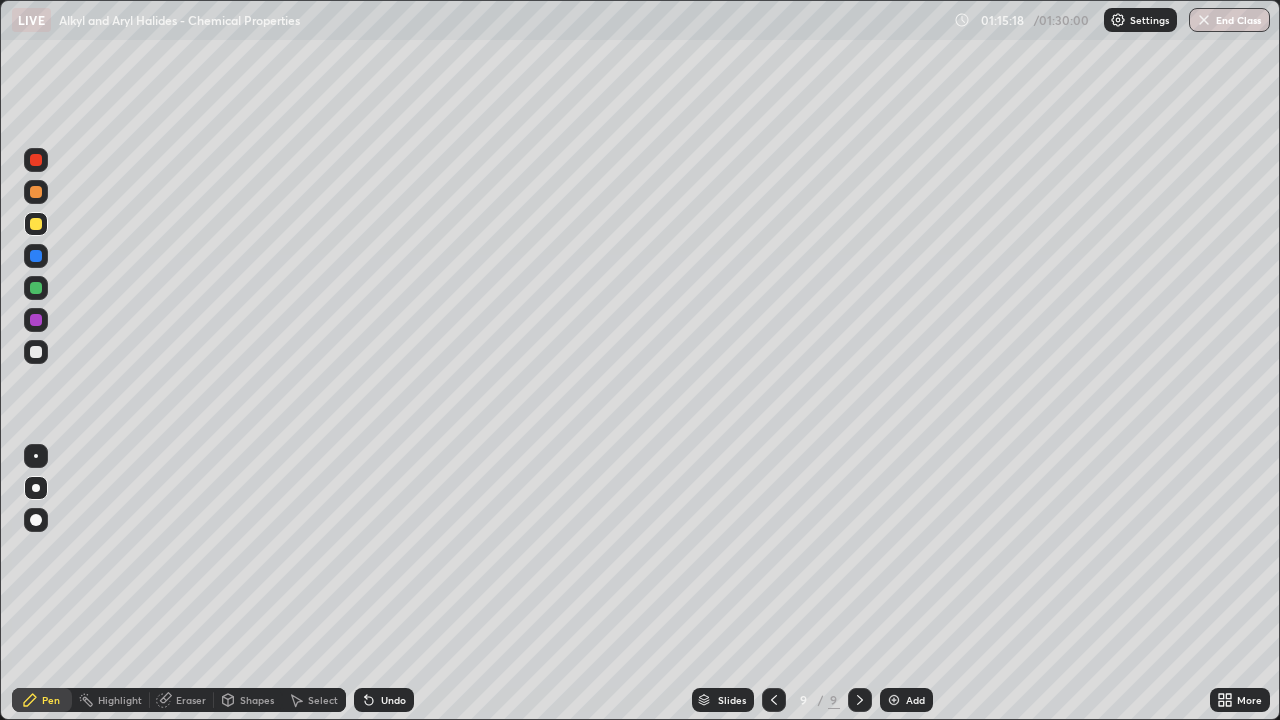 click at bounding box center (36, 320) 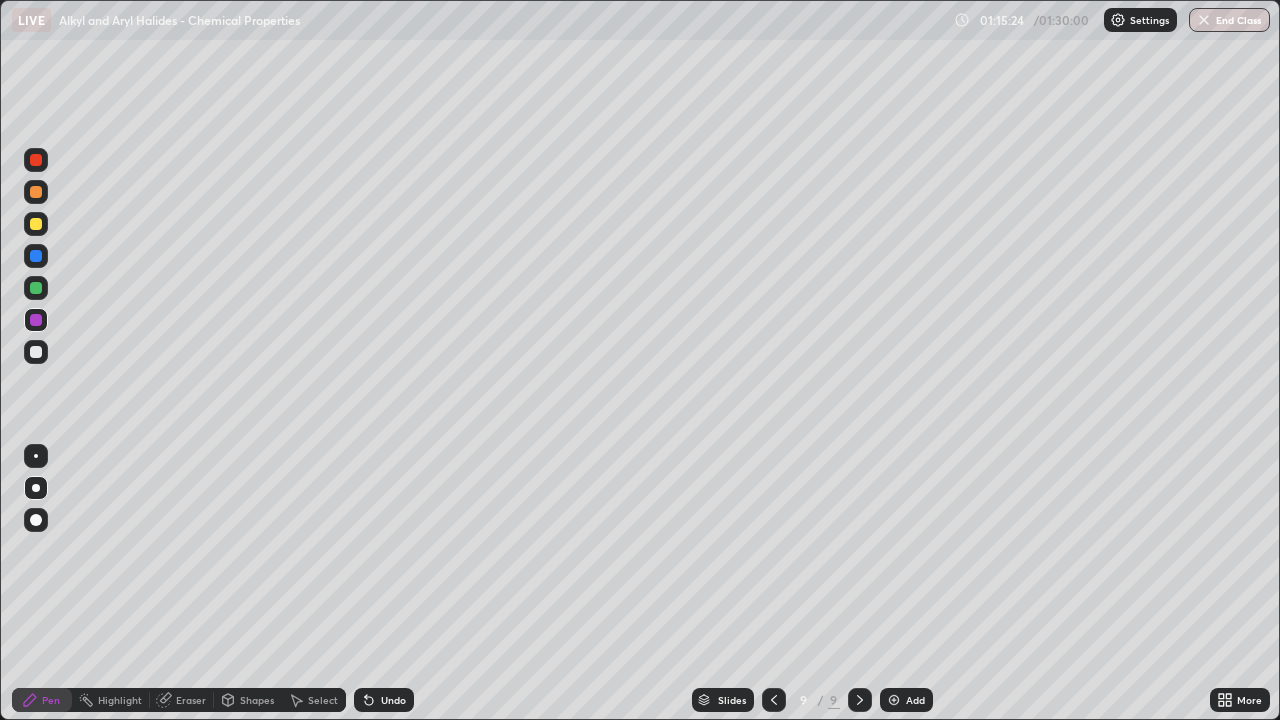 click at bounding box center [36, 352] 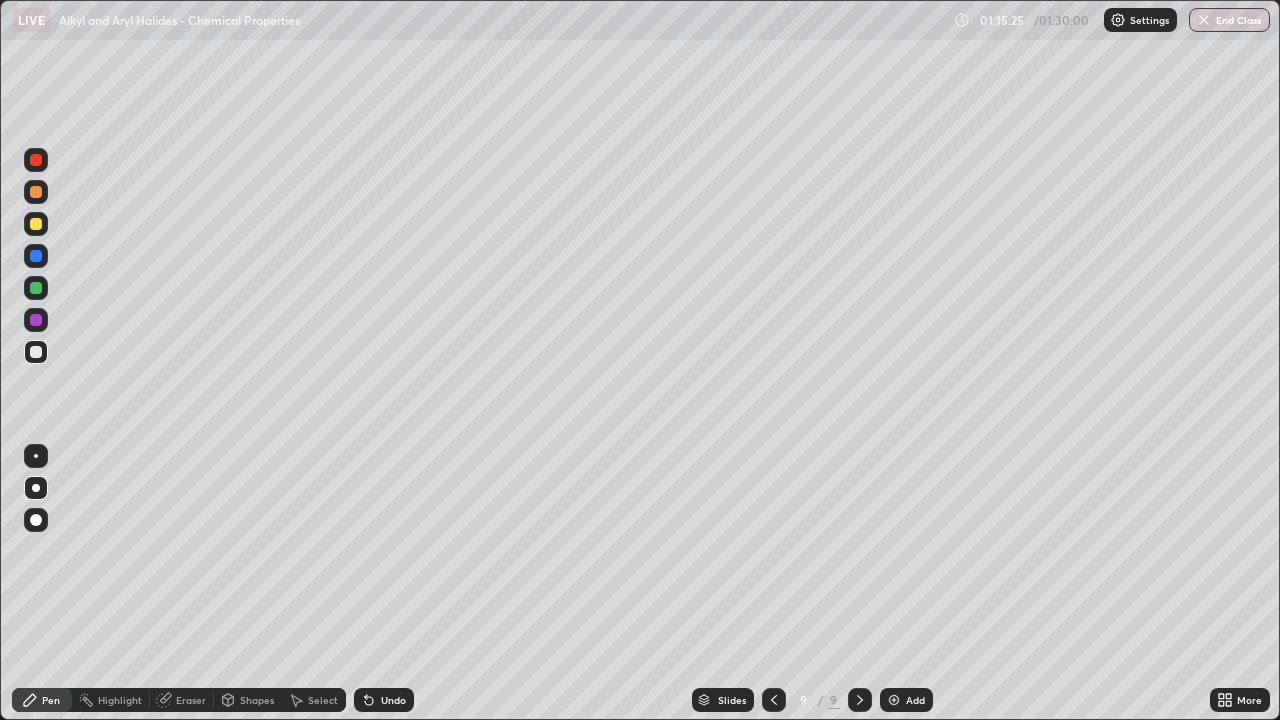 click at bounding box center (36, 288) 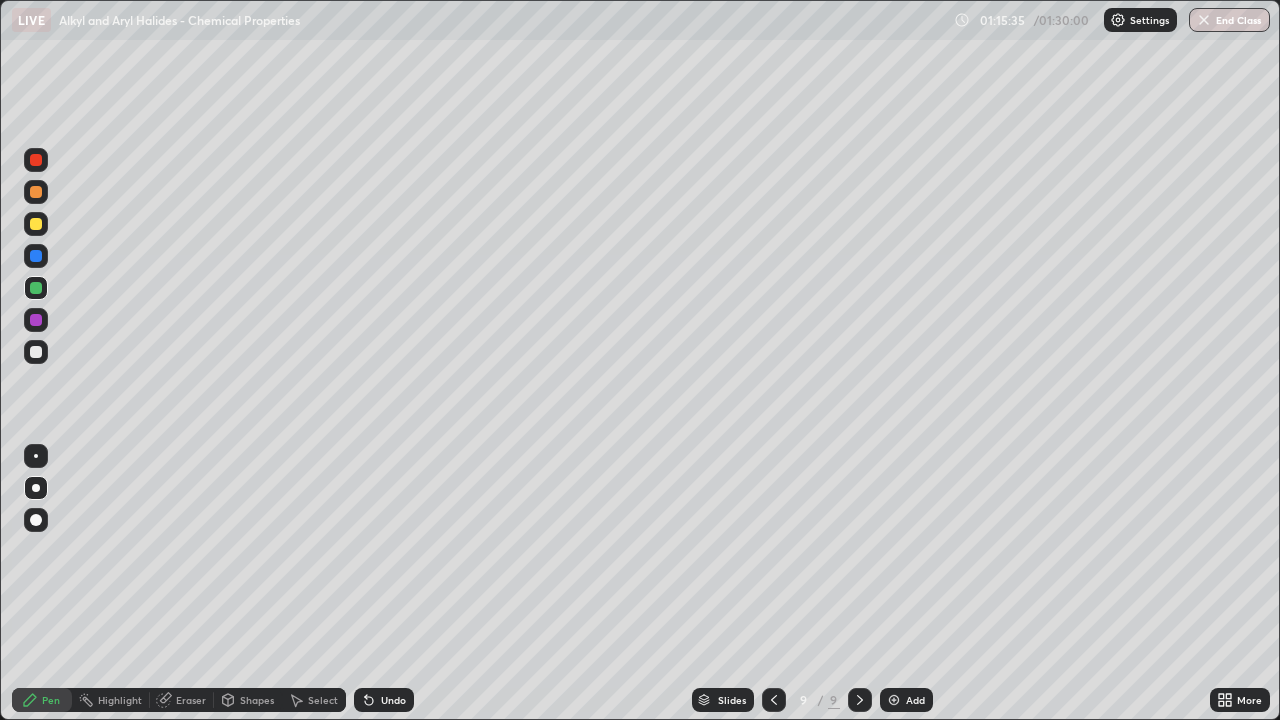 click on "Undo" at bounding box center (393, 700) 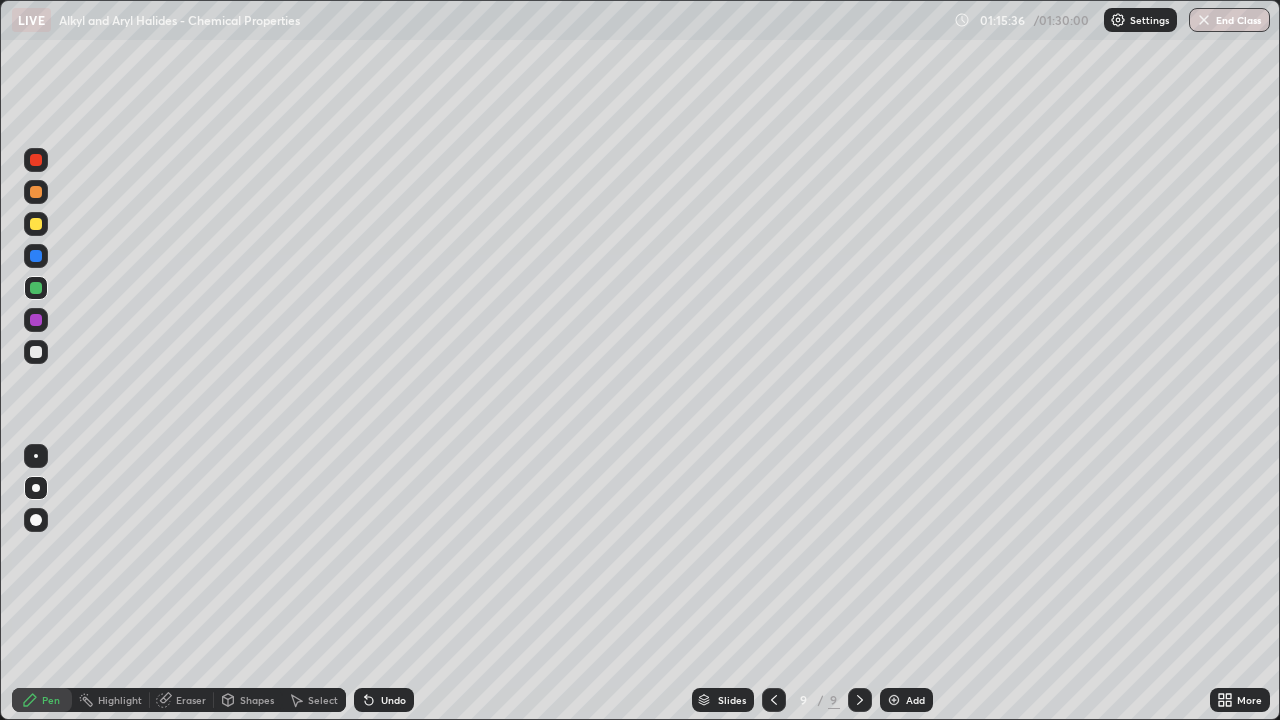 click at bounding box center (36, 224) 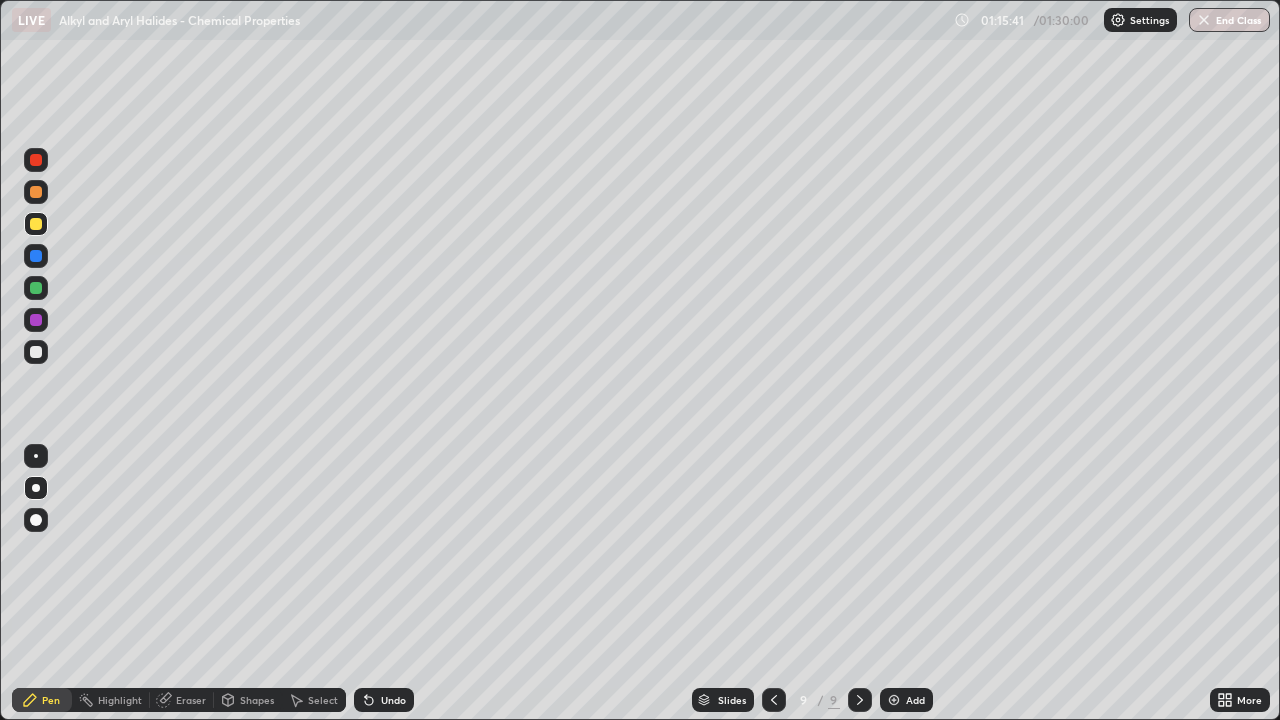 click on "Undo" at bounding box center [393, 700] 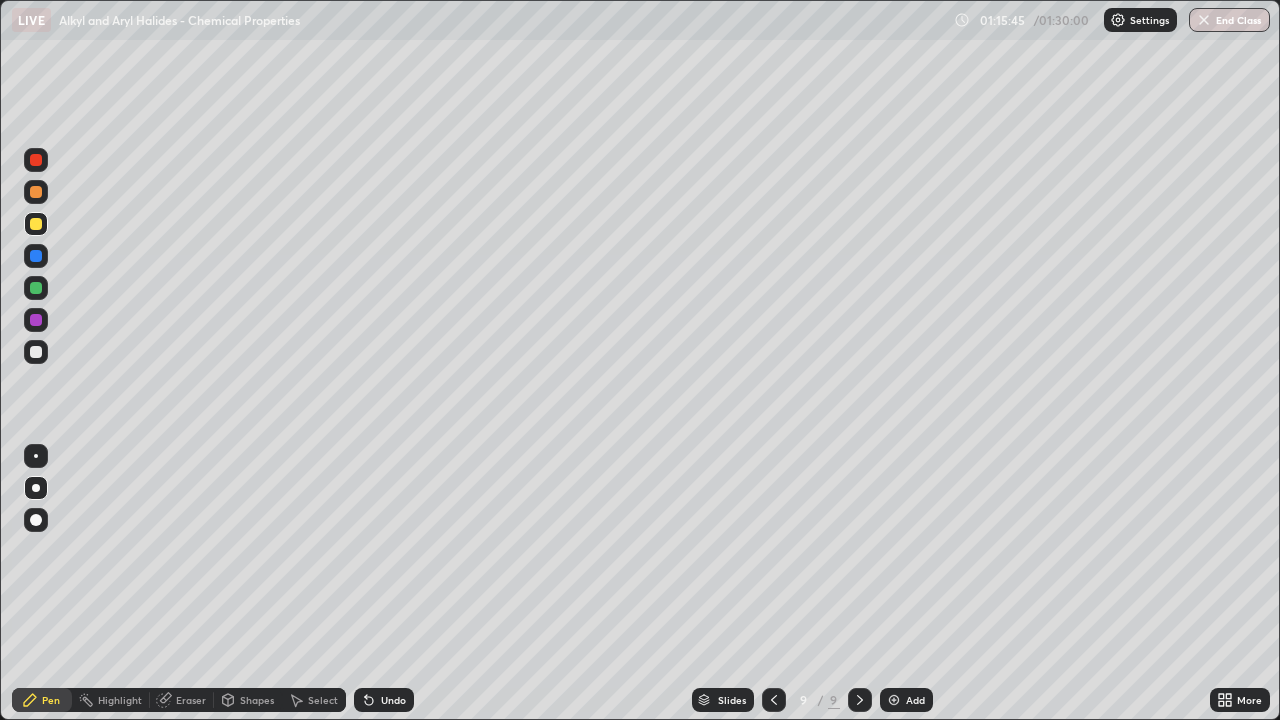 click at bounding box center [36, 352] 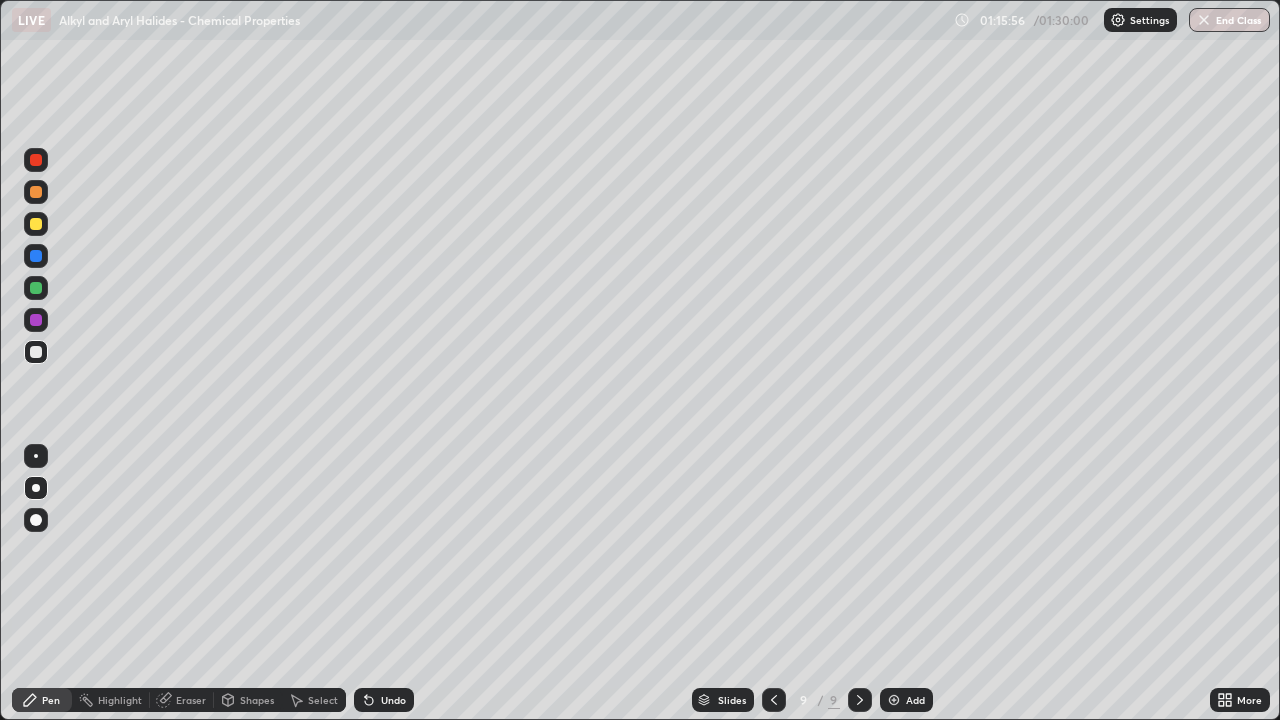 click at bounding box center (36, 288) 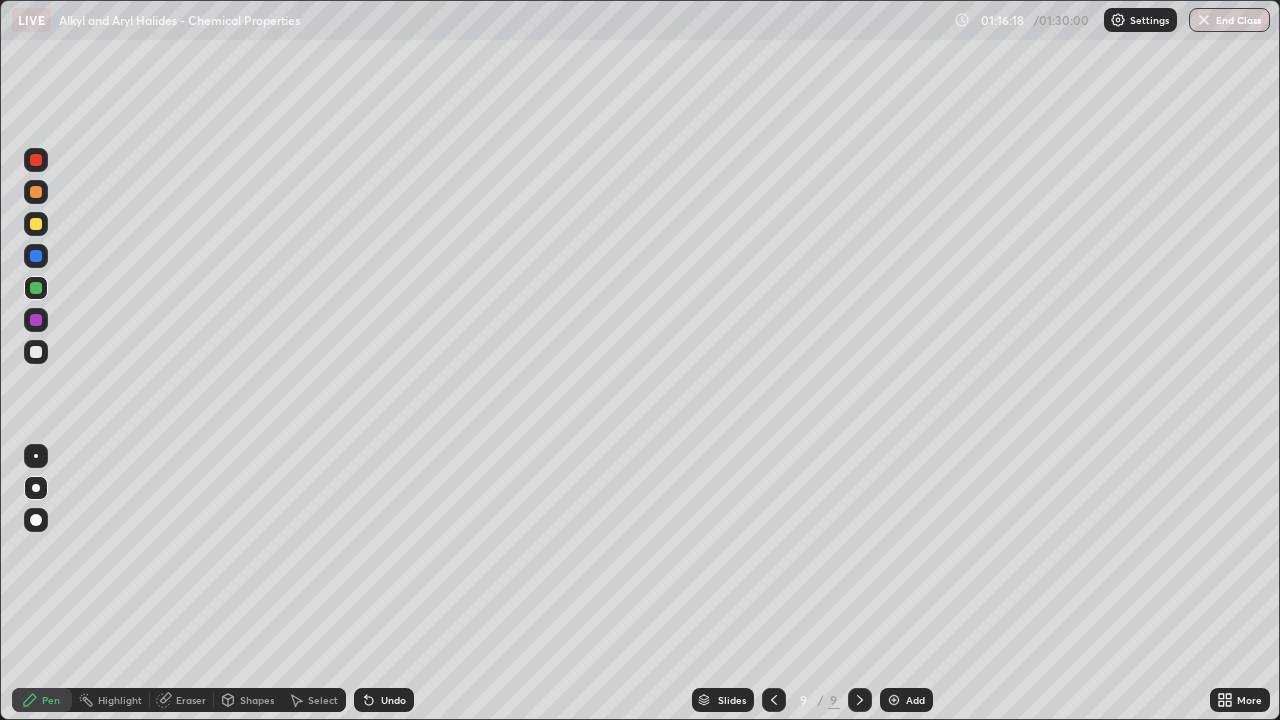 click at bounding box center (36, 352) 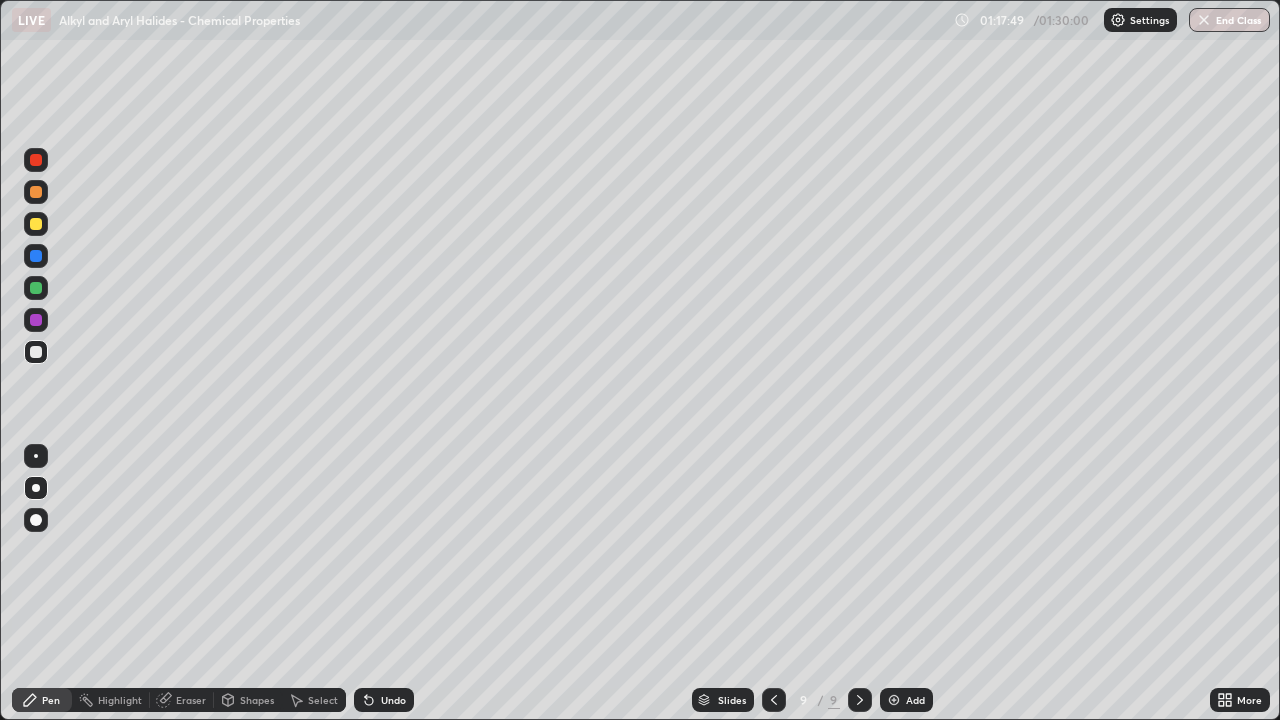 click on "Undo" at bounding box center [393, 700] 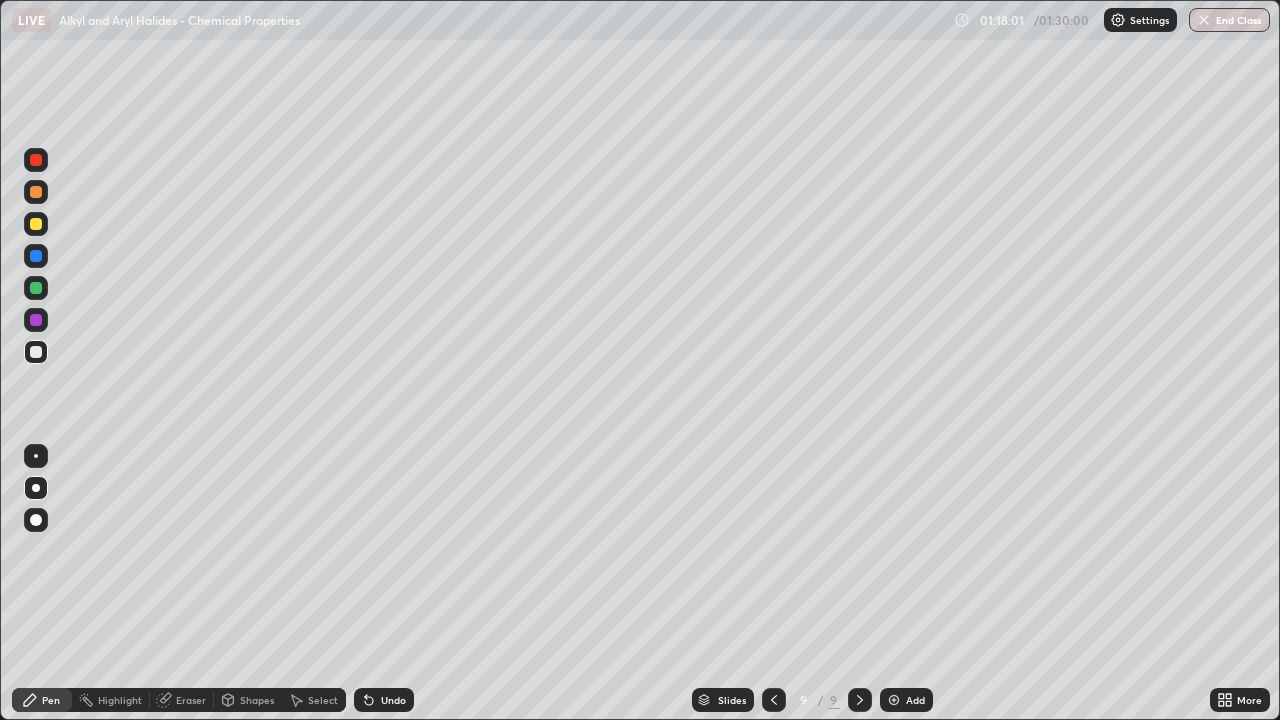 click on "Undo" at bounding box center (384, 700) 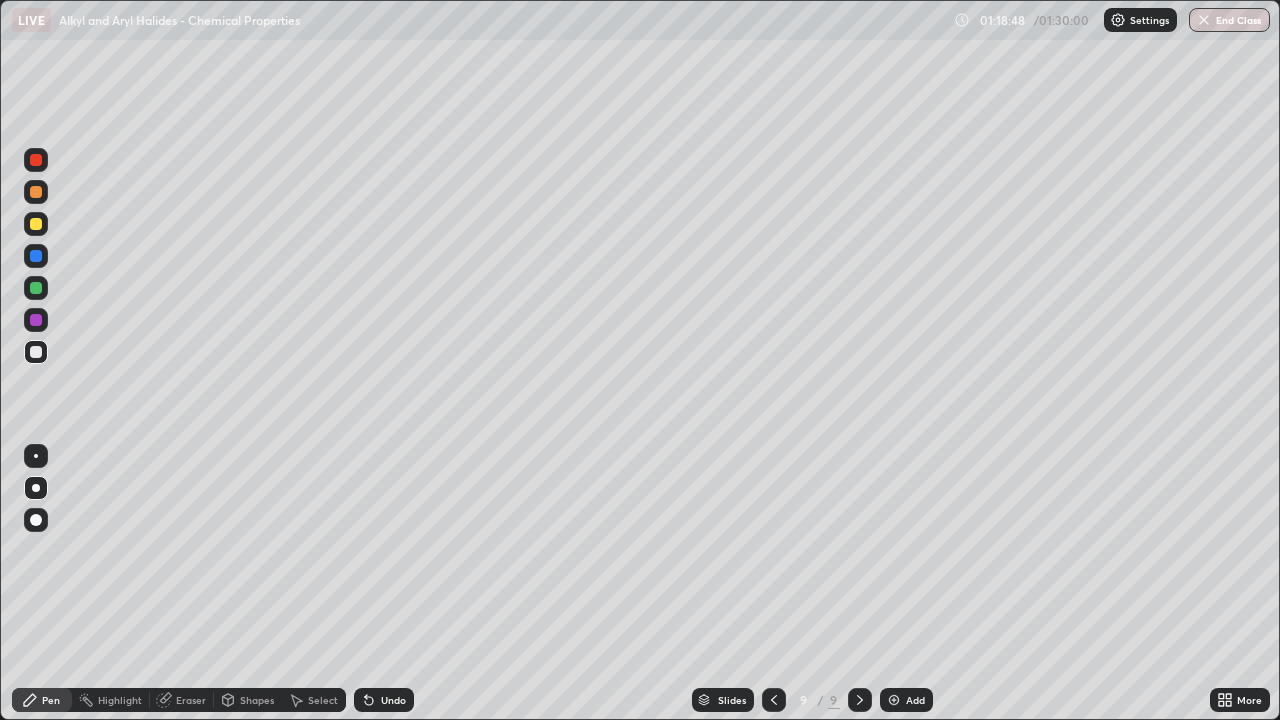 click on "Eraser" at bounding box center [191, 700] 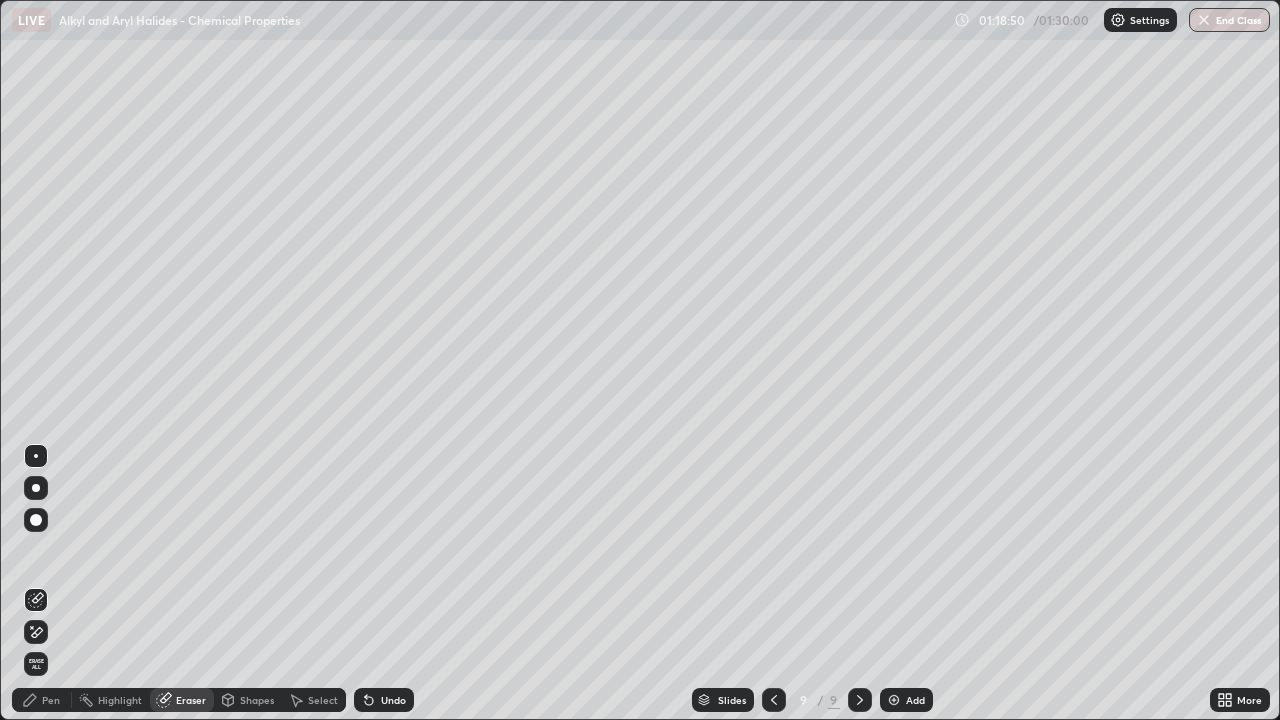 click on "Pen" at bounding box center (51, 700) 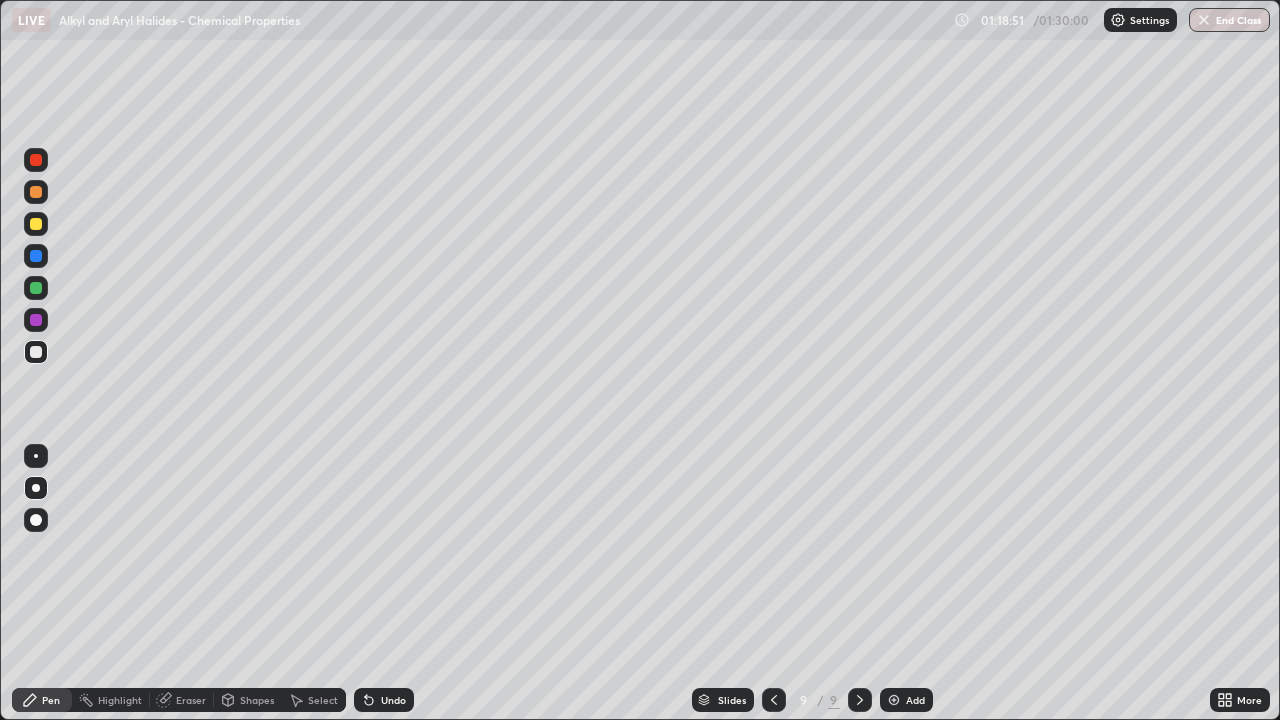 click on "Eraser" at bounding box center [191, 700] 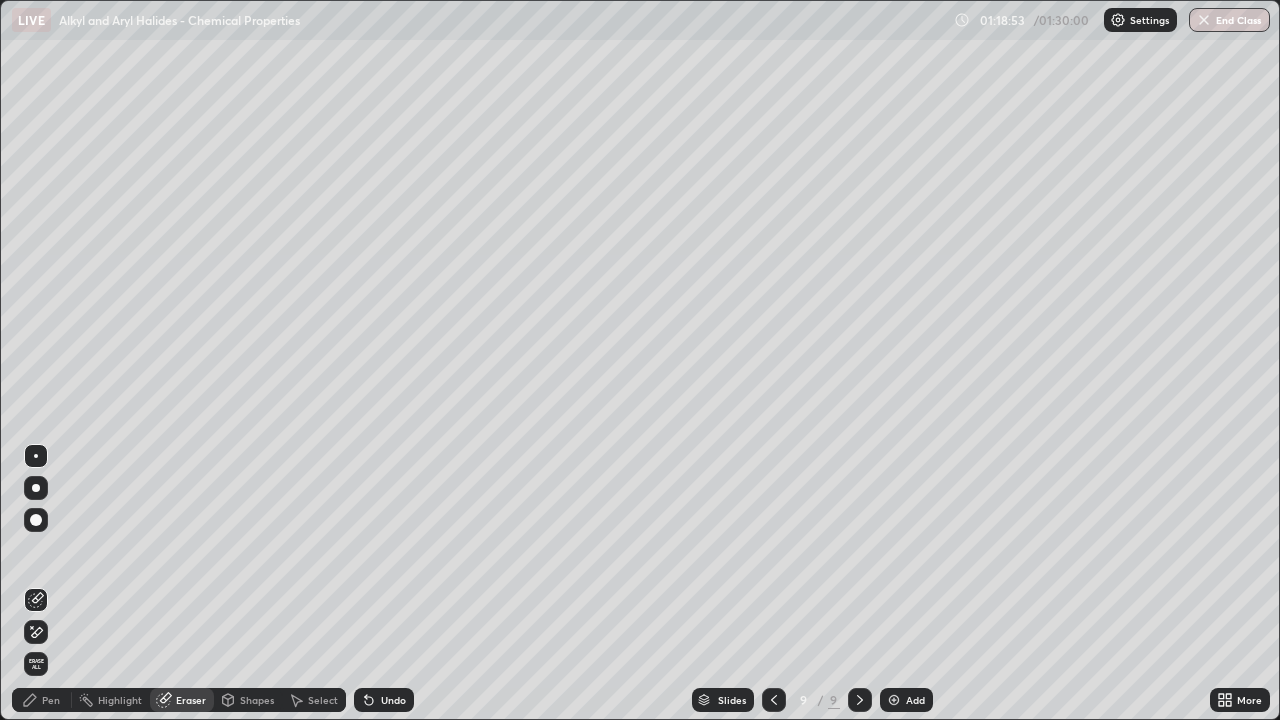 click on "Pen" at bounding box center [51, 700] 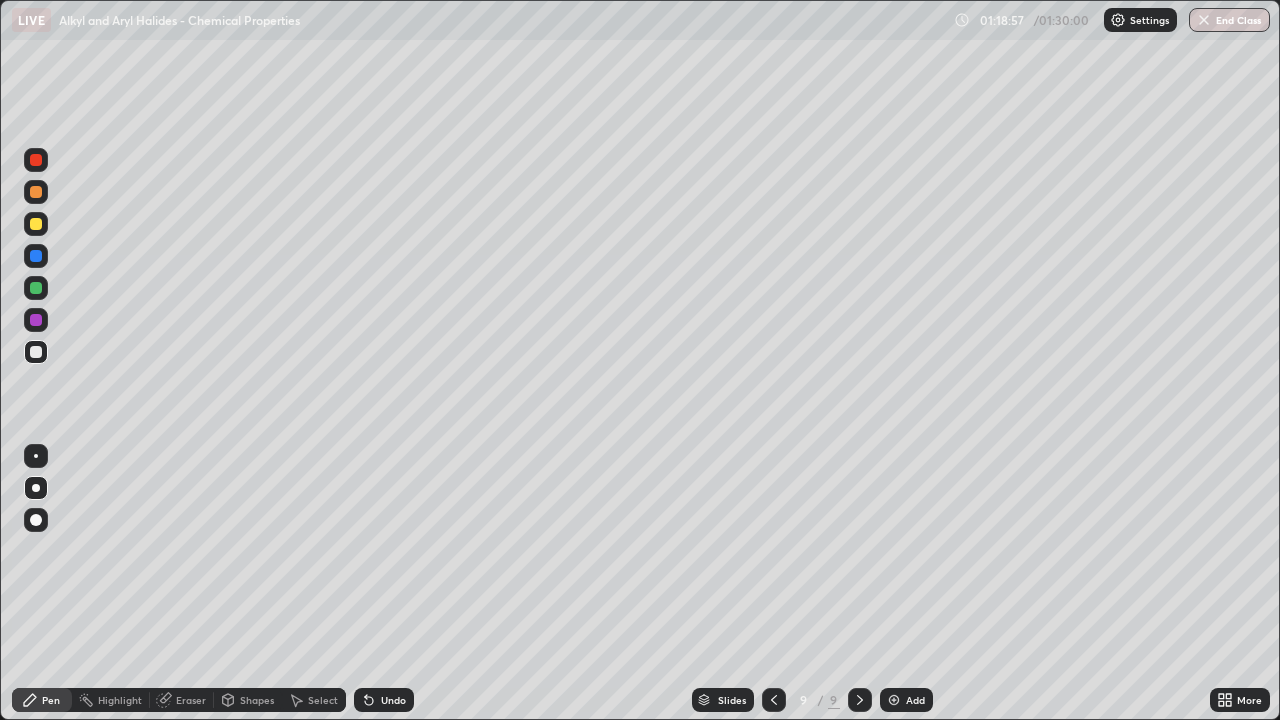 click on "Eraser" at bounding box center [182, 700] 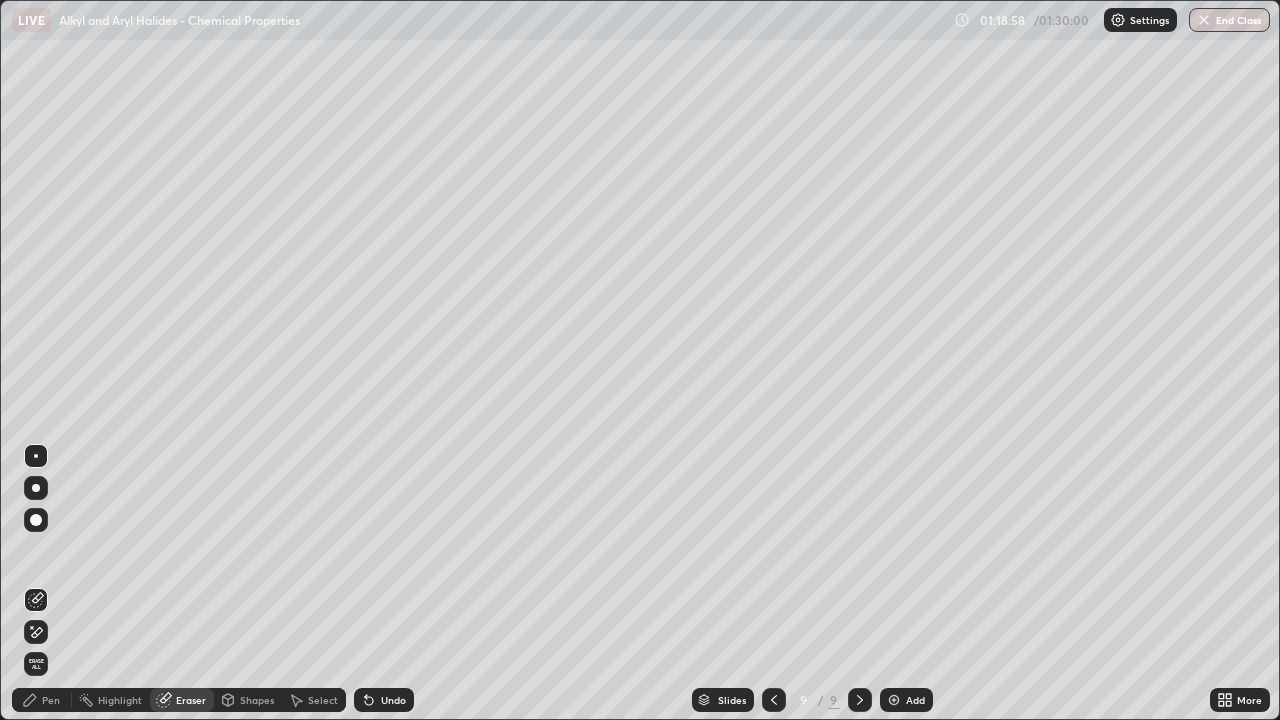click on "Pen" at bounding box center (51, 700) 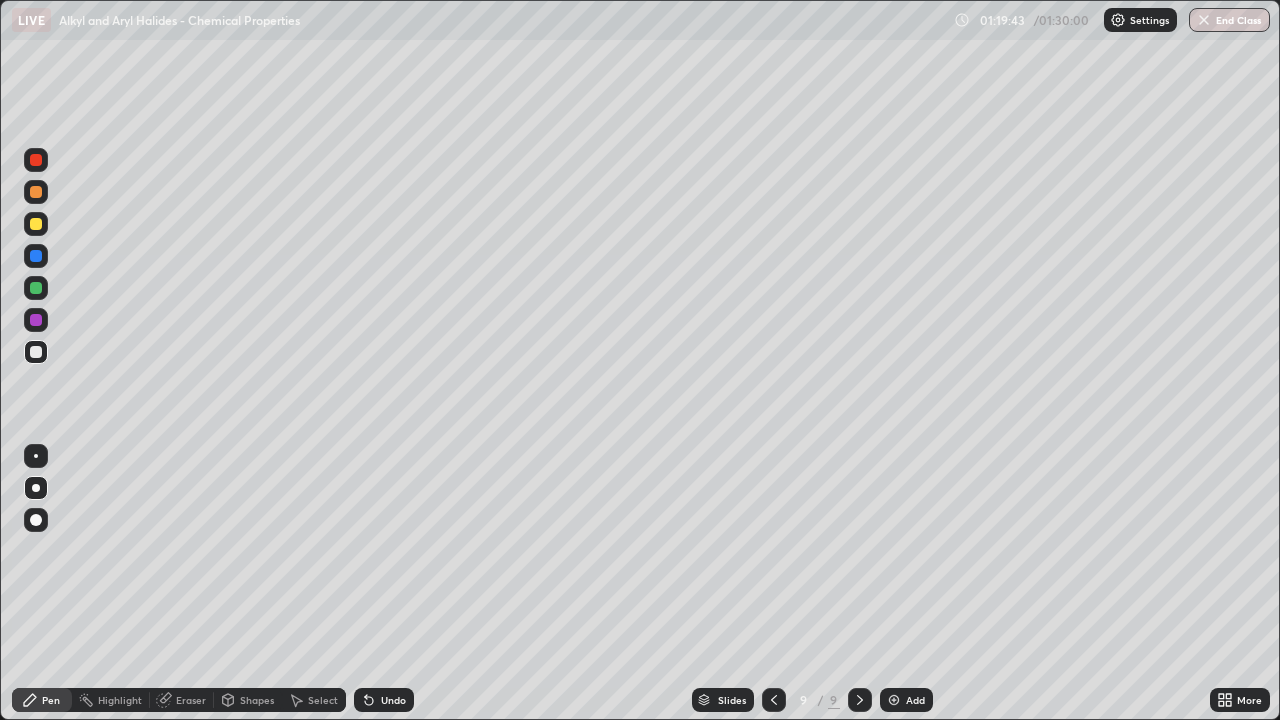 click on "Eraser" at bounding box center (182, 700) 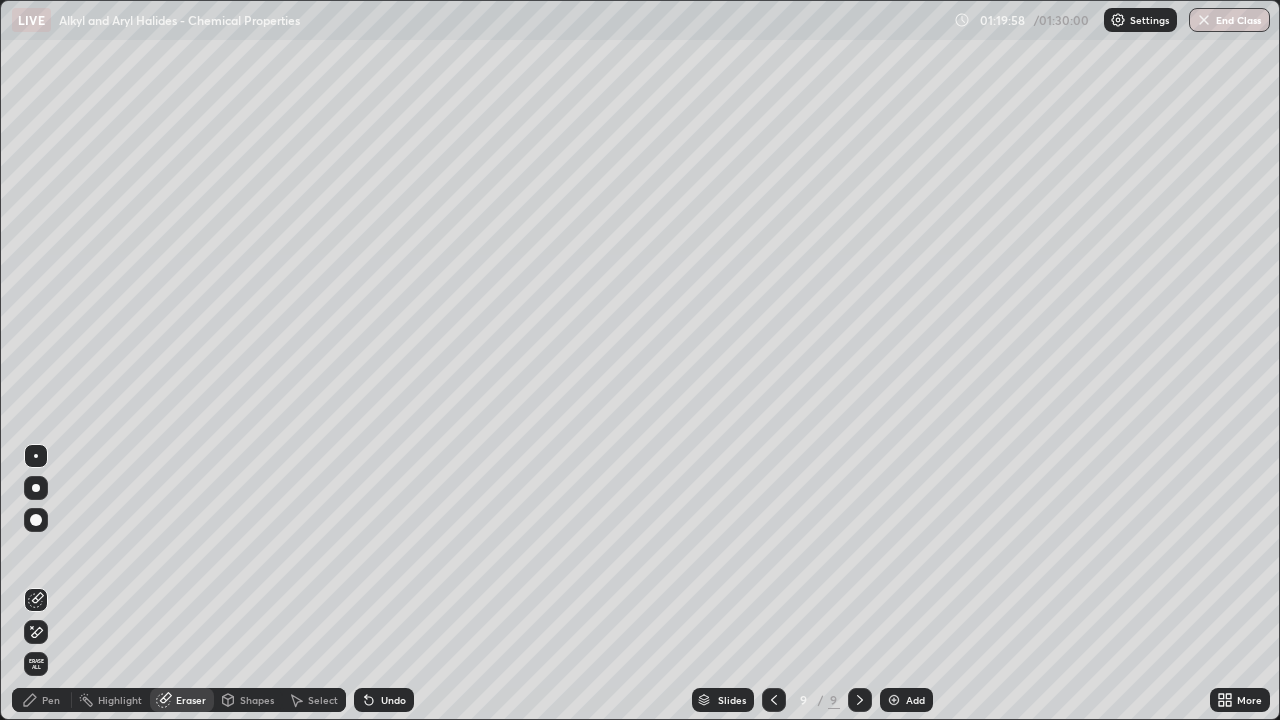 click at bounding box center [894, 700] 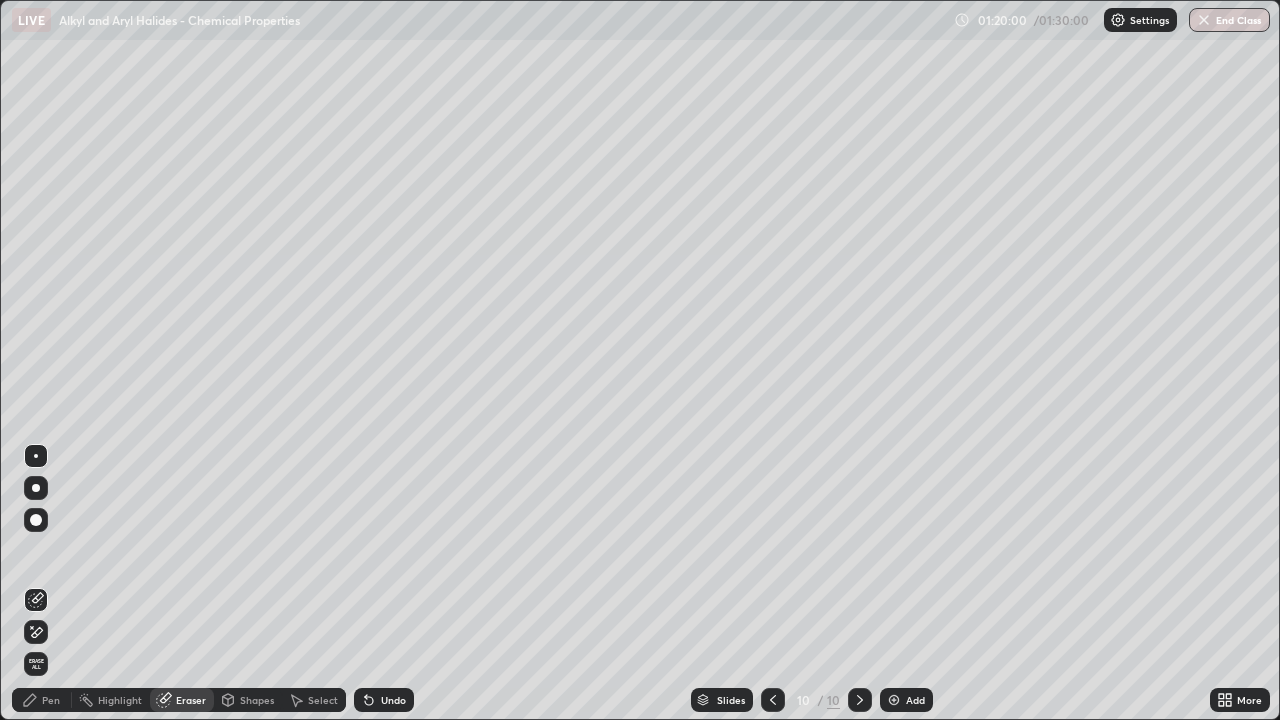 click 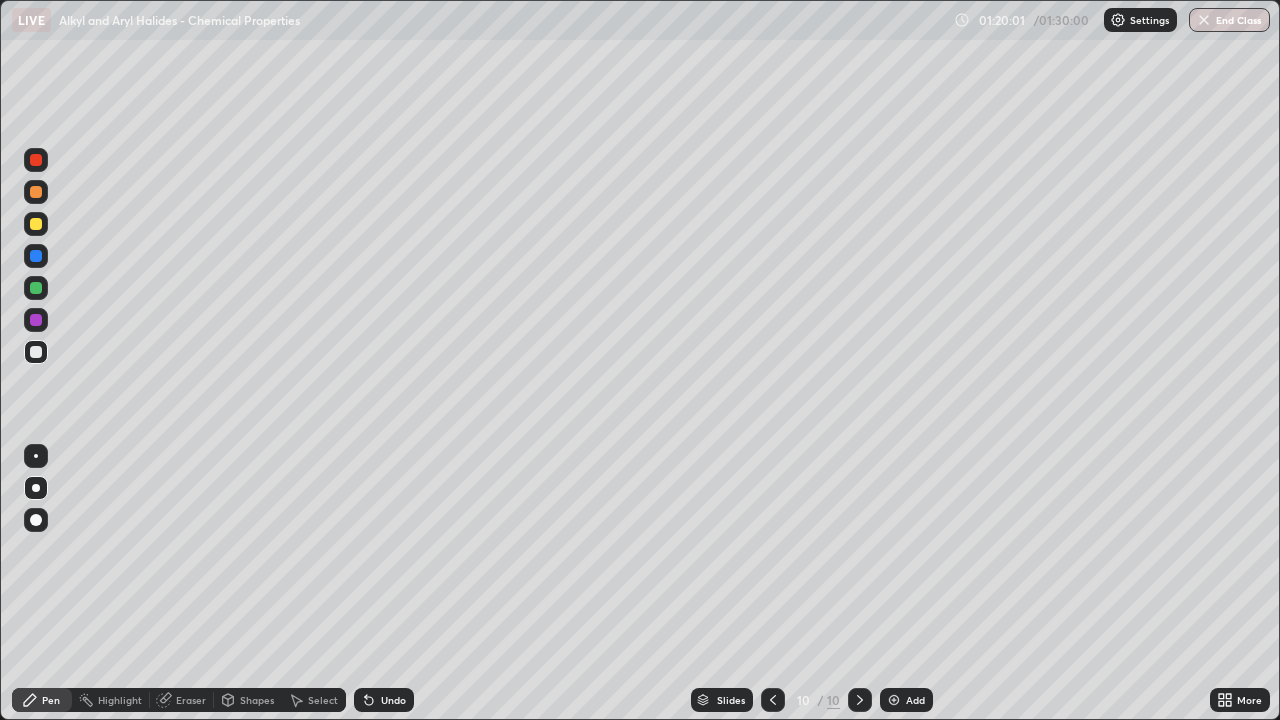 click at bounding box center [36, 192] 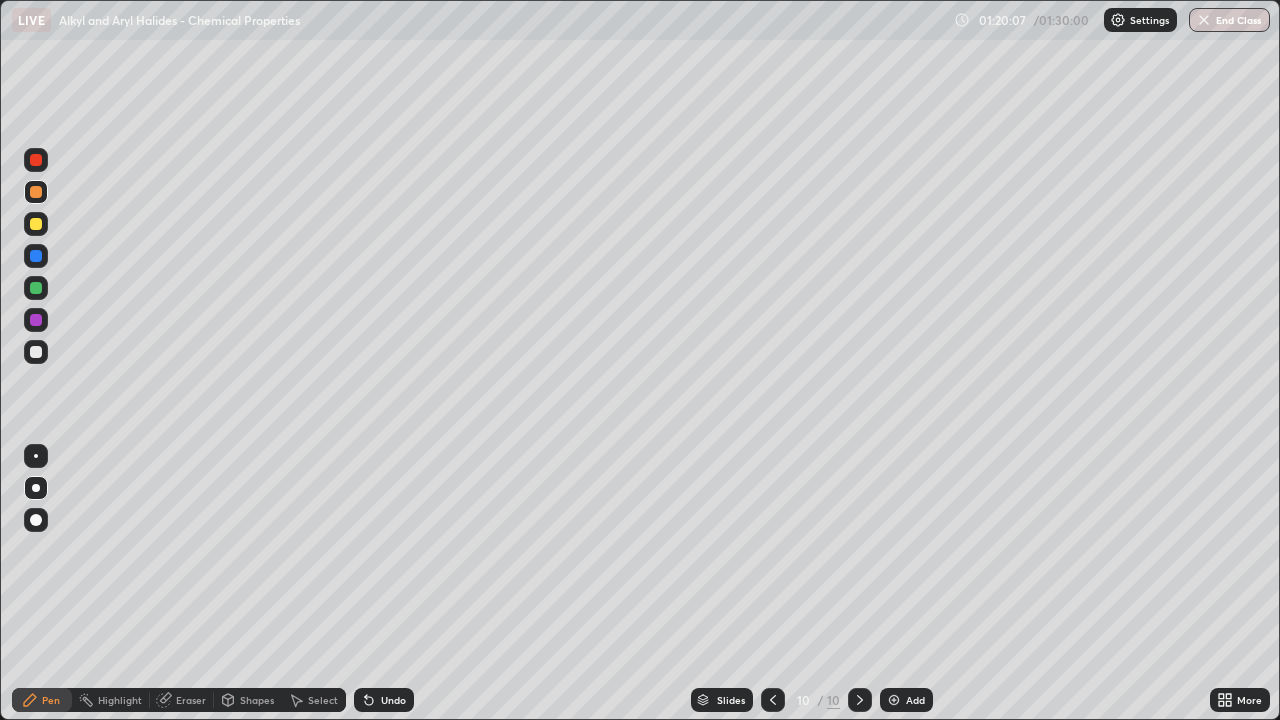 click at bounding box center (36, 288) 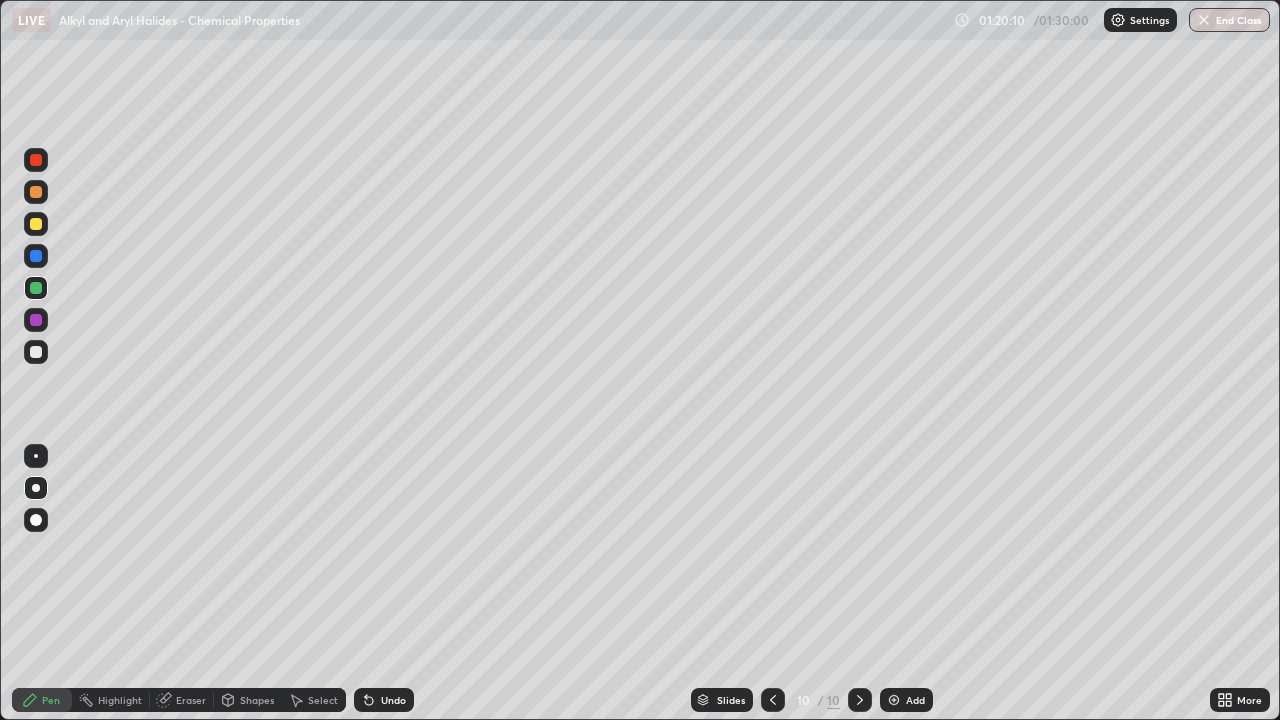 click at bounding box center (36, 352) 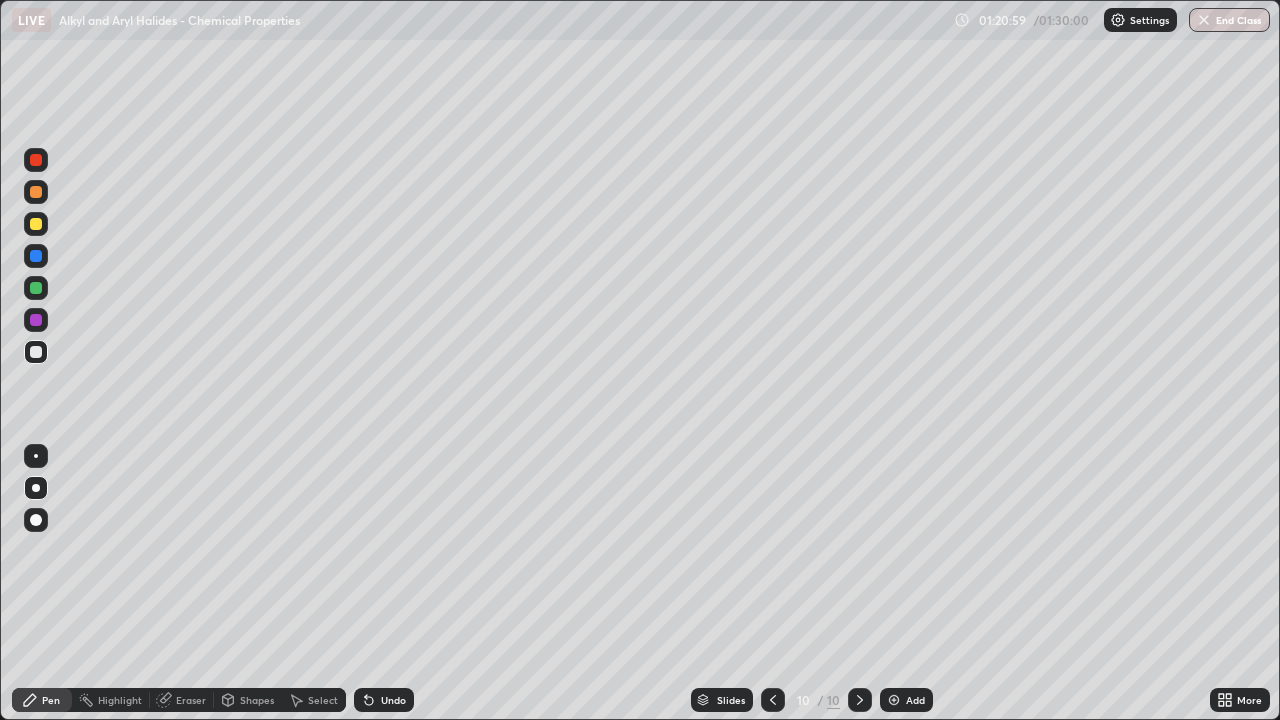 click at bounding box center [36, 224] 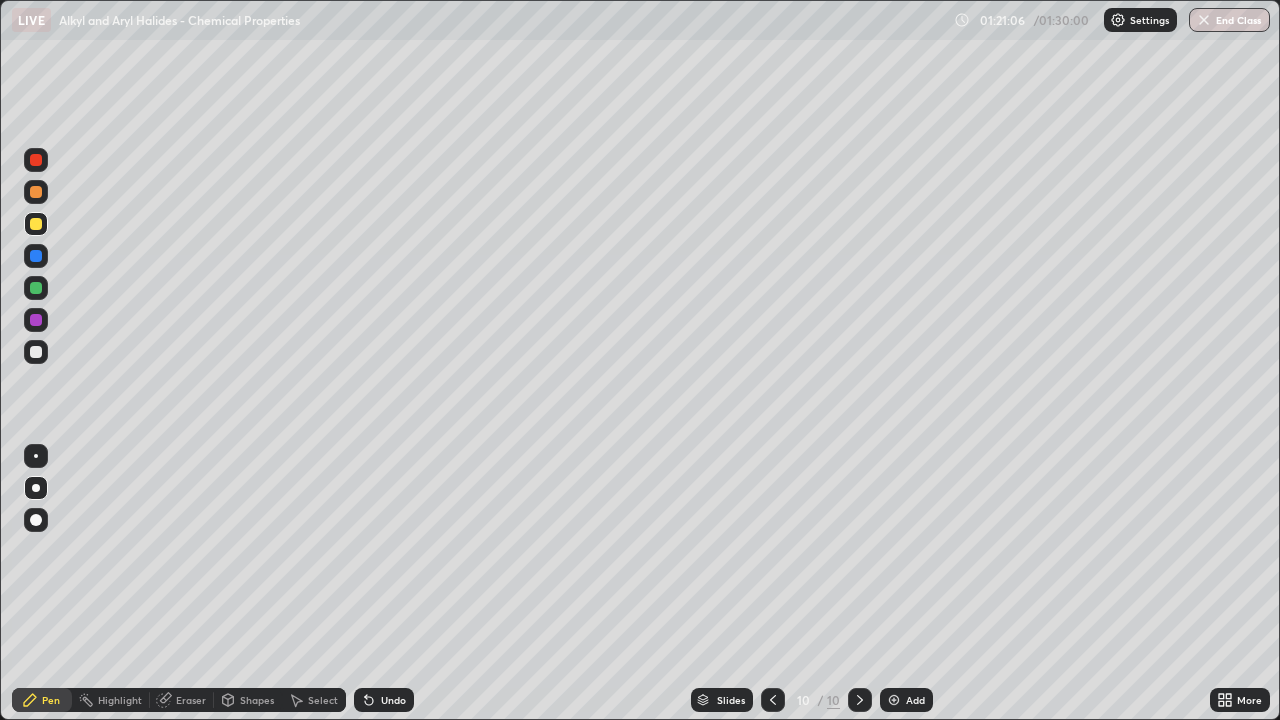 click at bounding box center (36, 352) 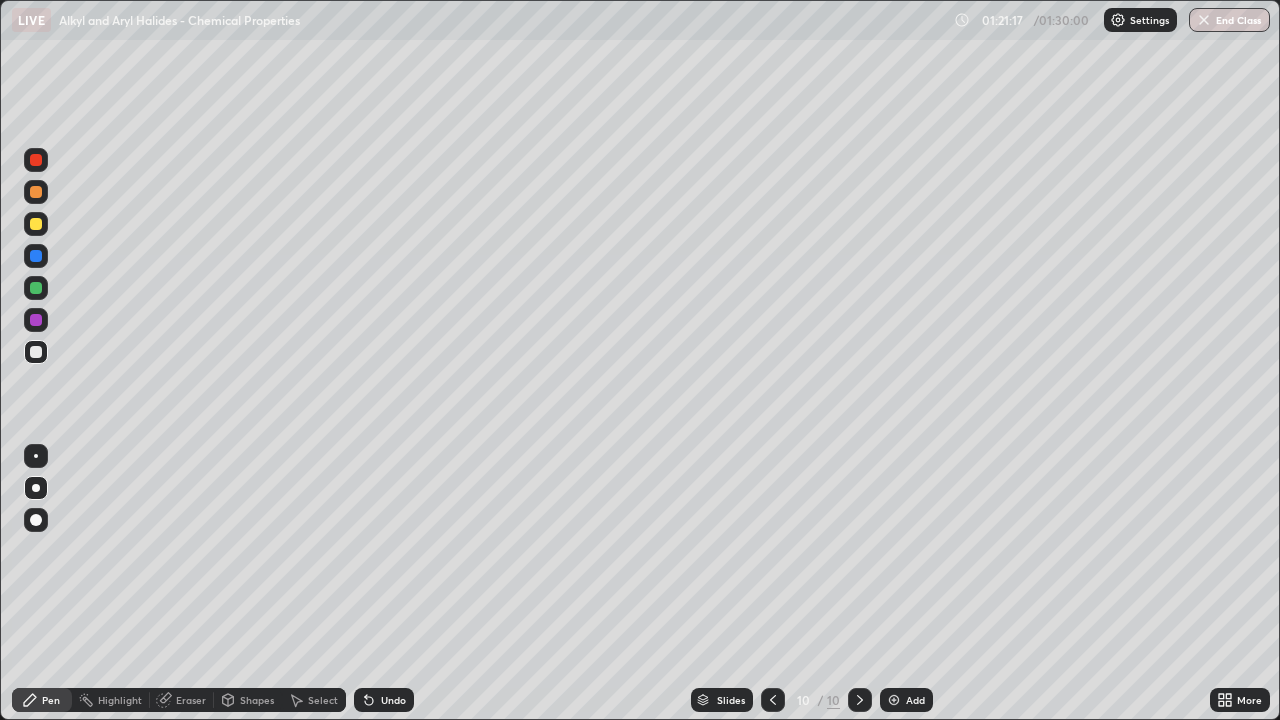 click on "Eraser" at bounding box center (191, 700) 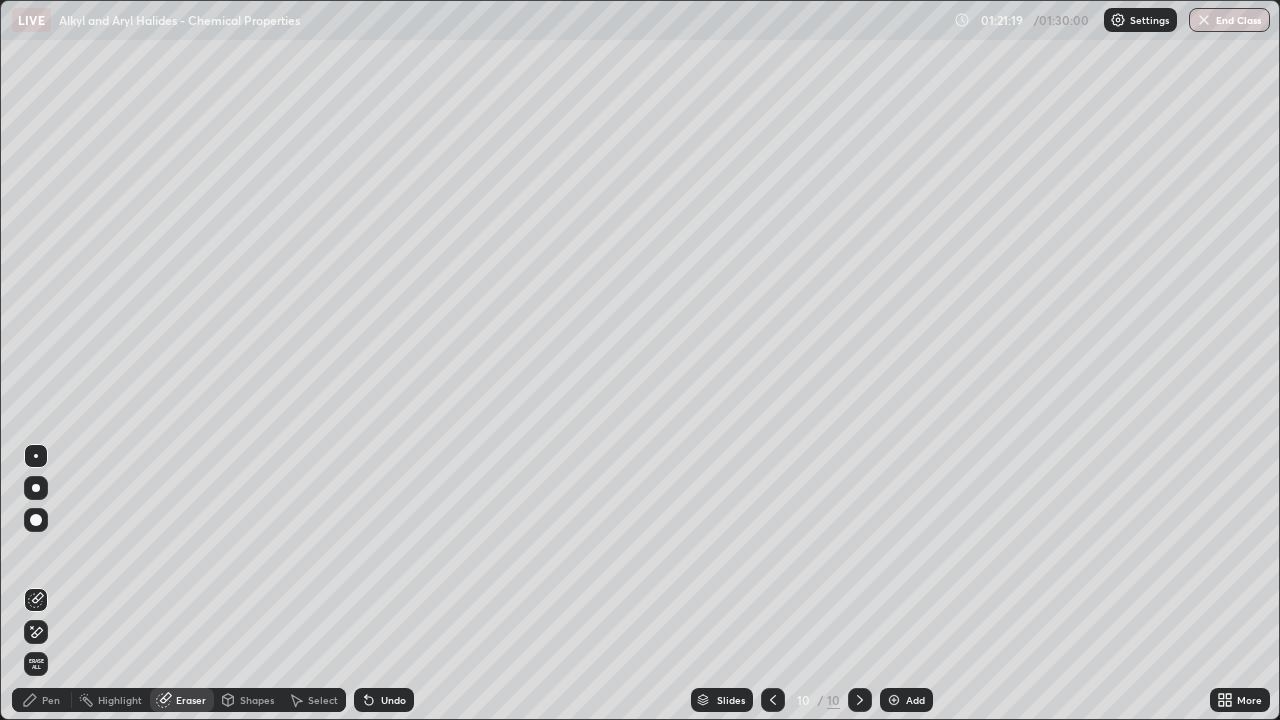 click 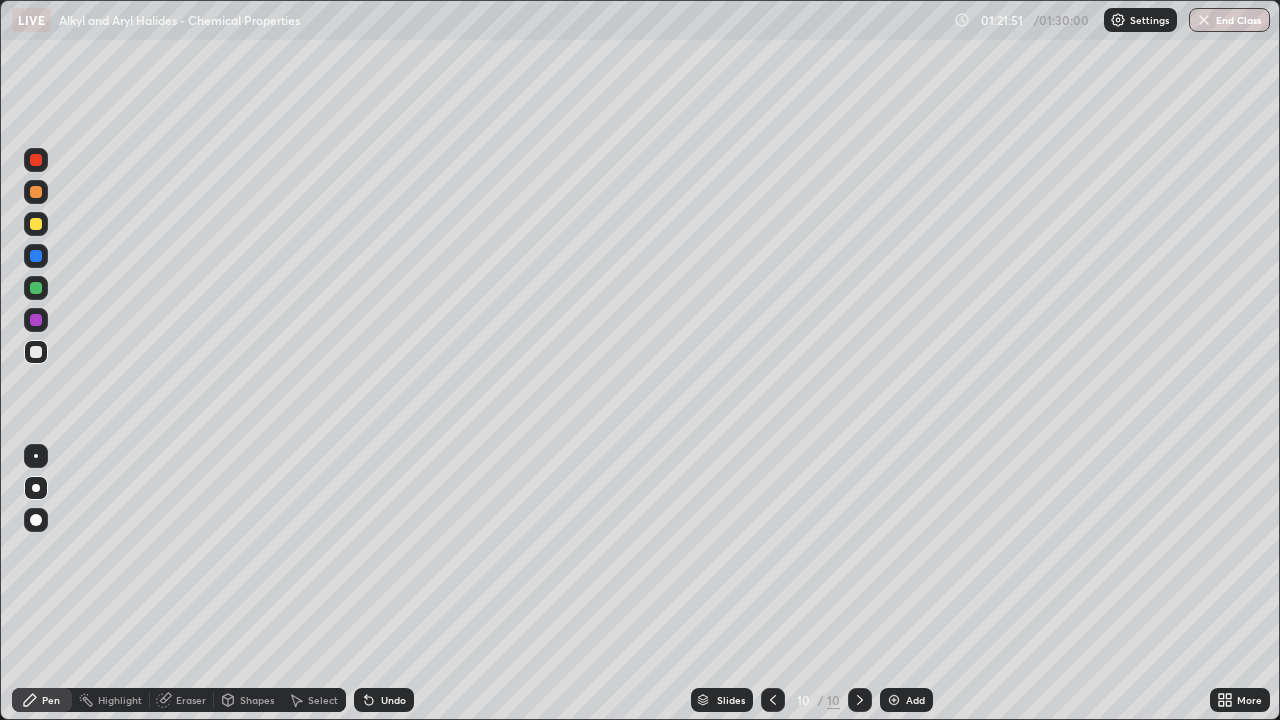 click at bounding box center [36, 192] 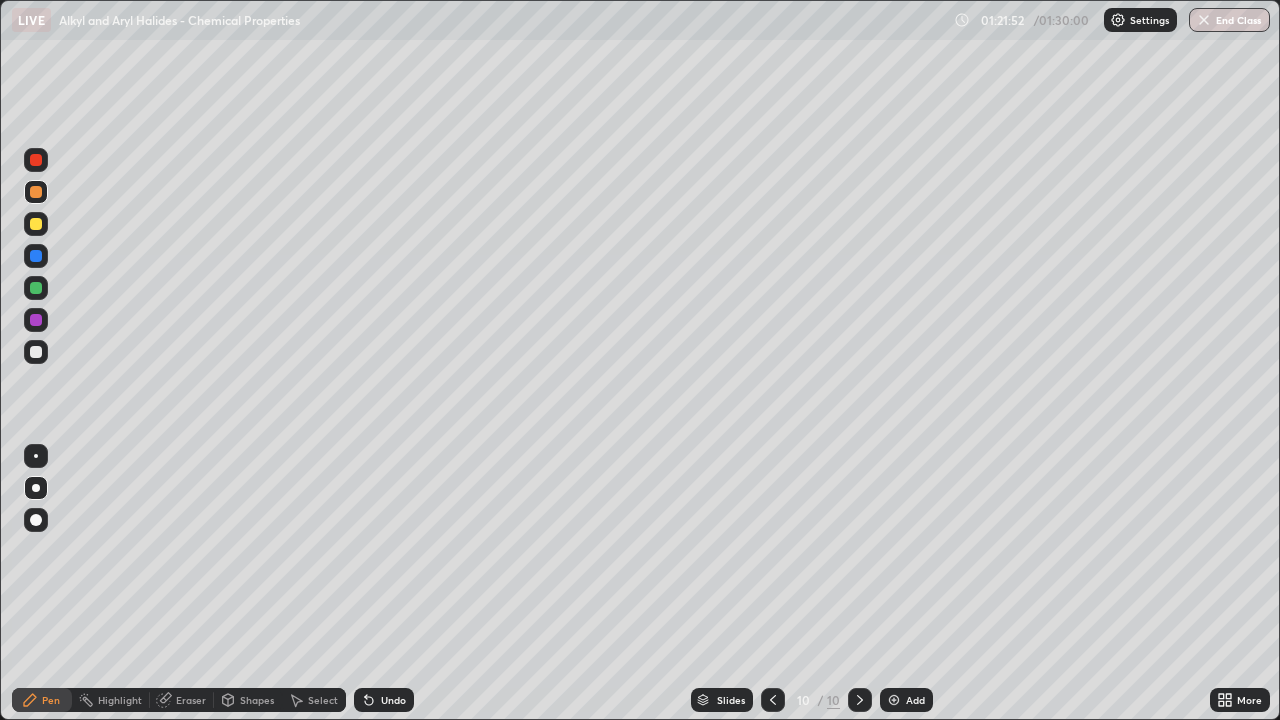 click at bounding box center [36, 320] 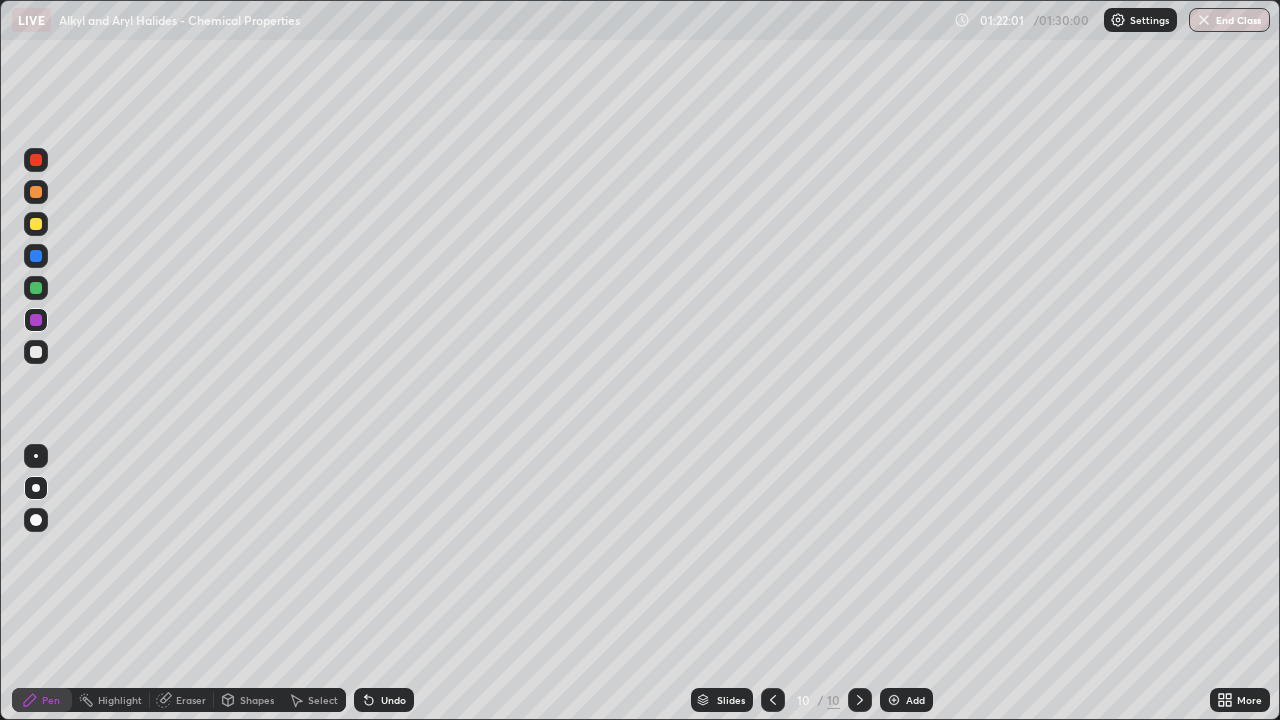 click at bounding box center (36, 192) 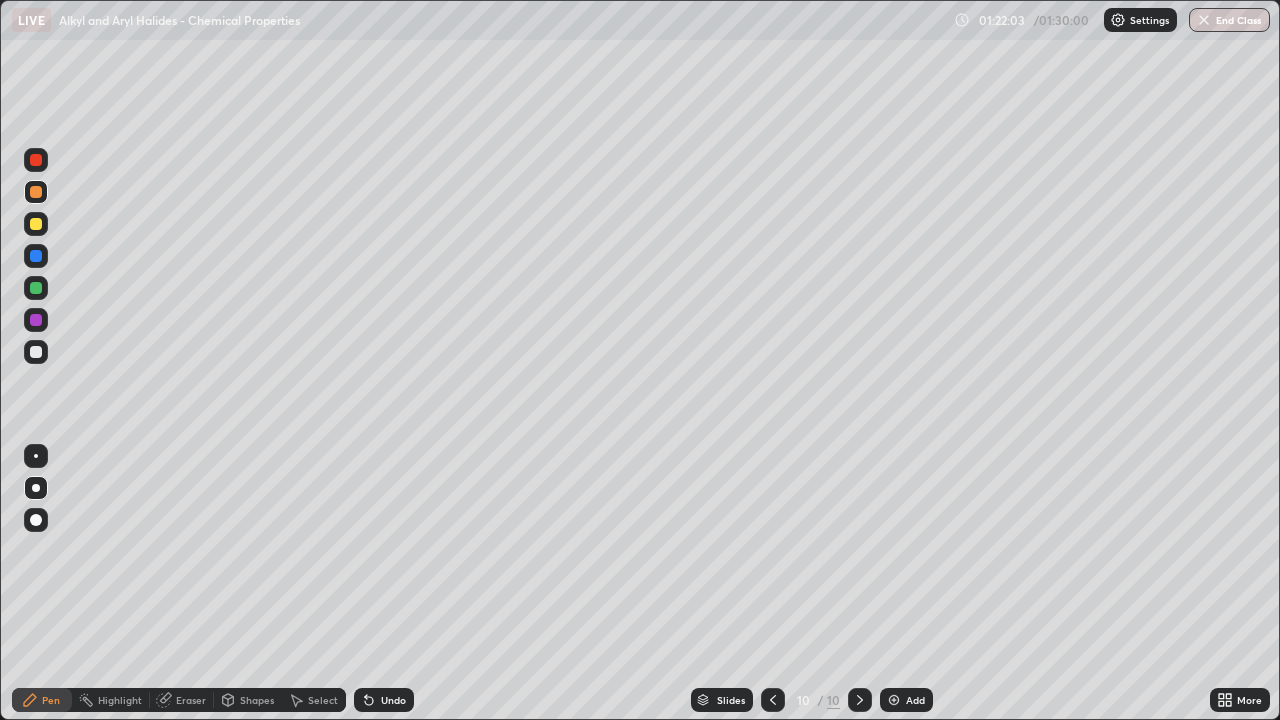 click at bounding box center (36, 288) 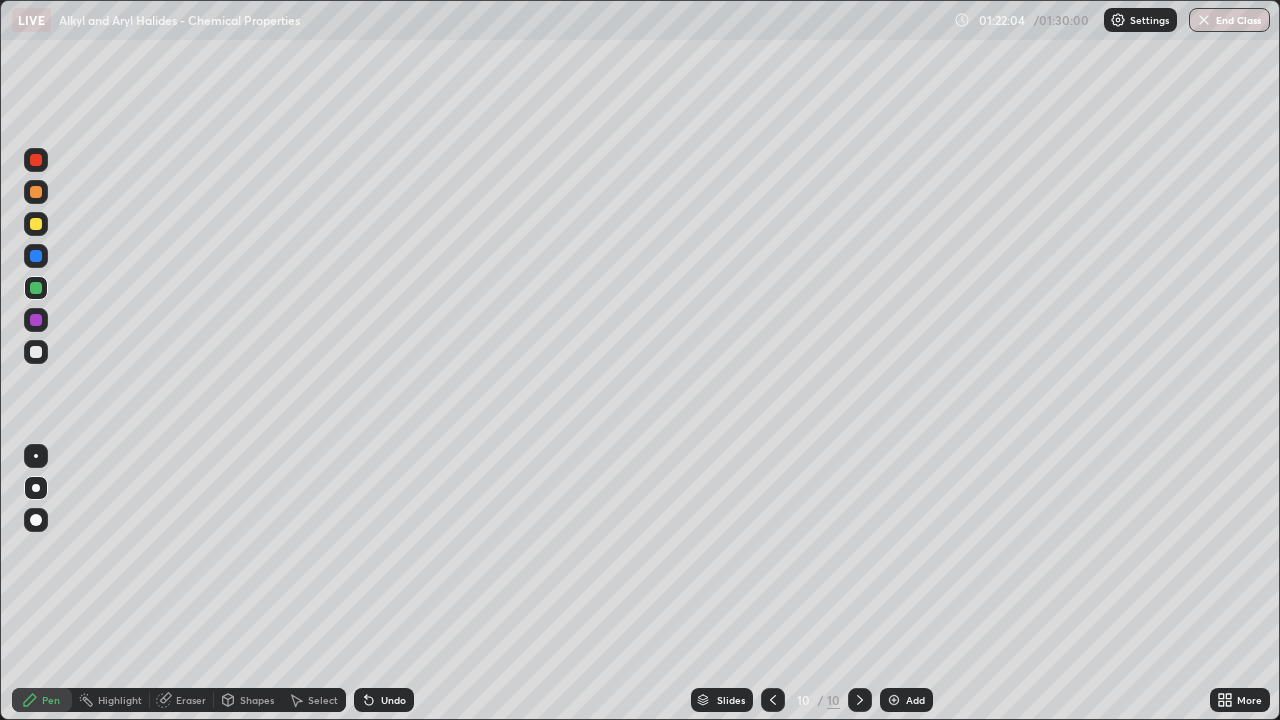 click at bounding box center (36, 352) 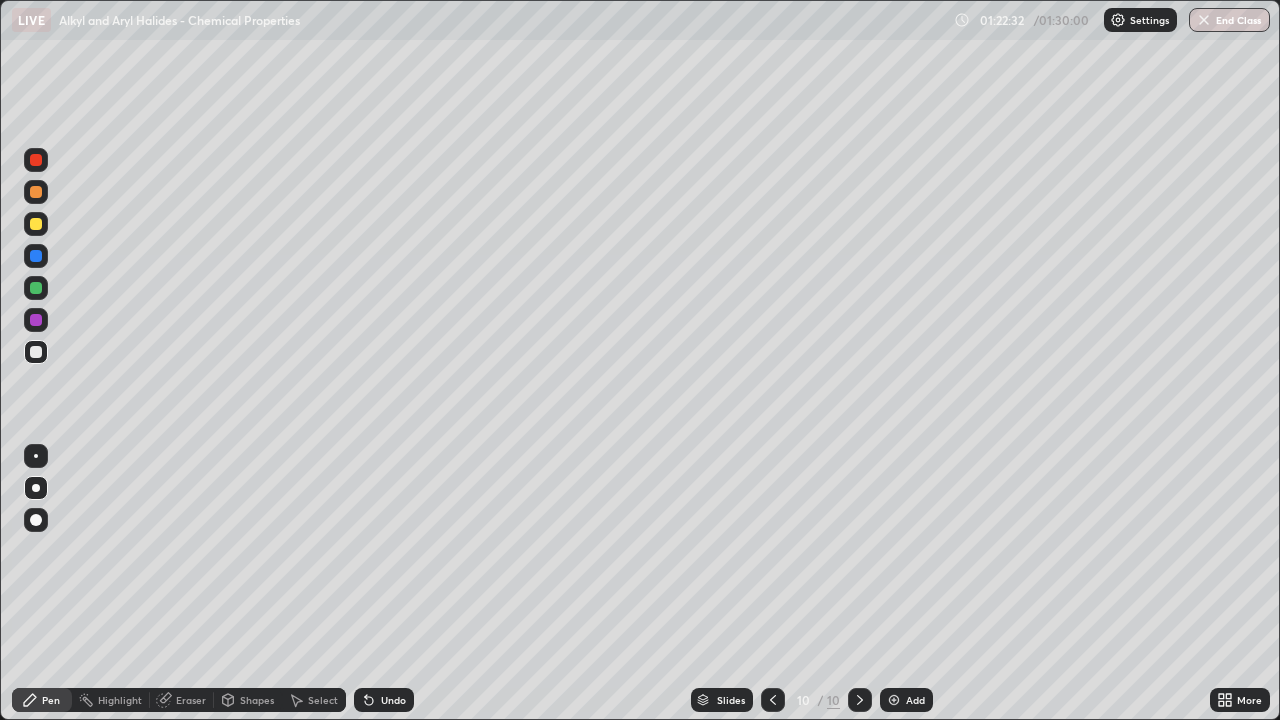 click on "Eraser" at bounding box center [191, 700] 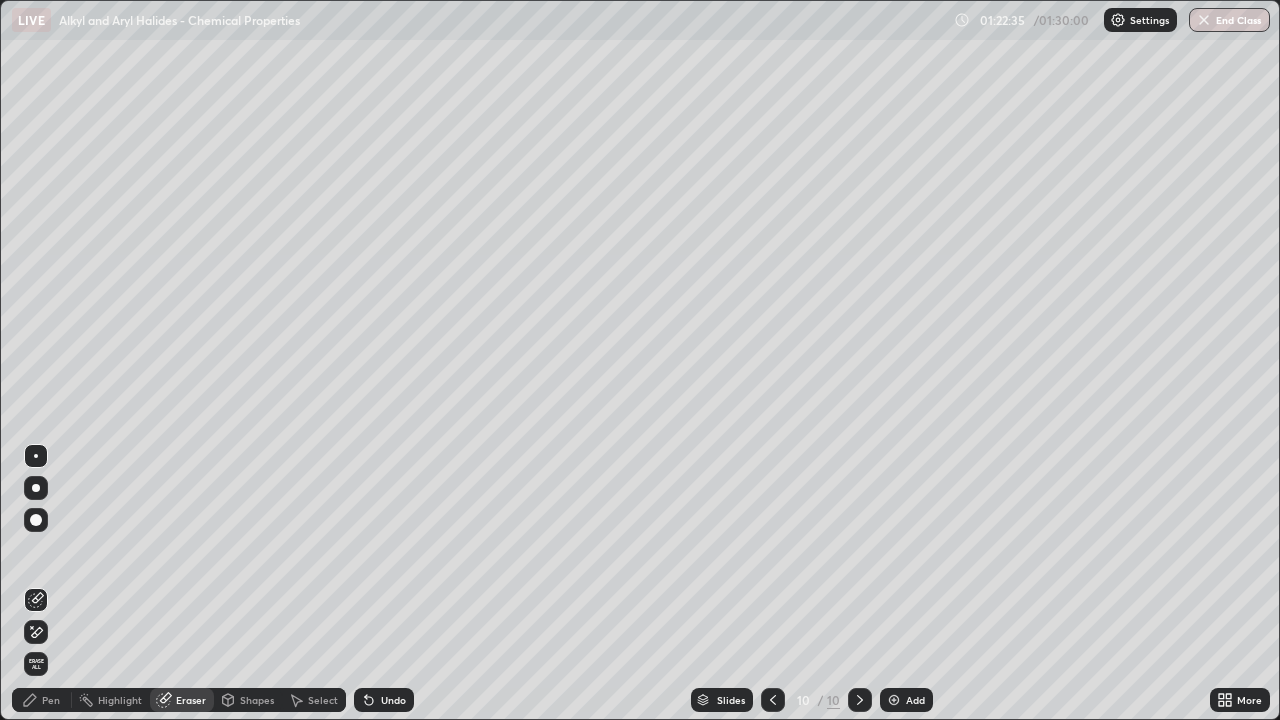 click on "Pen" at bounding box center [51, 700] 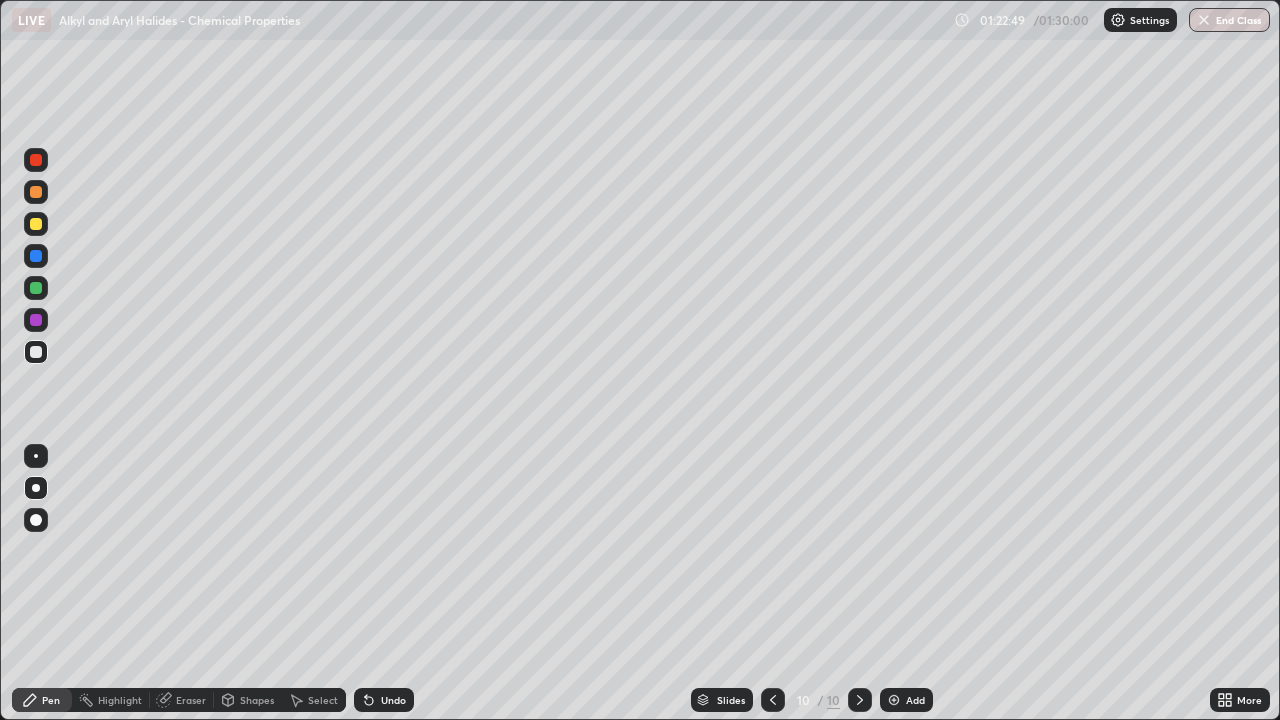 click on "Undo" at bounding box center (384, 700) 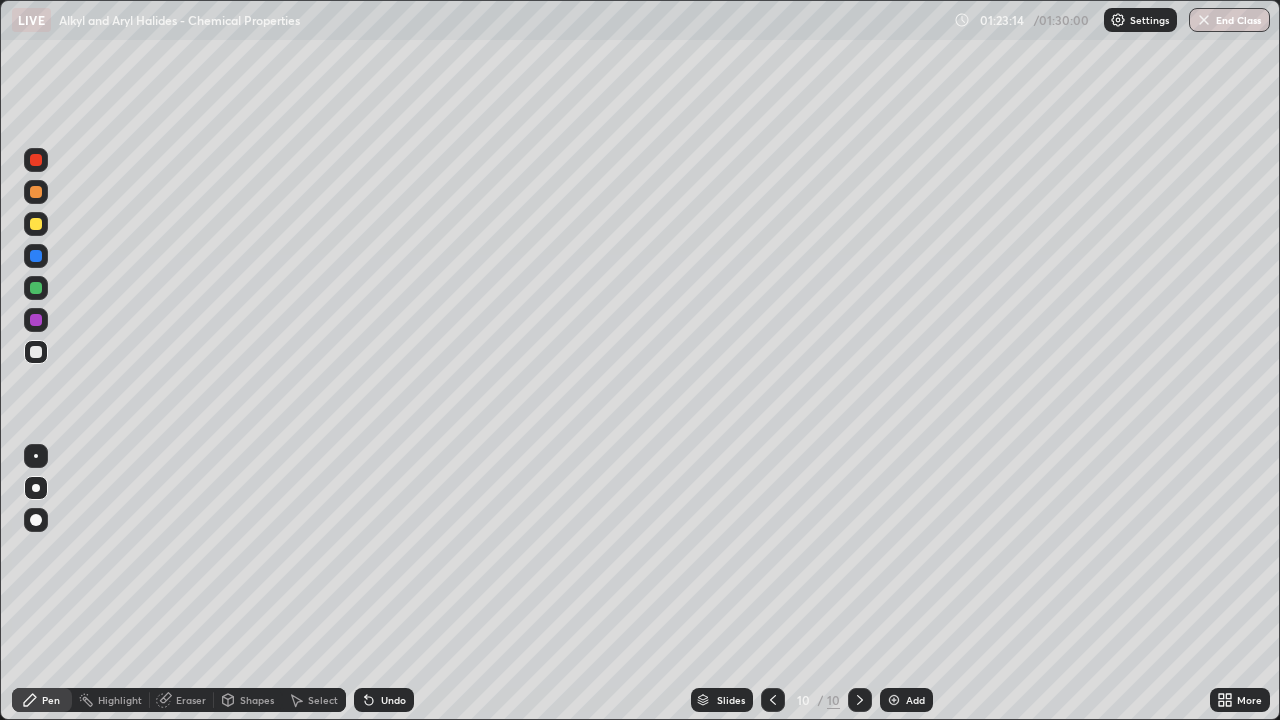 click at bounding box center [36, 224] 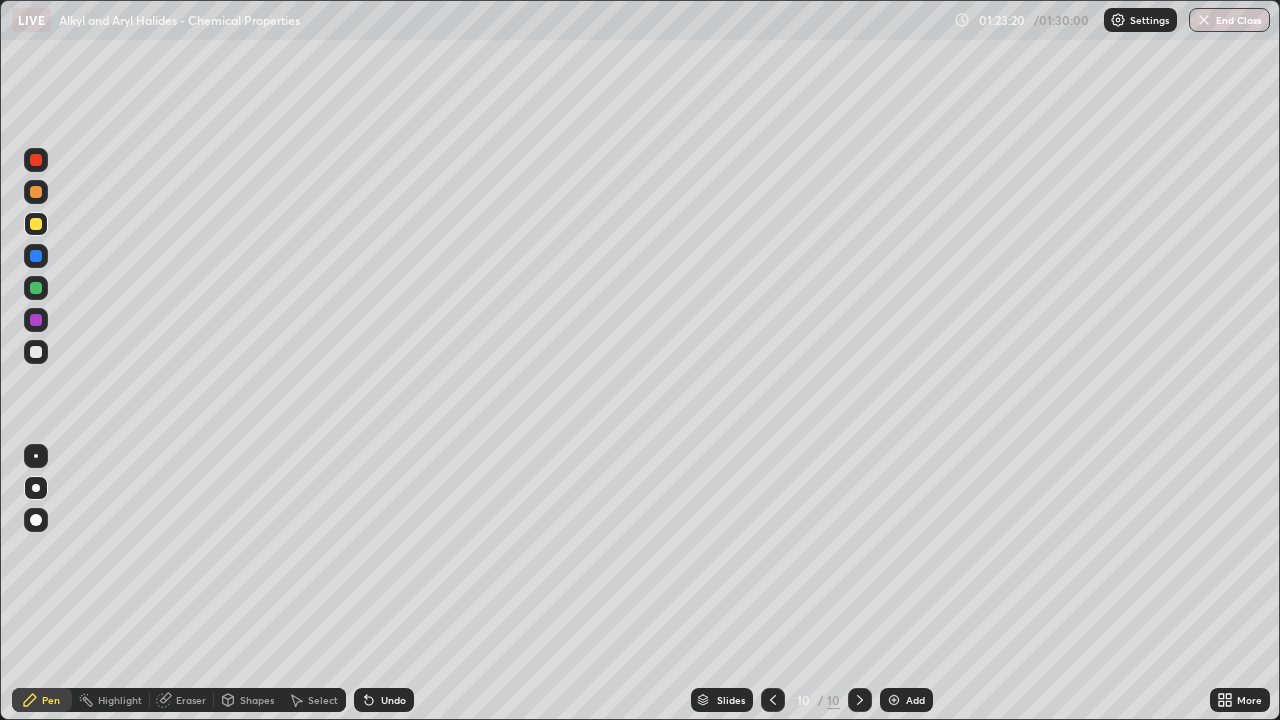 click at bounding box center (36, 352) 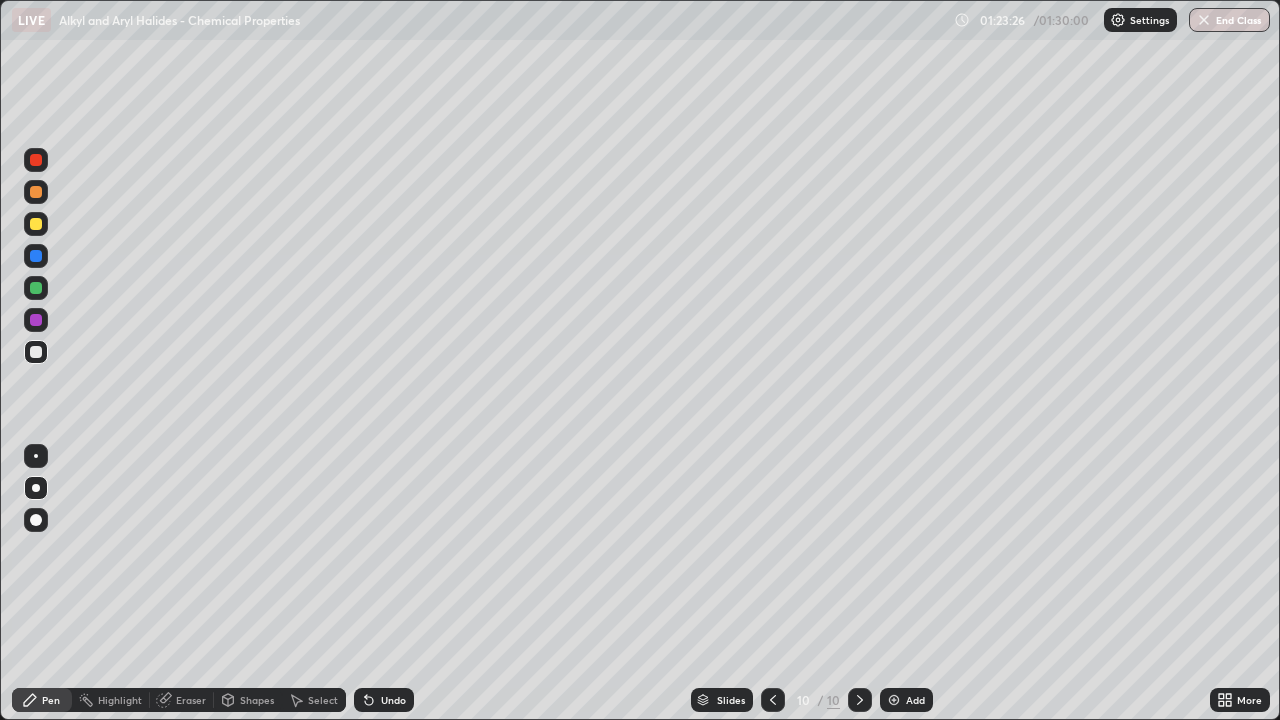click at bounding box center [36, 224] 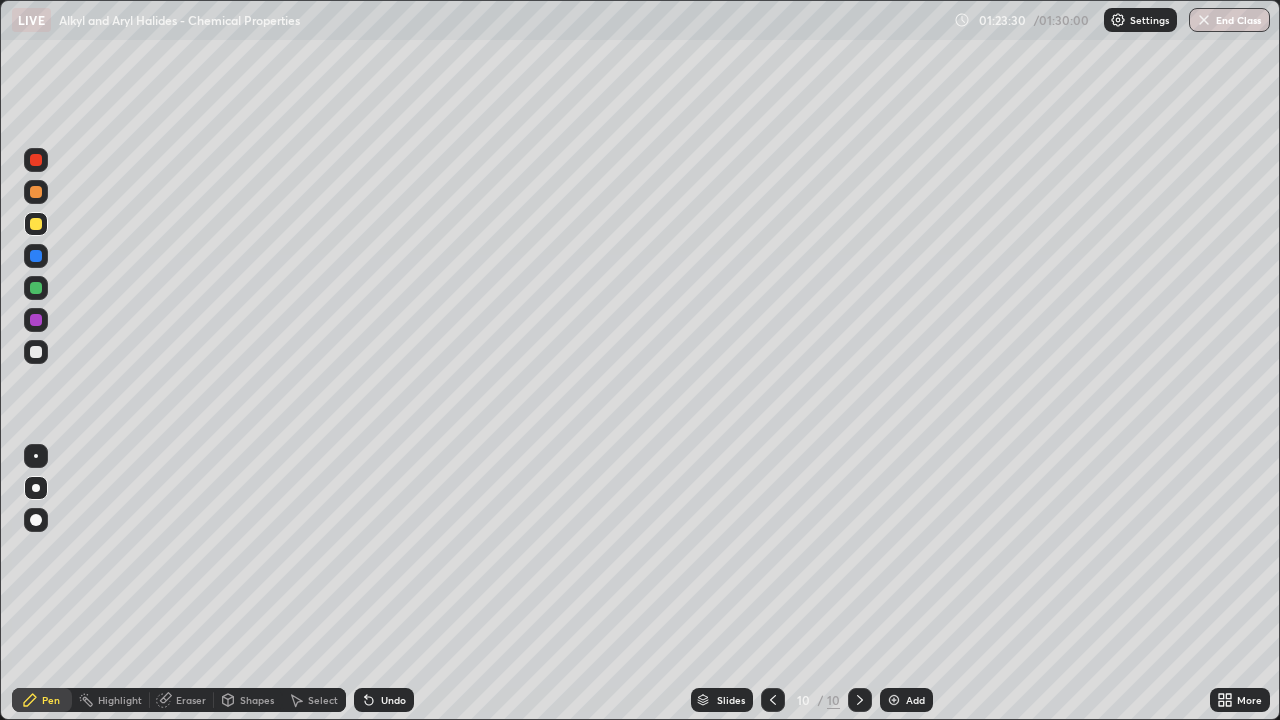 click at bounding box center [36, 352] 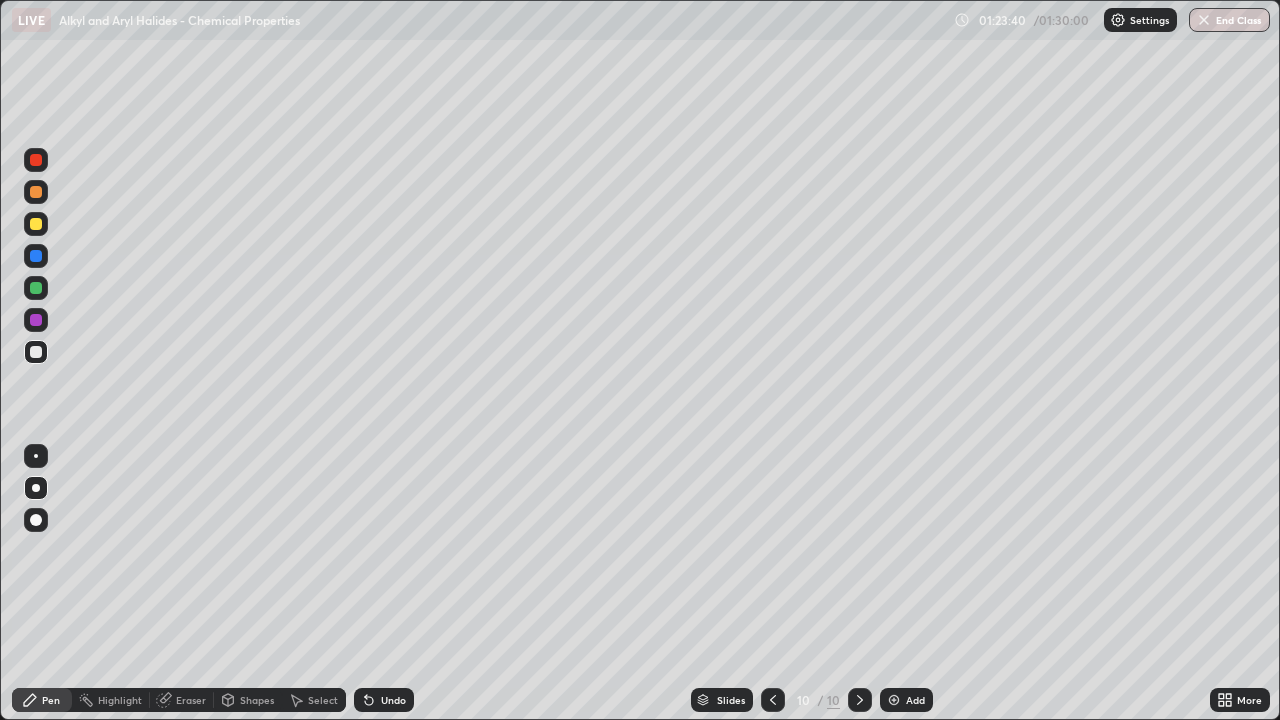 click at bounding box center [36, 224] 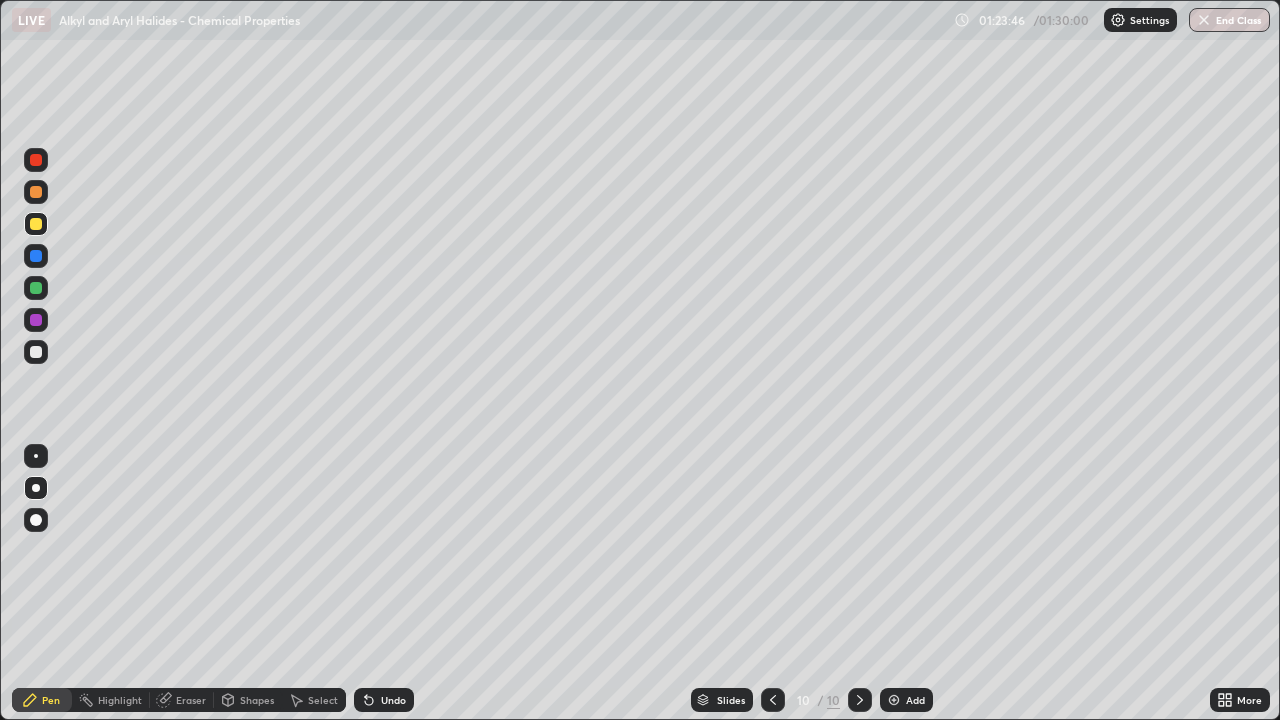 click at bounding box center (36, 352) 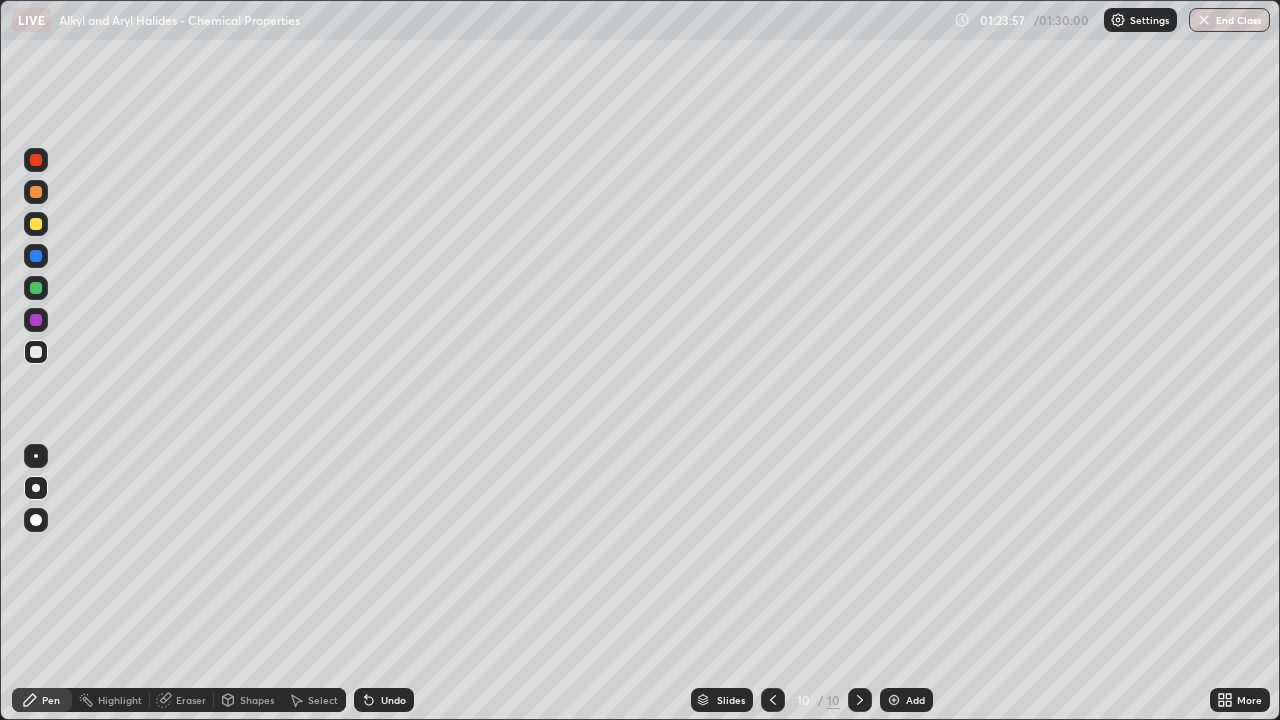 click at bounding box center (36, 192) 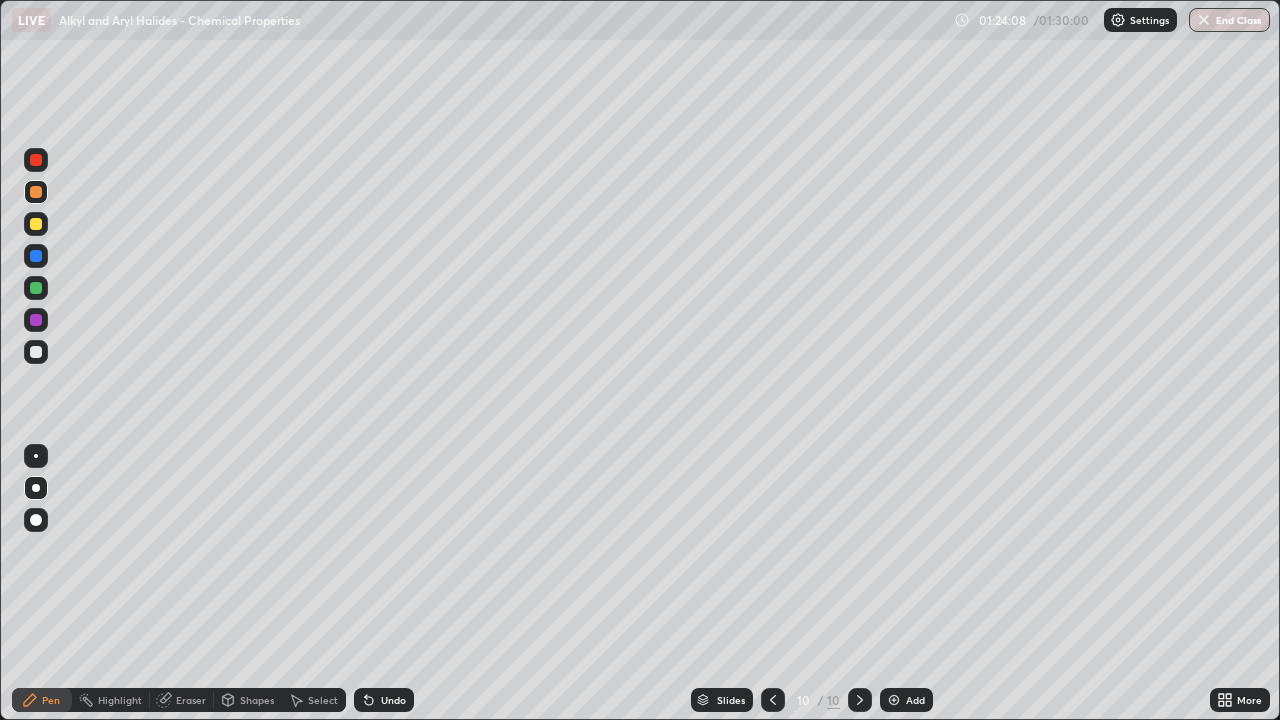 click at bounding box center [36, 288] 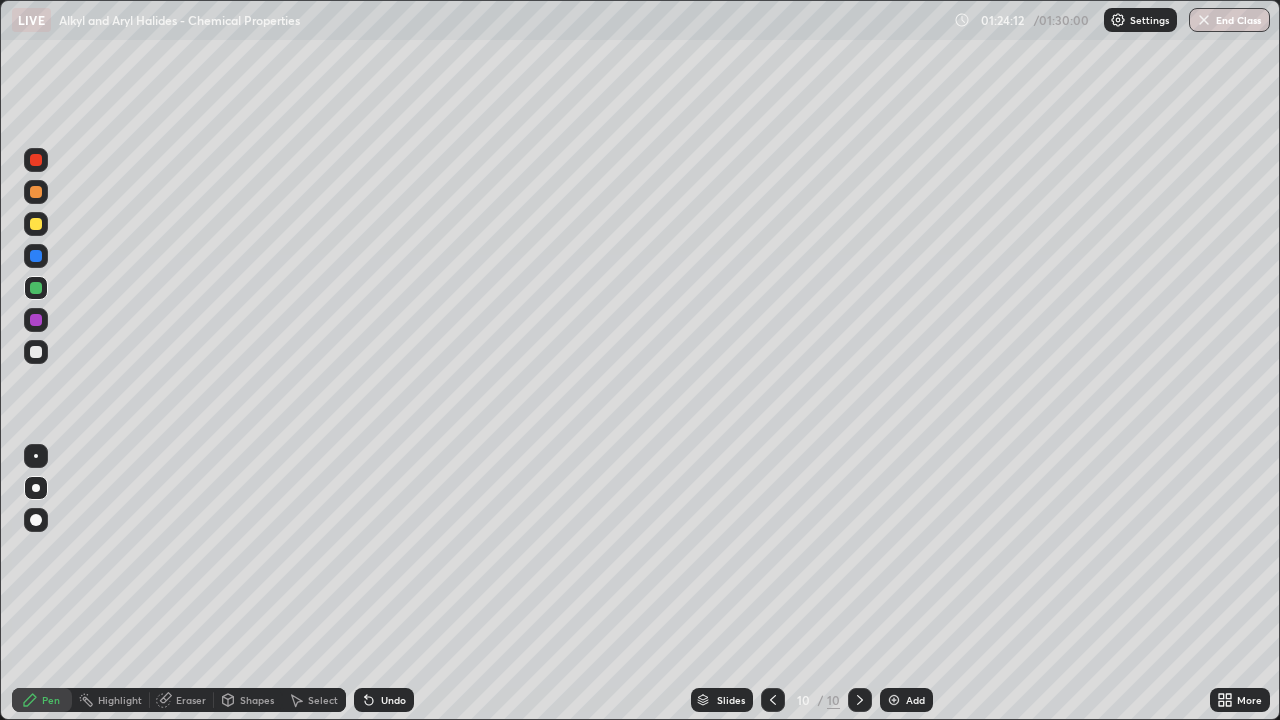 click at bounding box center [36, 352] 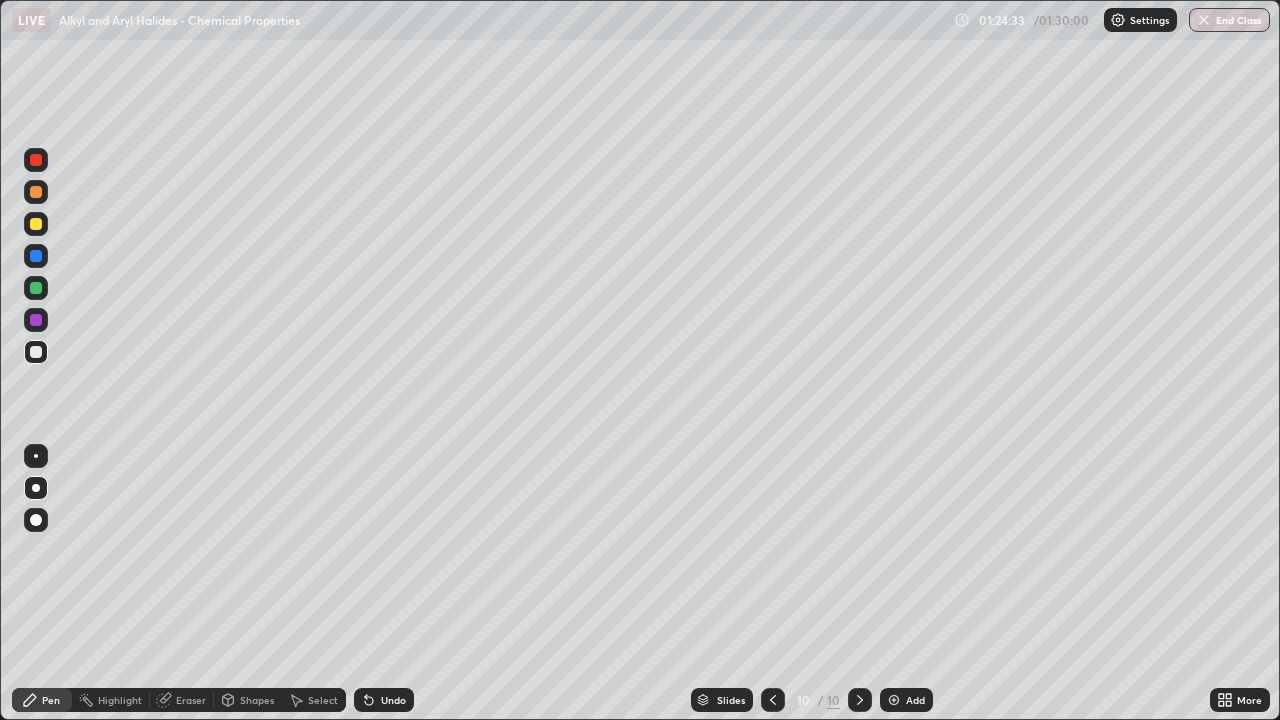 click at bounding box center (36, 224) 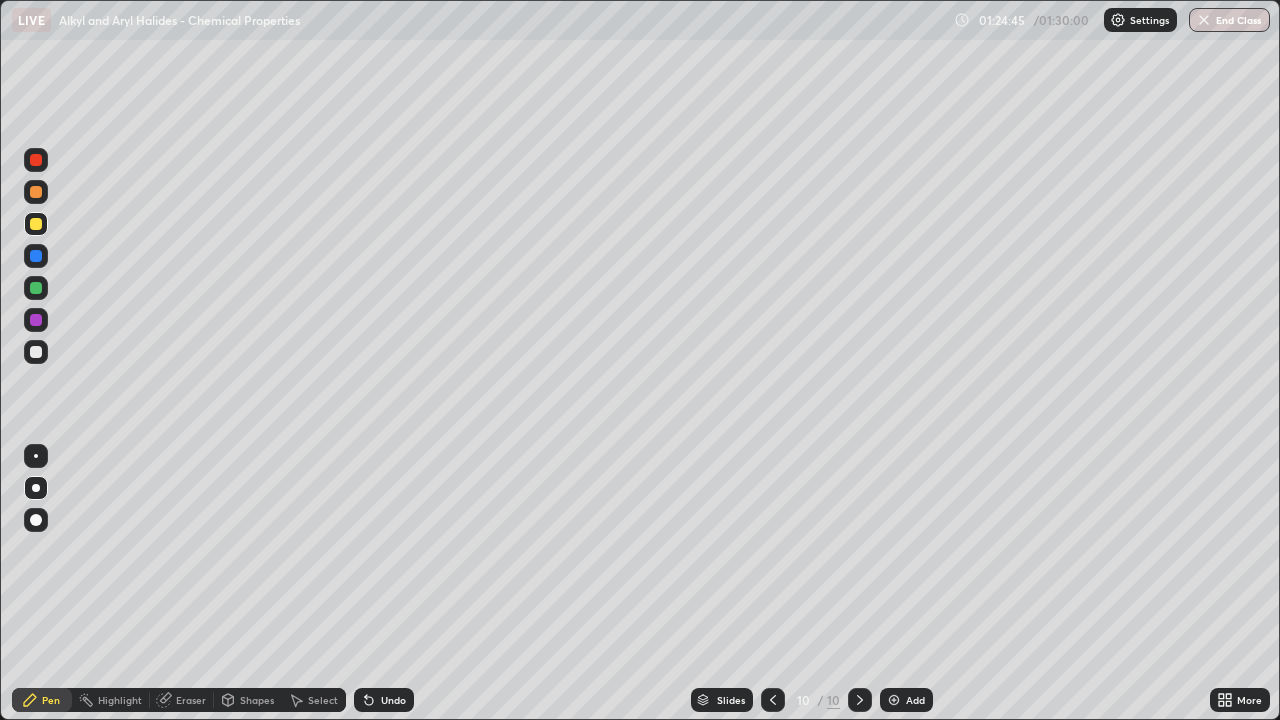 click at bounding box center [36, 352] 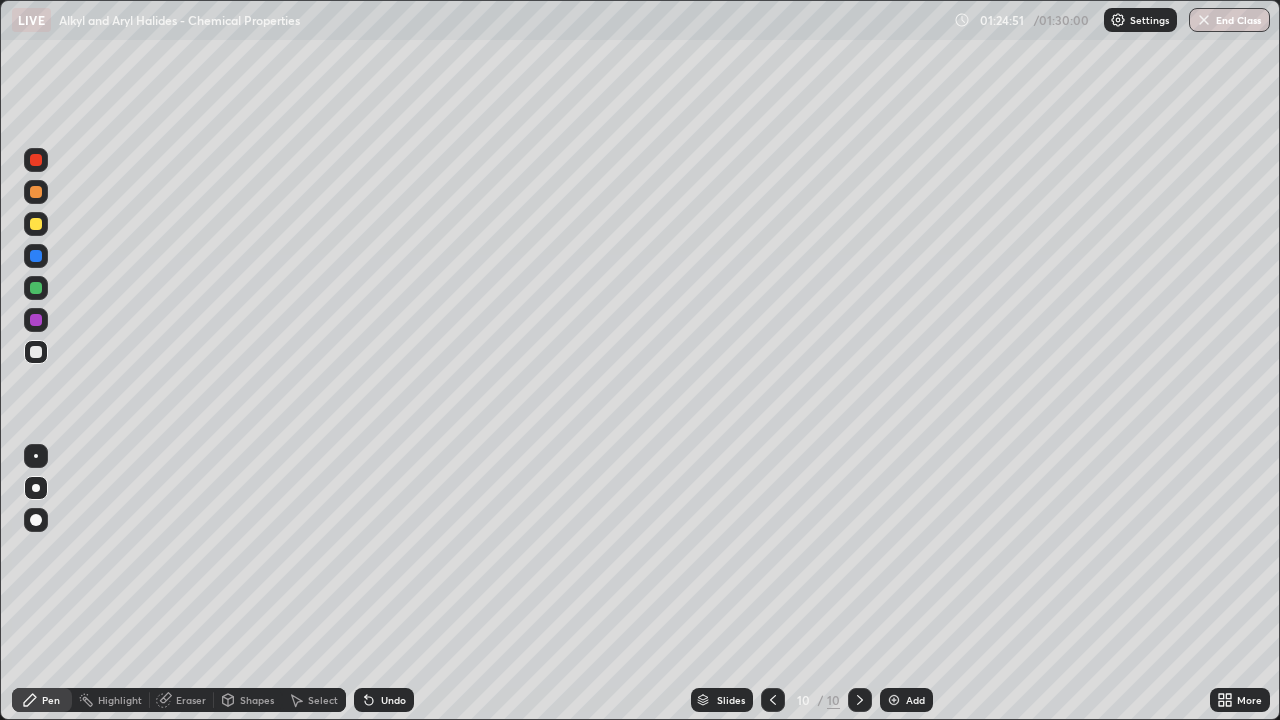 click on "Eraser" at bounding box center [191, 700] 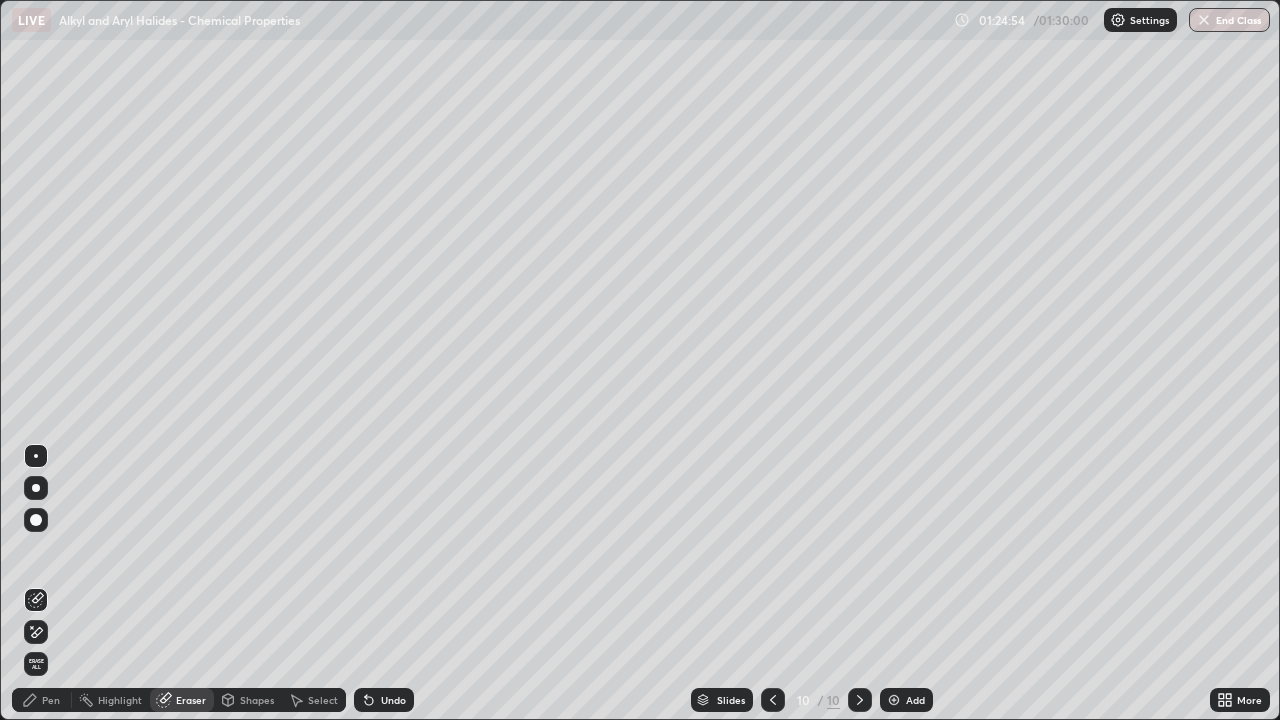 click on "Pen" at bounding box center [42, 700] 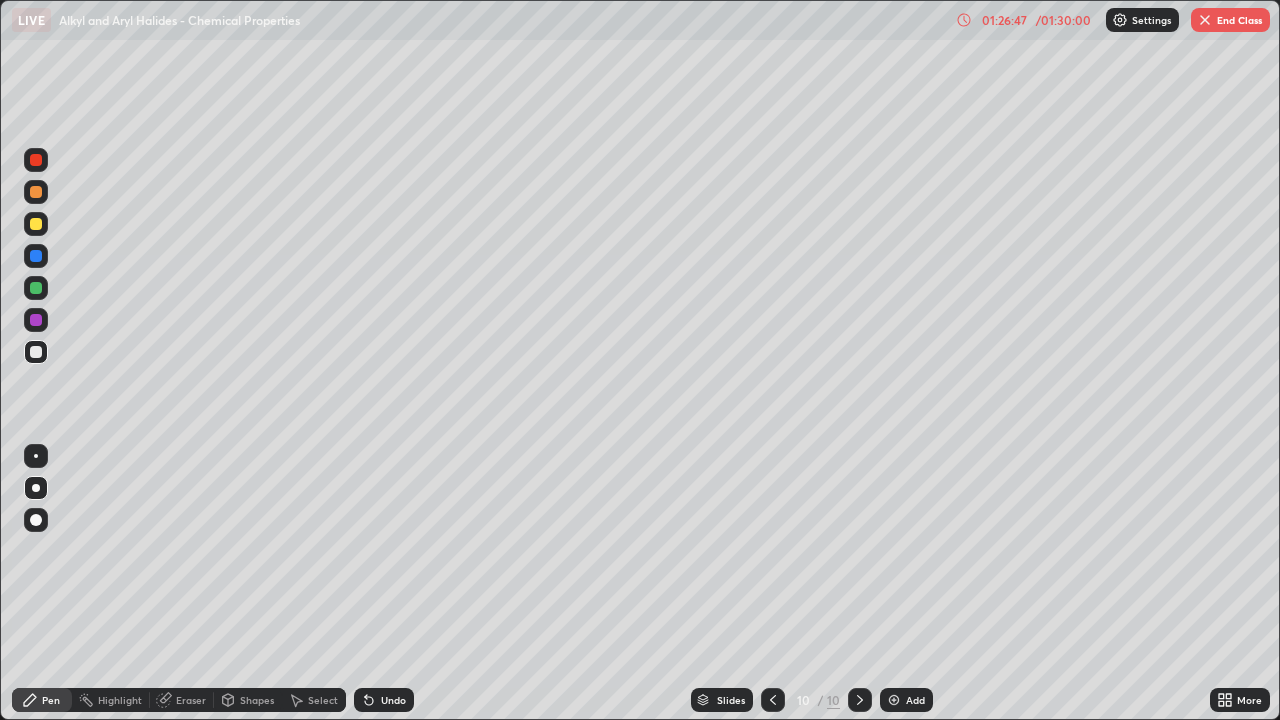 click 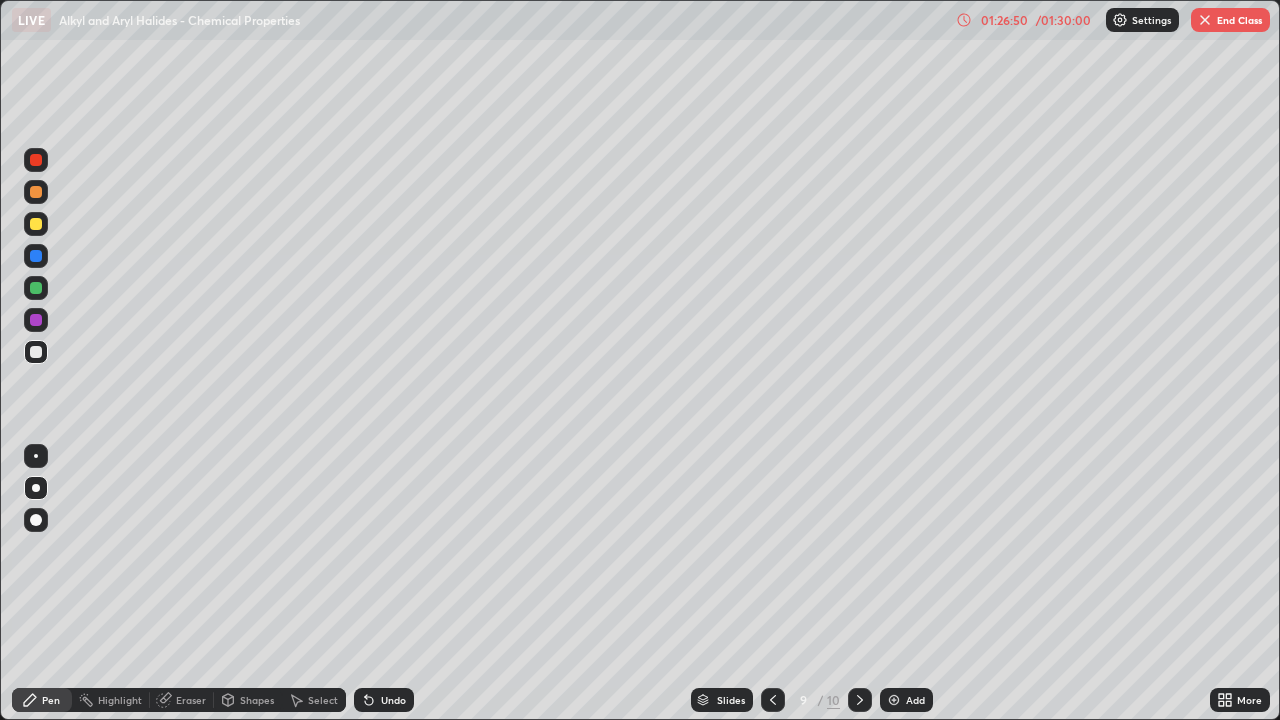 click 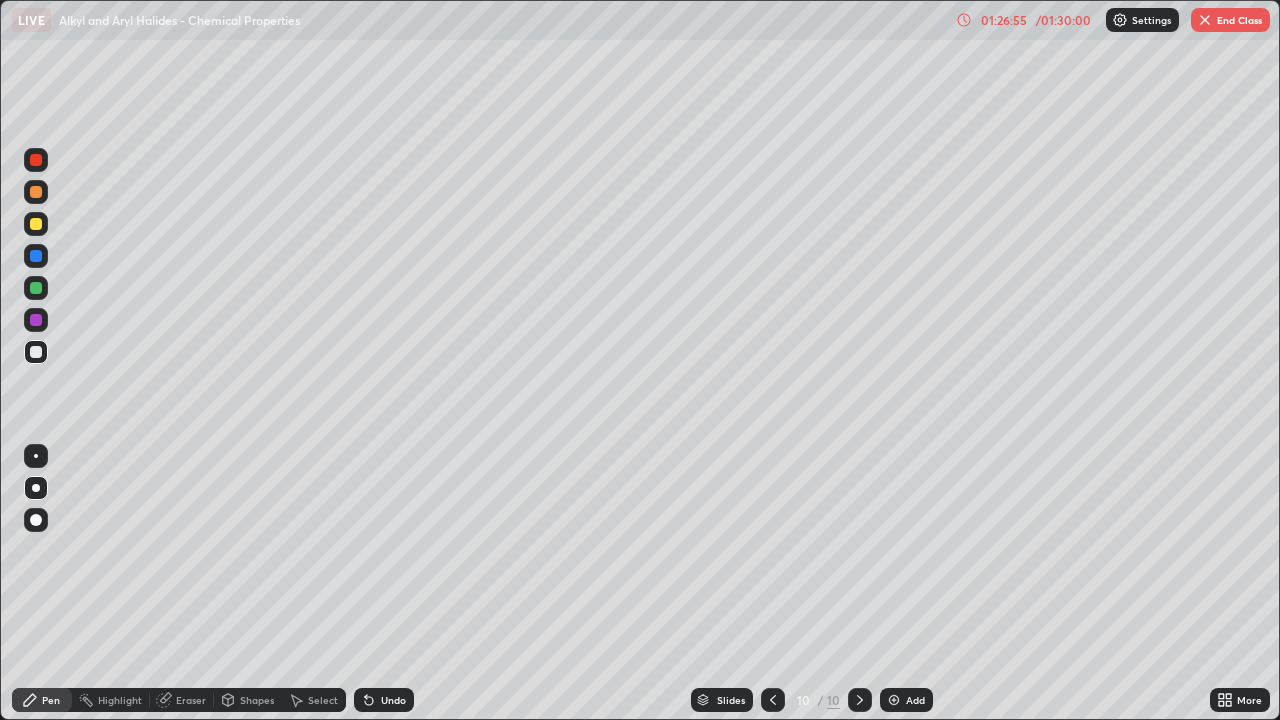 click at bounding box center (36, 192) 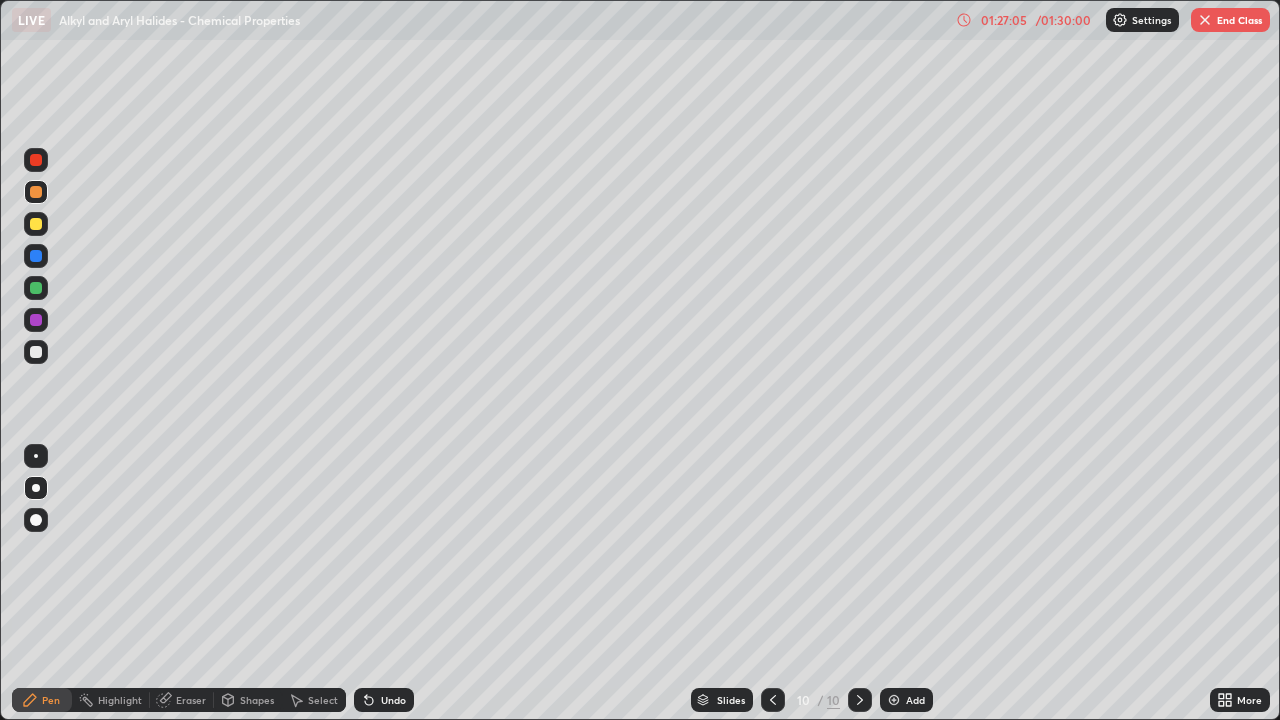 click at bounding box center (36, 288) 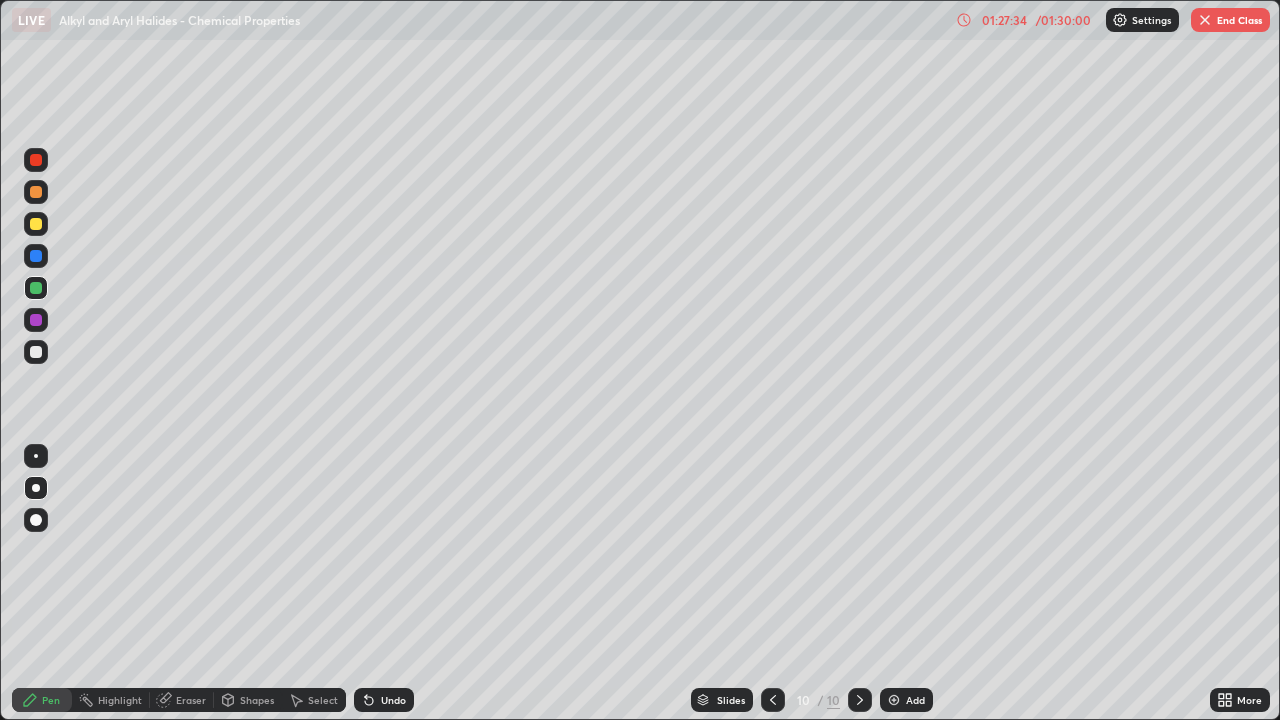 click at bounding box center (36, 224) 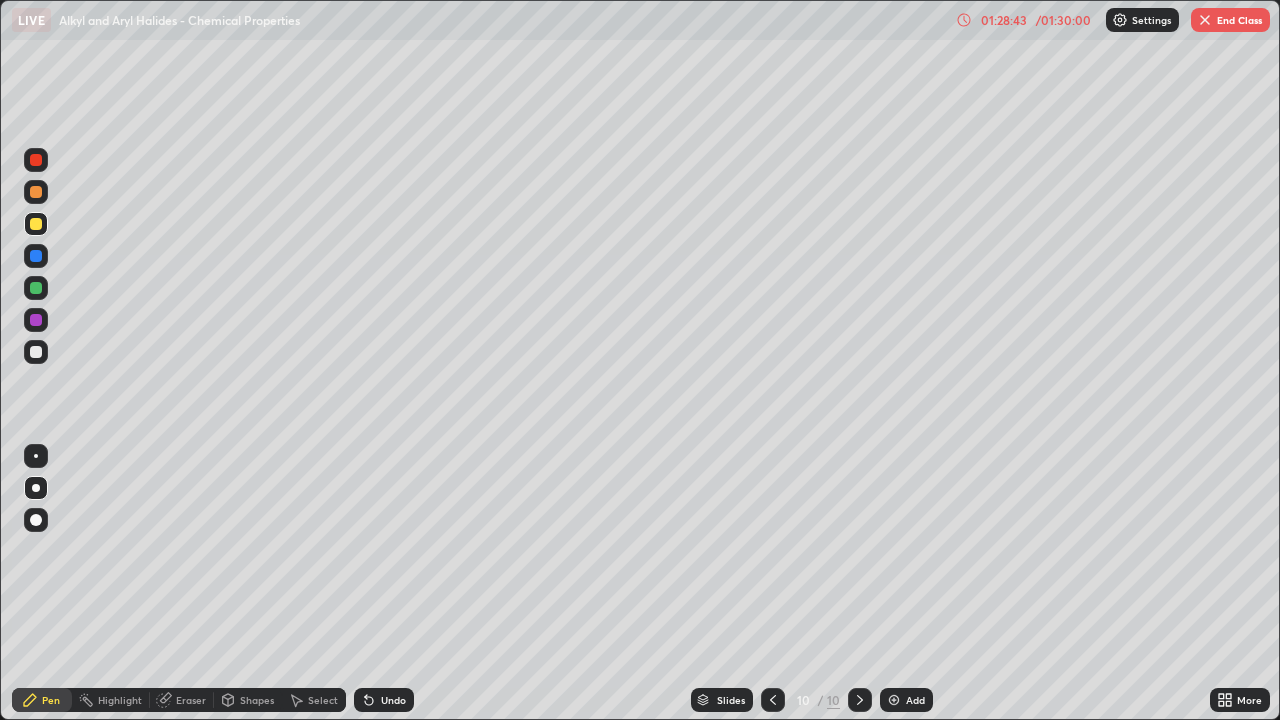 click 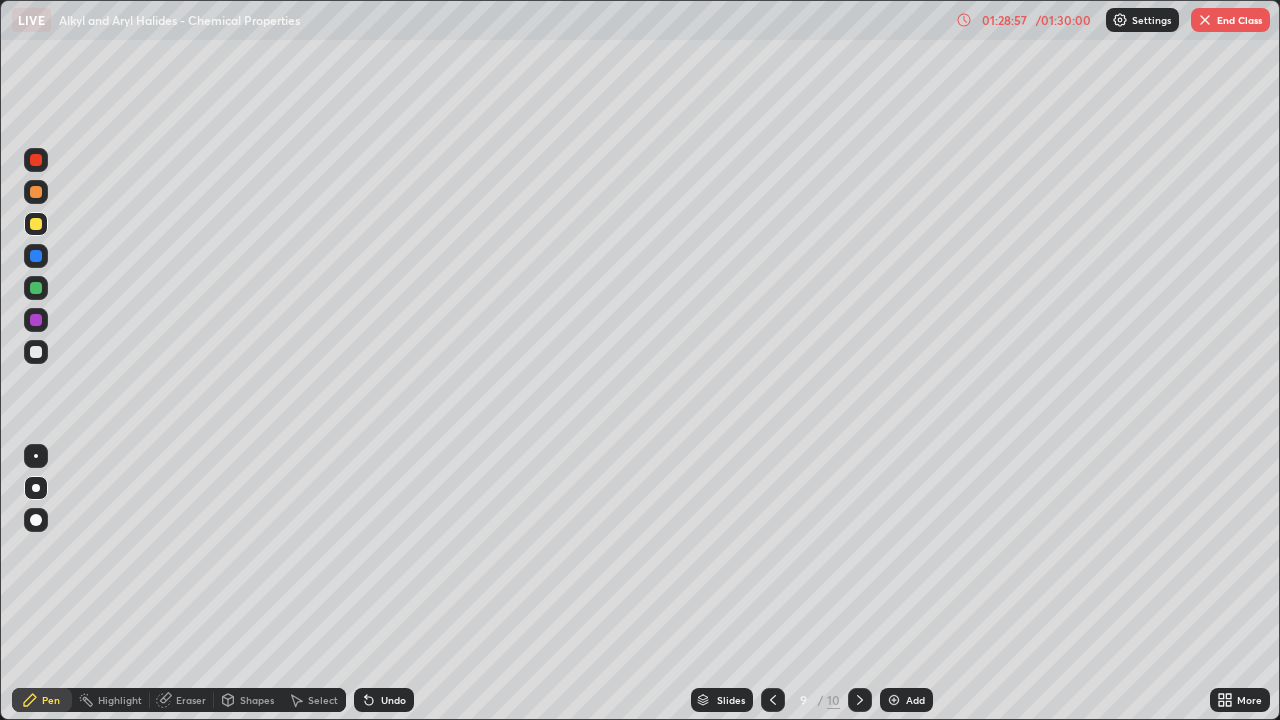 click at bounding box center (860, 700) 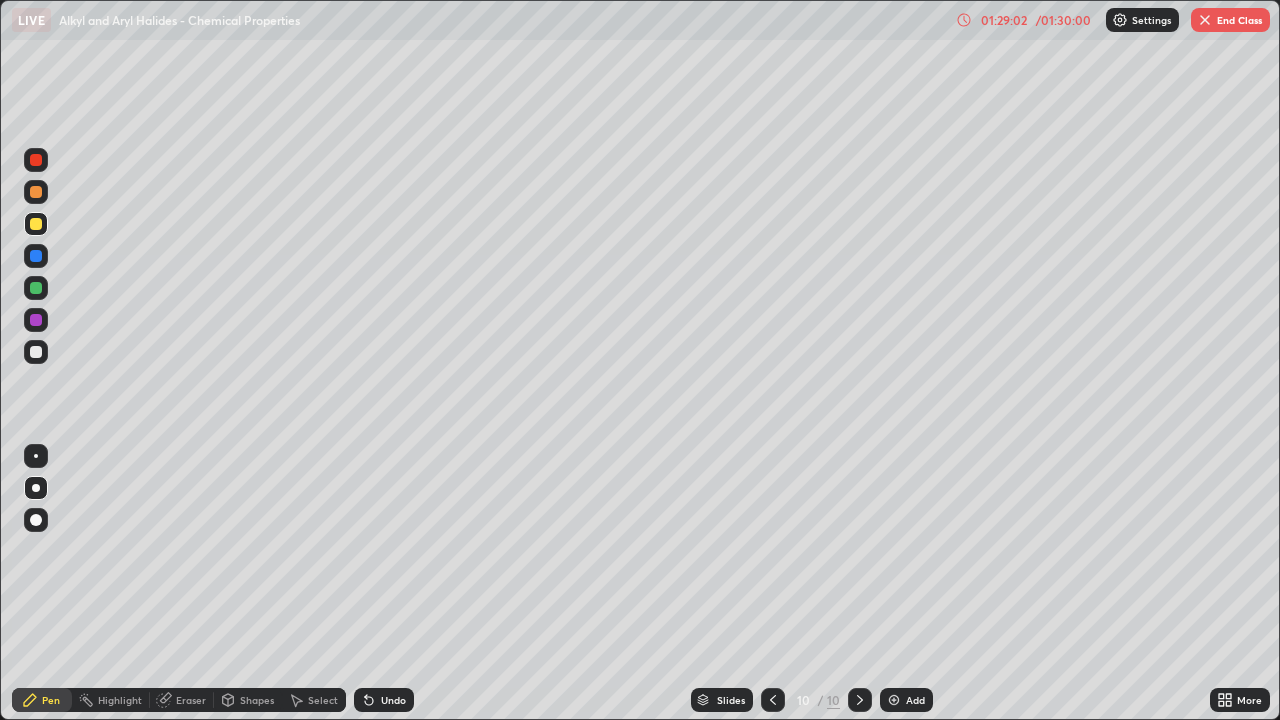 click 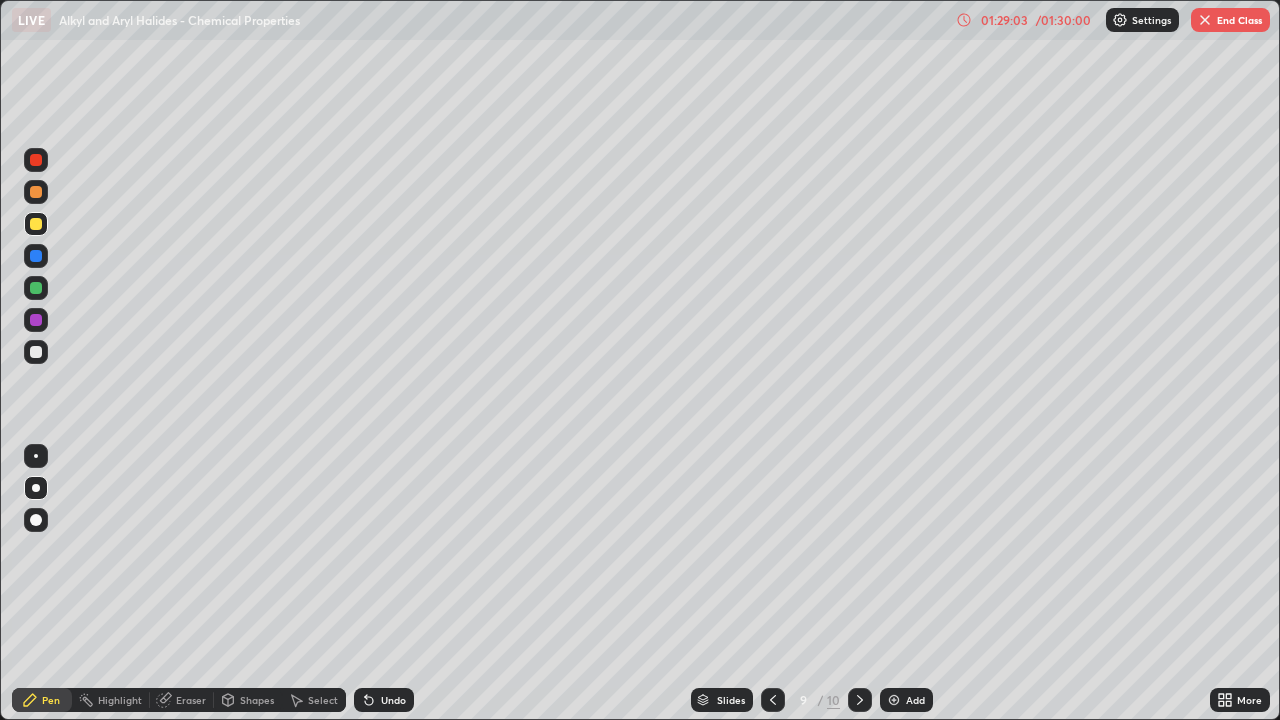 click 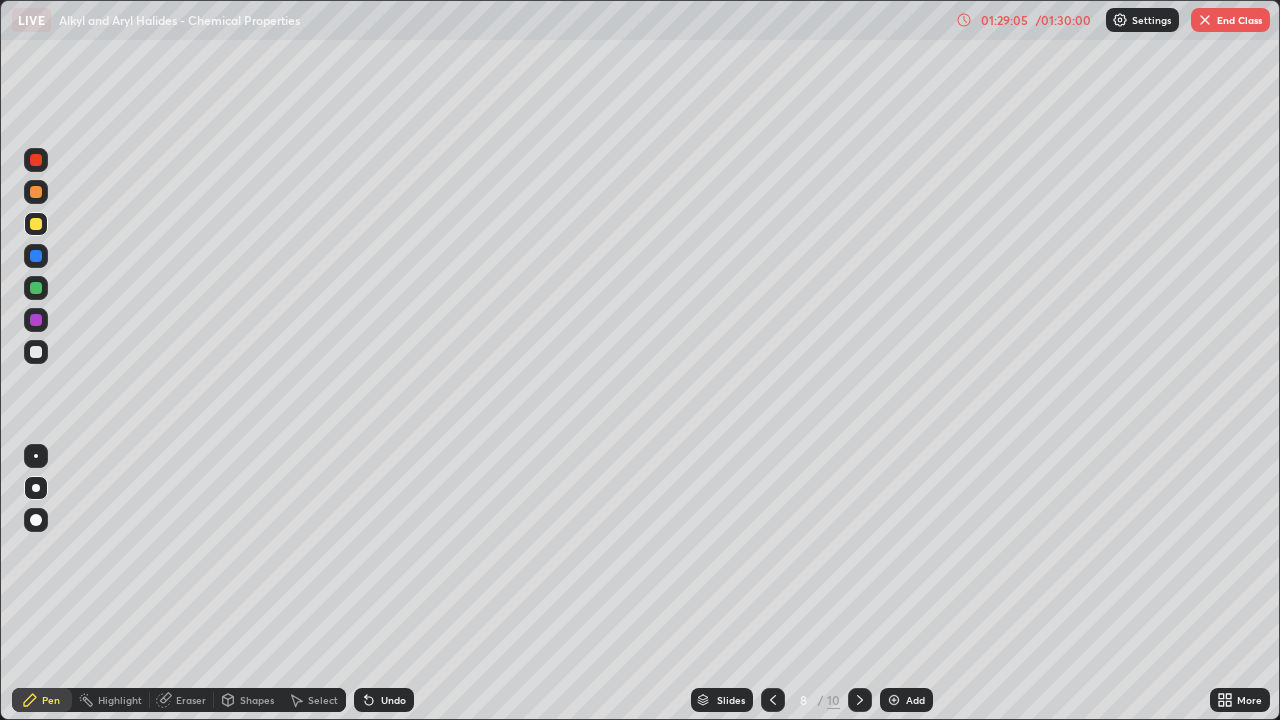 click 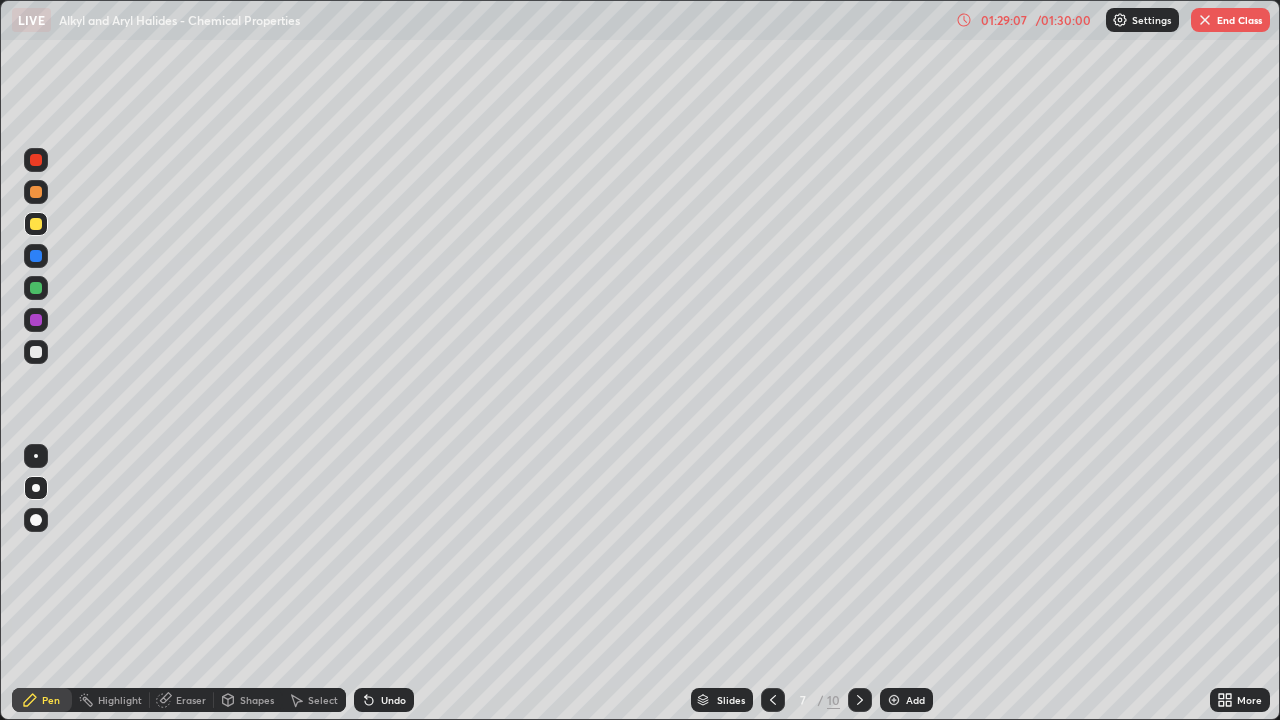 click 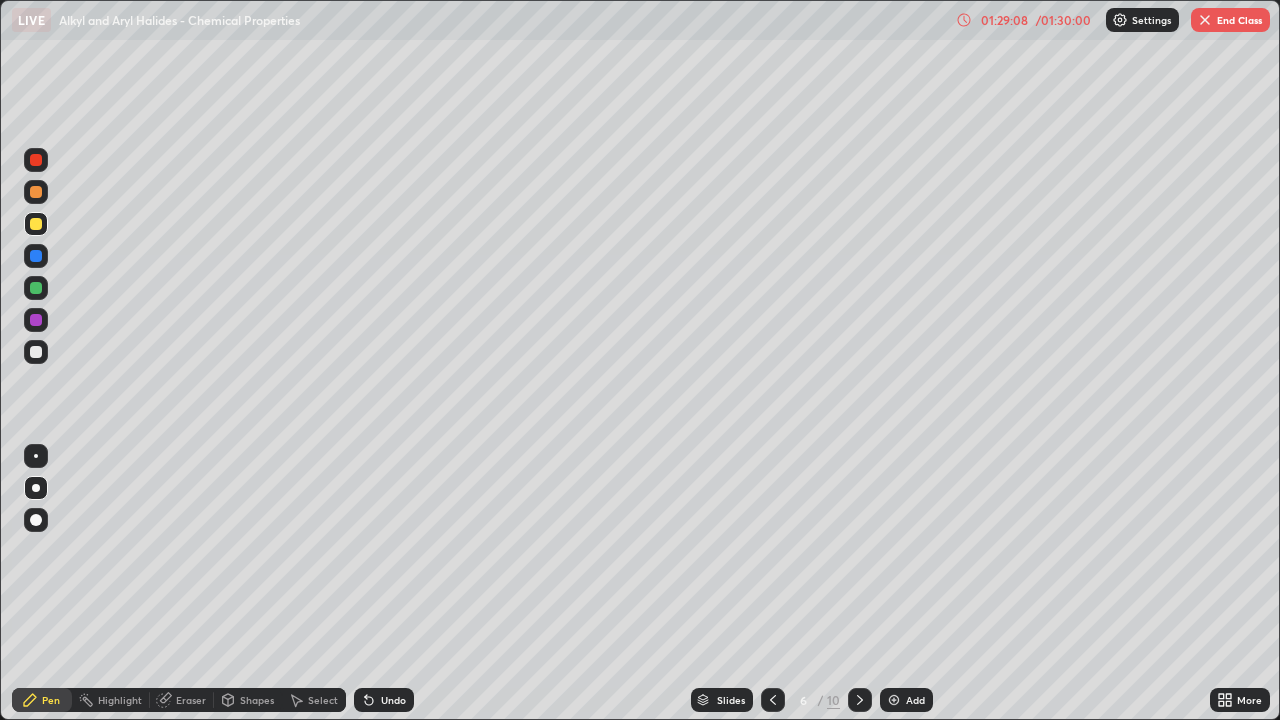 click 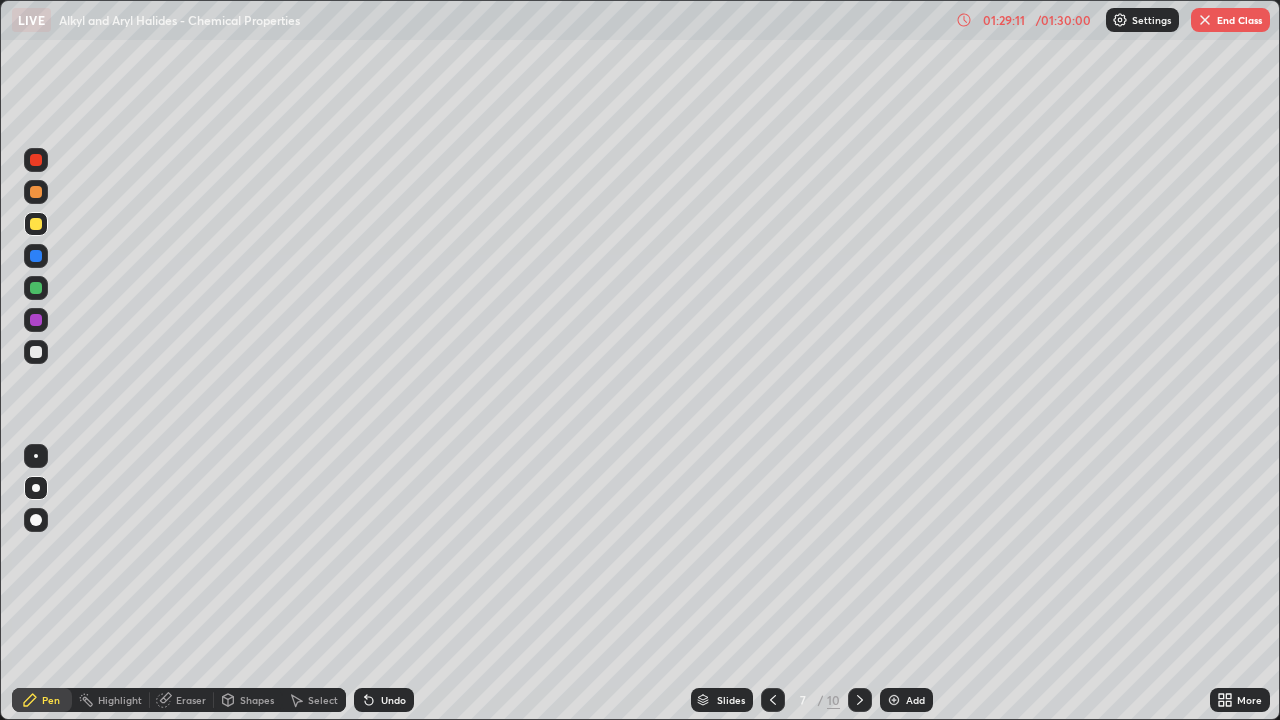 click 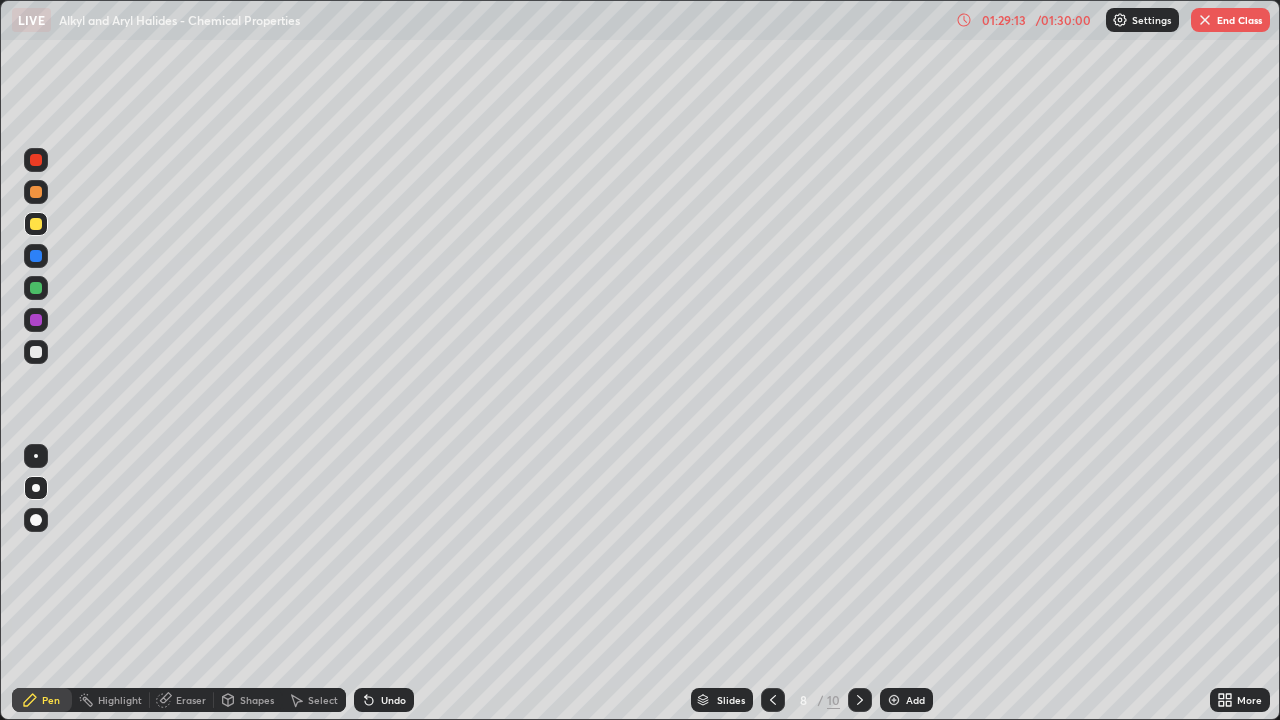 click at bounding box center (860, 700) 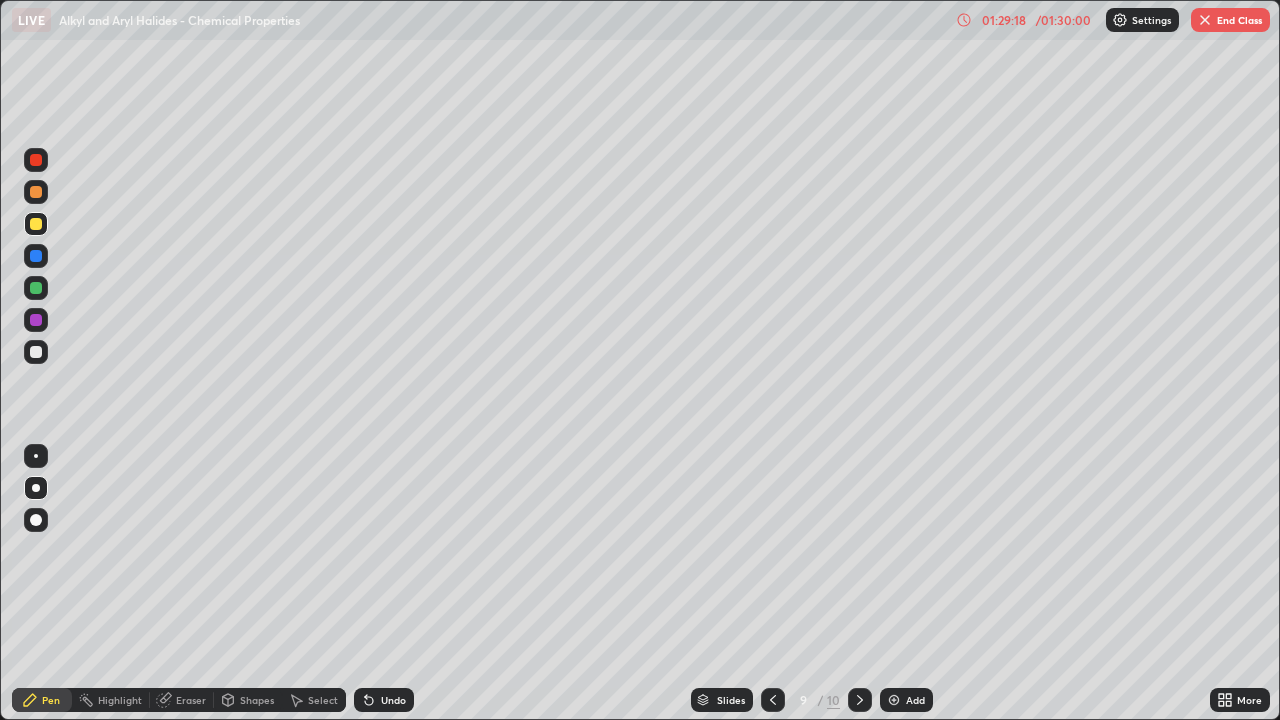 click on "Undo" at bounding box center (393, 700) 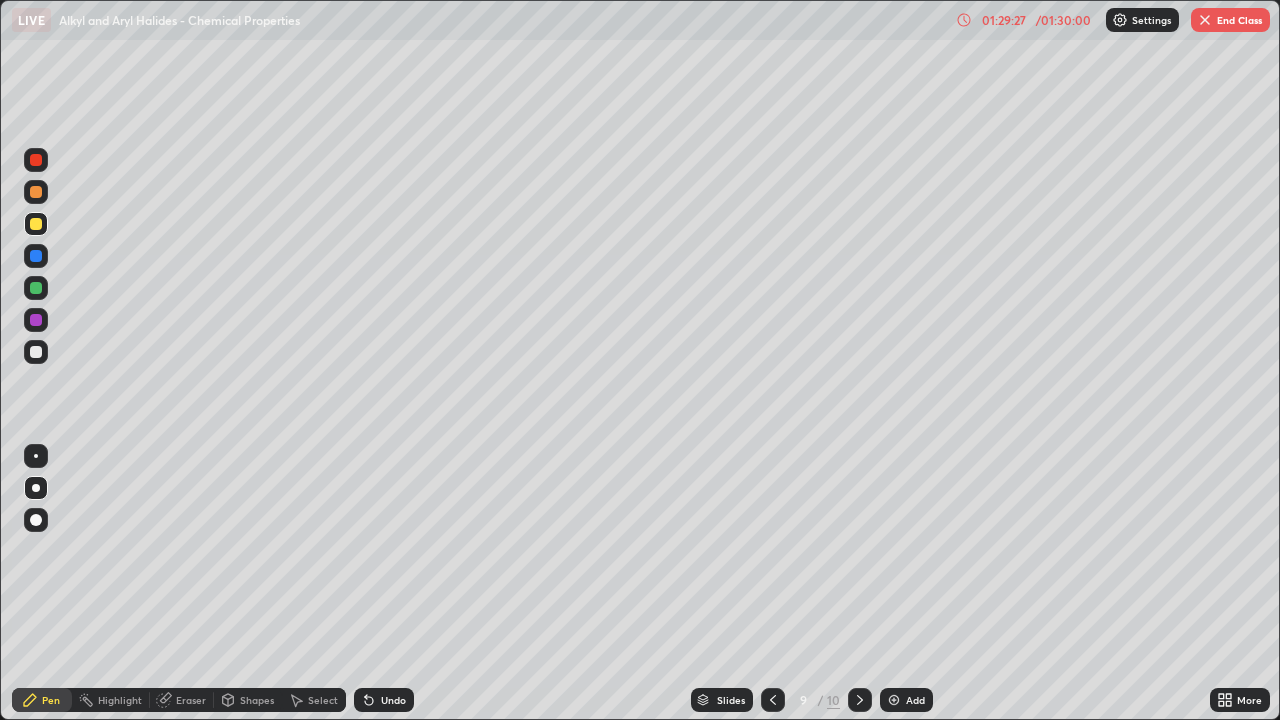 click 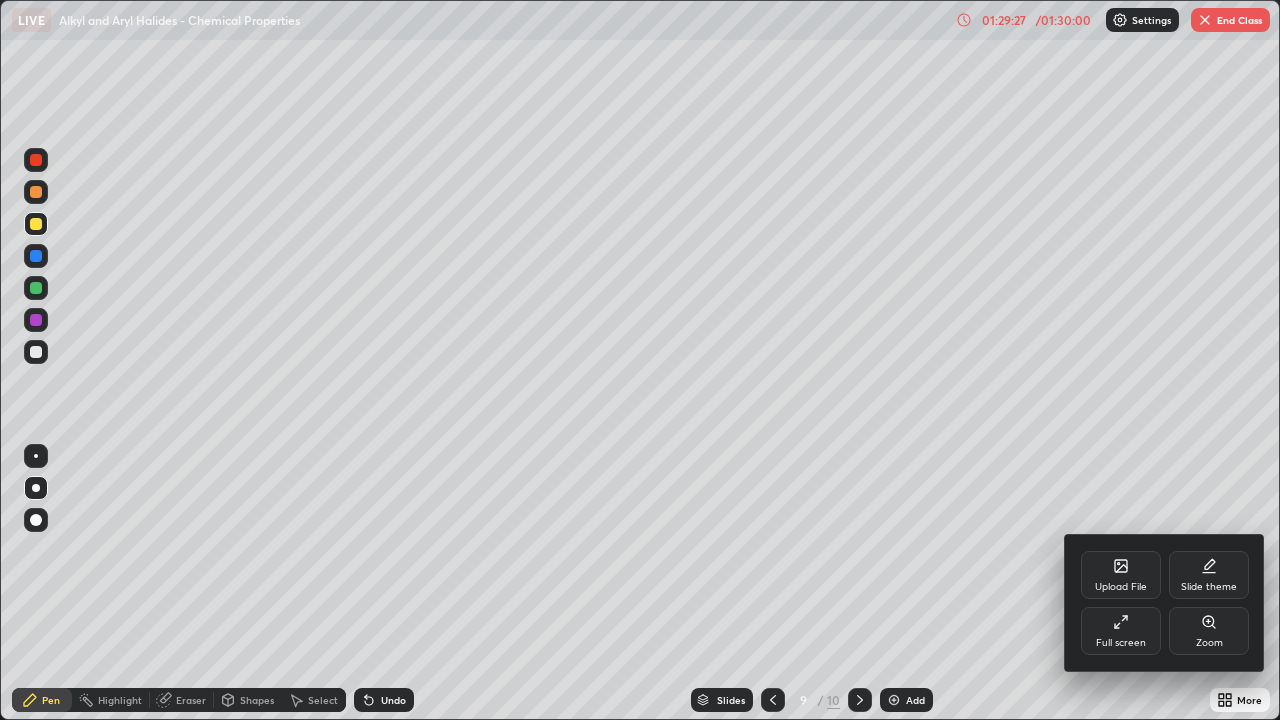 click on "Full screen" at bounding box center (1121, 631) 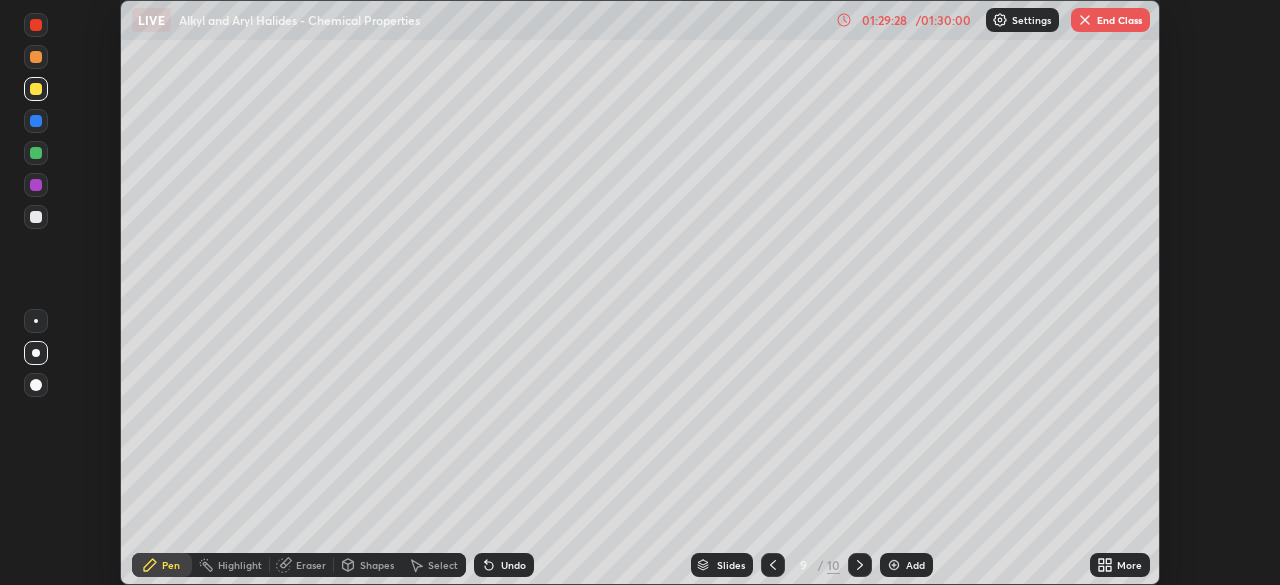 scroll, scrollTop: 585, scrollLeft: 1280, axis: both 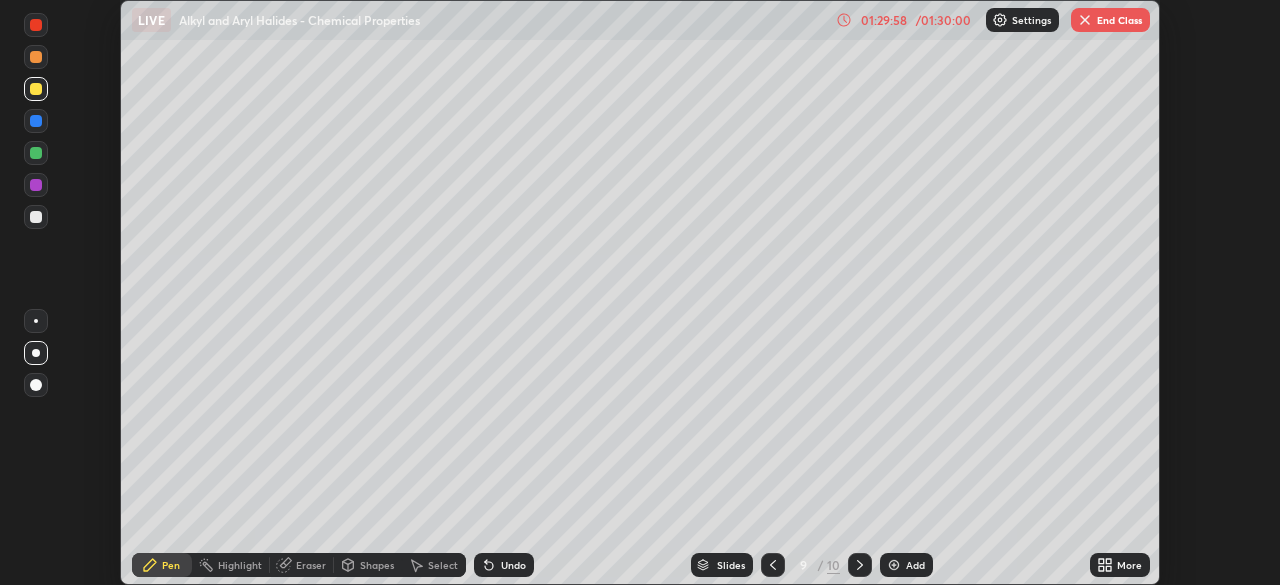 click on "End Class" at bounding box center [1110, 20] 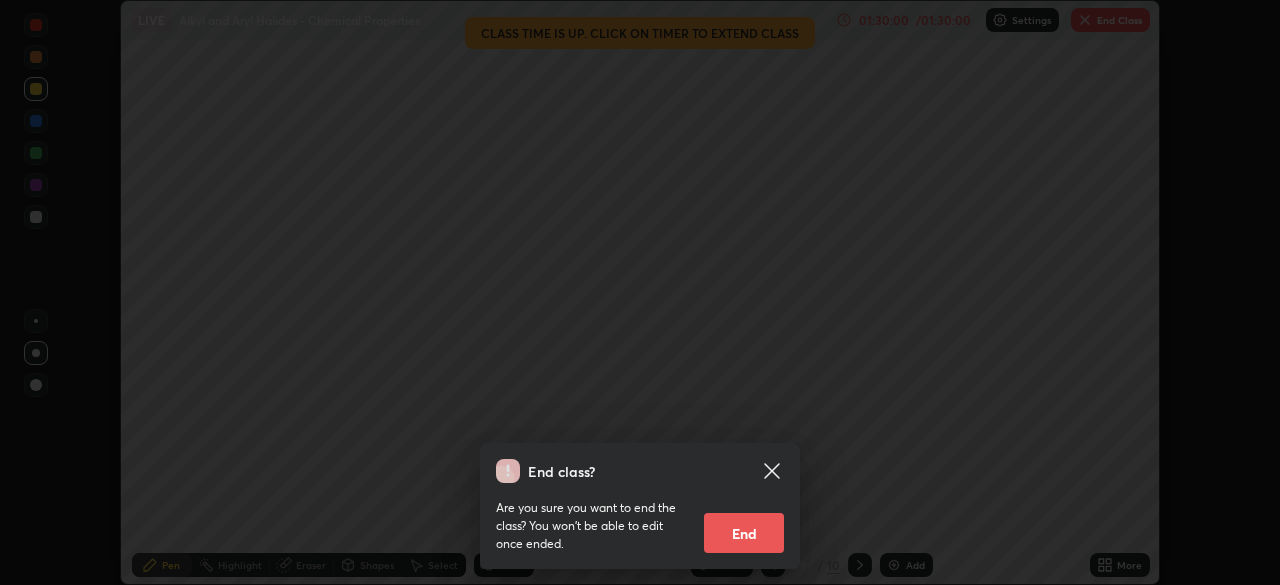 click on "End" at bounding box center [744, 533] 